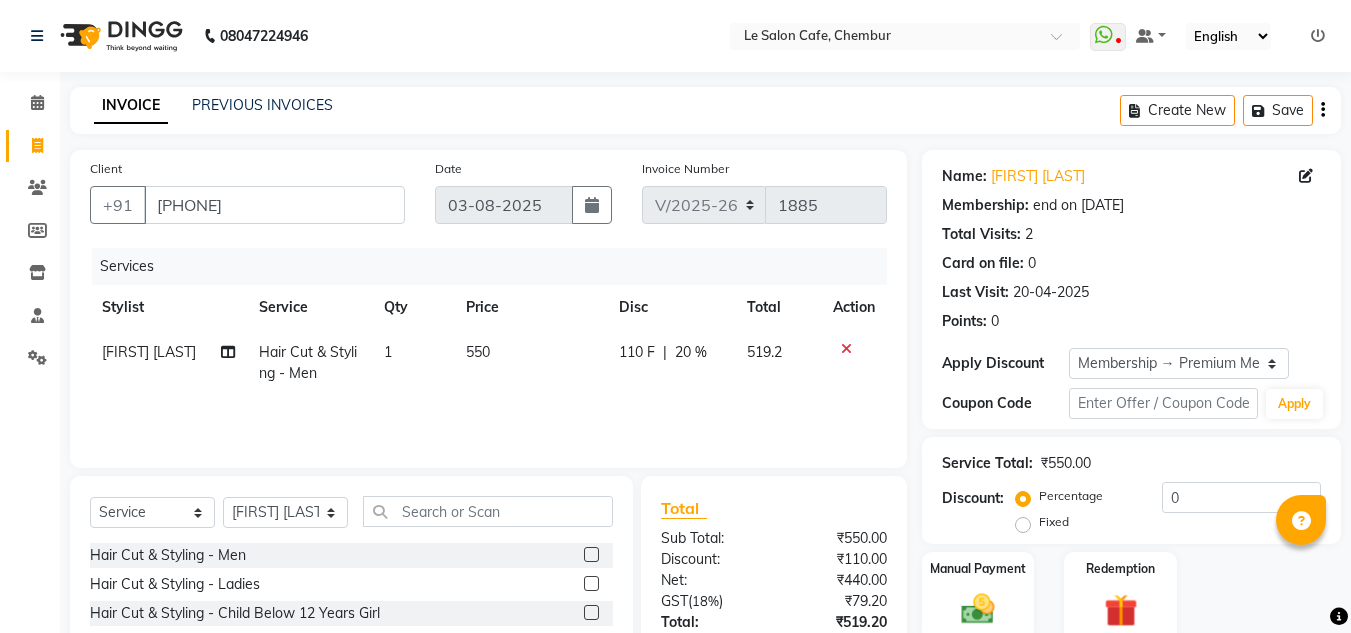 select on "594" 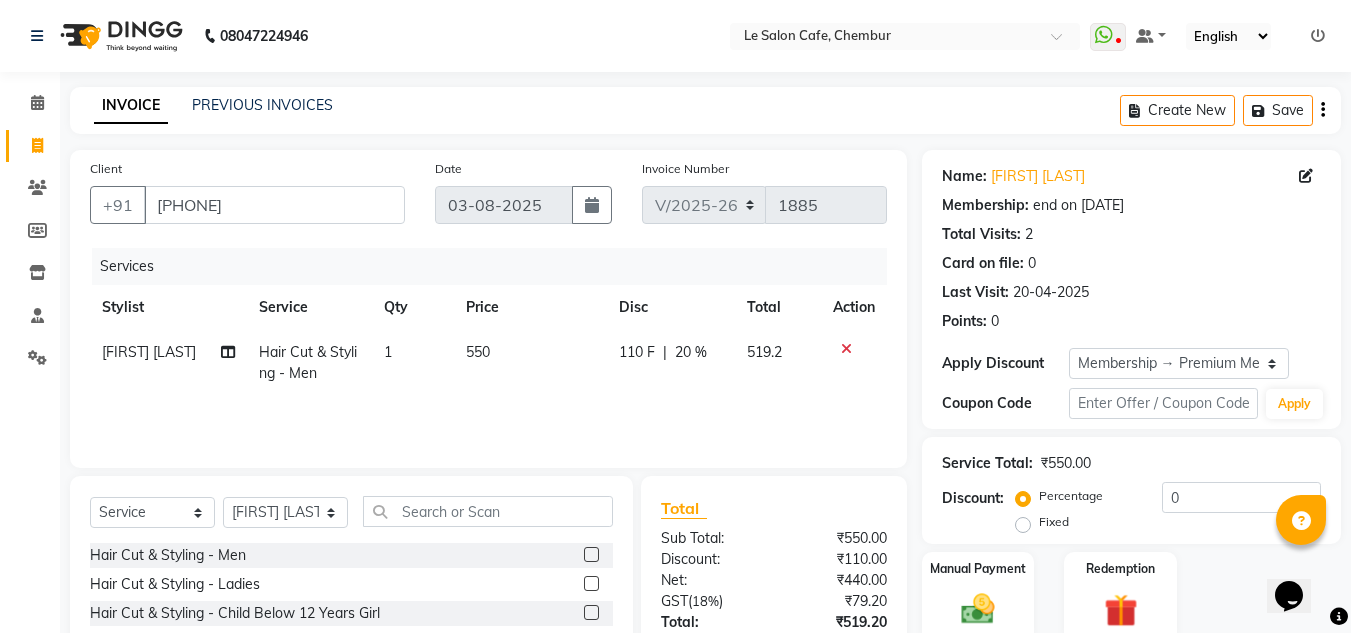 scroll, scrollTop: 0, scrollLeft: 0, axis: both 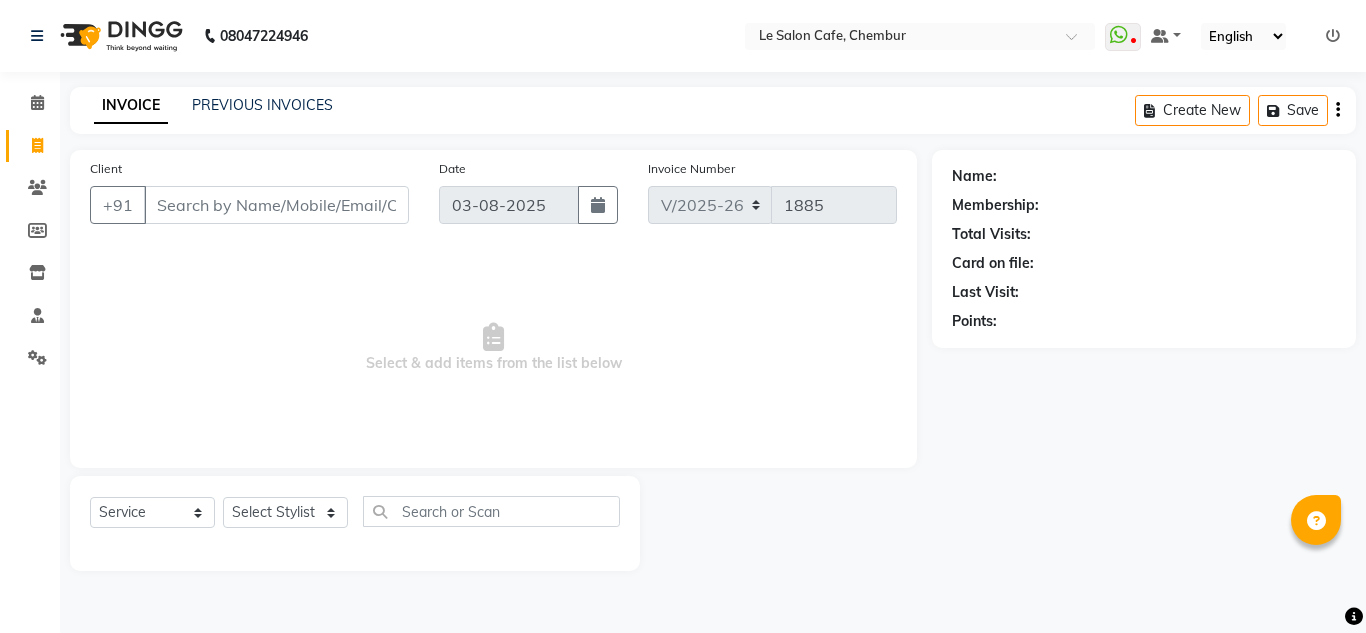 select on "594" 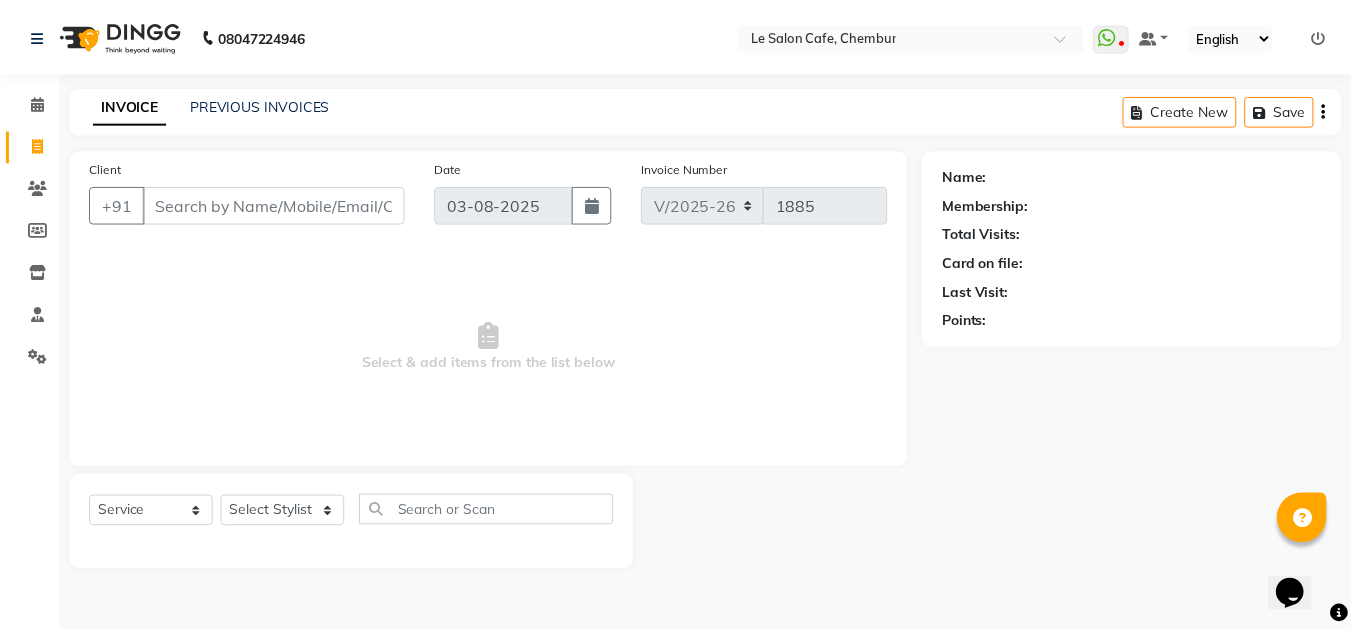 scroll, scrollTop: 0, scrollLeft: 0, axis: both 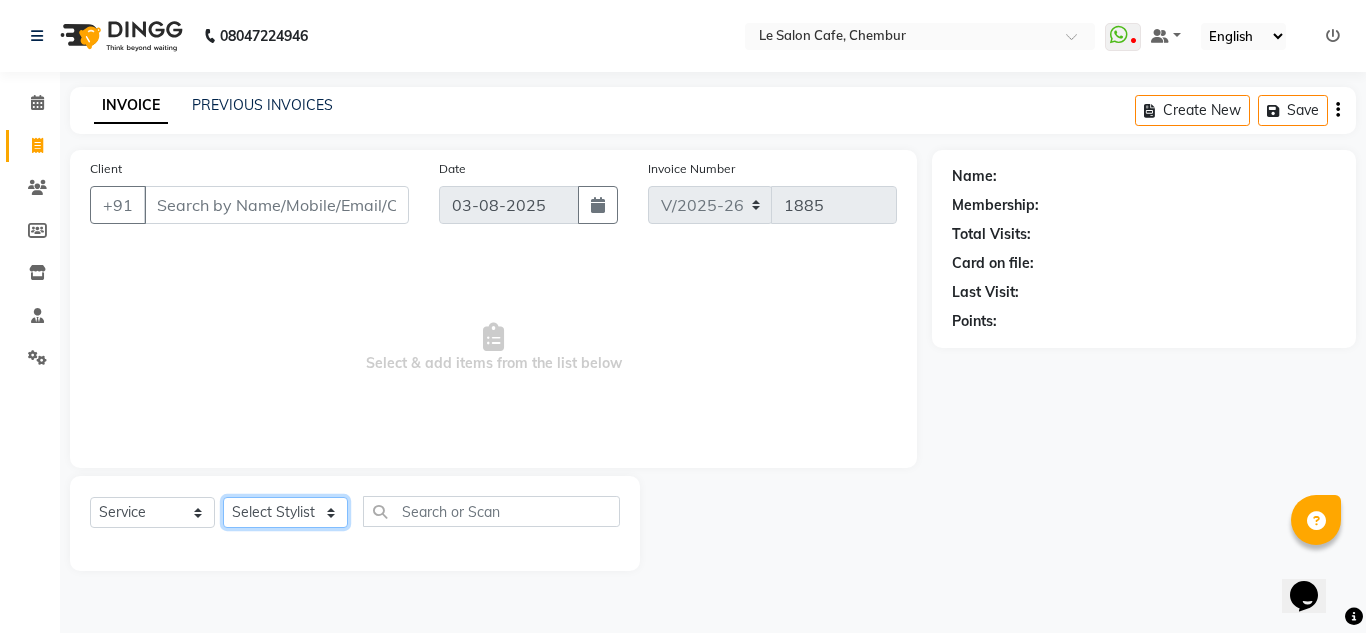 drag, startPoint x: 329, startPoint y: 508, endPoint x: 317, endPoint y: 497, distance: 16.27882 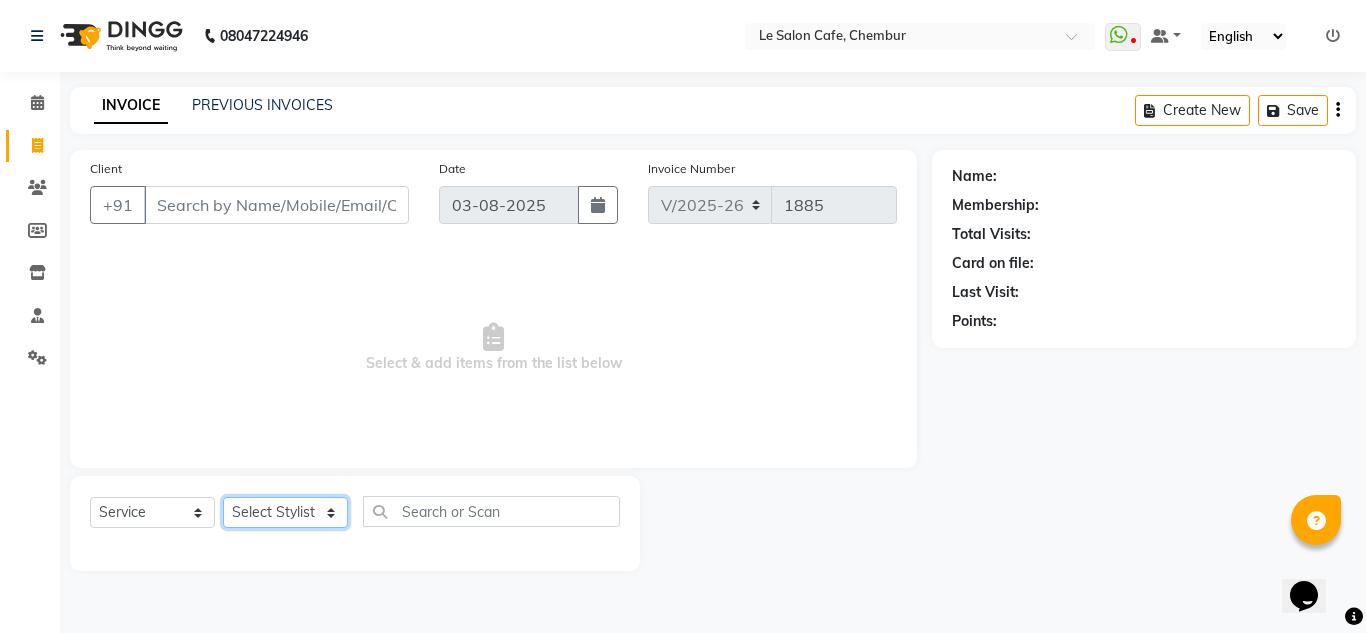 select on "68181" 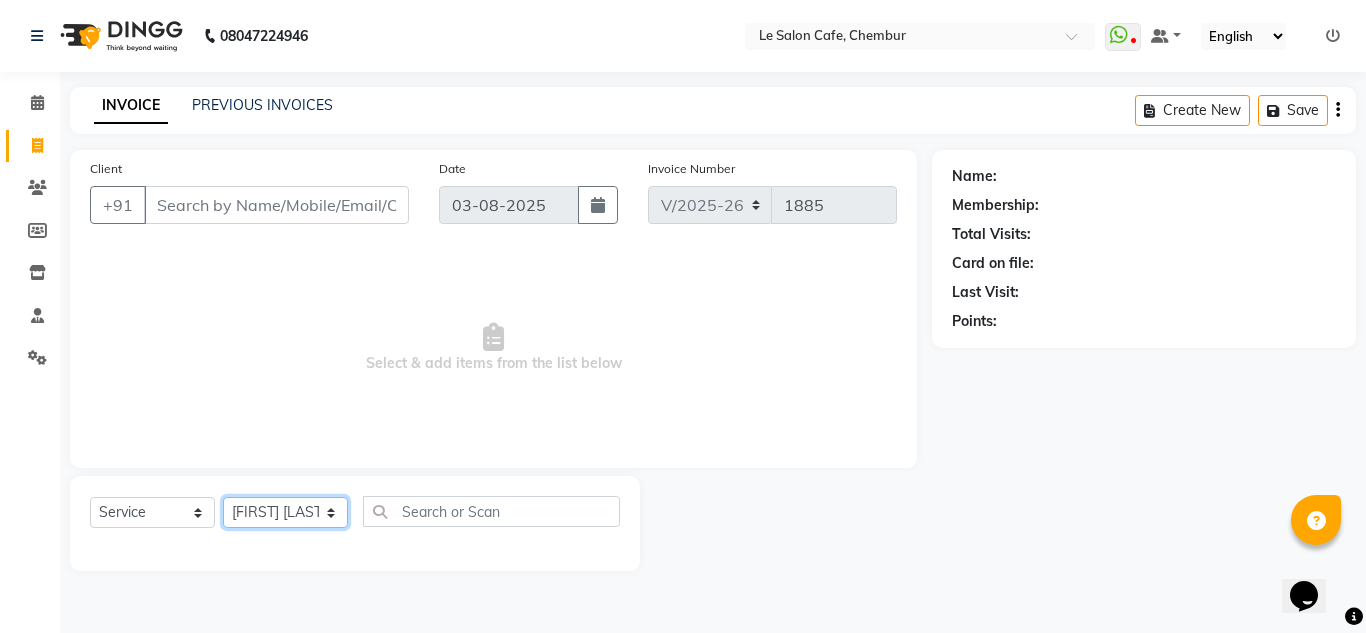 click on "Select Stylist Amandeep Kaur Kalsi Aniket Kadam  Faim Alvi  Front Desk  Muskan Khan  Pooja Kolge Reena Shaukat Ali  Salman Ansari  Shailendra Chauhan  Shekhar Sangle Soniyaa Varma Suchita Mistry" 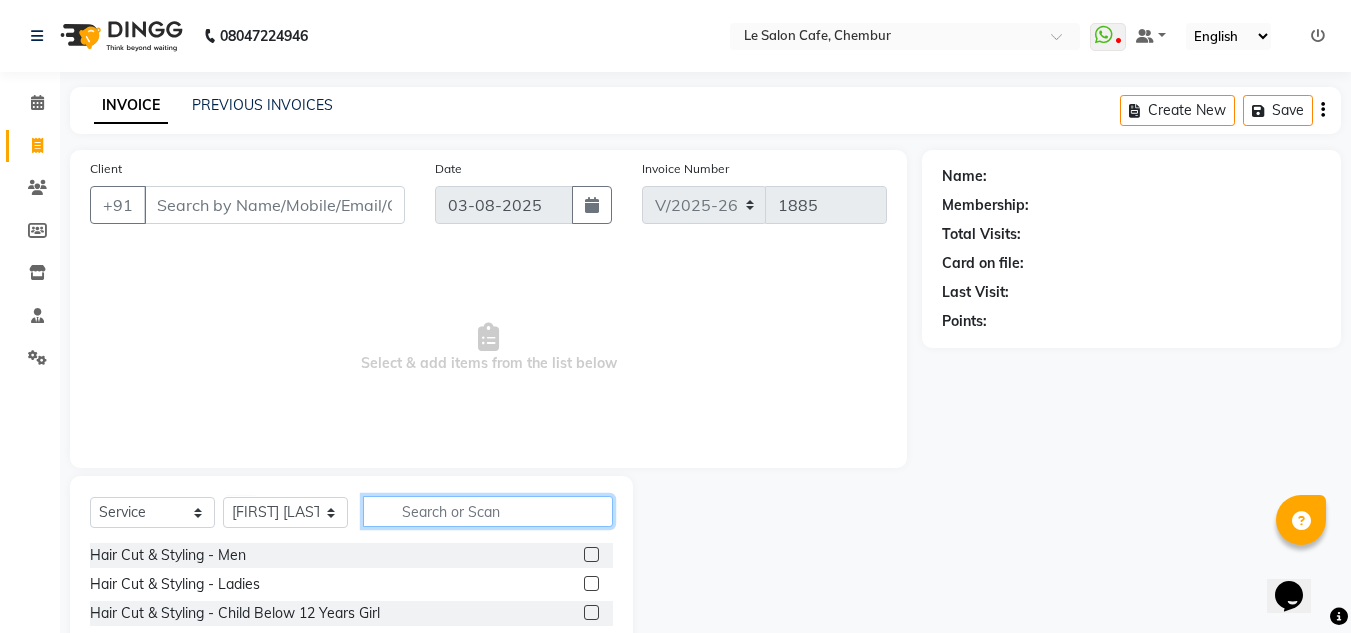 click 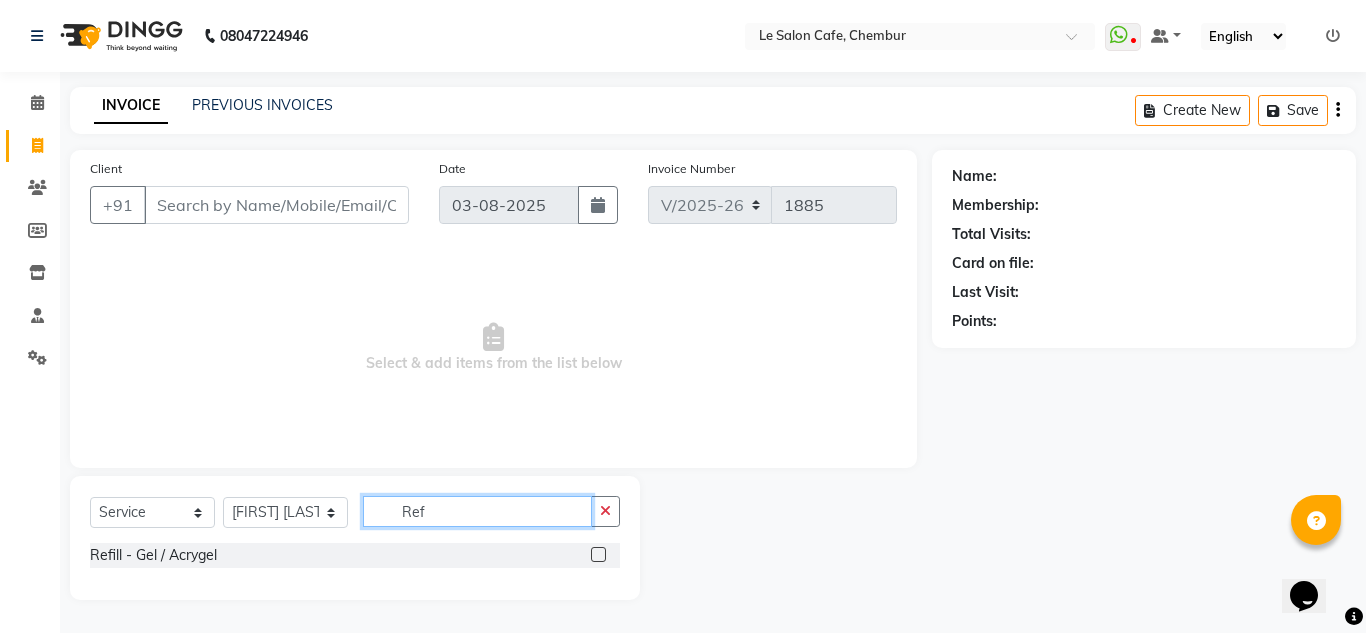 type on "Ref" 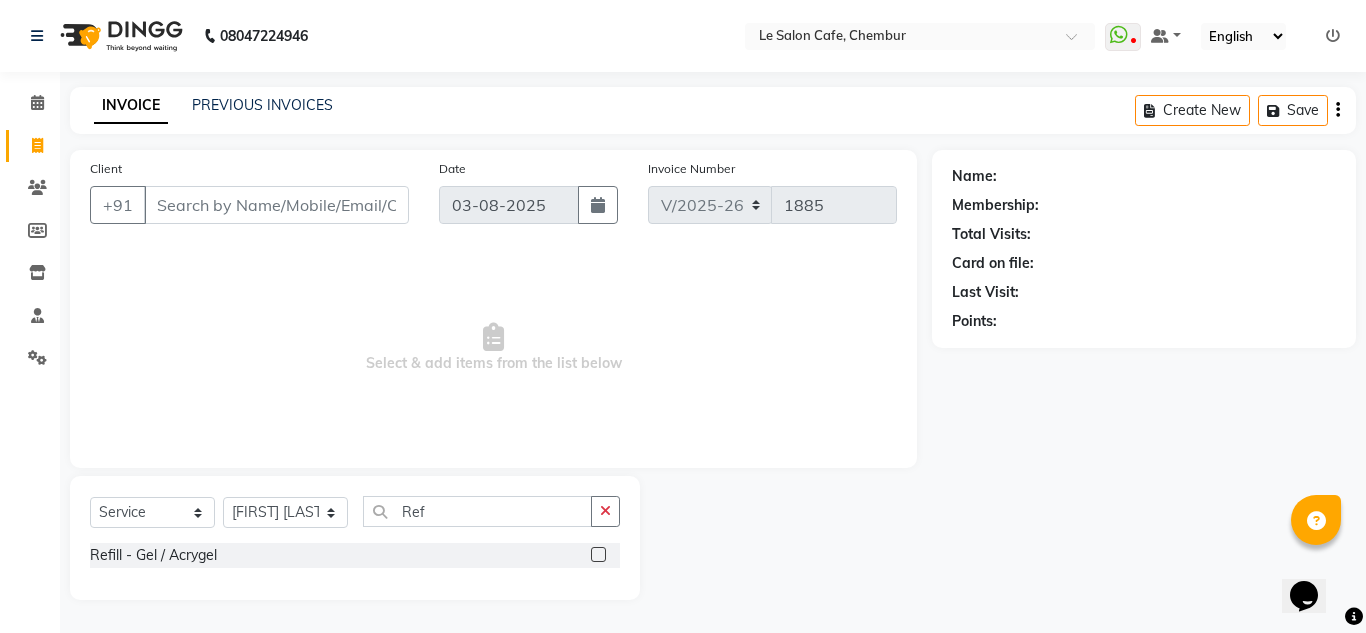 click 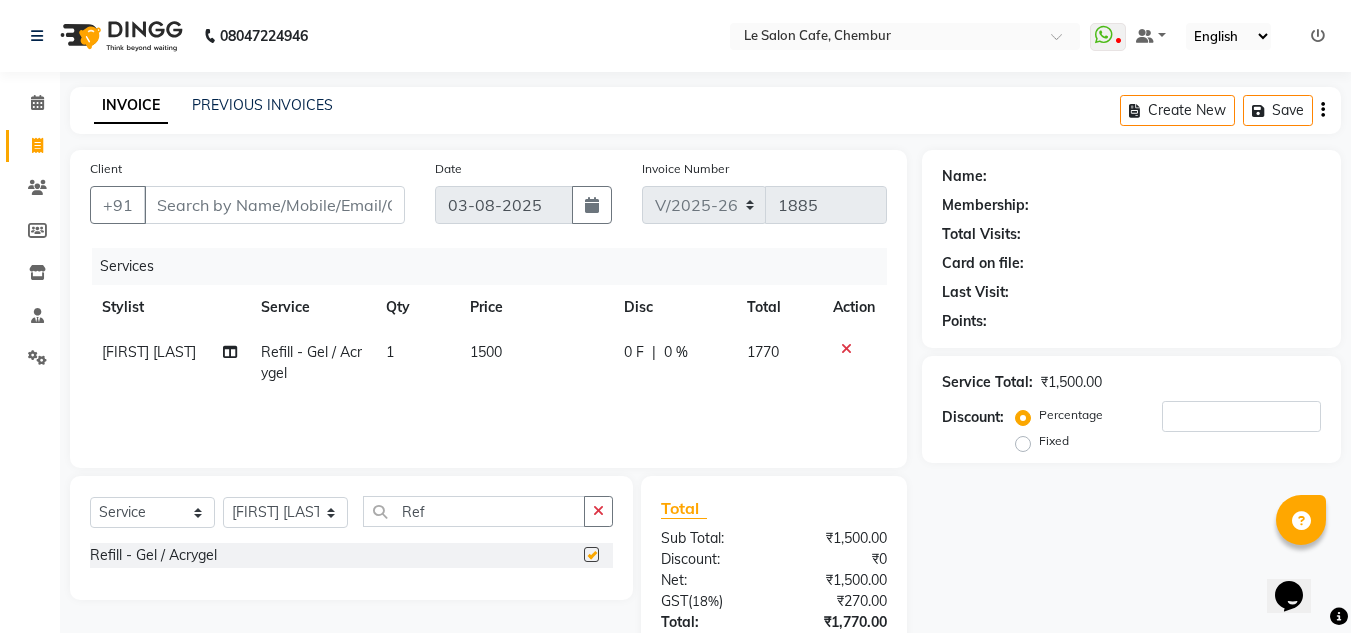 checkbox on "false" 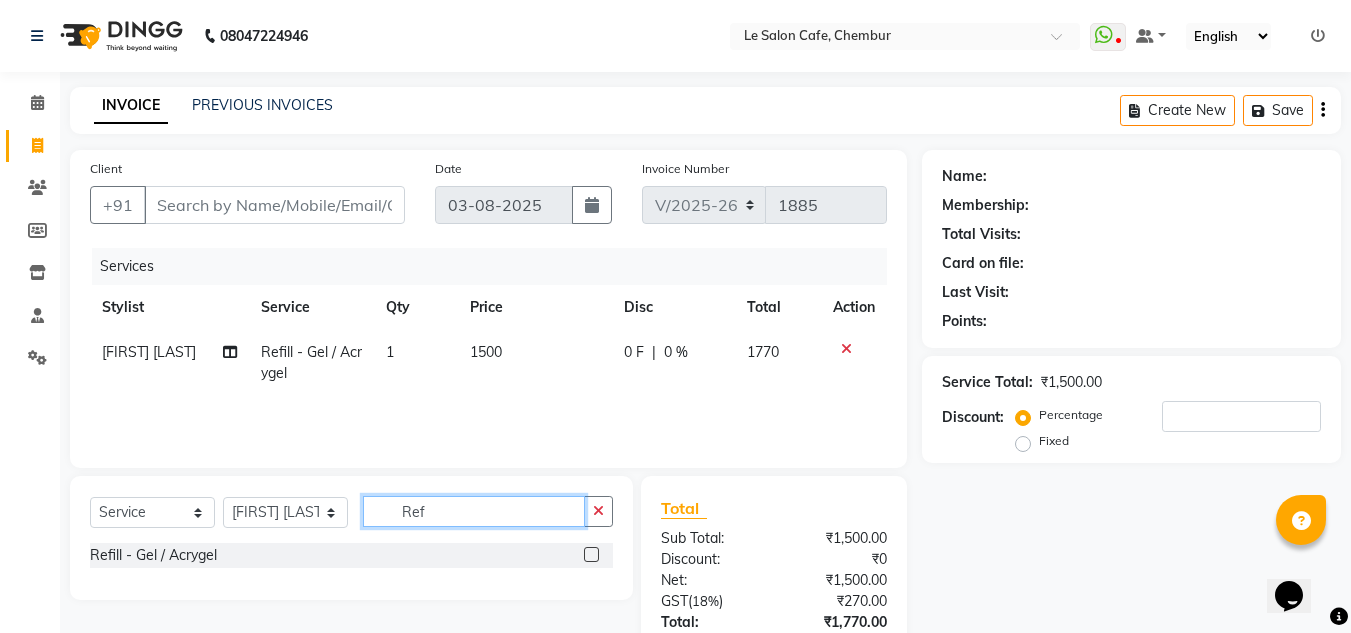click on "Ref" 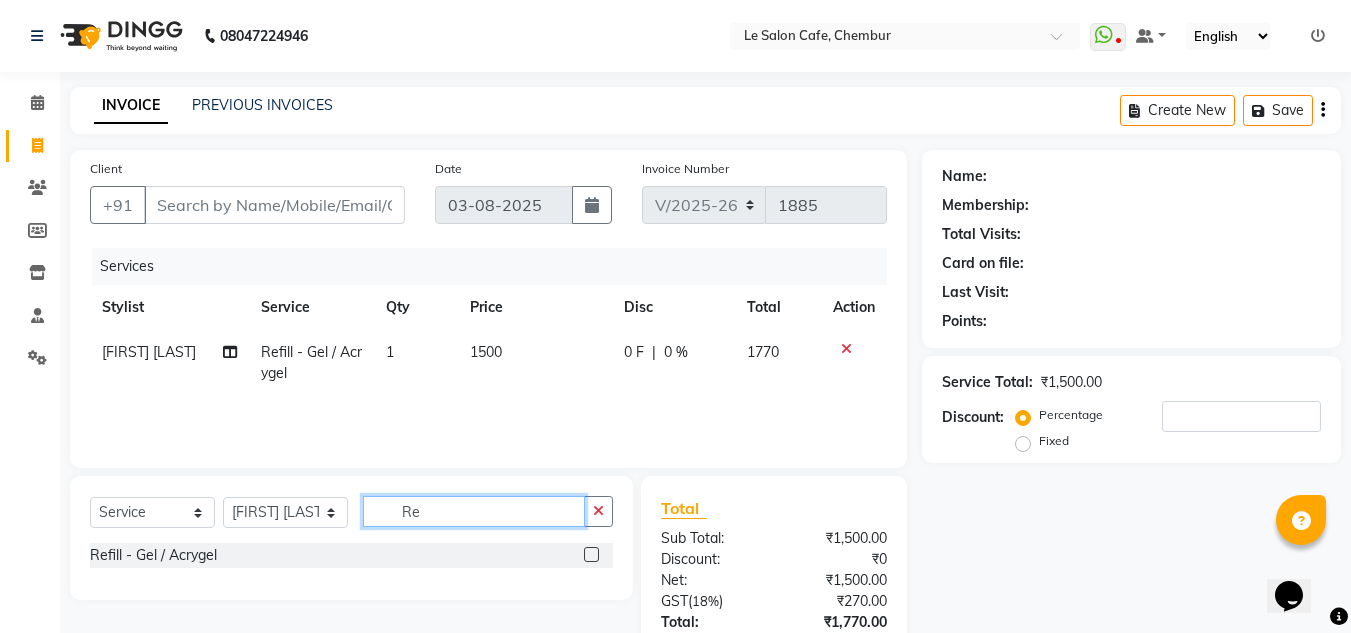 type on "R" 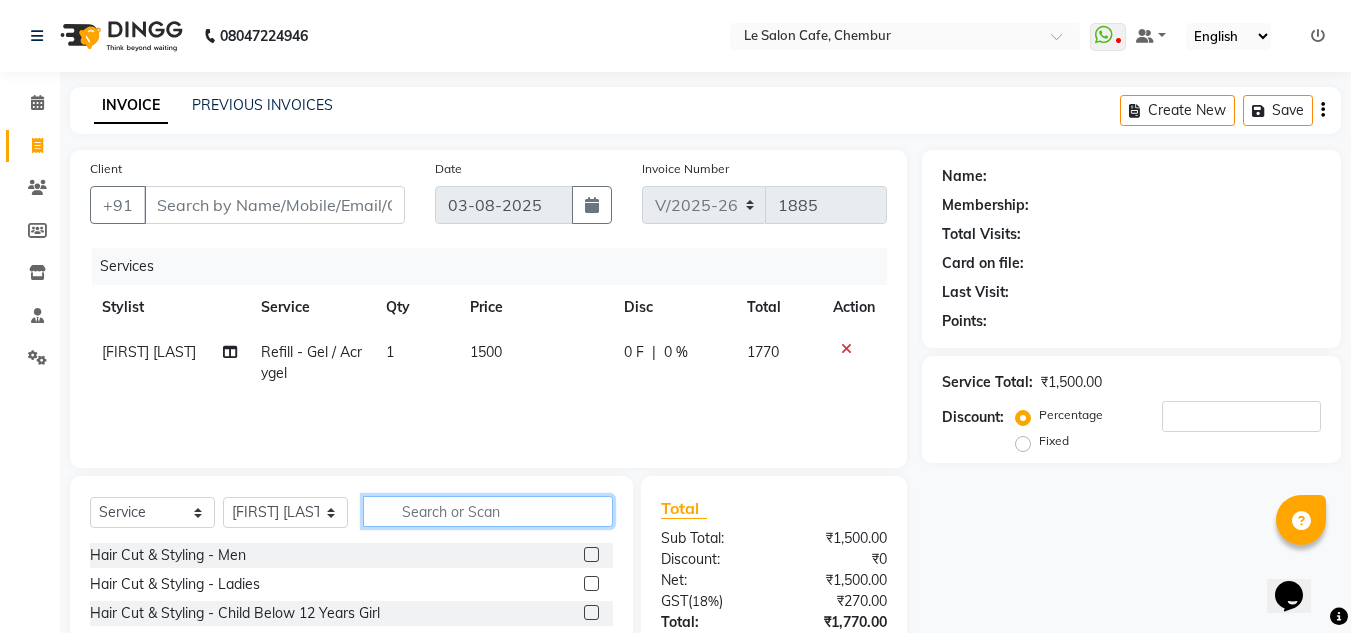 type 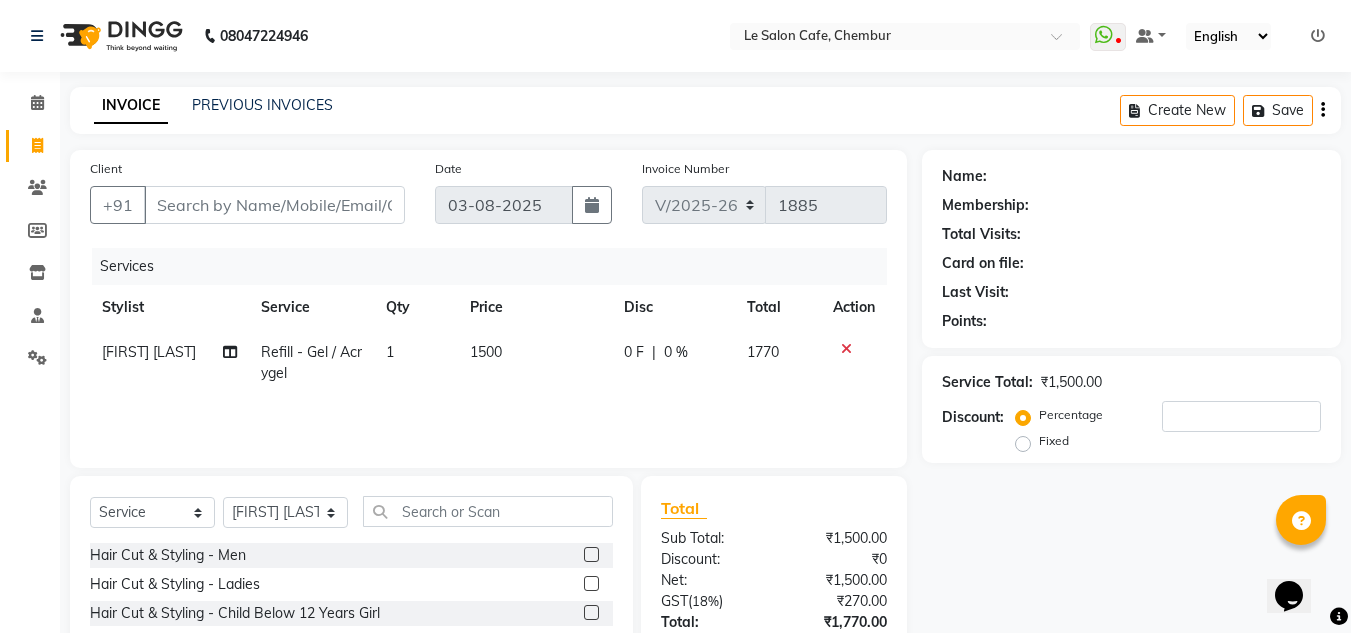click on "1500" 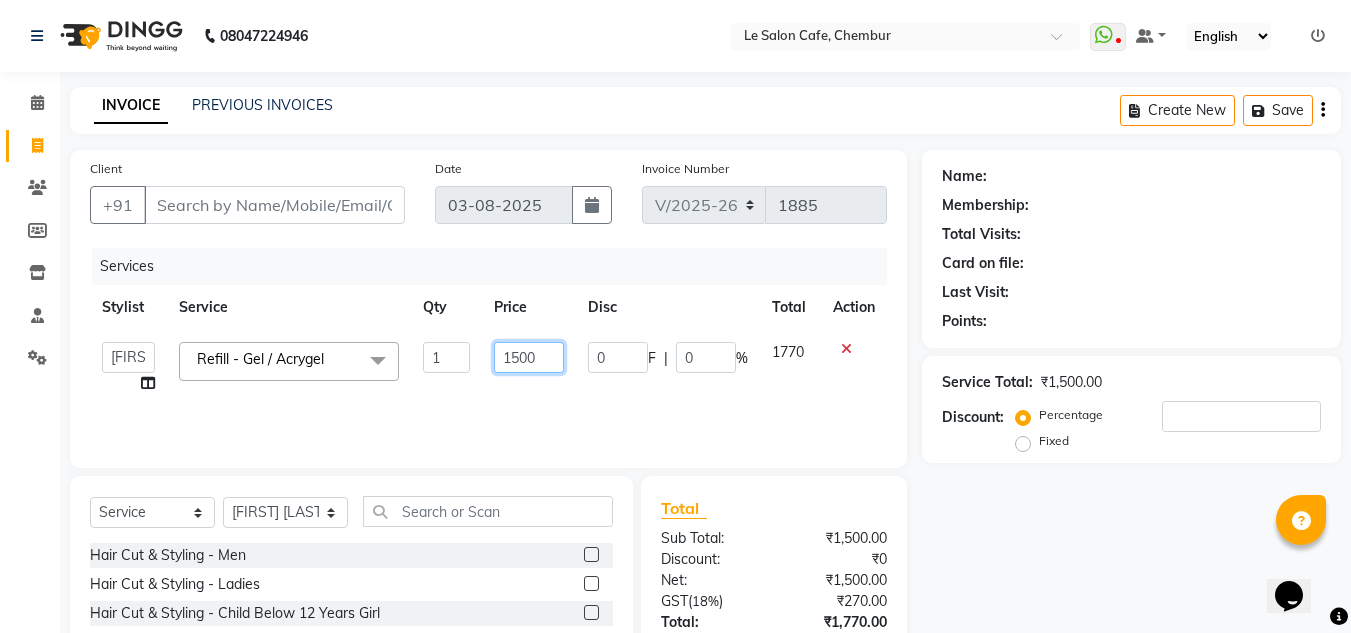 click on "1500" 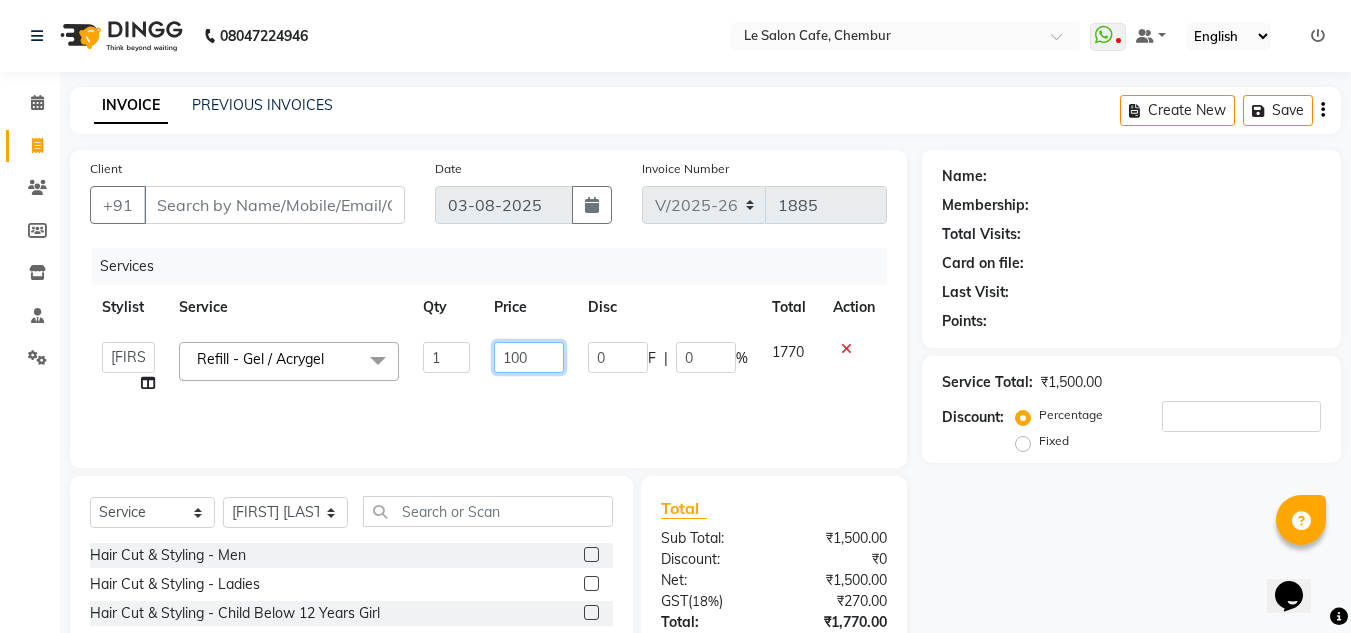 type on "1200" 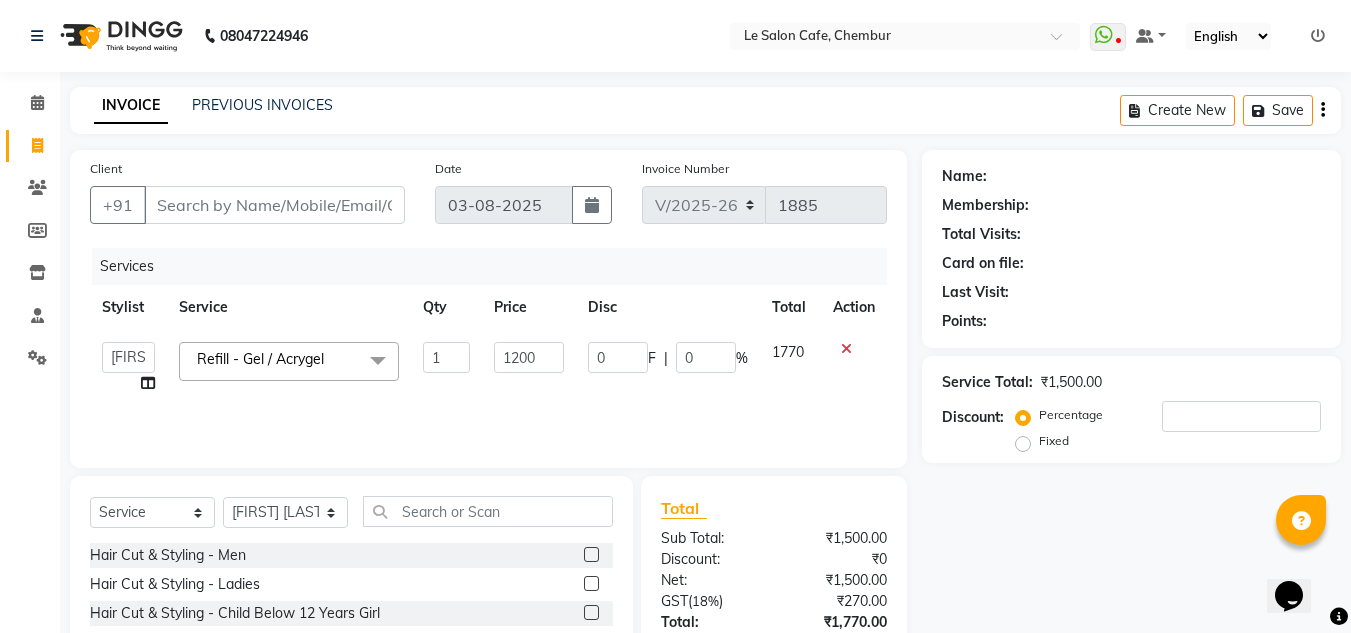 click on "0 F | 0 %" 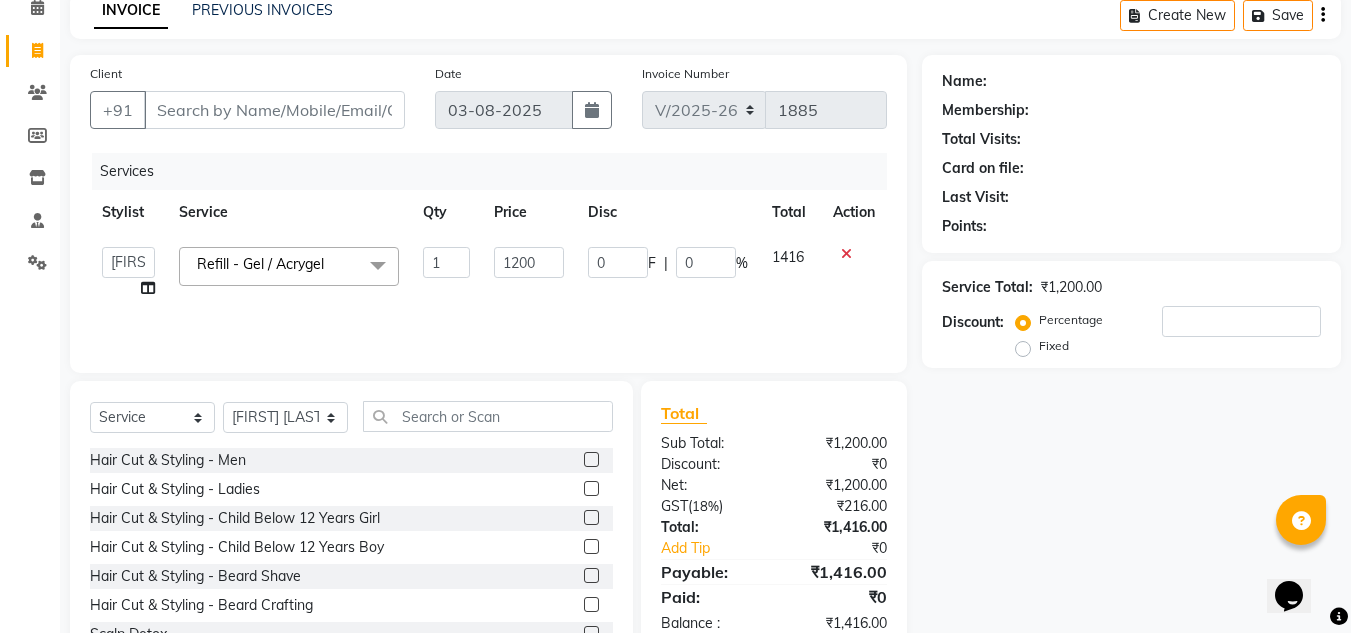 scroll, scrollTop: 100, scrollLeft: 0, axis: vertical 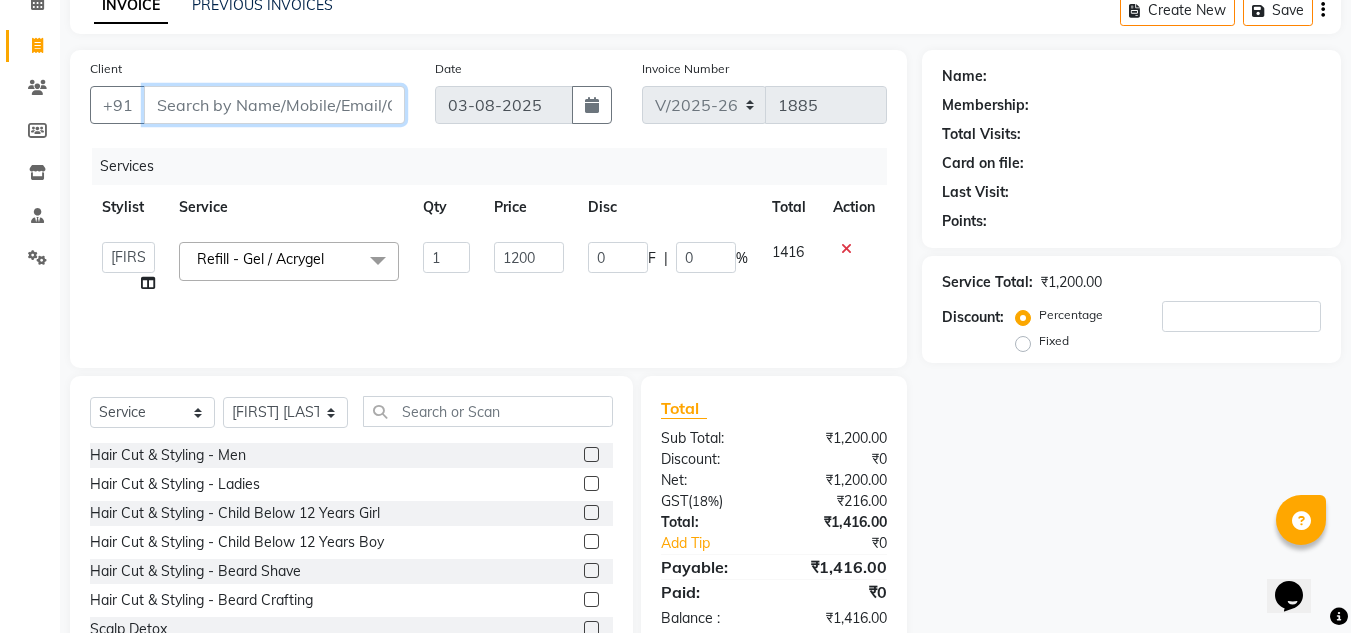 click on "Client" at bounding box center (274, 105) 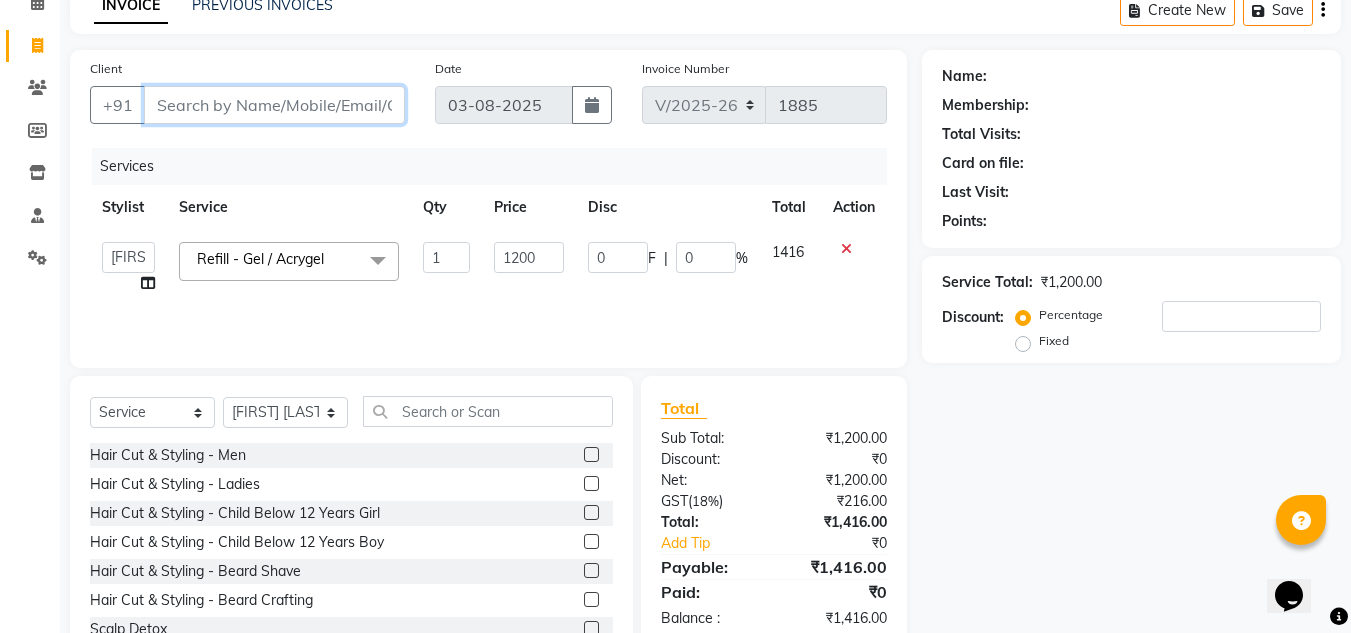 type on "0" 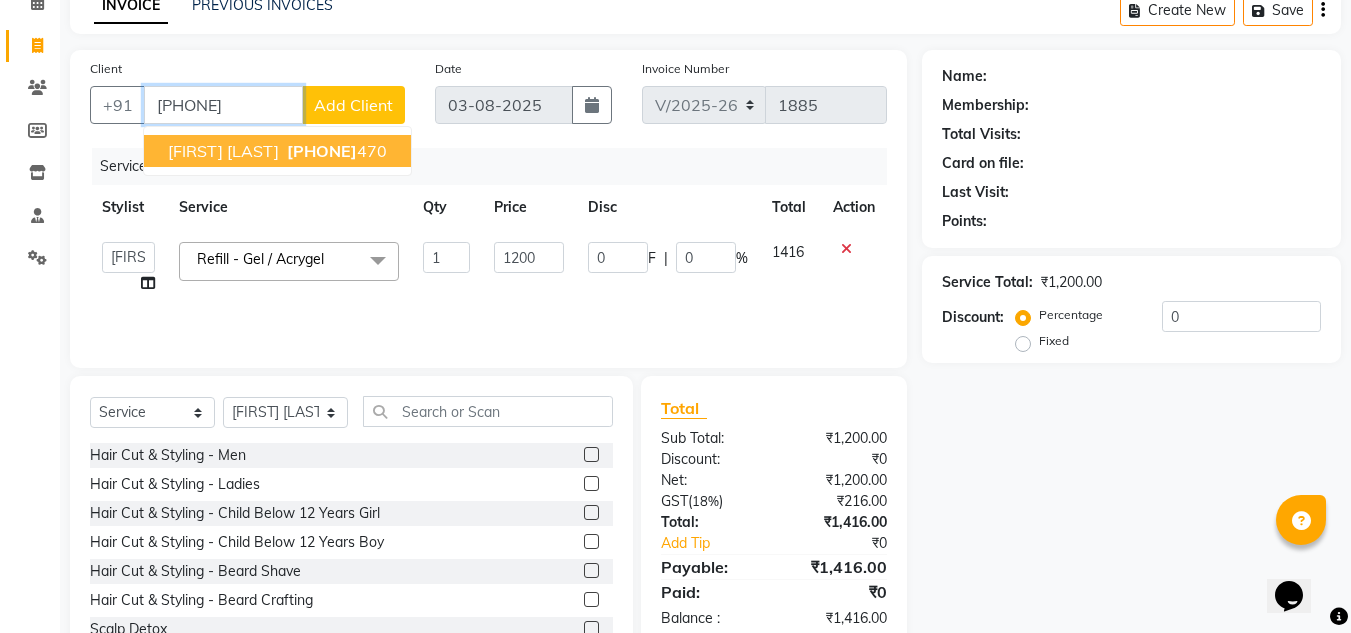 click on "9913111" at bounding box center [322, 151] 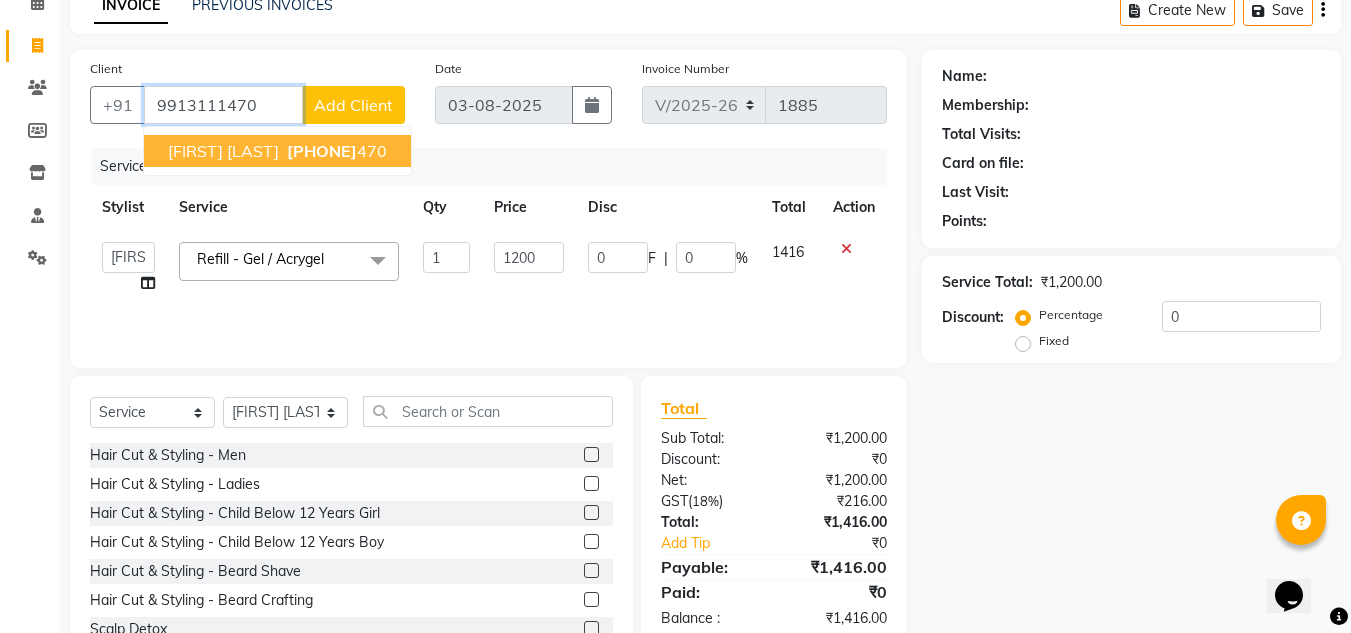 type on "9913111470" 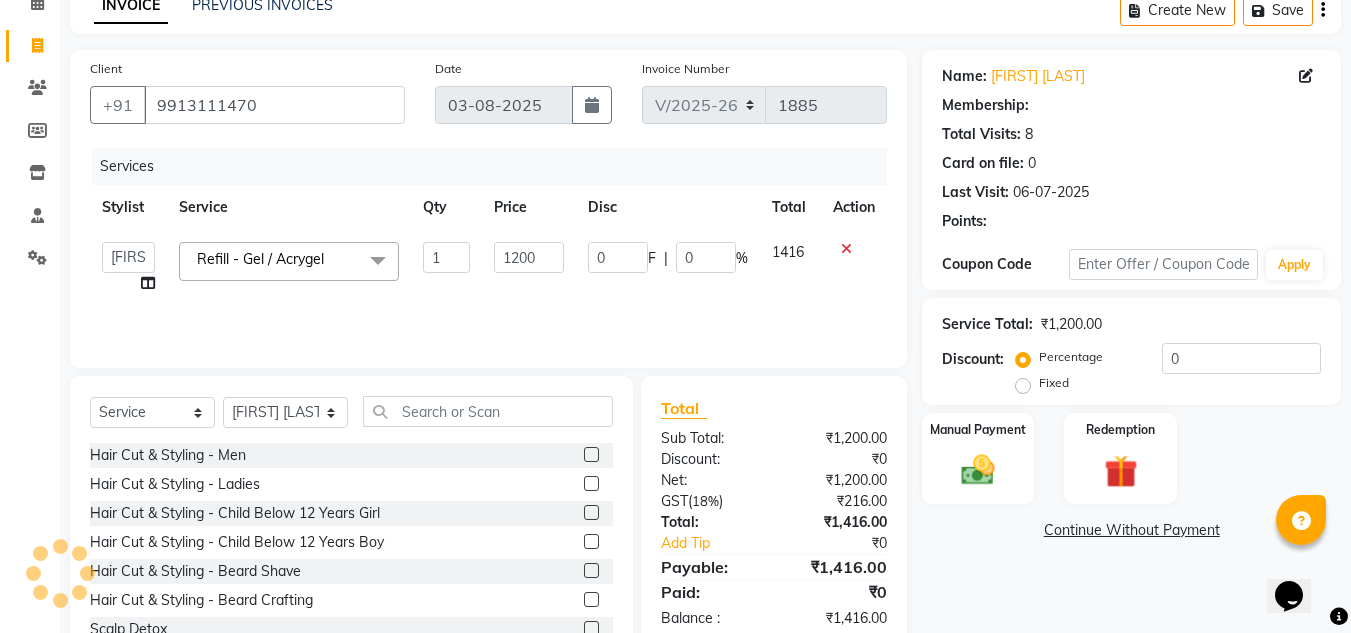select on "1: Object" 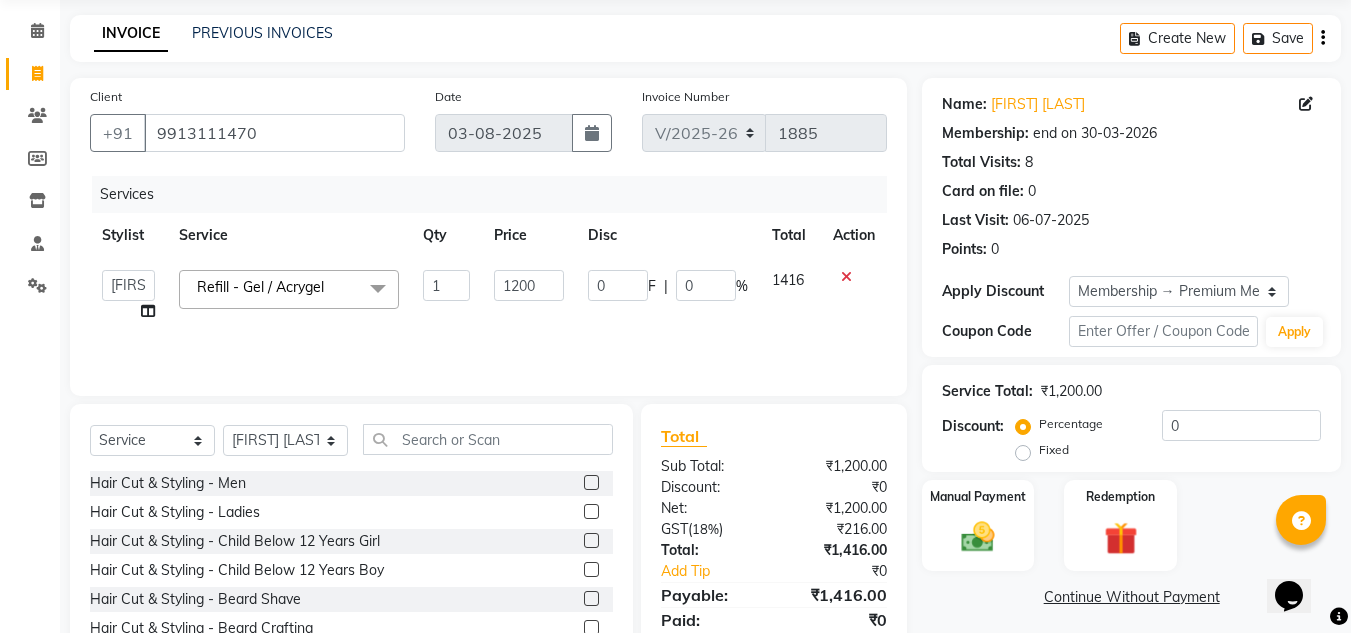 scroll, scrollTop: 168, scrollLeft: 0, axis: vertical 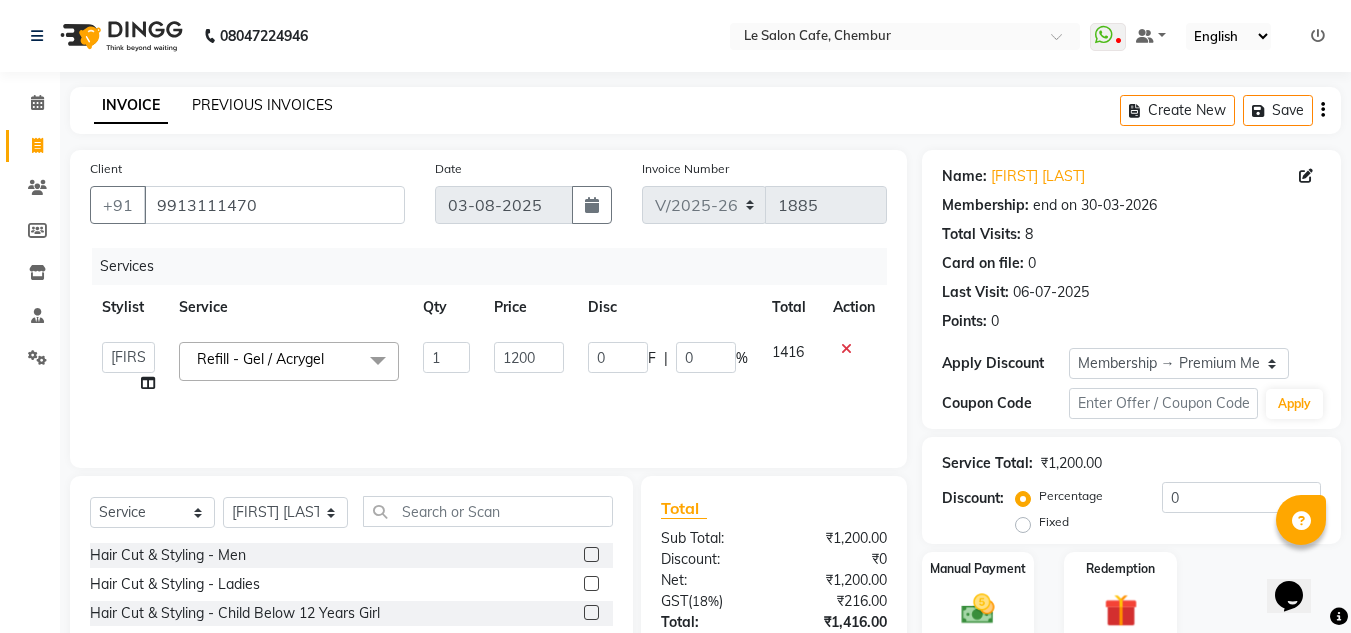click on "PREVIOUS INVOICES" 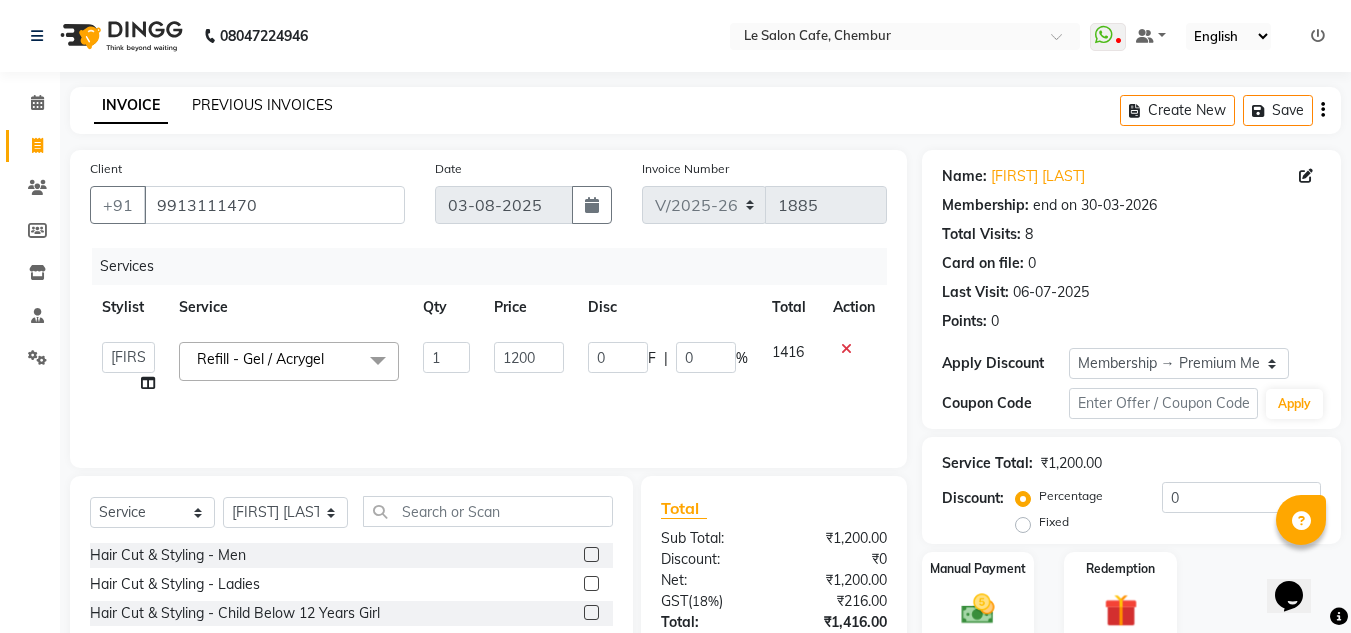 click on "PREVIOUS INVOICES" 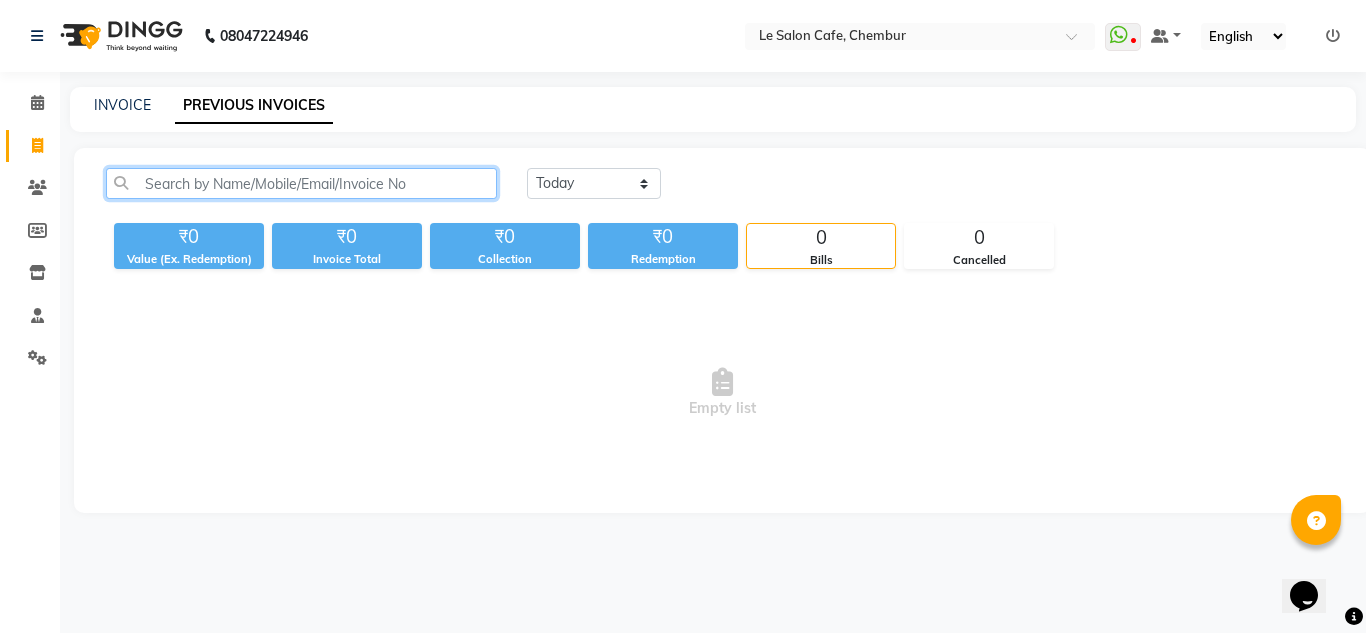 click 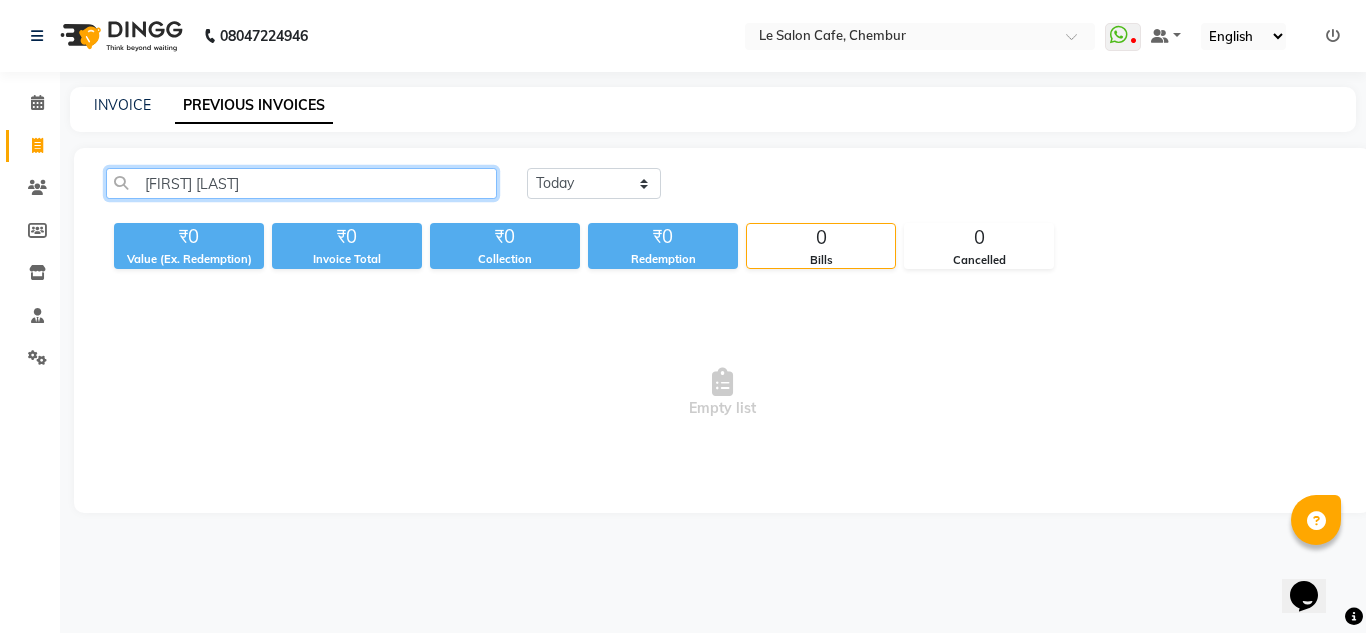 click on "Khushi Baja" 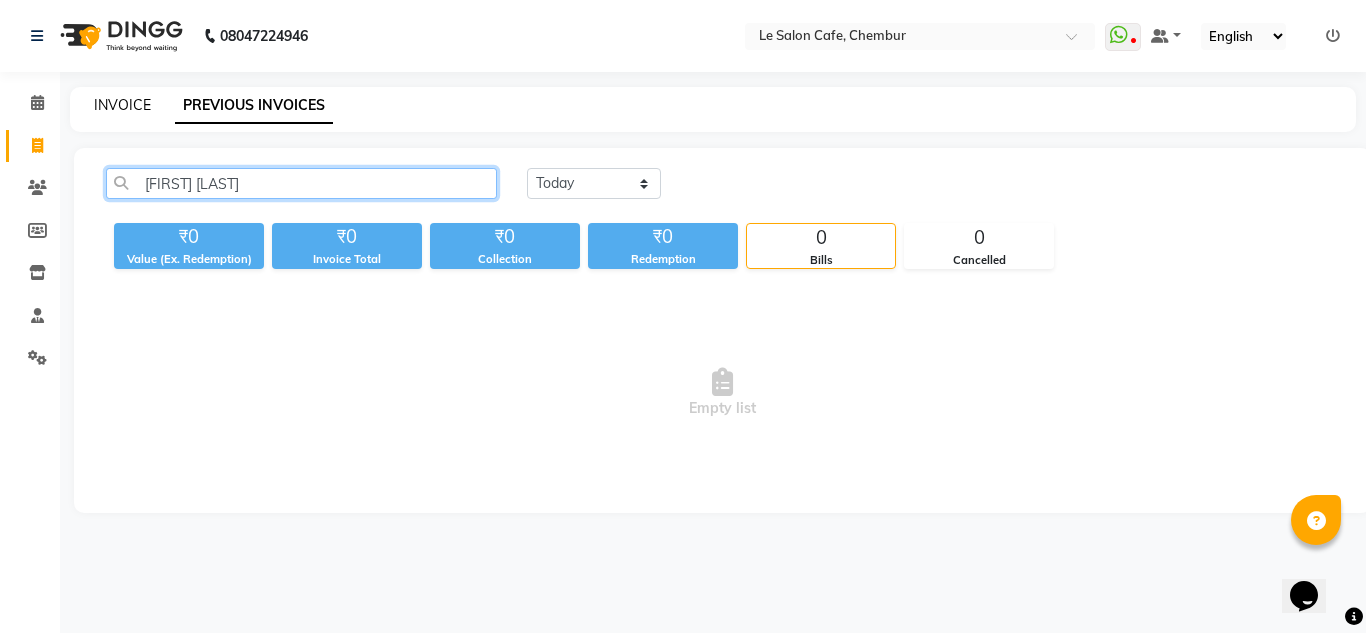 type on "[FIRST] [LAST]" 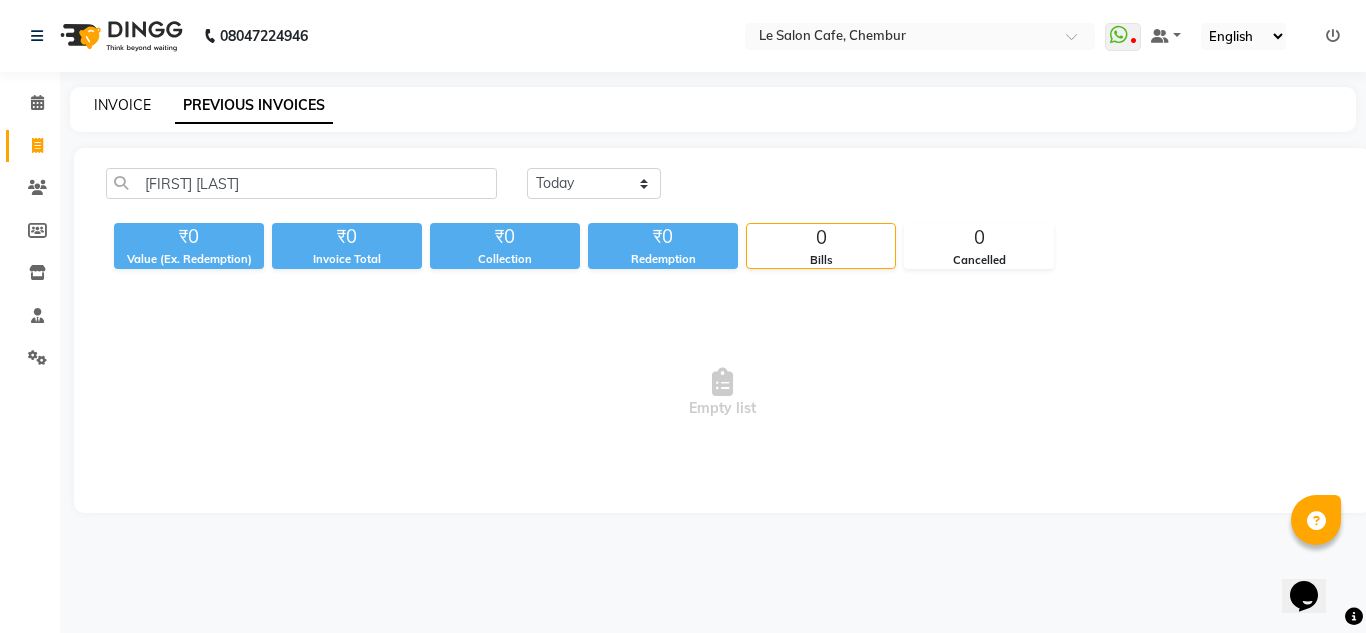 click on "INVOICE" 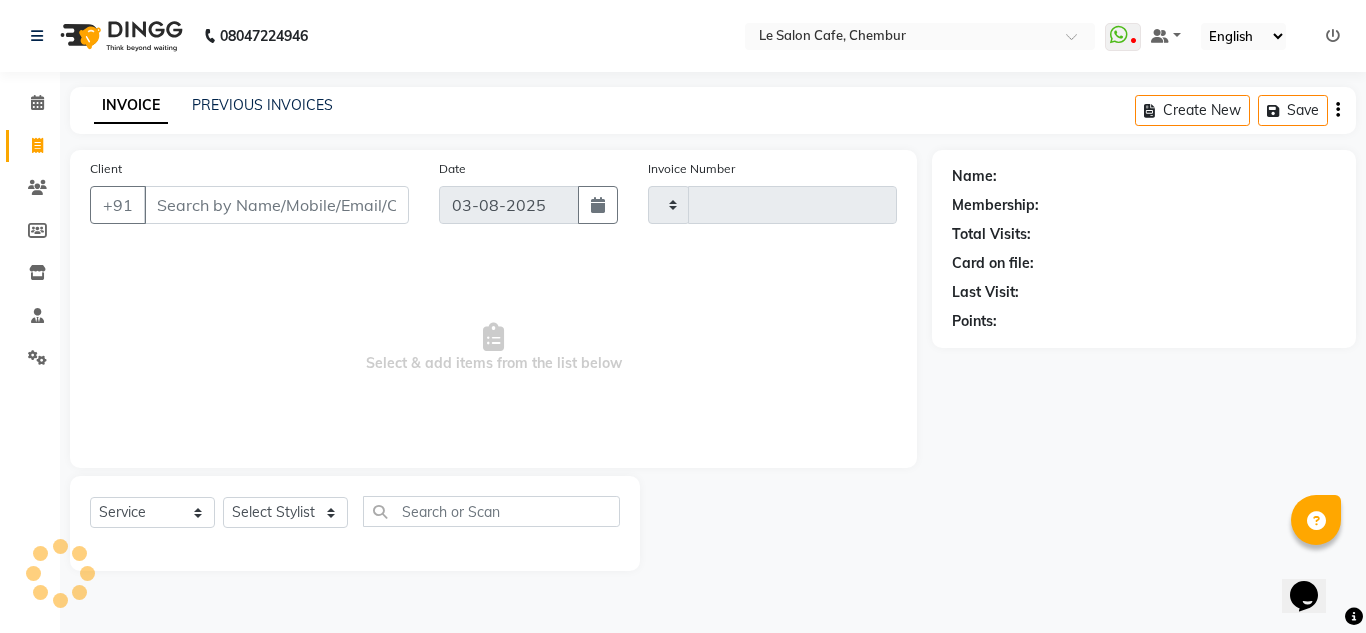 type on "1885" 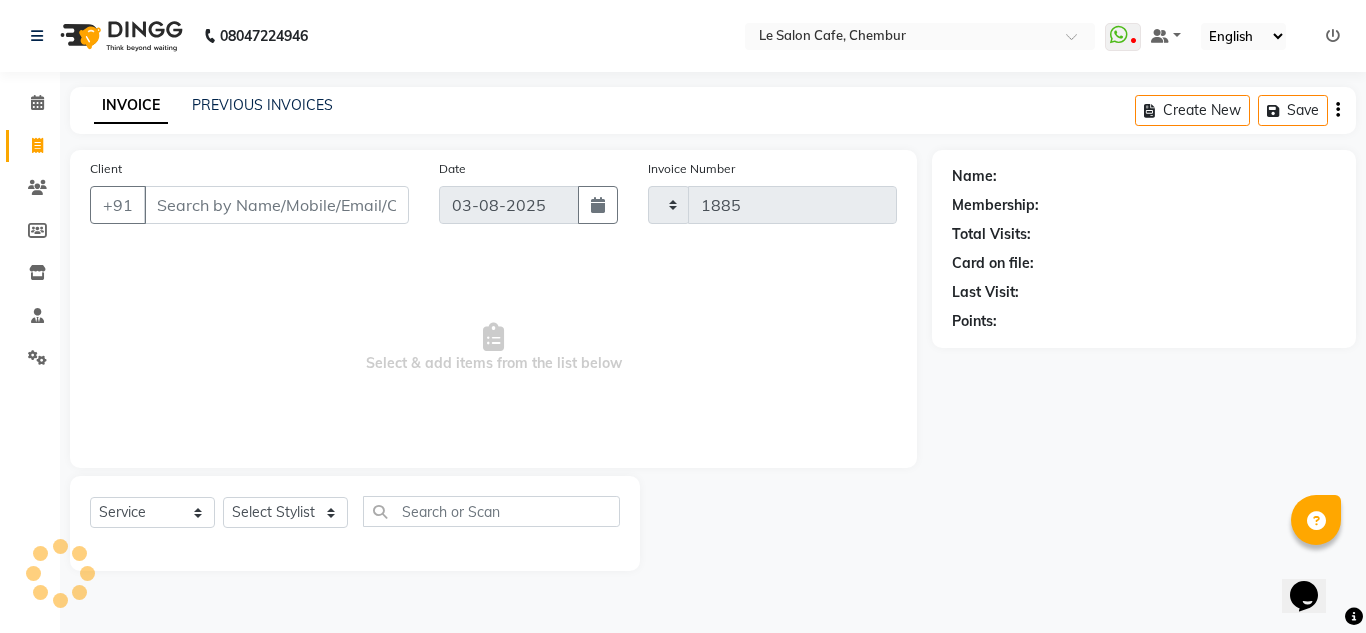 select on "594" 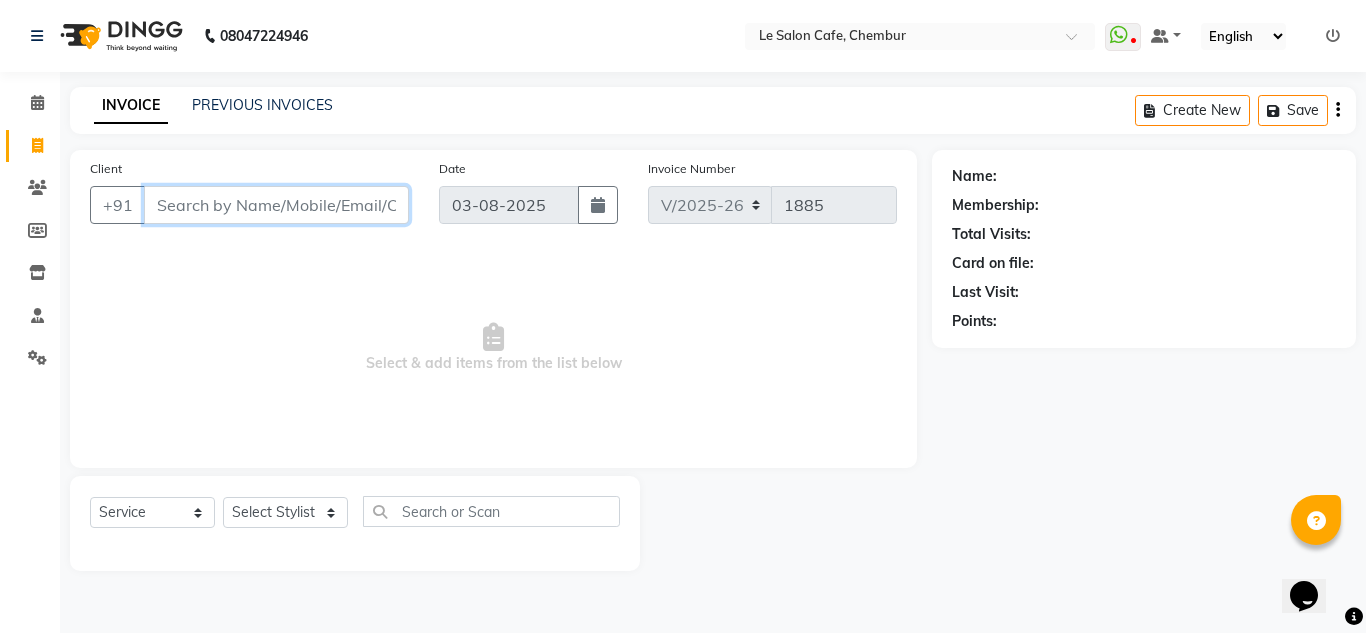 click on "Client" at bounding box center [276, 205] 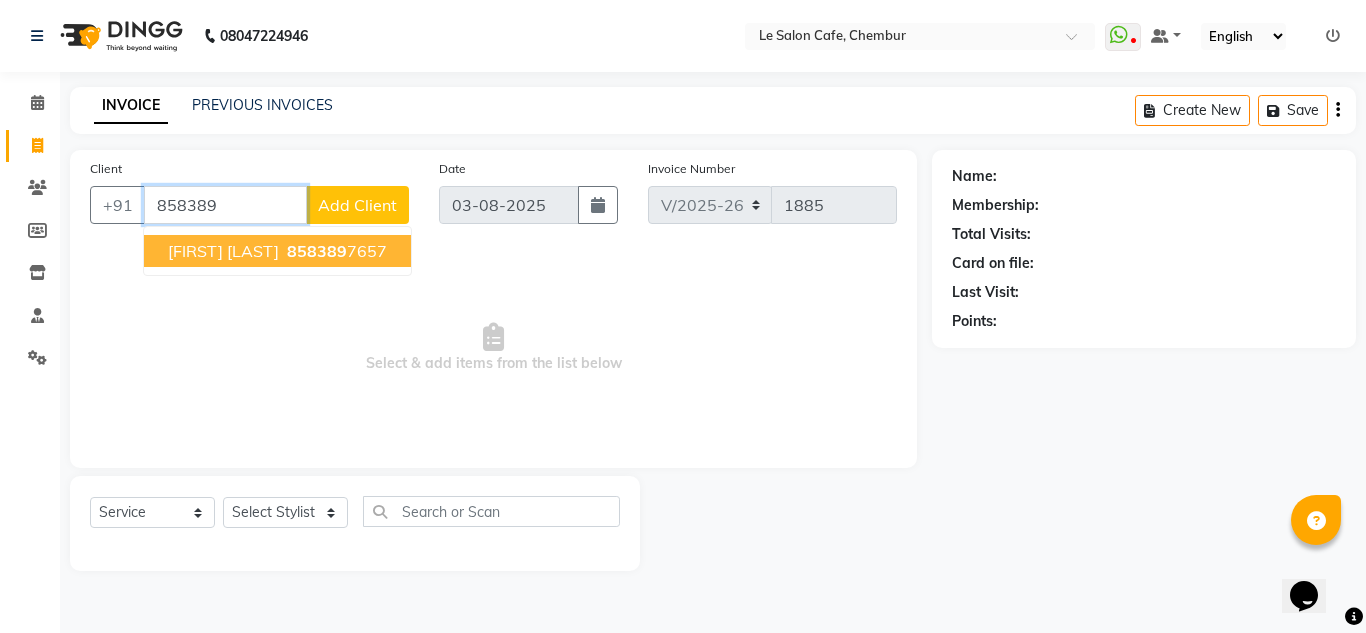 click on "Simram Kheruka" at bounding box center [223, 251] 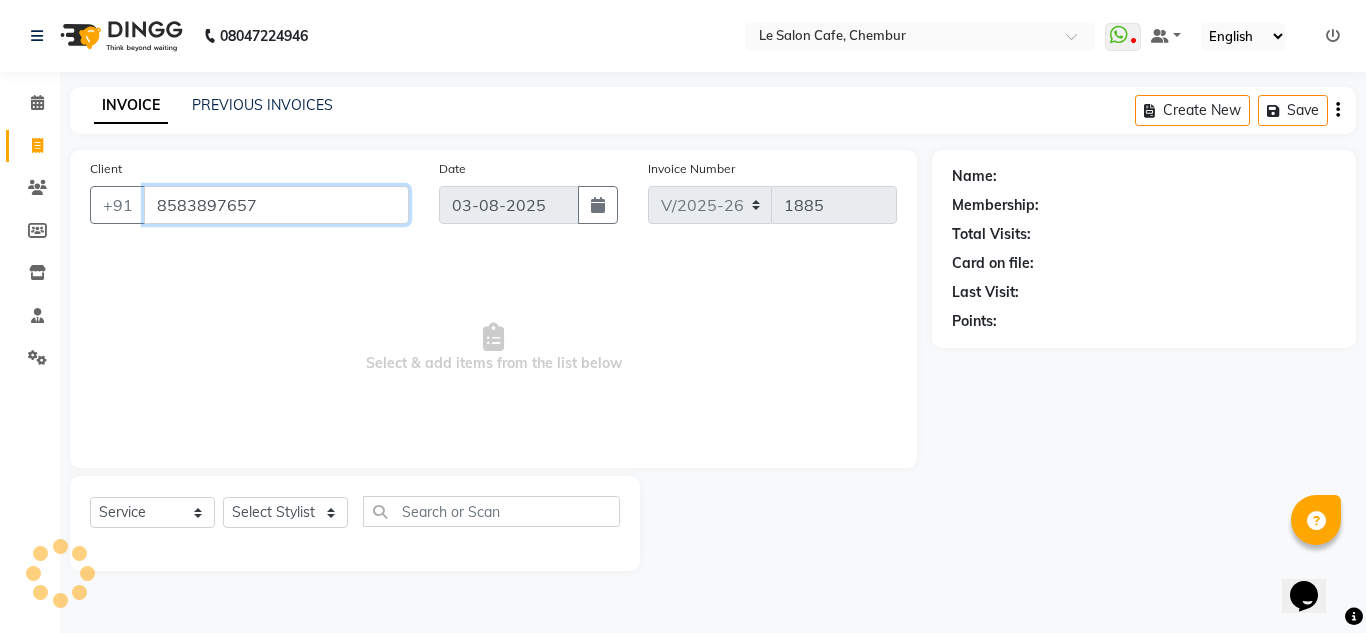 type on "8583897657" 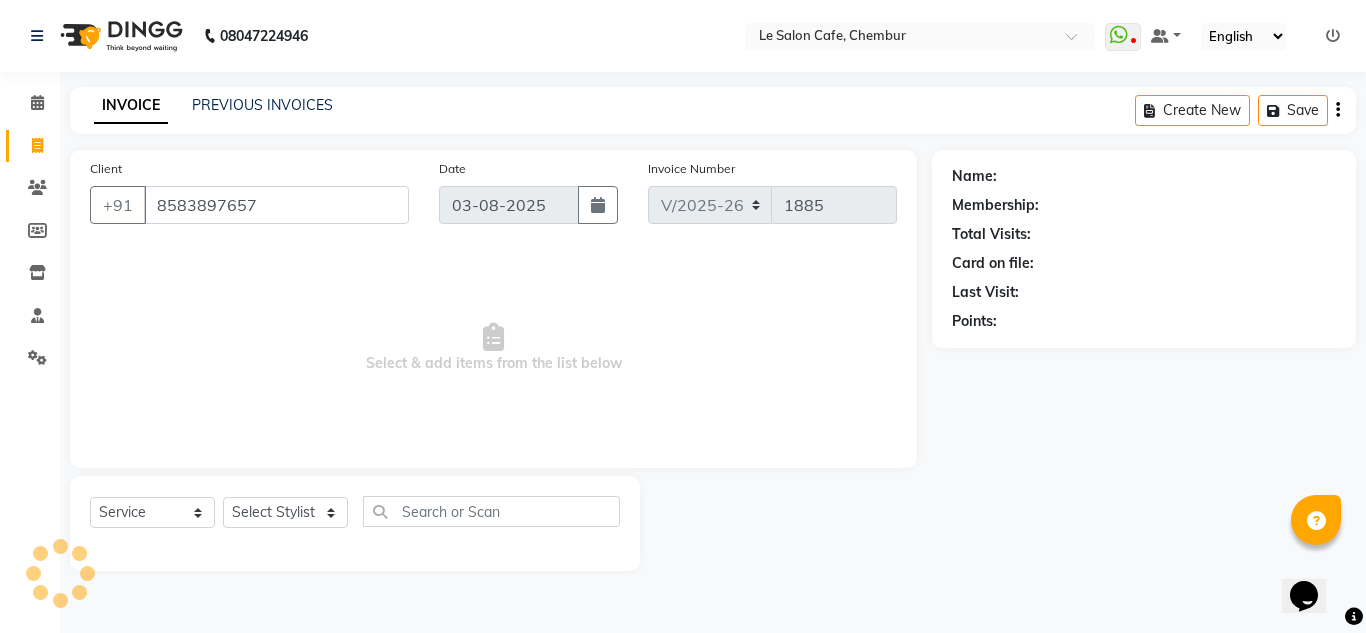 select on "1: Object" 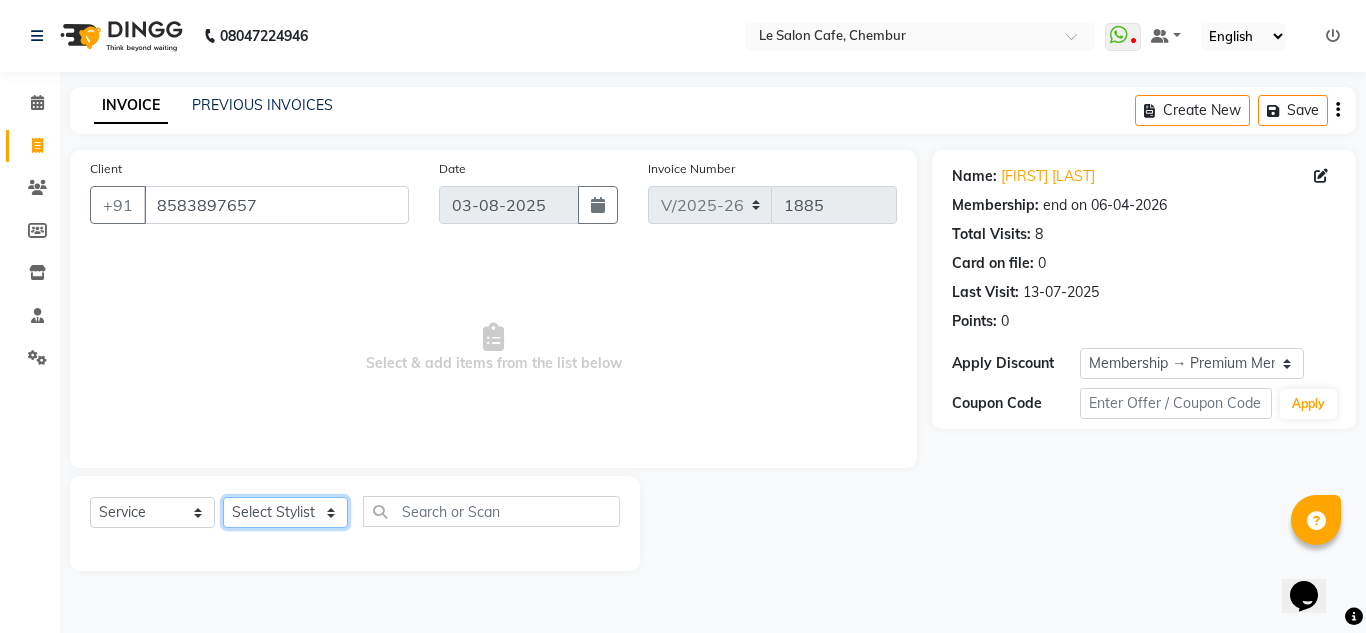 click on "Select Stylist Amandeep Kaur Kalsi Aniket Kadam  Faim Alvi  Front Desk  Muskan Khan  Pooja Kolge Reena Shaukat Ali  Salman Ansari  Shailendra Chauhan  Shekhar Sangle Soniyaa Varma Suchita Mistry" 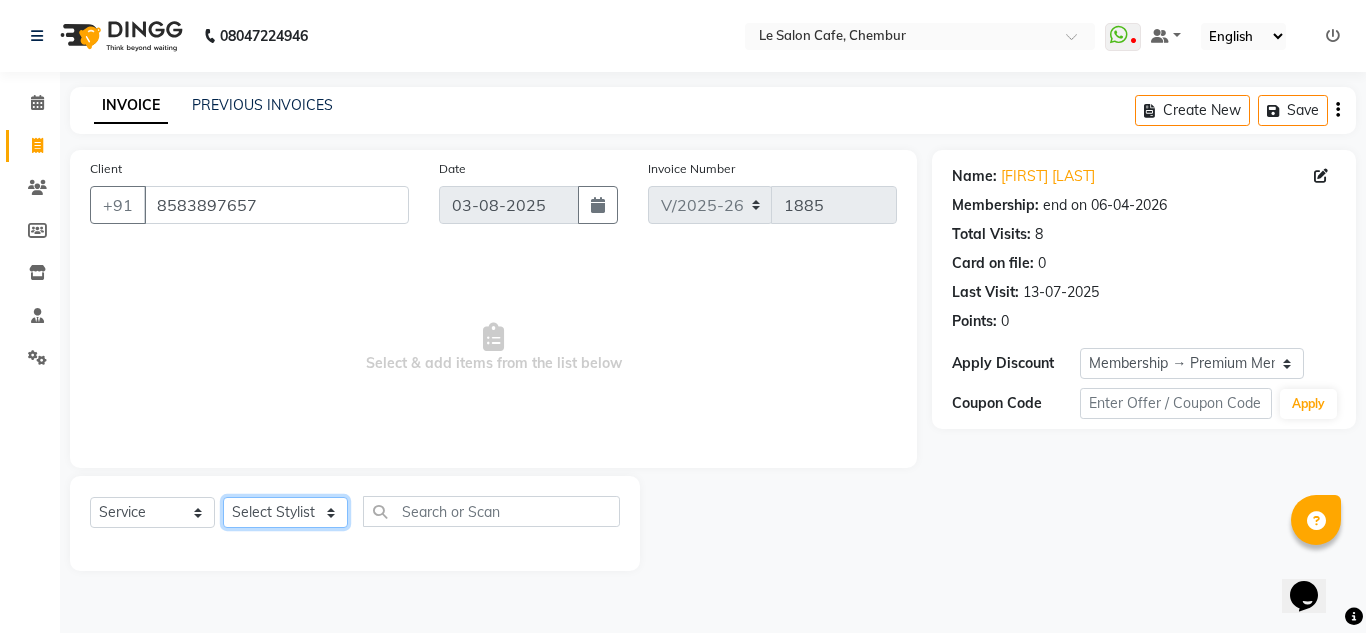 select on "86050" 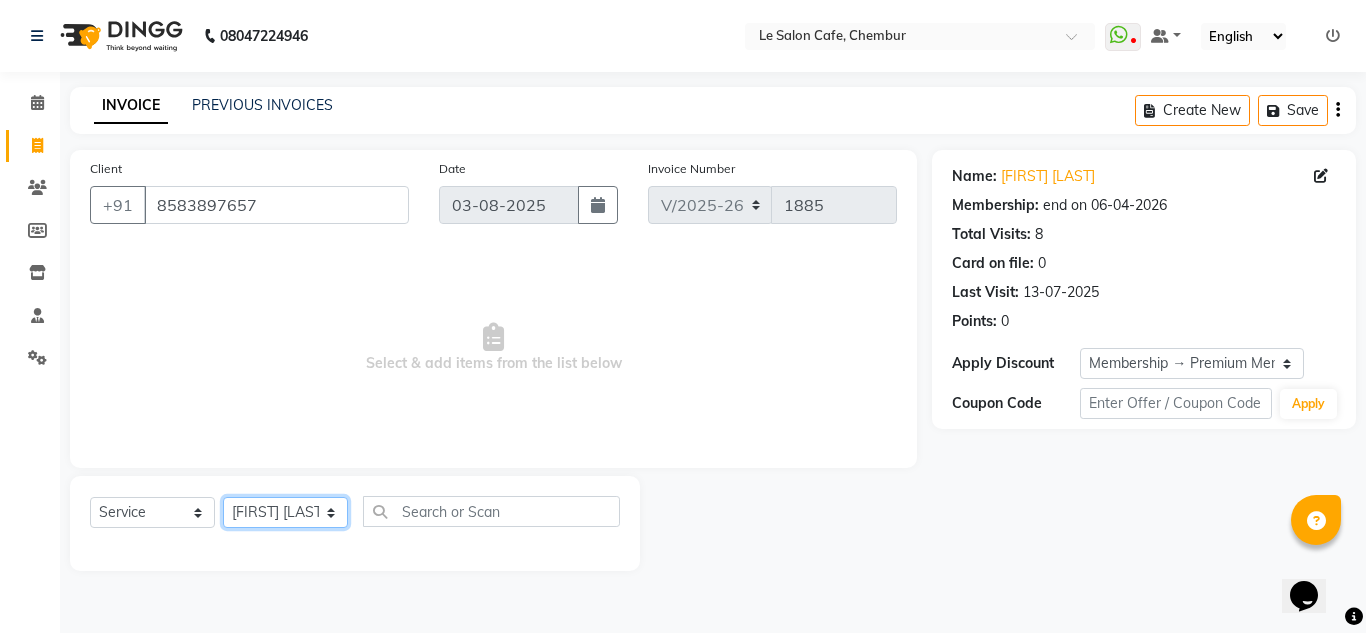 click on "Select Stylist Amandeep Kaur Kalsi Aniket Kadam  Faim Alvi  Front Desk  Muskan Khan  Pooja Kolge Reena Shaukat Ali  Salman Ansari  Shailendra Chauhan  Shekhar Sangle Soniyaa Varma Suchita Mistry" 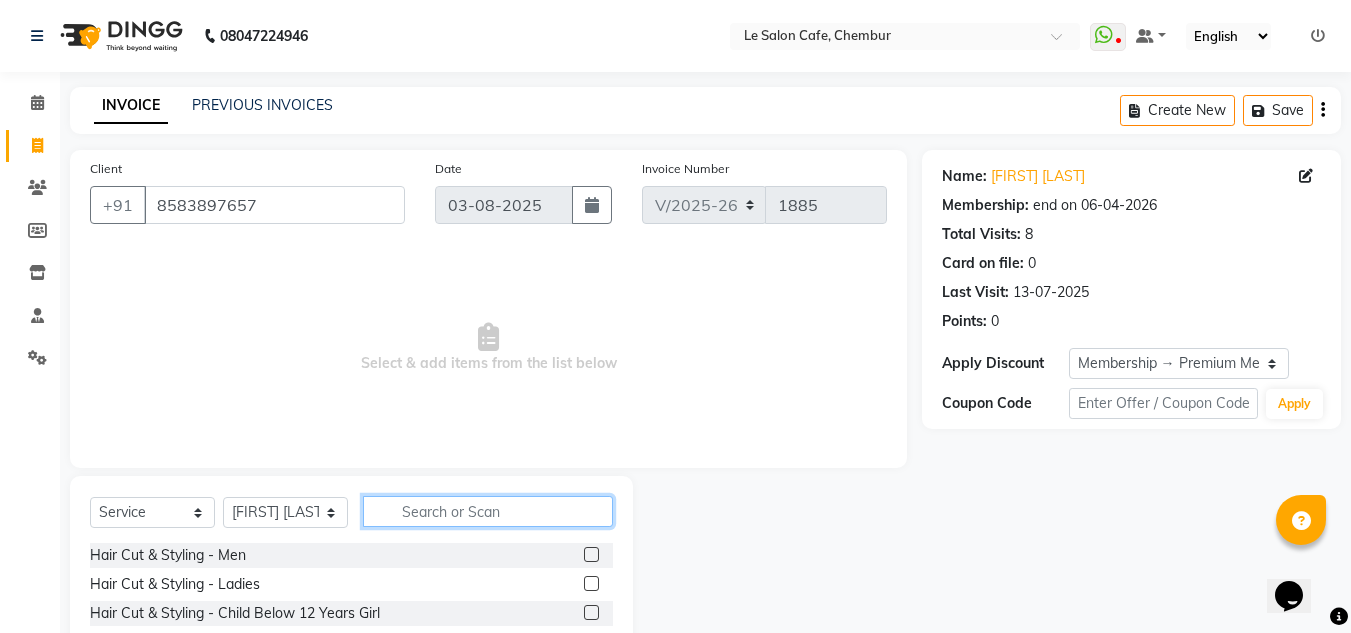 click 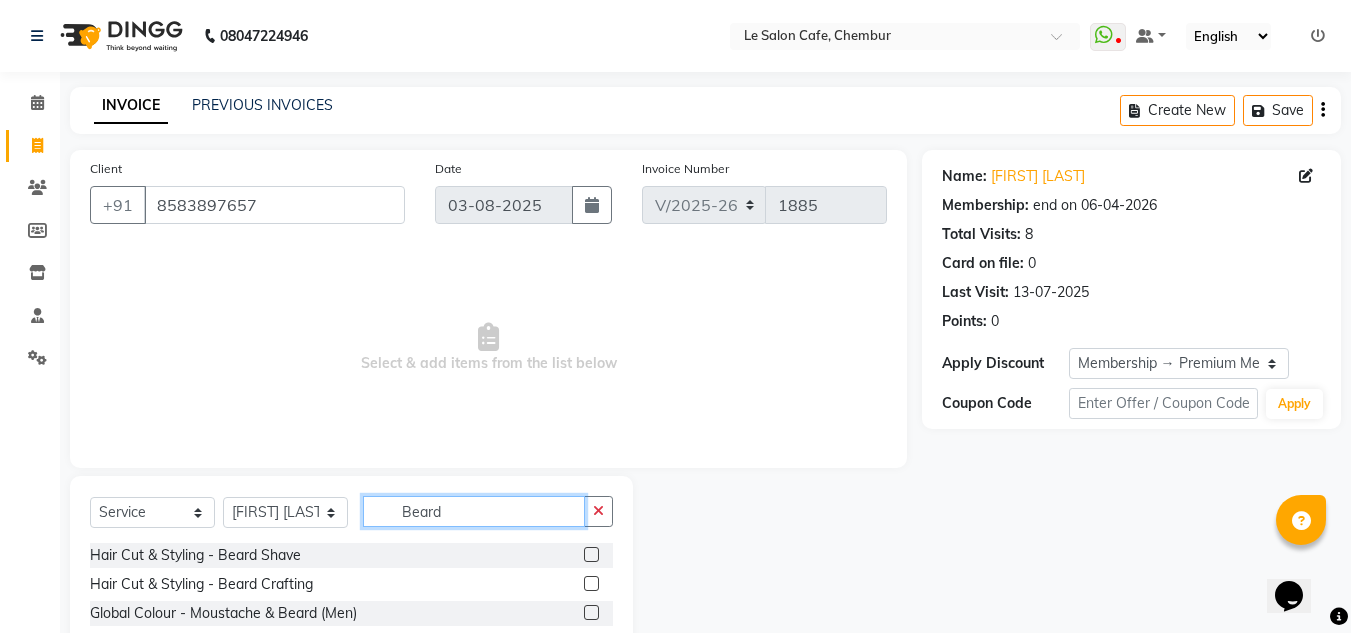 type on "Beard" 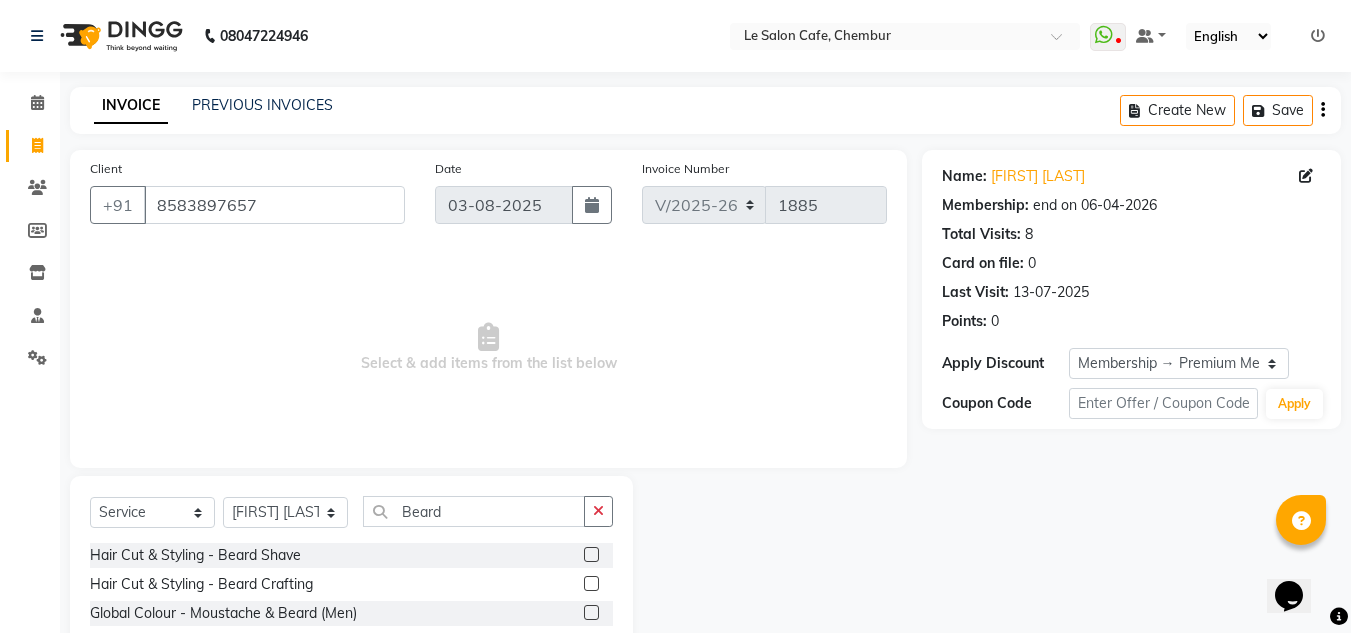 click 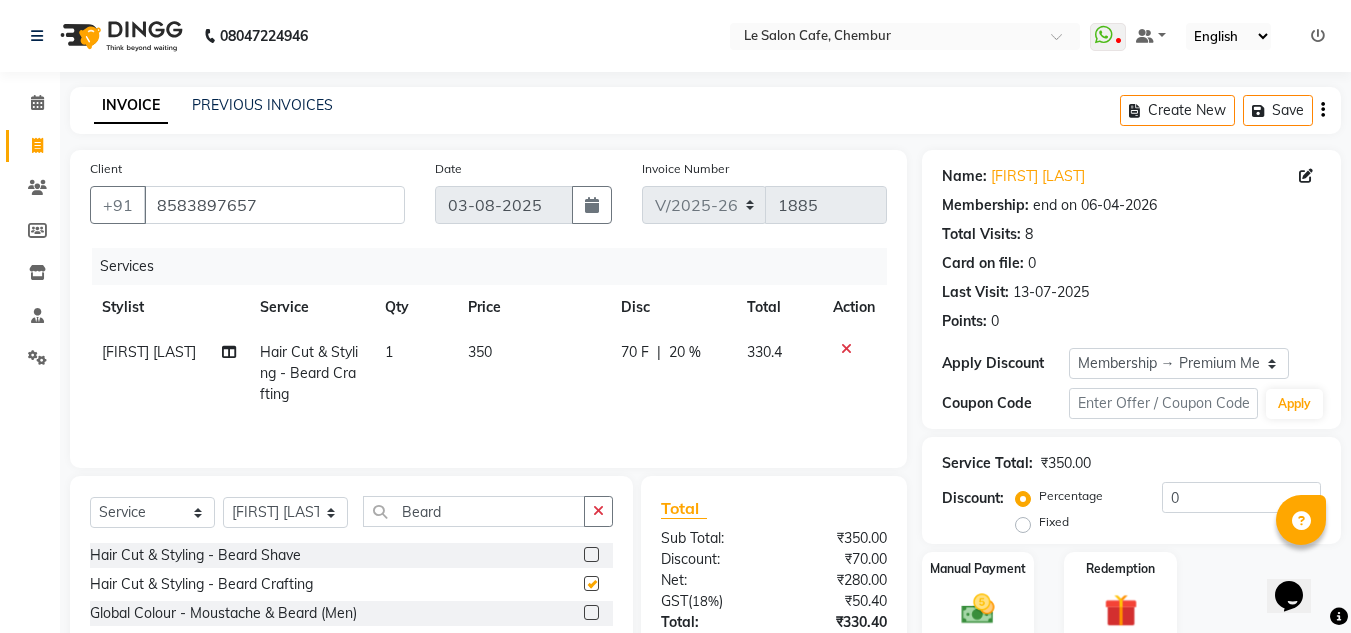checkbox on "false" 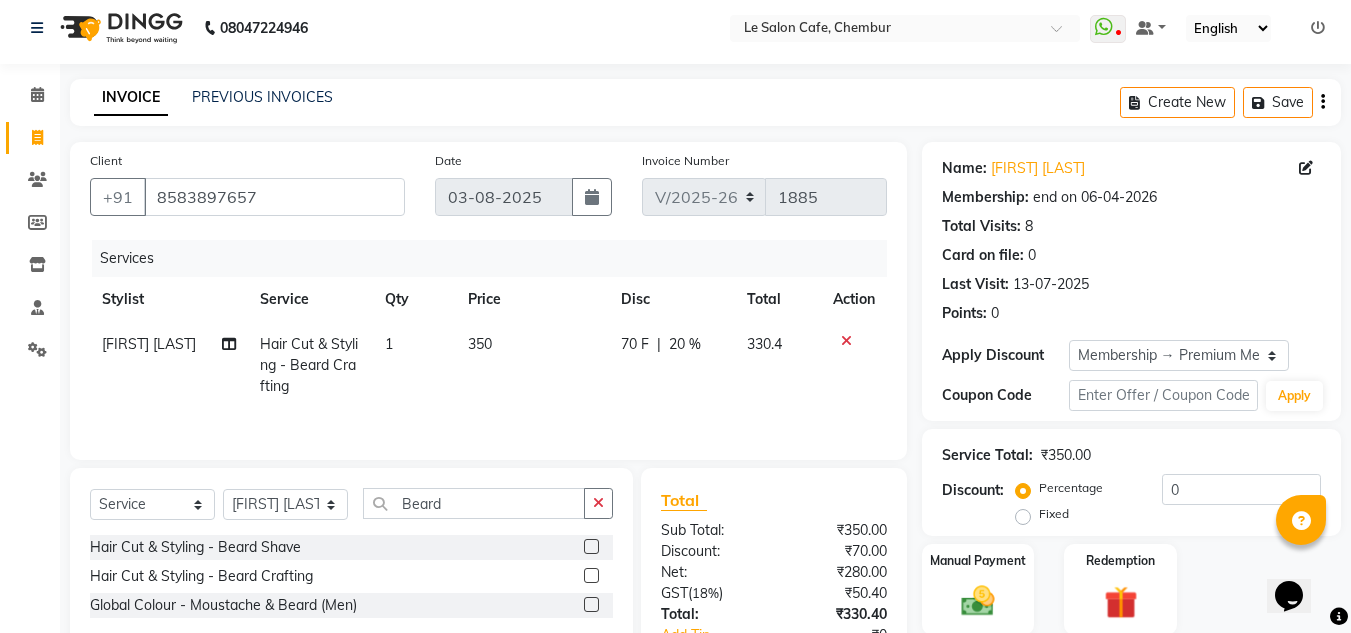 scroll, scrollTop: 0, scrollLeft: 0, axis: both 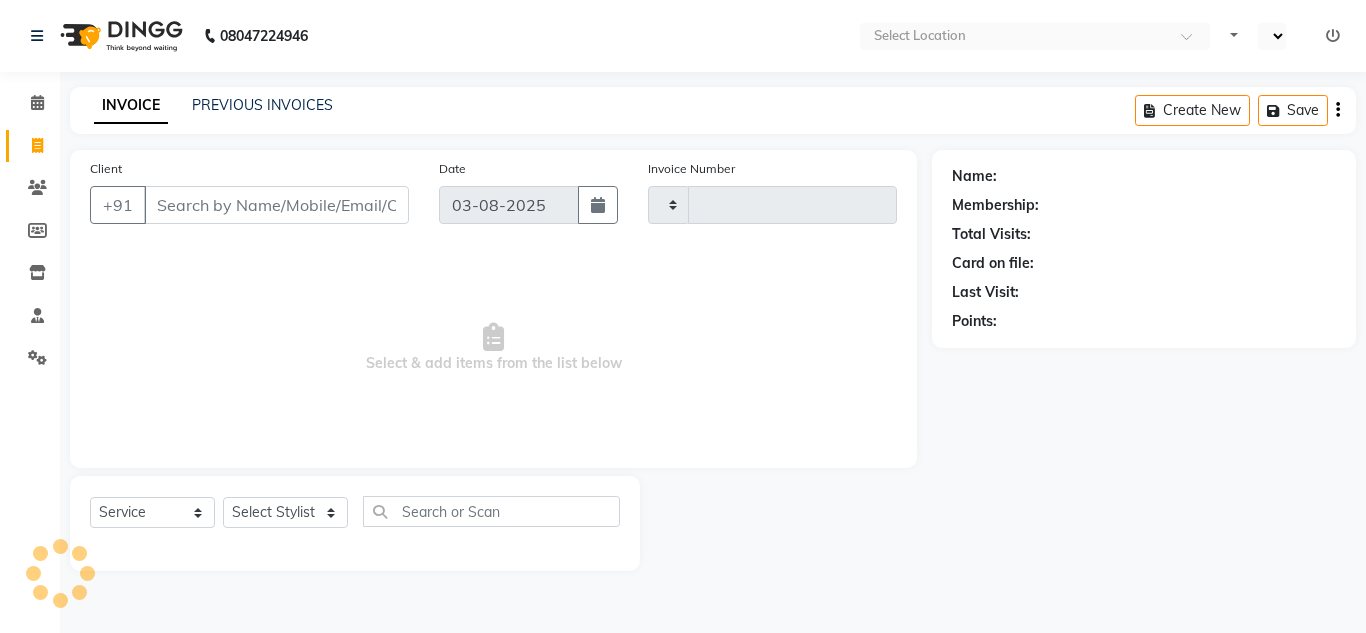 select on "service" 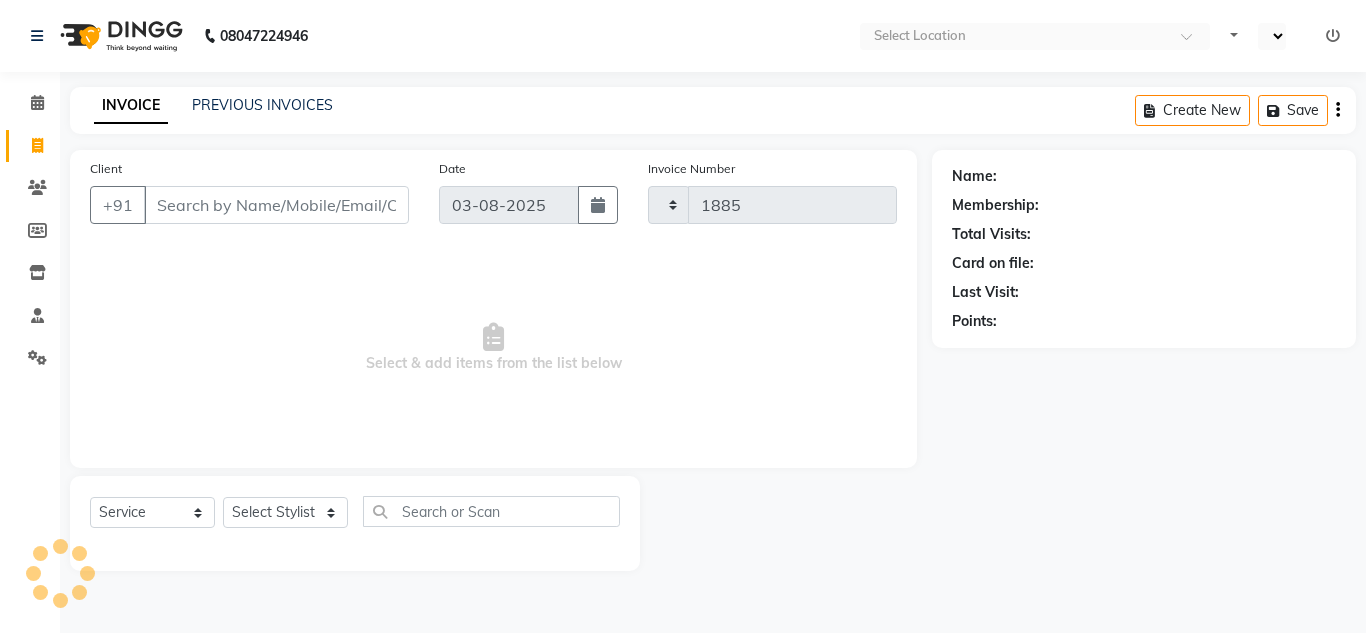 select on "en" 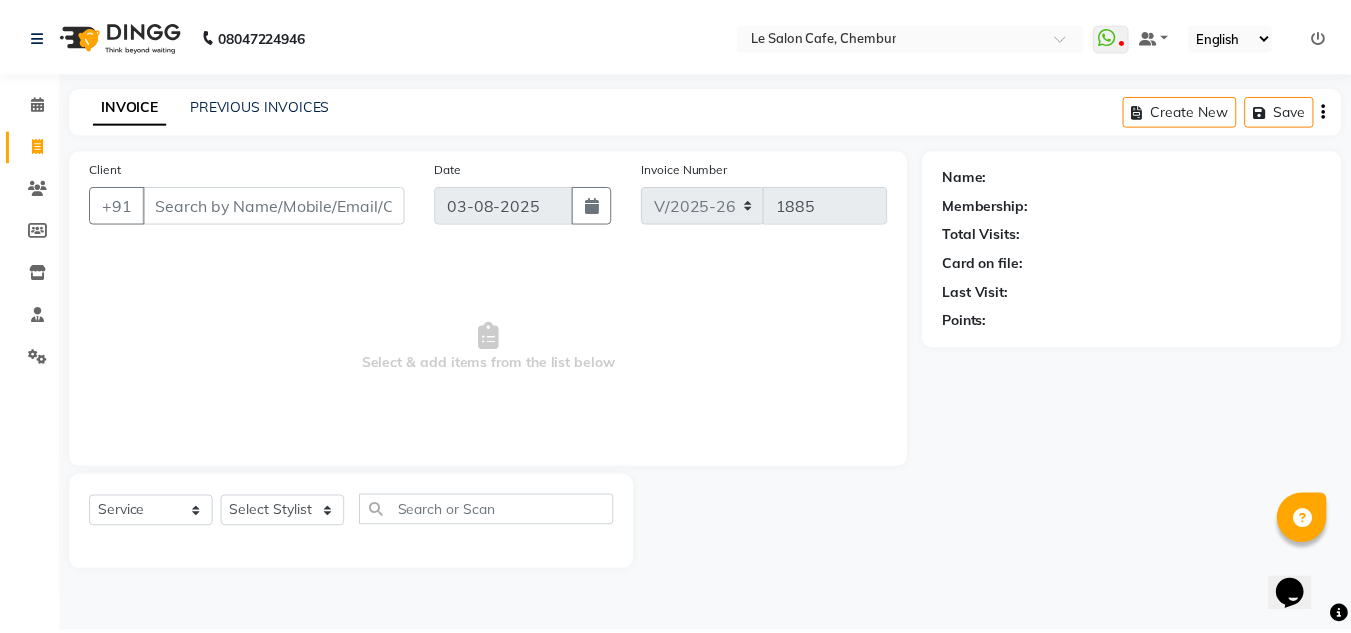 scroll, scrollTop: 0, scrollLeft: 0, axis: both 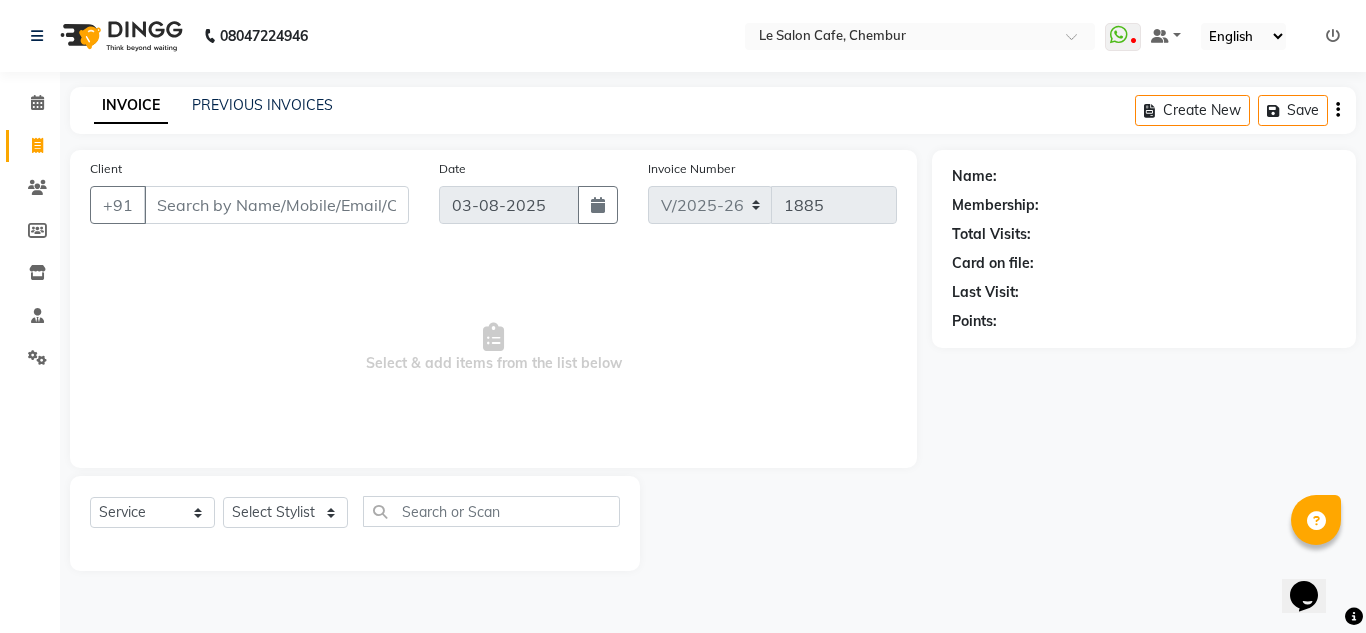 click on "Client" at bounding box center (276, 205) 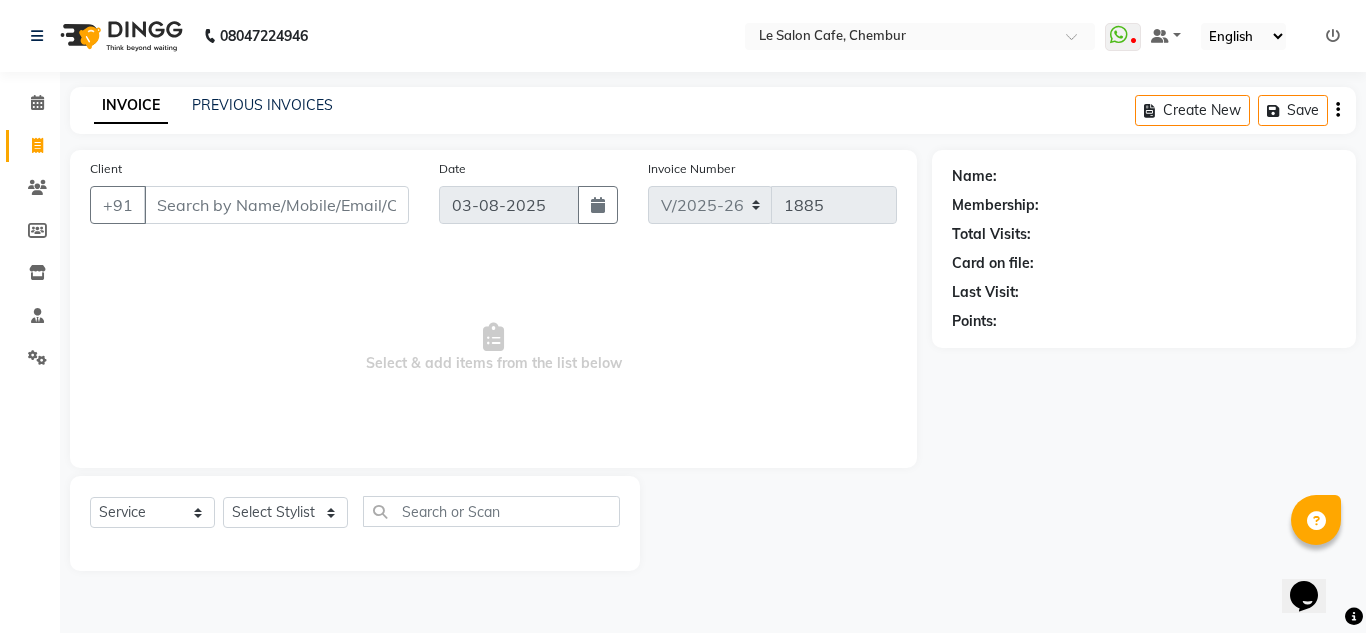 click on "Select Location × Le Salon Cafe, Chembur  WhatsApp Status  ✕ Status:  Disconnected Recent Service Activity: [DATE]     [TIME]  [PHONE]Whatsapp Settings Default Panel My Panel English ENGLISH Español العربية मराठी हिंदी ગુજરાતી தமிழ் 中文 Notifications nothing to show ☀ Le Salon Cafe, Chembur  Calendar  Invoice  Clients  Members  Inventory  Staff  Settings Completed InProgress Upcoming Dropped Tentative Check-In Confirm Bookings Segments Page Builder INVOICE PREVIOUS INVOICES Create New   Save  Client +91 Date [DATE] Invoice Number [ID_NUMBER]  Select & add items from the list below  Select  Service  Product  Membership  Package Voucher Prepaid Gift Card  Select Stylist [FIRST] [LAST] [FIRST] [LAST]  [FIRST] [LAST]  Front Desk  [FIRST] [LAST] [FIRST] [LAST] [FIRST] [LAST]  [FIRST] [LAST] [FIRST] [LAST] [FIRST] [LAST] [FIRST] [LAST] Name: Membership: Total Visits: Card on file: Last Visit:" at bounding box center [683, 316] 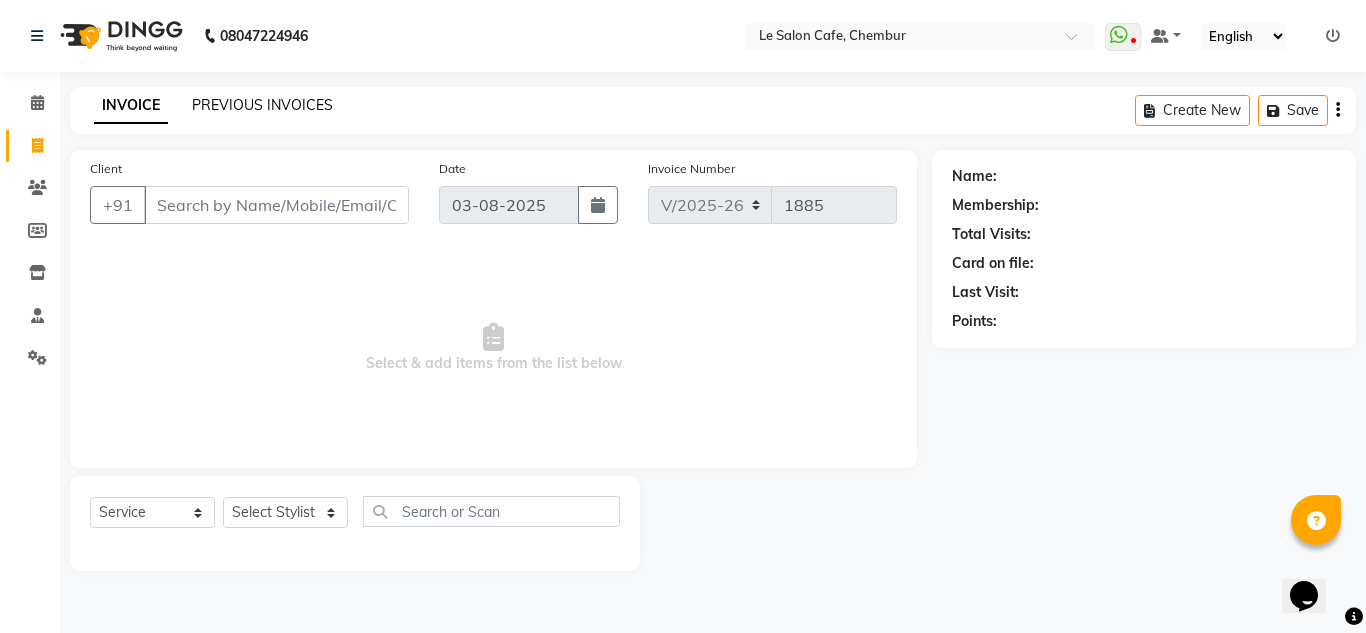click on "PREVIOUS INVOICES" 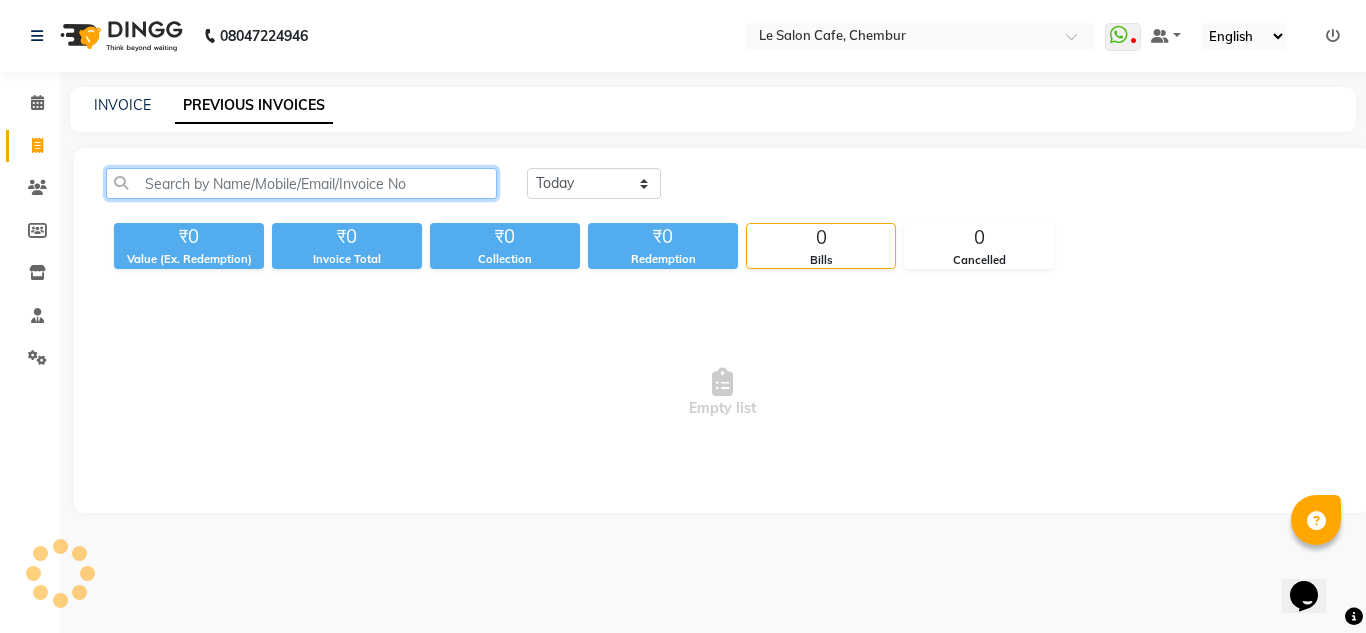 click 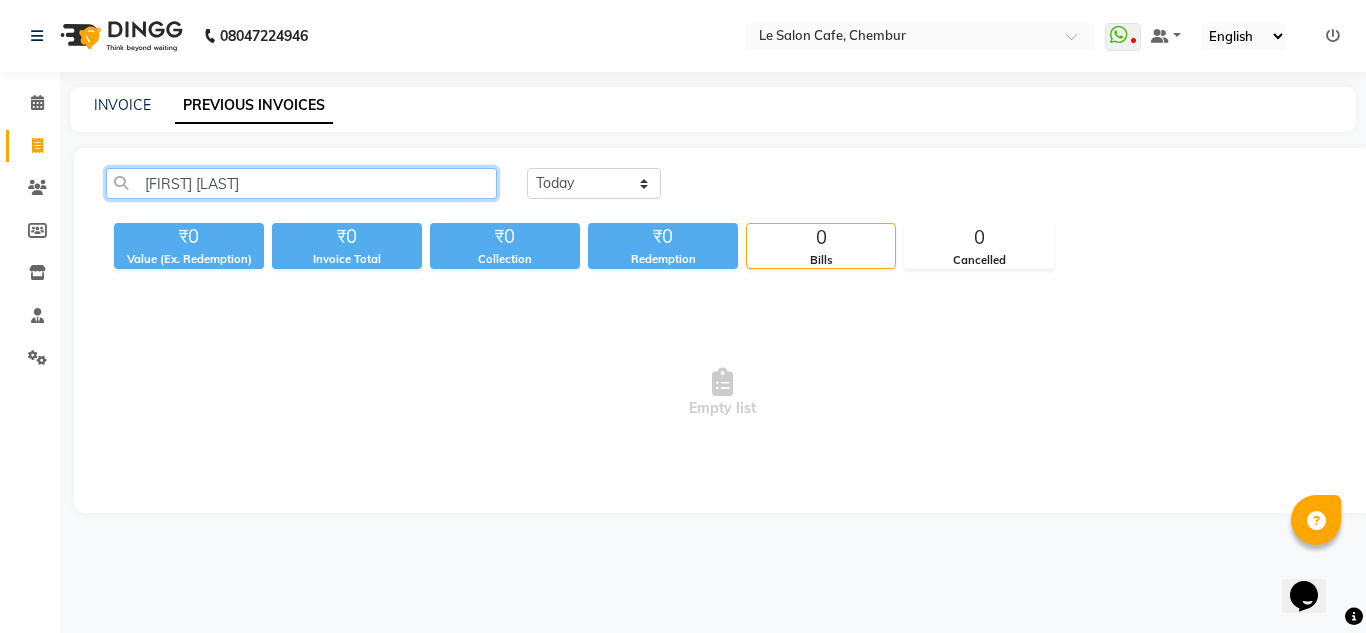 type on "[FIRST] [LAST]" 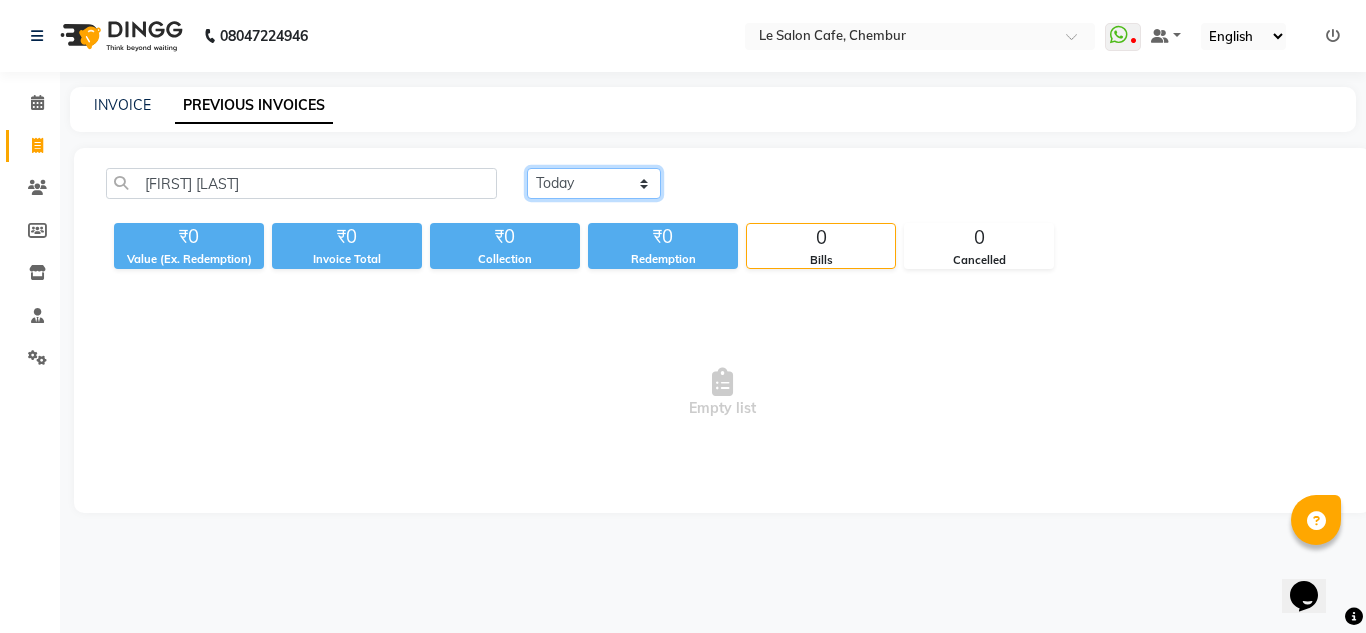 click on "Today Yesterday Custom Range" 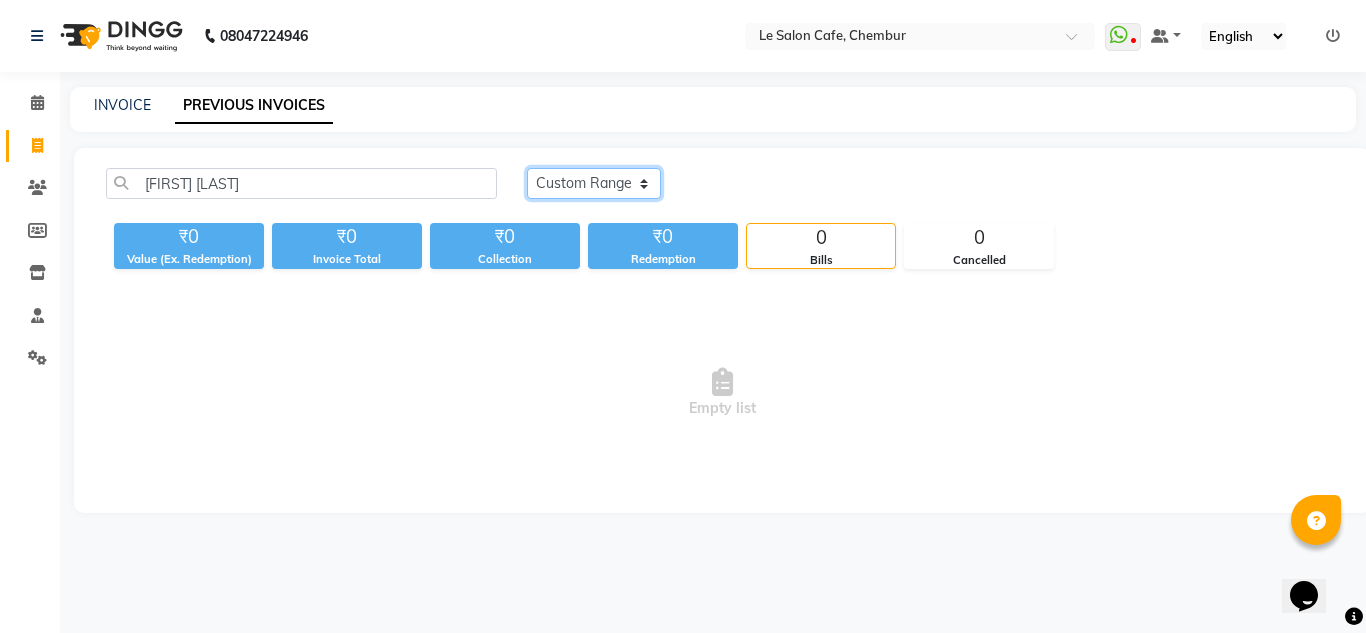 click on "Today Yesterday Custom Range" 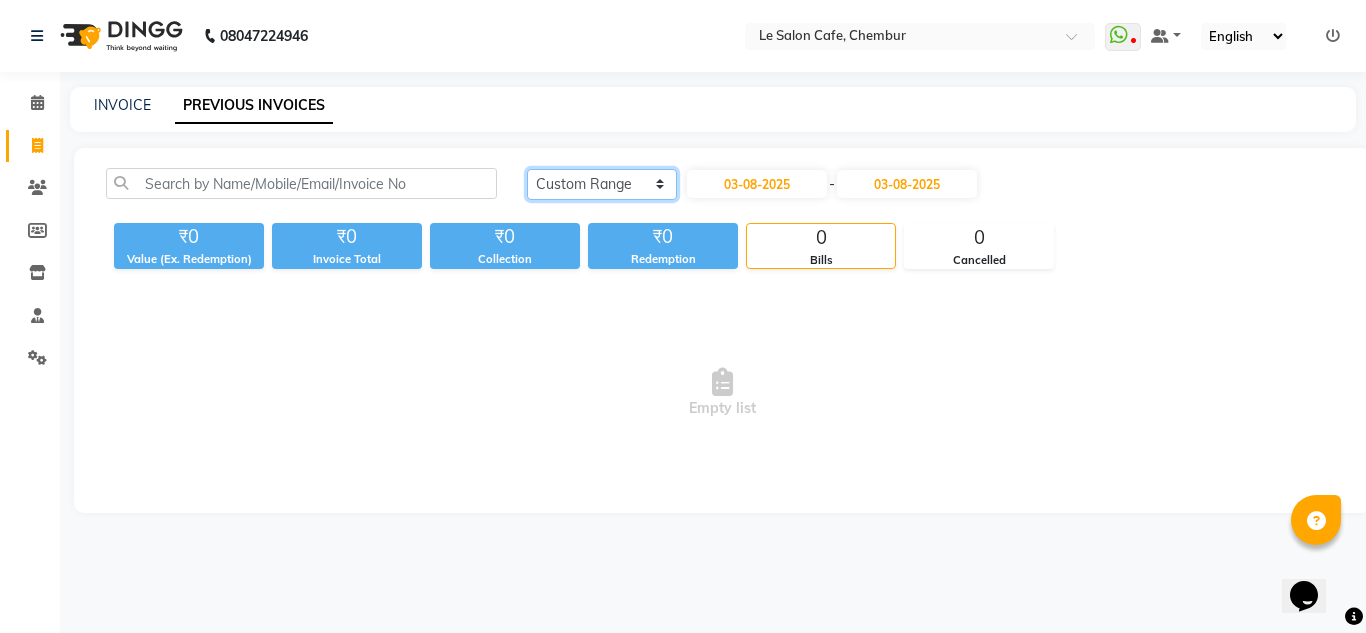 click on "Today Yesterday Custom Range" 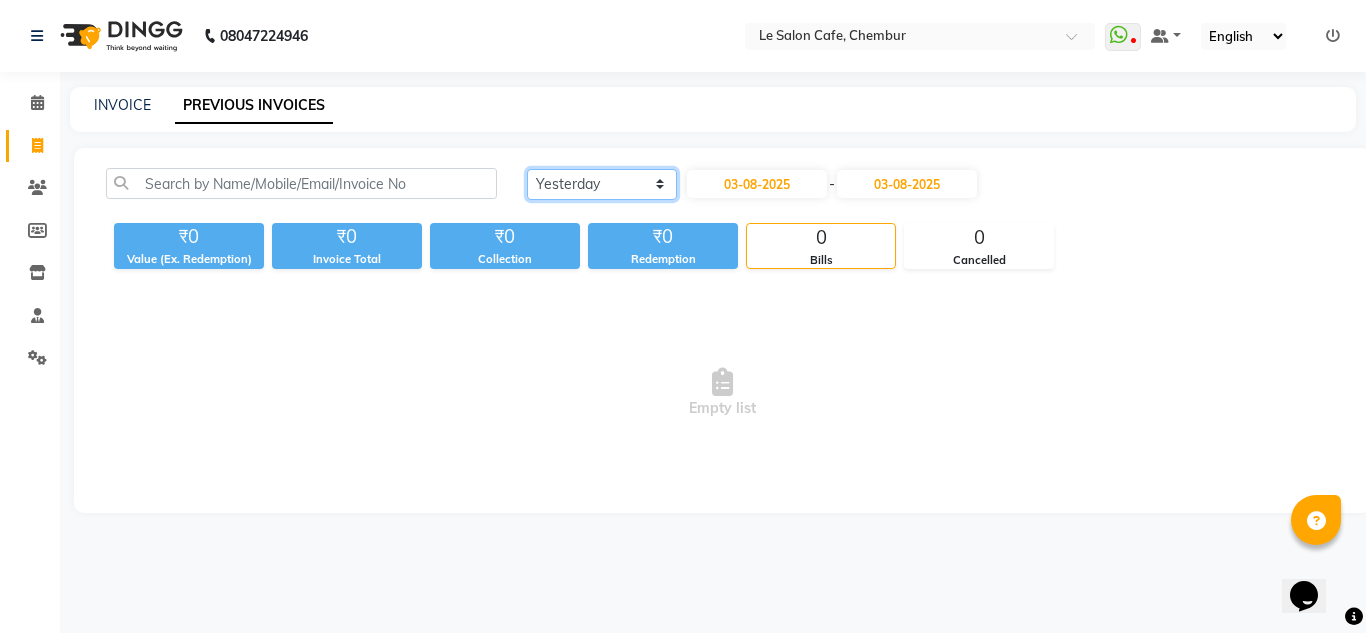 click on "Today Yesterday Custom Range" 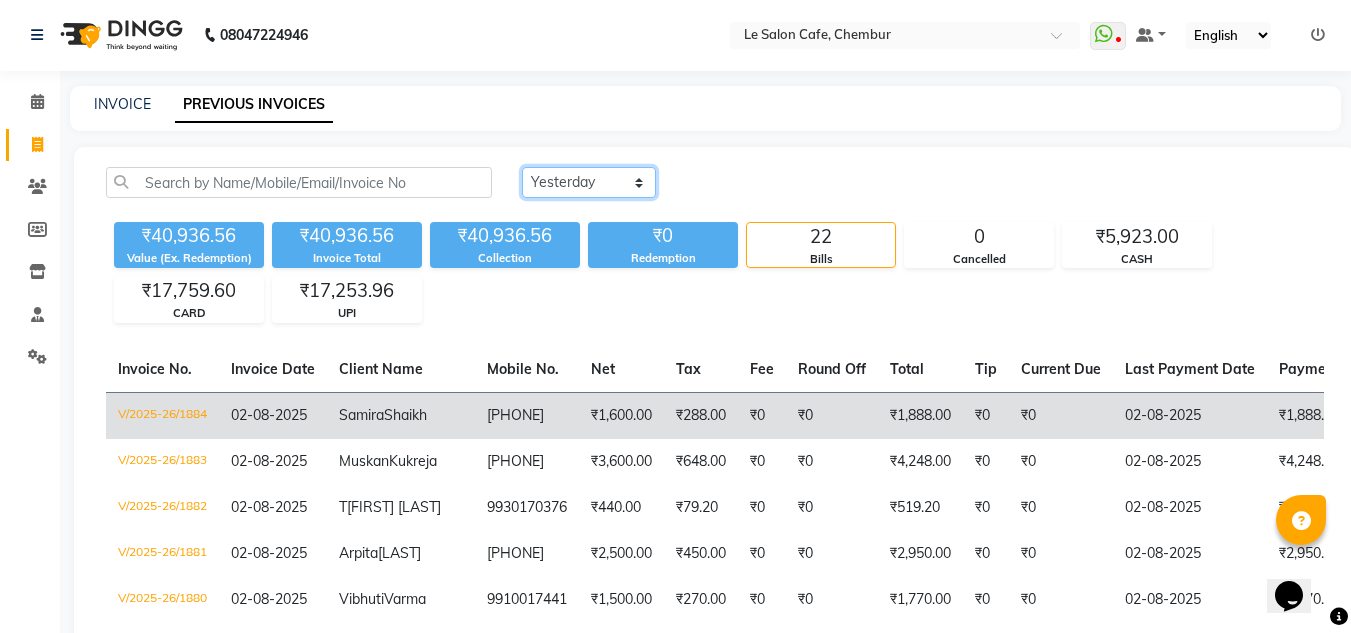 scroll, scrollTop: 0, scrollLeft: 0, axis: both 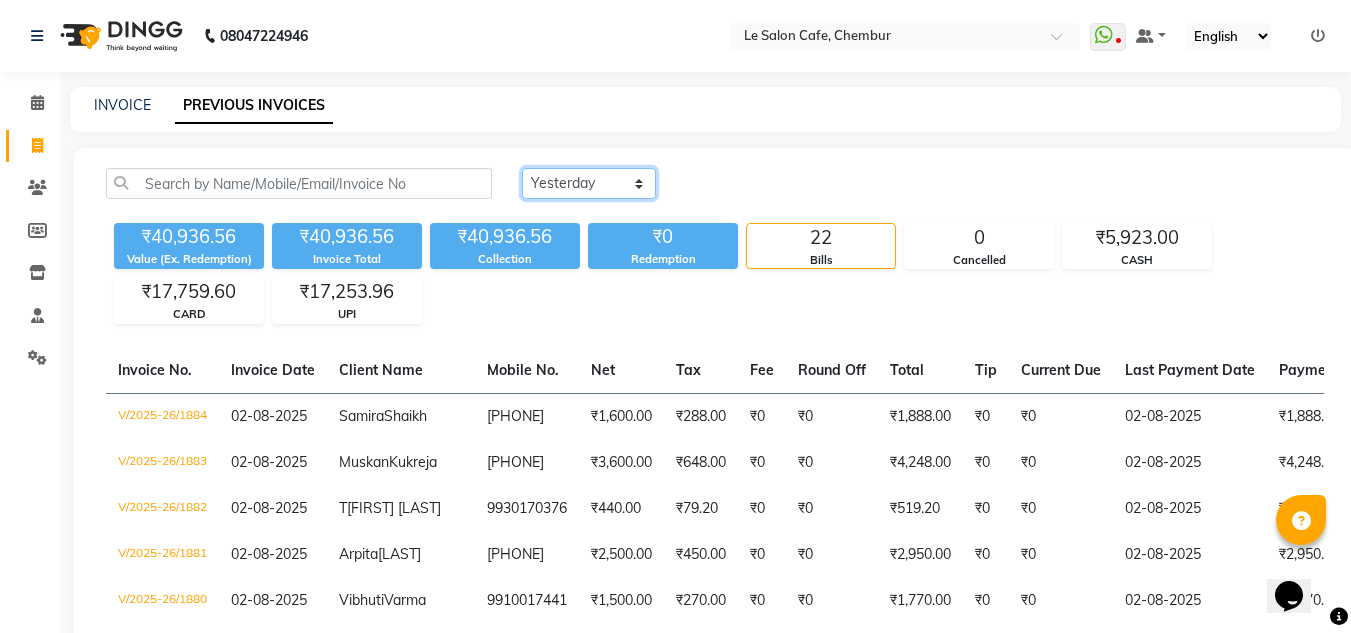 click on "Today Yesterday Custom Range" 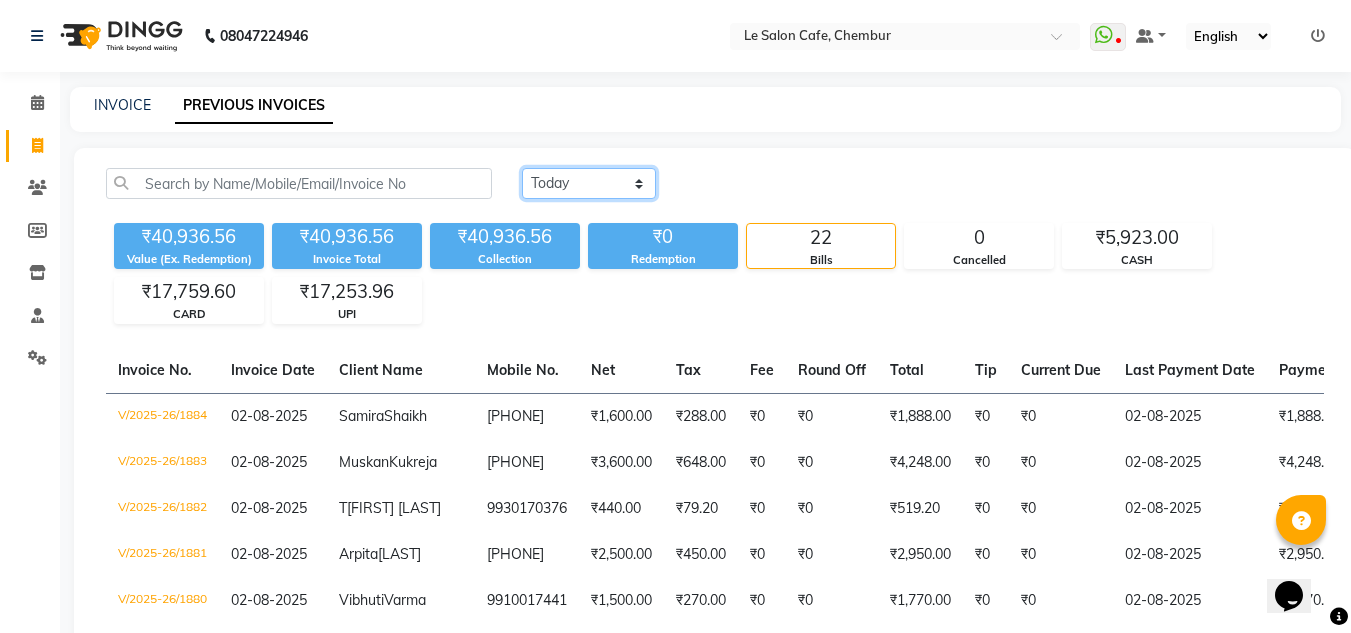click on "Today Yesterday Custom Range" 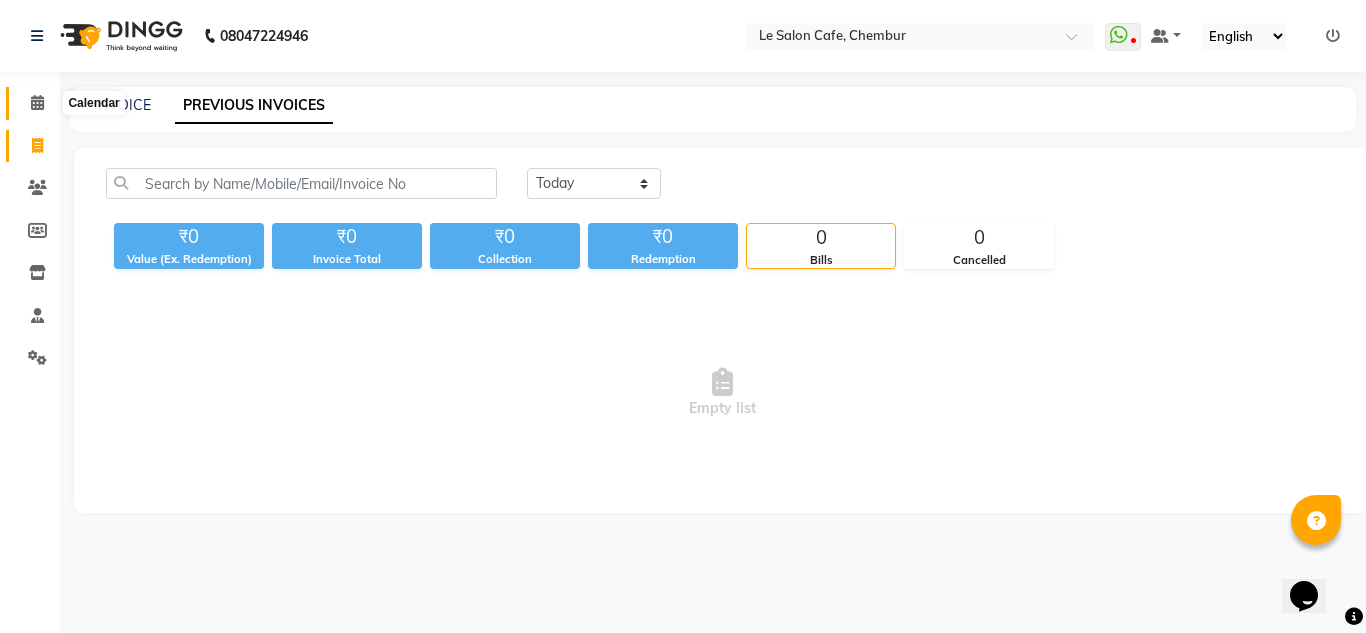click 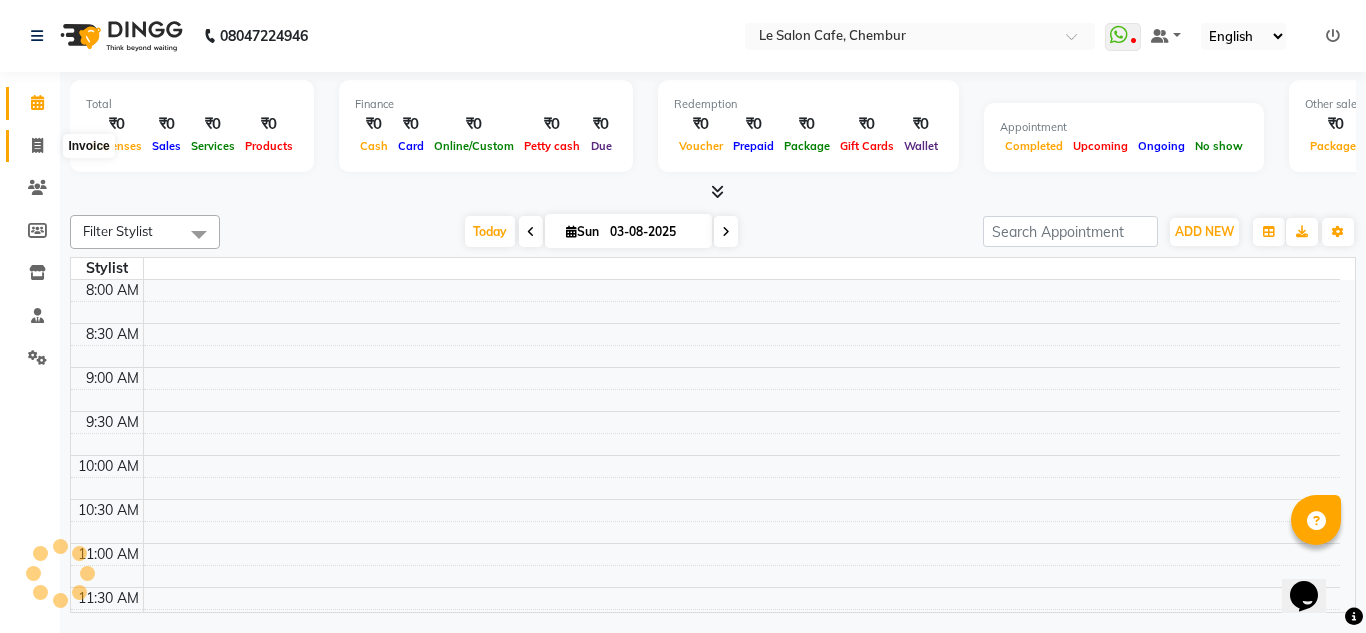 click 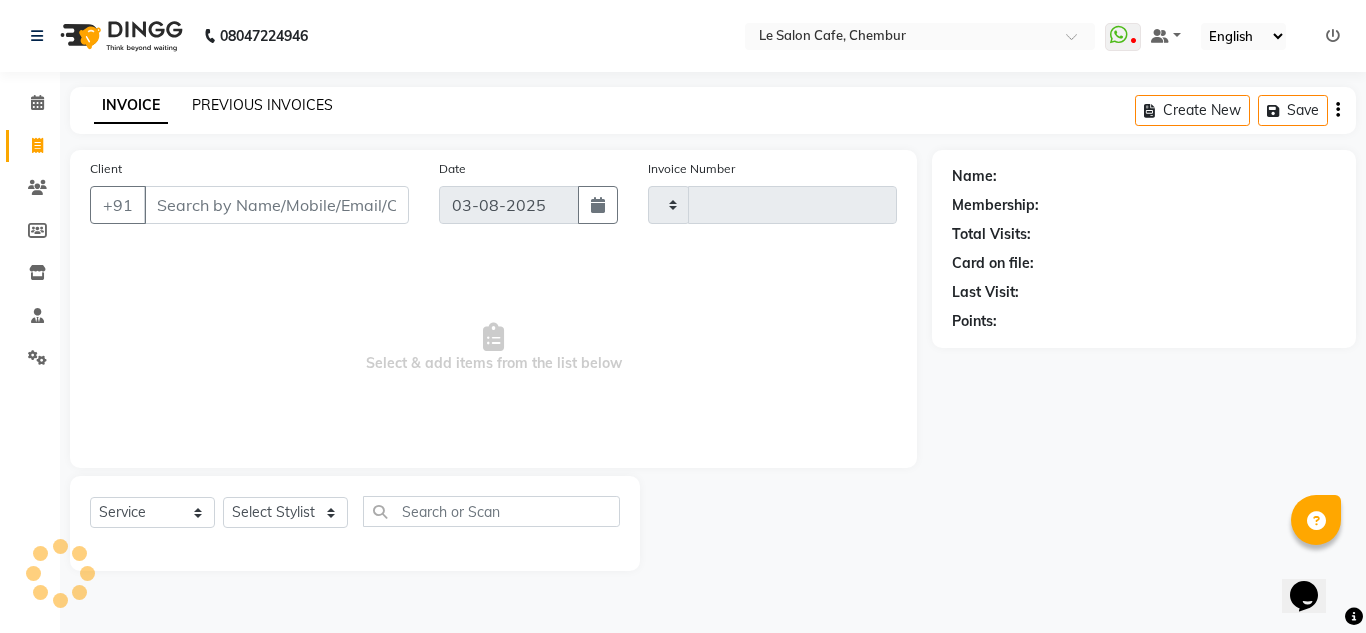 type on "1885" 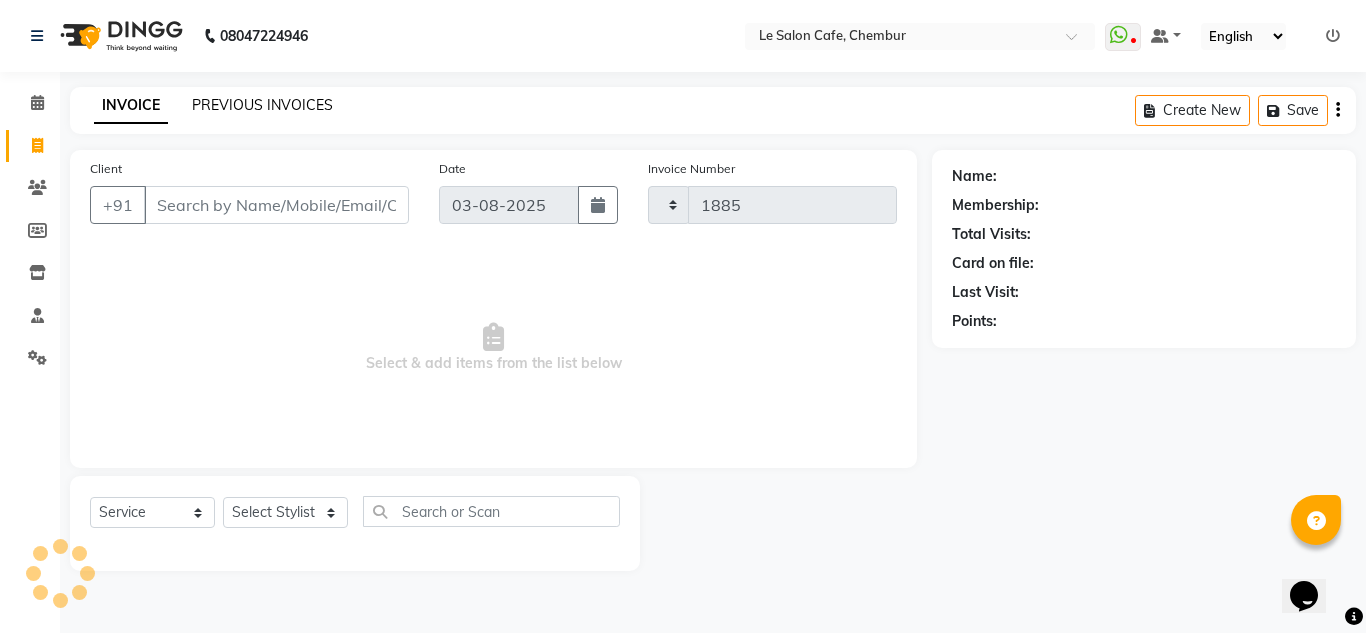 select on "594" 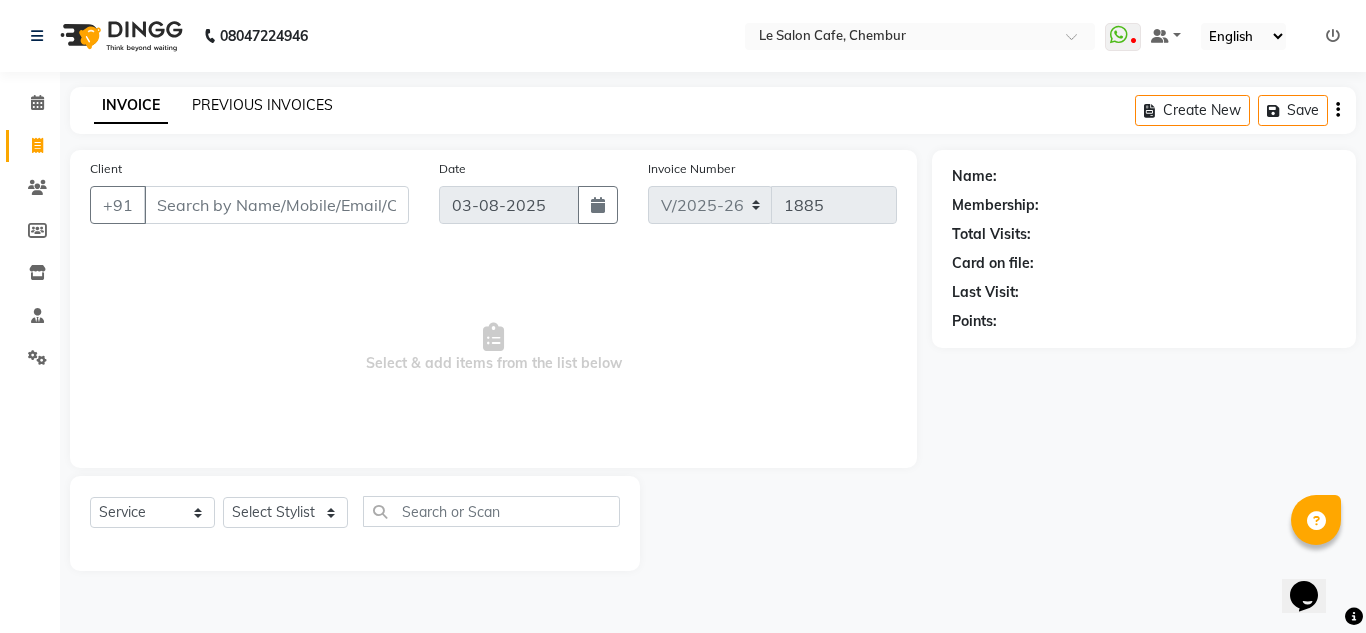 click on "PREVIOUS INVOICES" 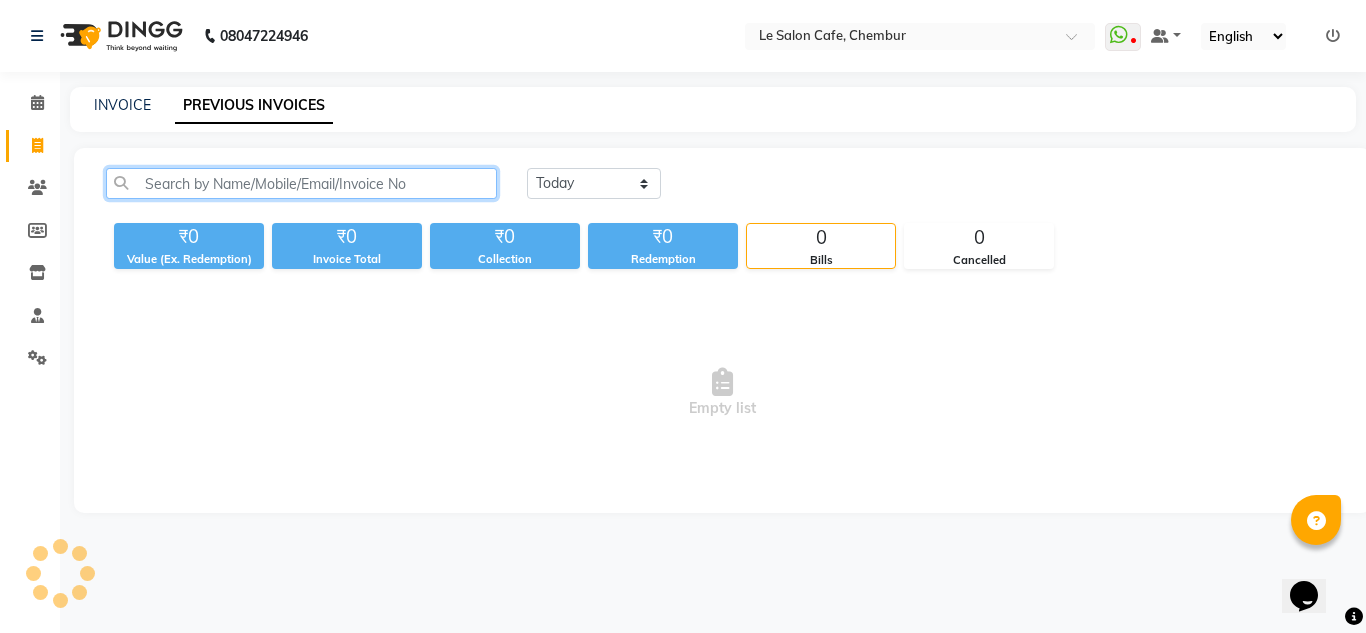 click 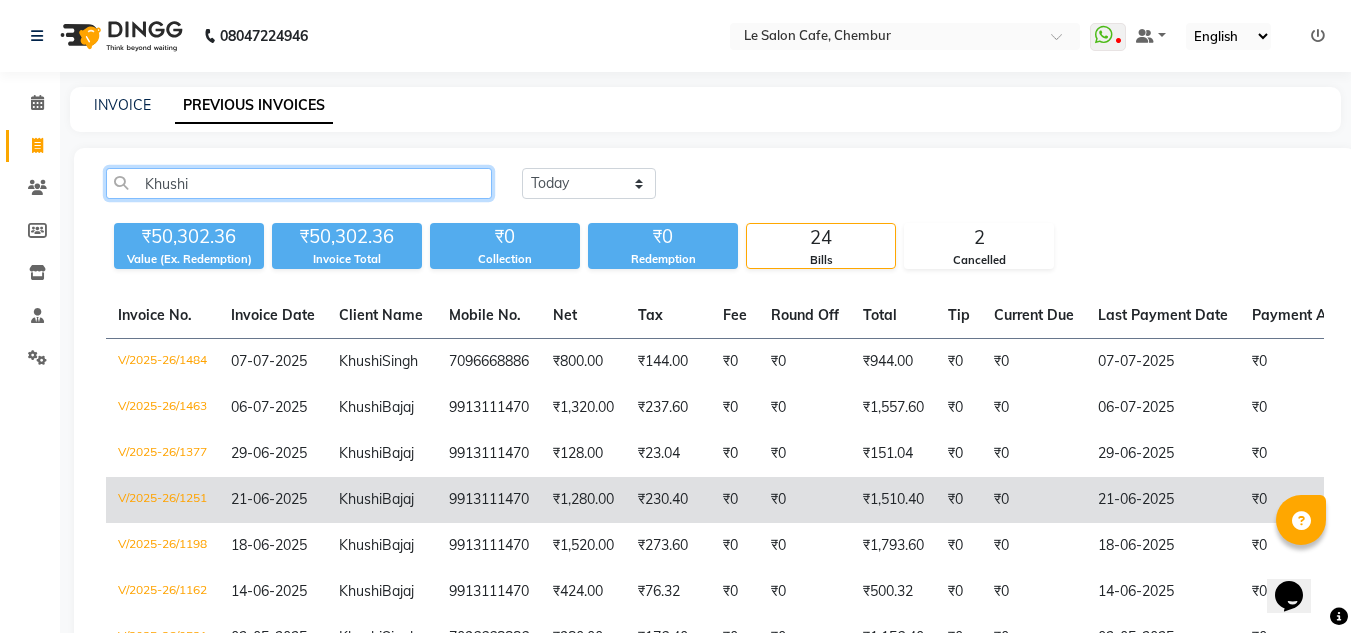 scroll, scrollTop: 100, scrollLeft: 0, axis: vertical 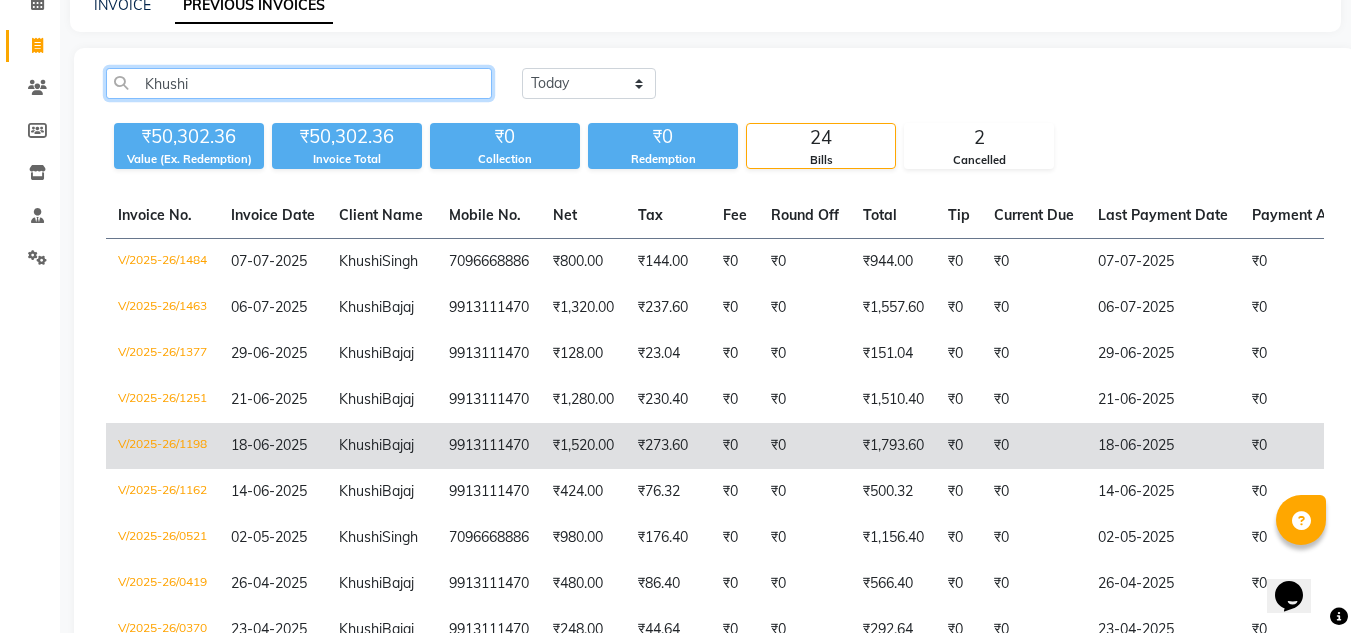 type on "Khushi" 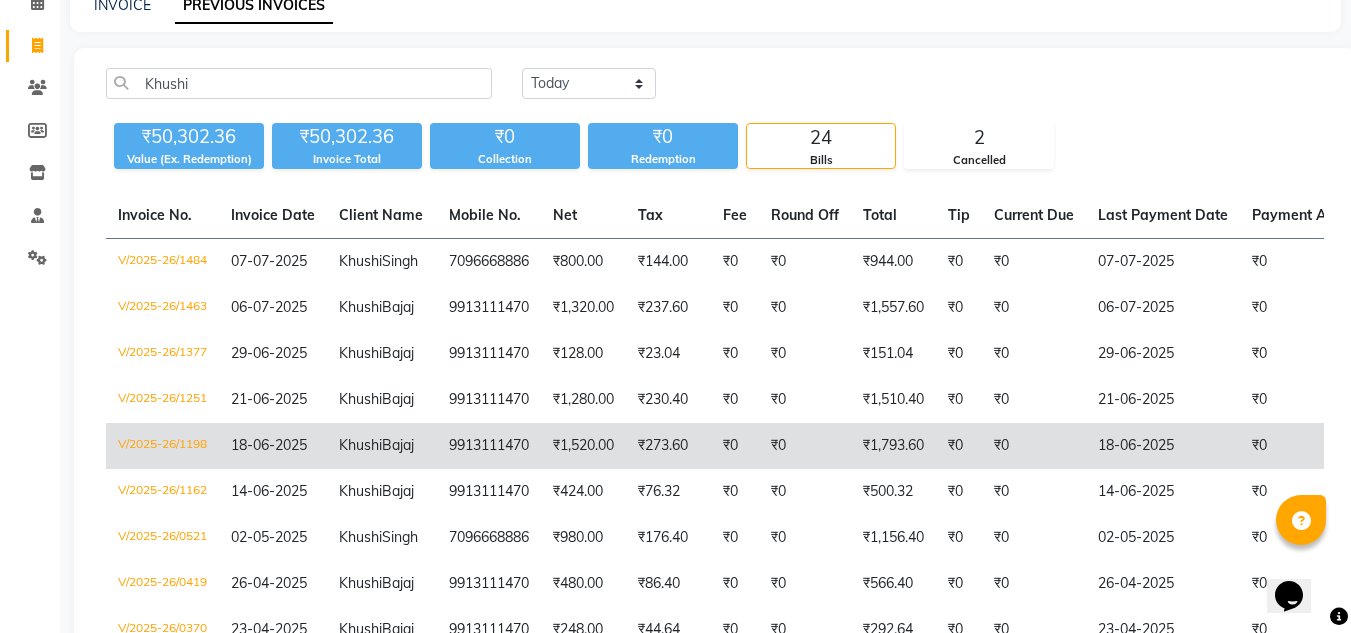 click on "₹1,520.00" 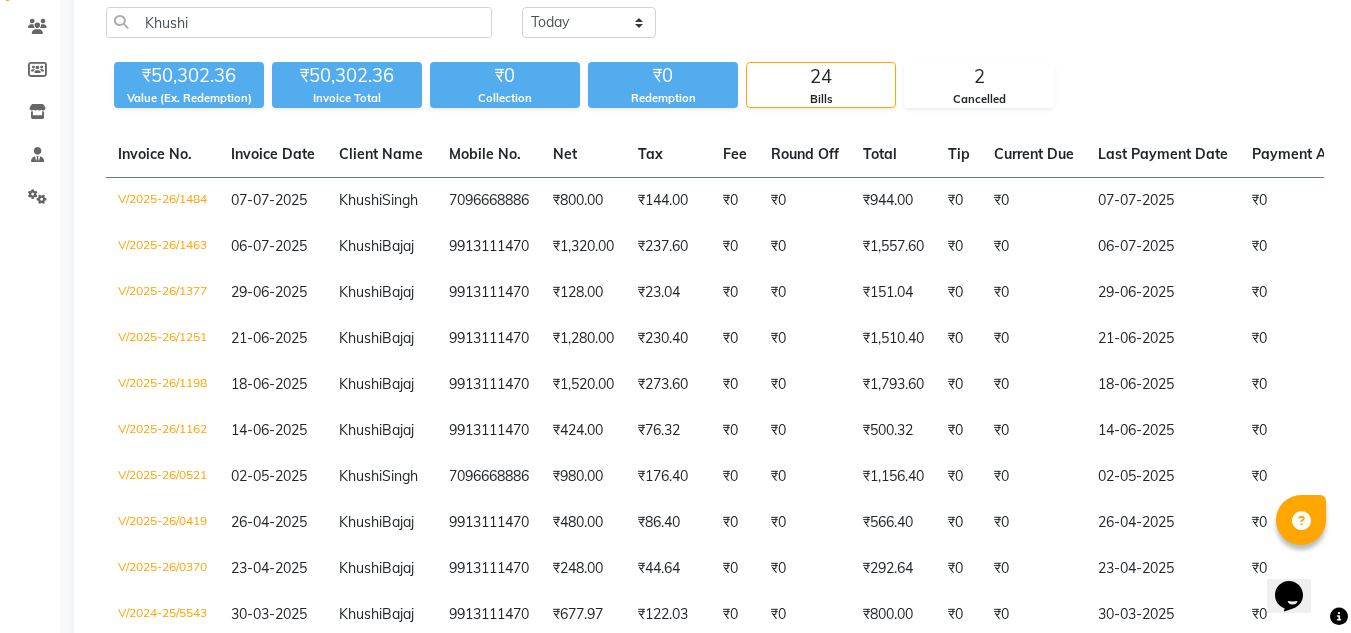scroll, scrollTop: 86, scrollLeft: 0, axis: vertical 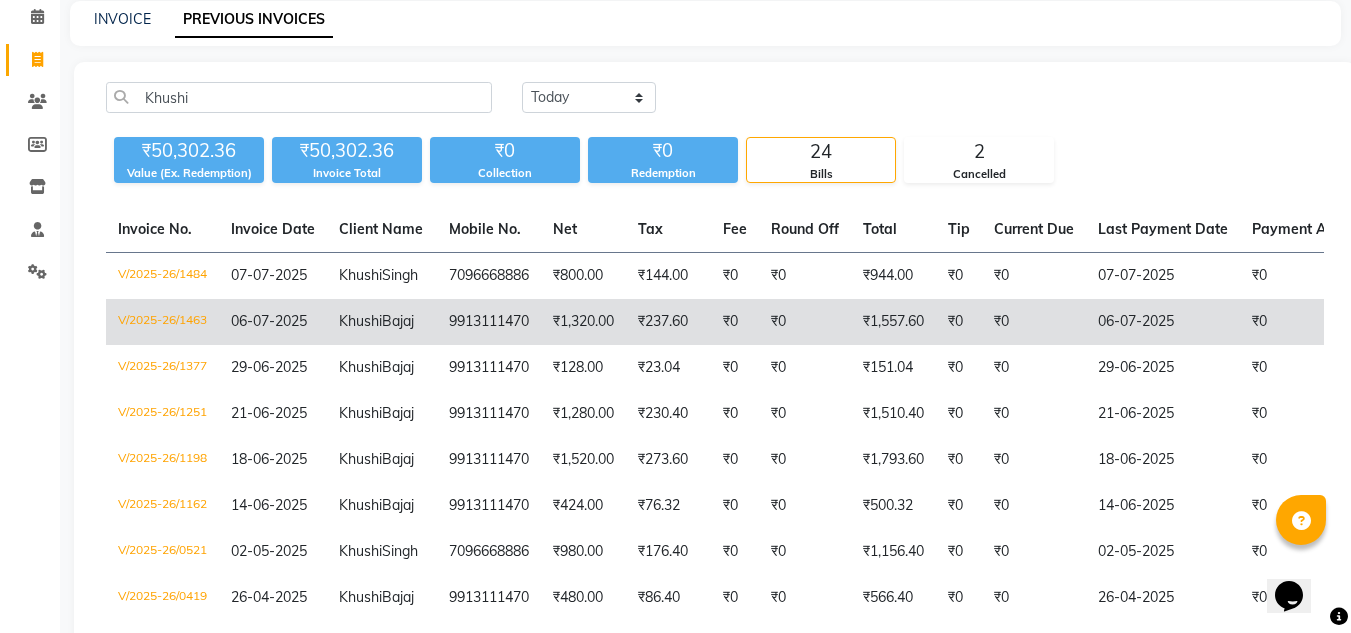 click on "₹1,320.00" 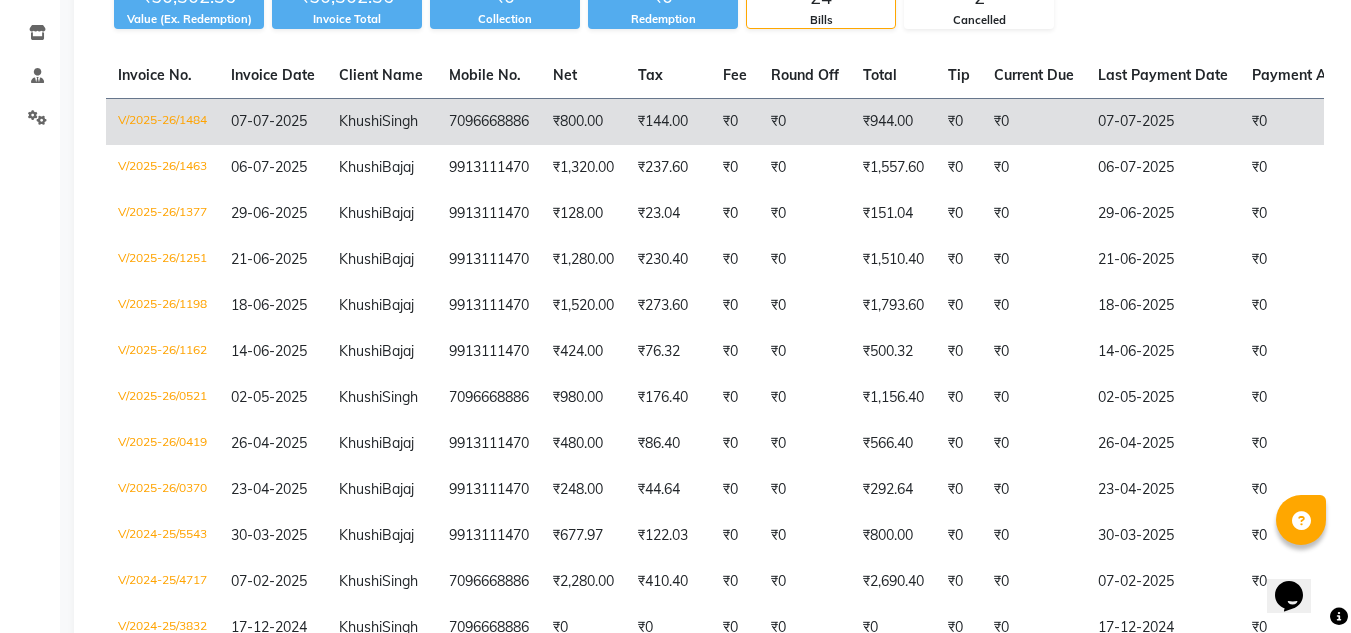 scroll, scrollTop: 286, scrollLeft: 0, axis: vertical 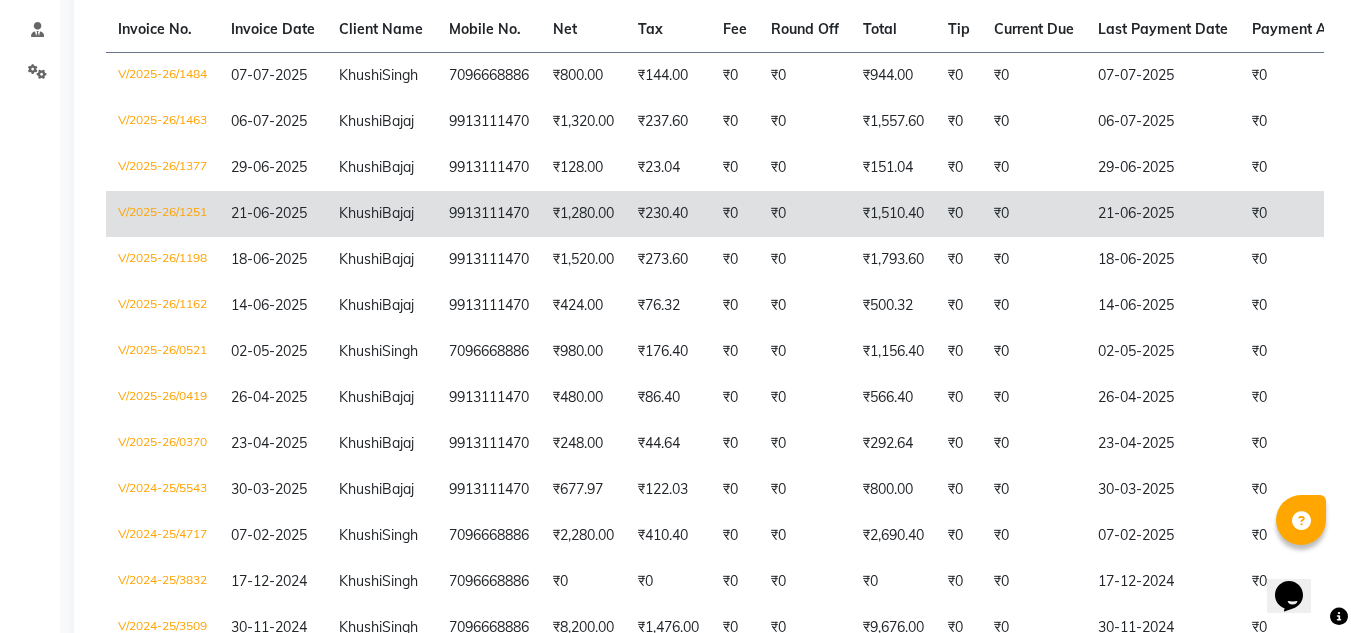 click on "₹0" 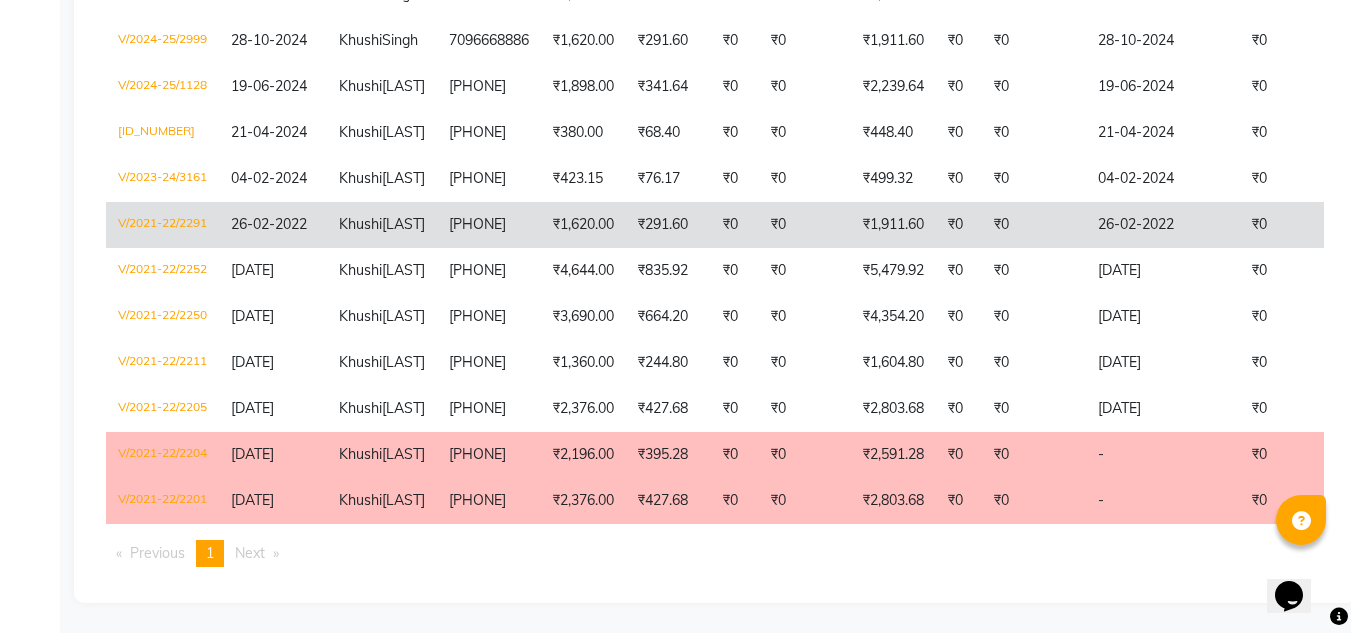 scroll, scrollTop: 1386, scrollLeft: 0, axis: vertical 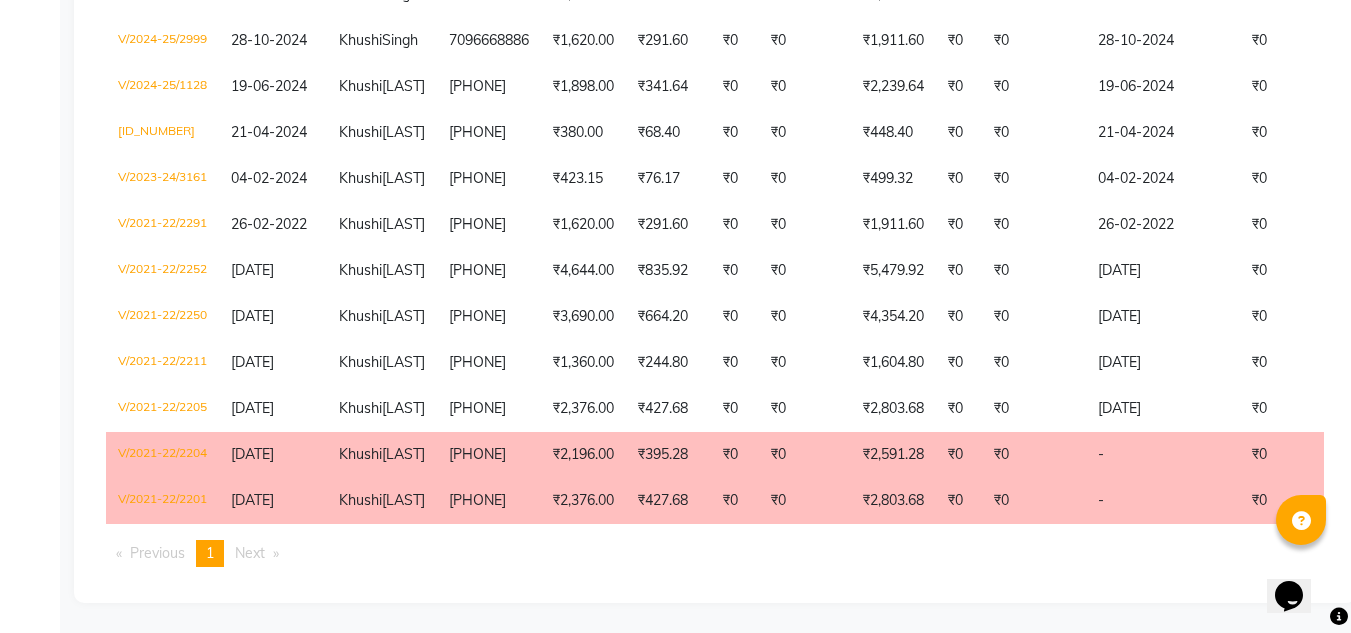 click on "You're on page  1" at bounding box center [210, 553] 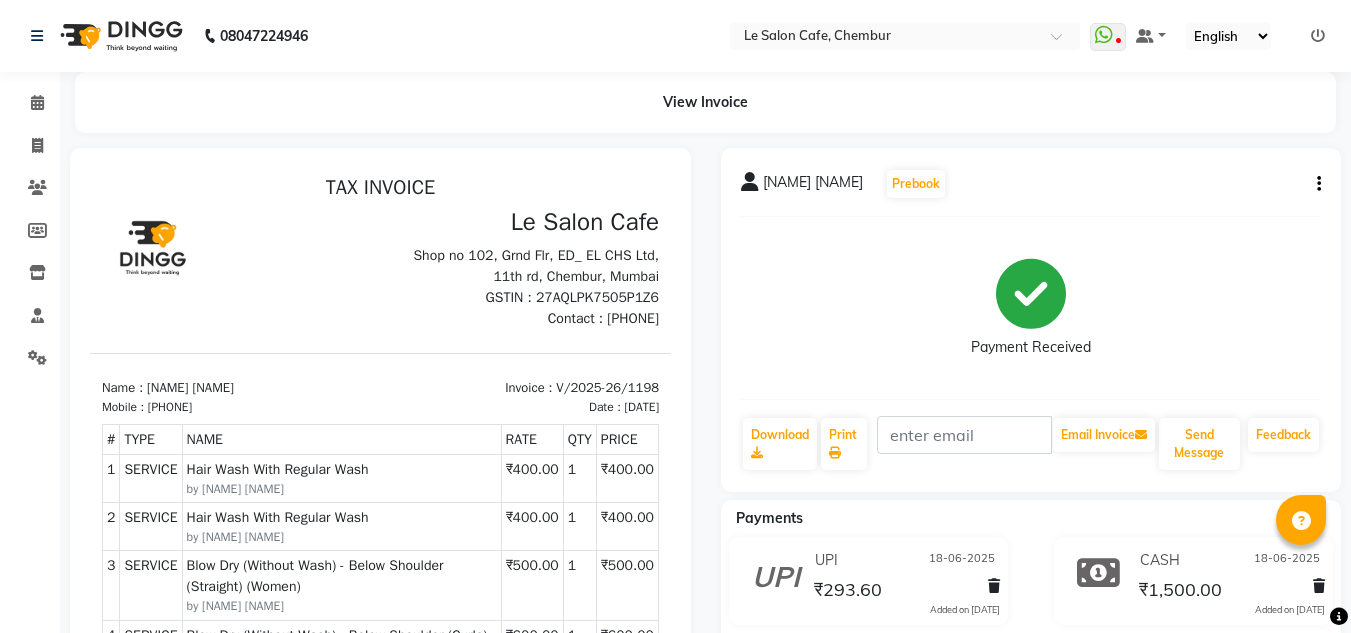 scroll, scrollTop: 0, scrollLeft: 0, axis: both 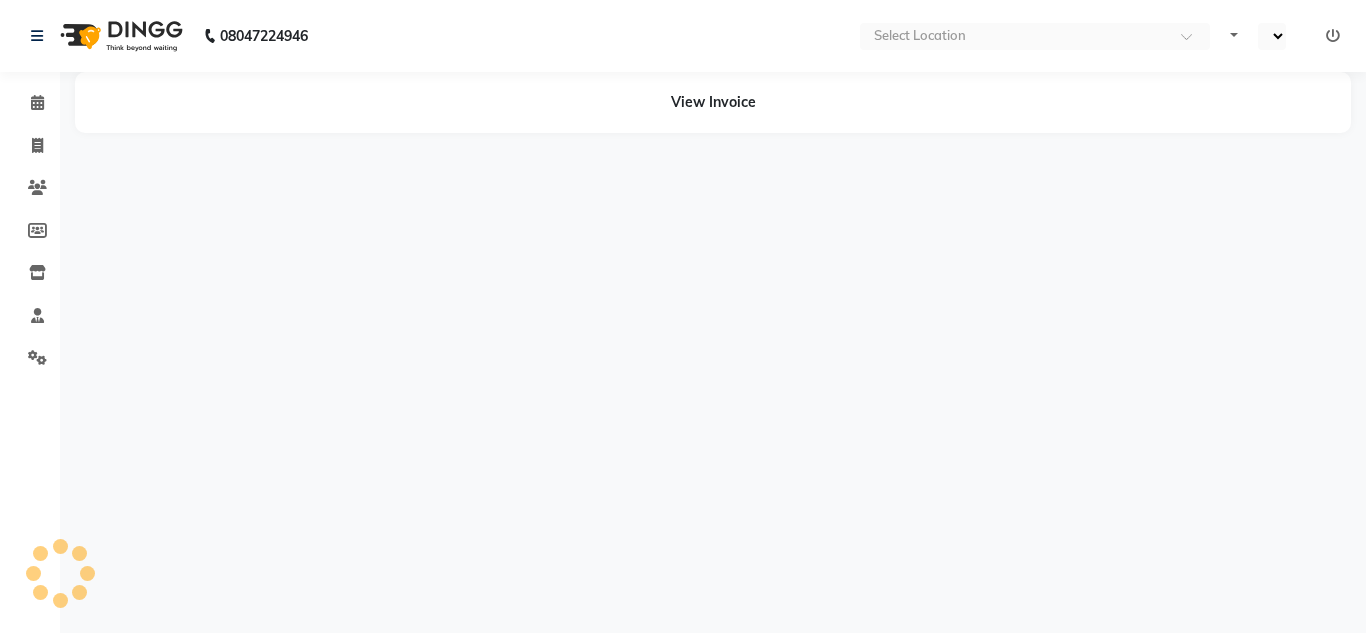 select on "en" 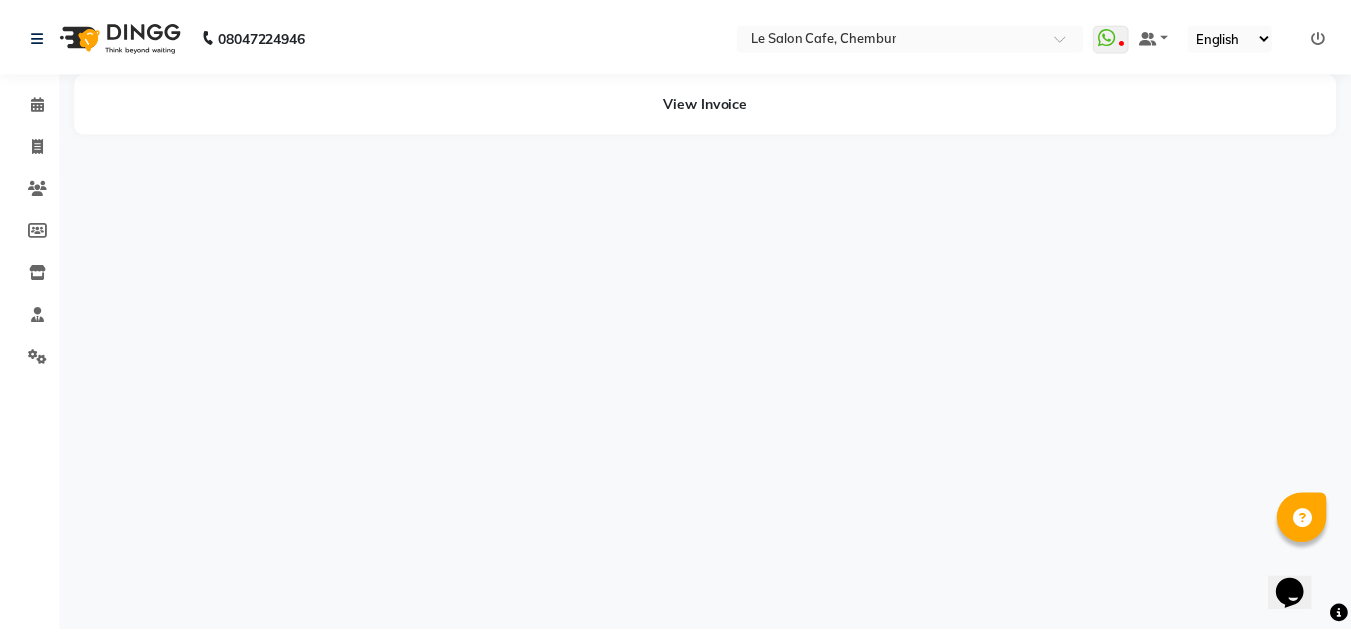 scroll, scrollTop: 0, scrollLeft: 0, axis: both 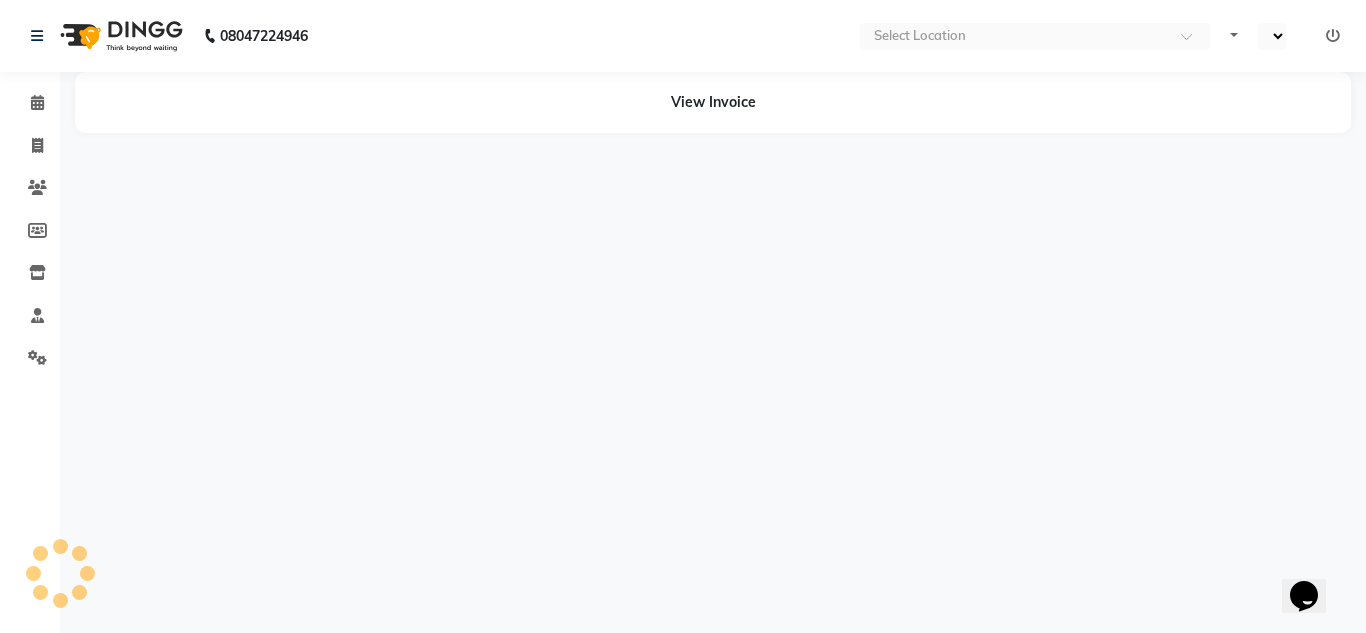 select on "en" 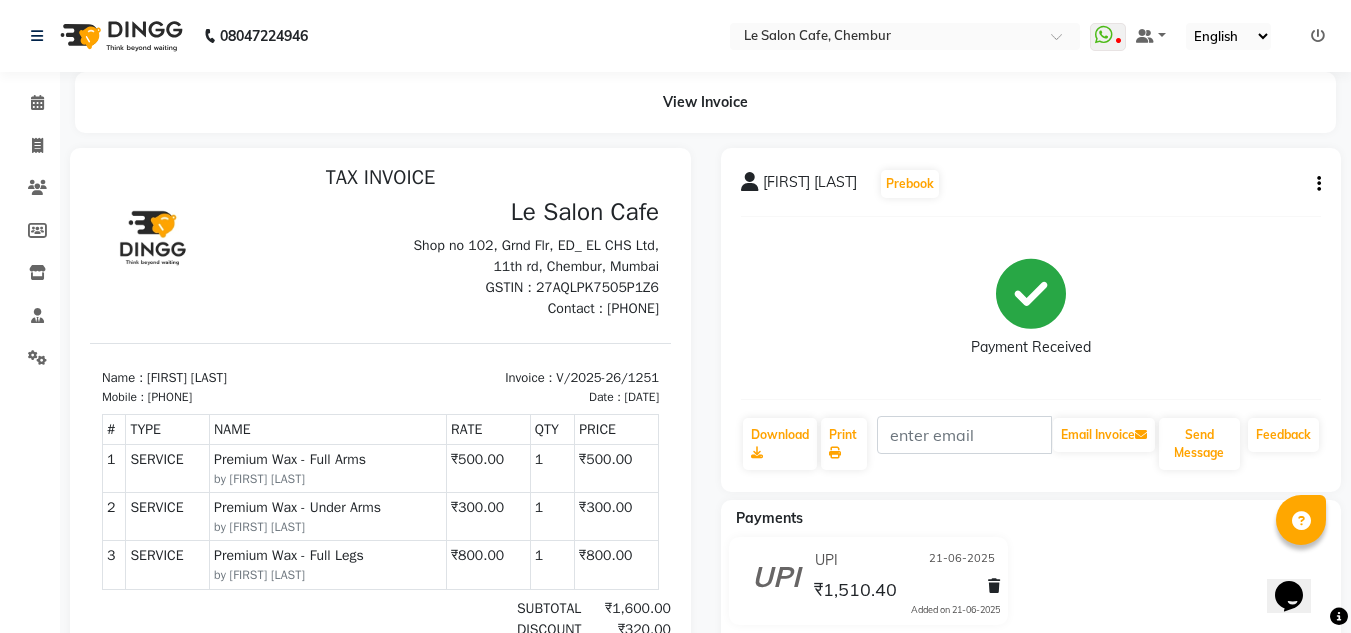 scroll, scrollTop: 16, scrollLeft: 0, axis: vertical 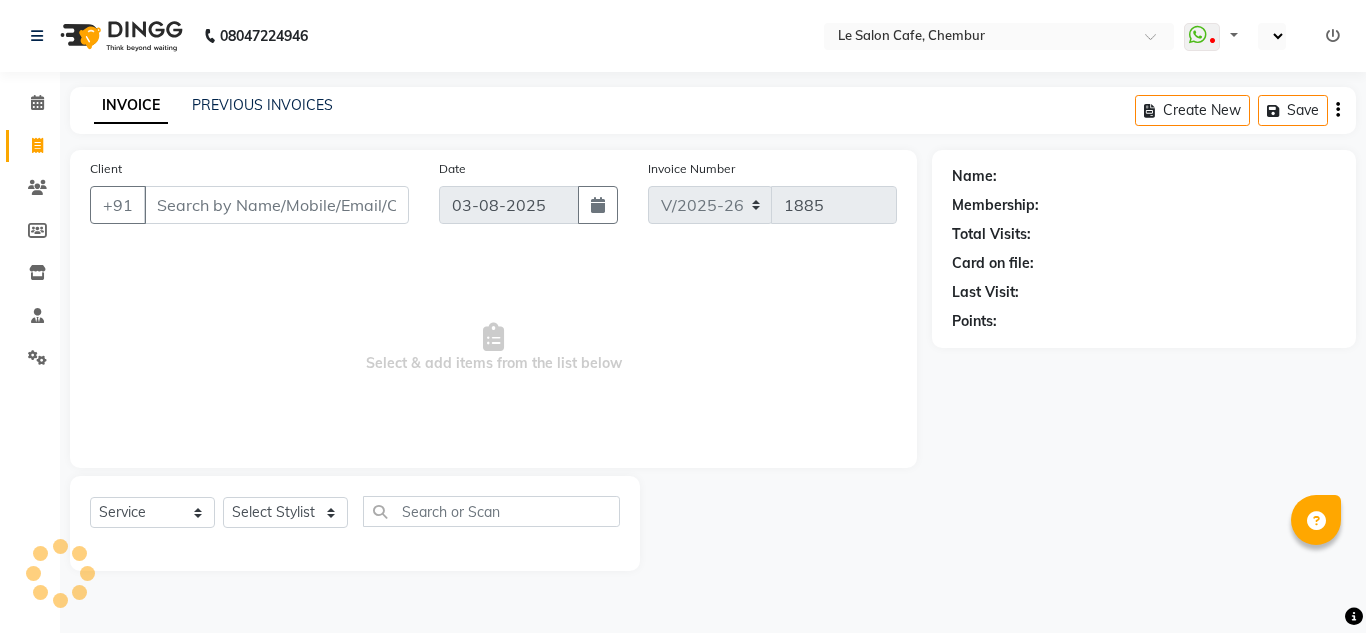 select on "594" 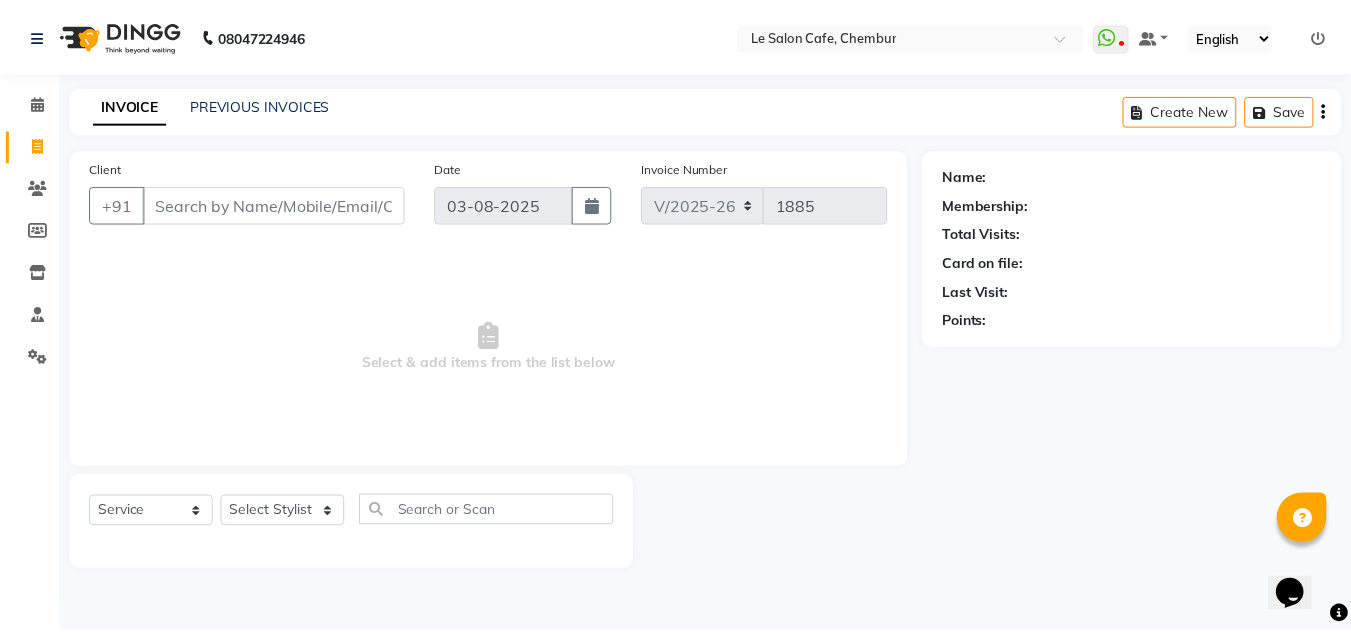 scroll, scrollTop: 0, scrollLeft: 0, axis: both 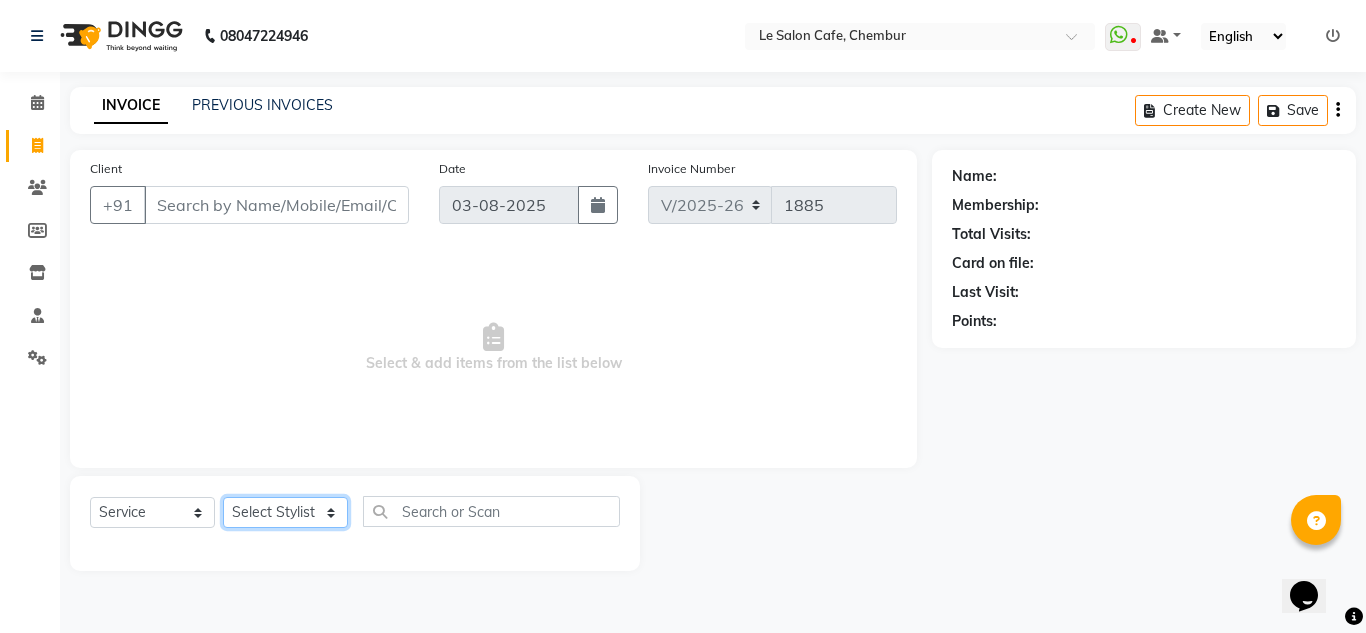 click on "Select Stylist Amandeep Kaur Kalsi Aniket Kadam  Faim Alvi  Front Desk  Muskan Khan  Pooja Kolge Reena Shaukat Ali  Salman Ansari  Shailendra Chauhan  Shekhar Sangle Soniyaa Varma Suchita Mistry" 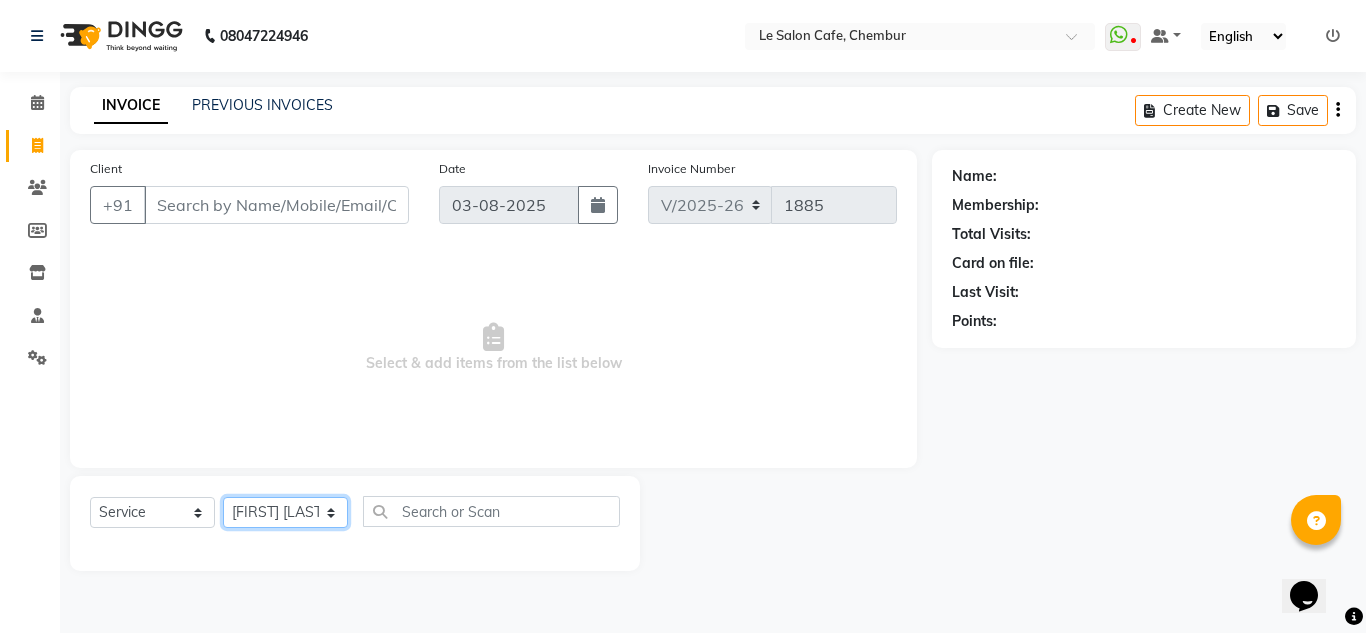 click on "Select Stylist Amandeep Kaur Kalsi Aniket Kadam  Faim Alvi  Front Desk  Muskan Khan  Pooja Kolge Reena Shaukat Ali  Salman Ansari  Shailendra Chauhan  Shekhar Sangle Soniyaa Varma Suchita Mistry" 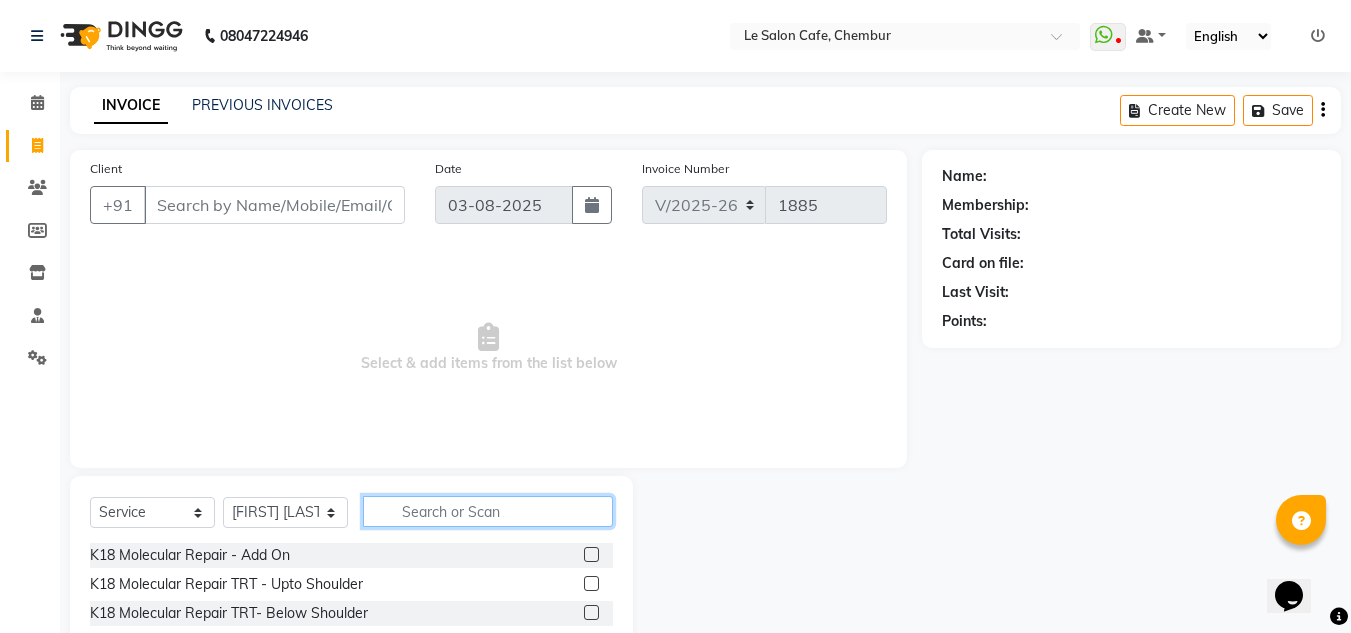 click 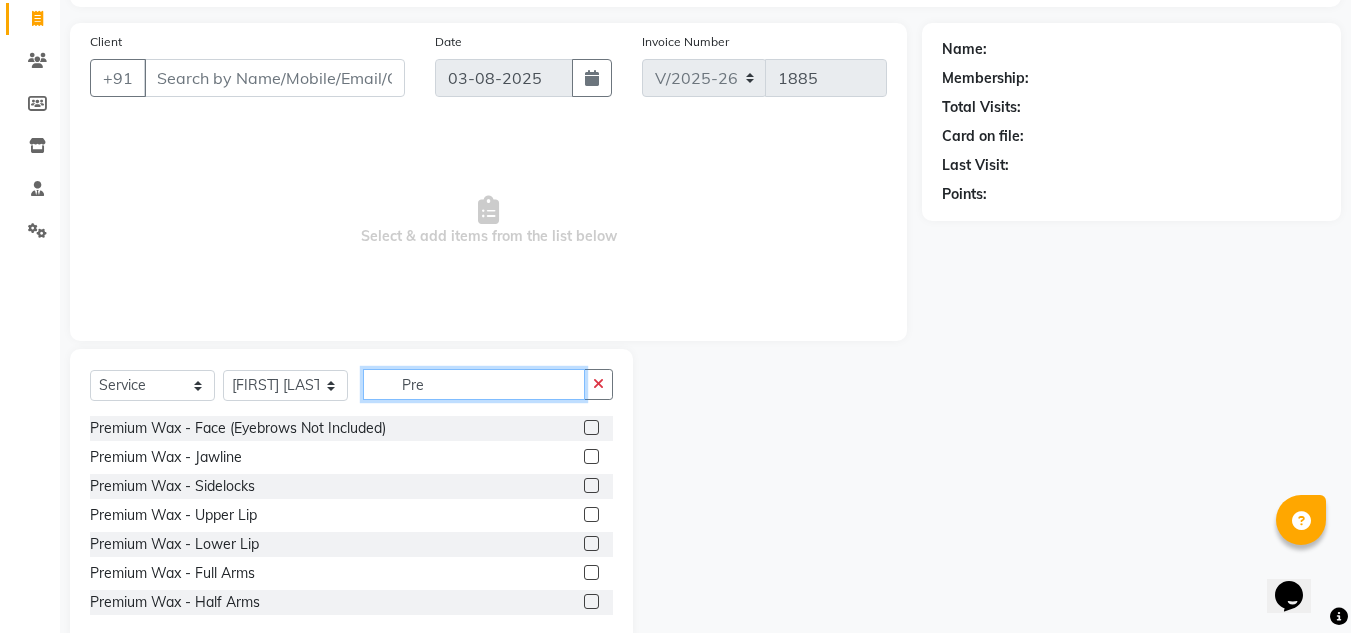 scroll, scrollTop: 168, scrollLeft: 0, axis: vertical 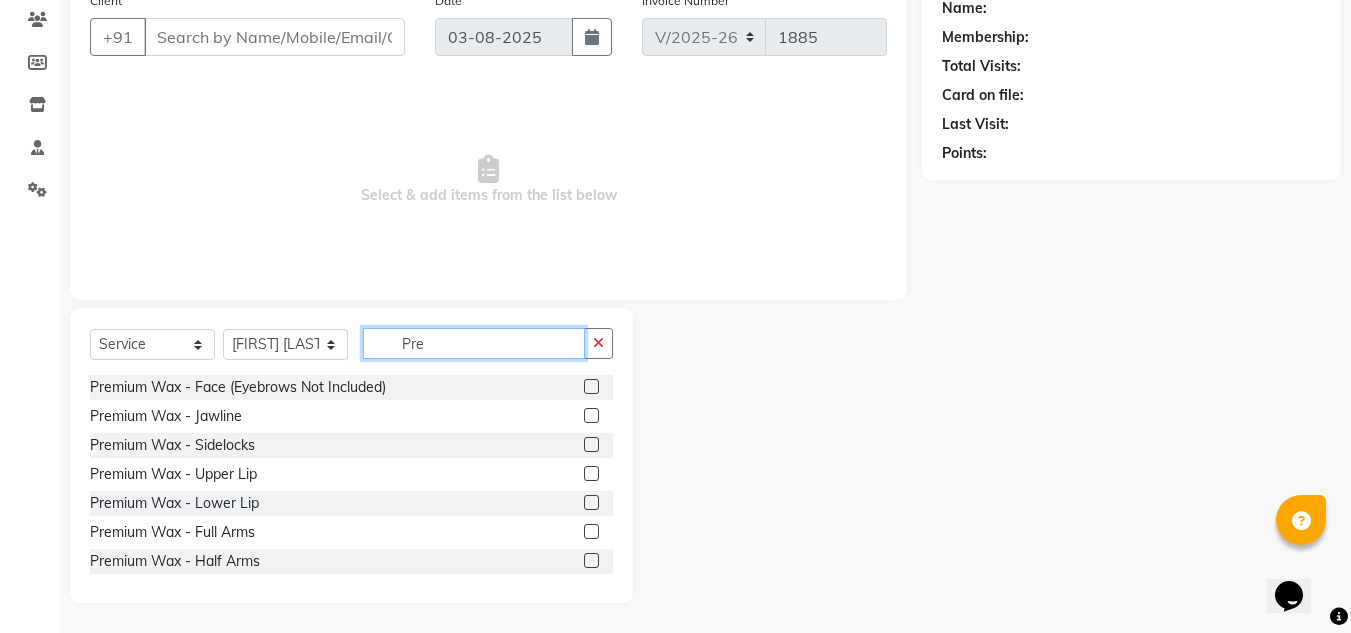 type on "Pre" 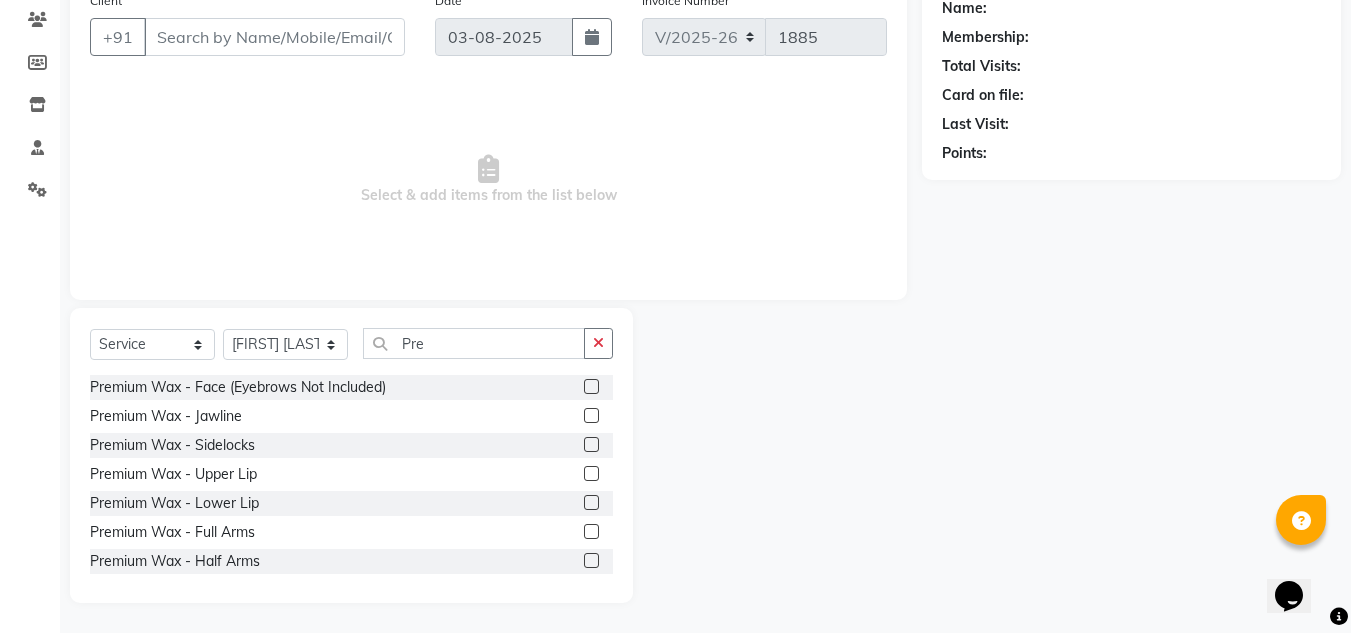 click 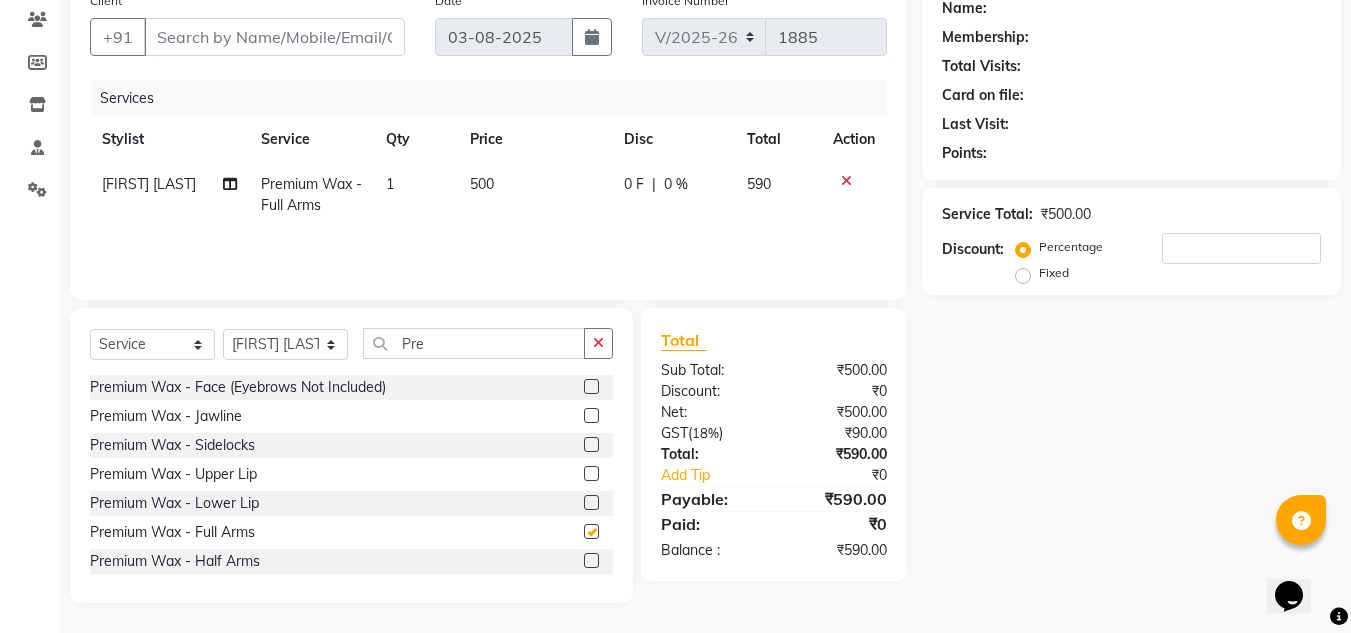 checkbox on "false" 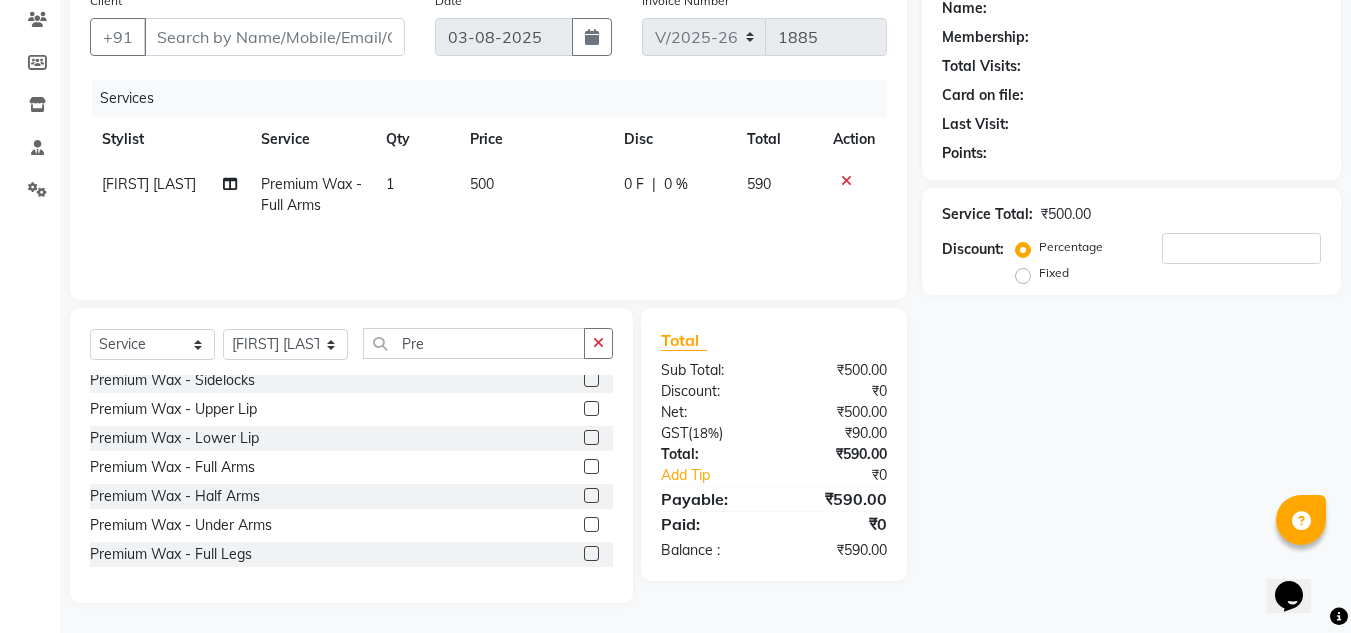scroll, scrollTop: 100, scrollLeft: 0, axis: vertical 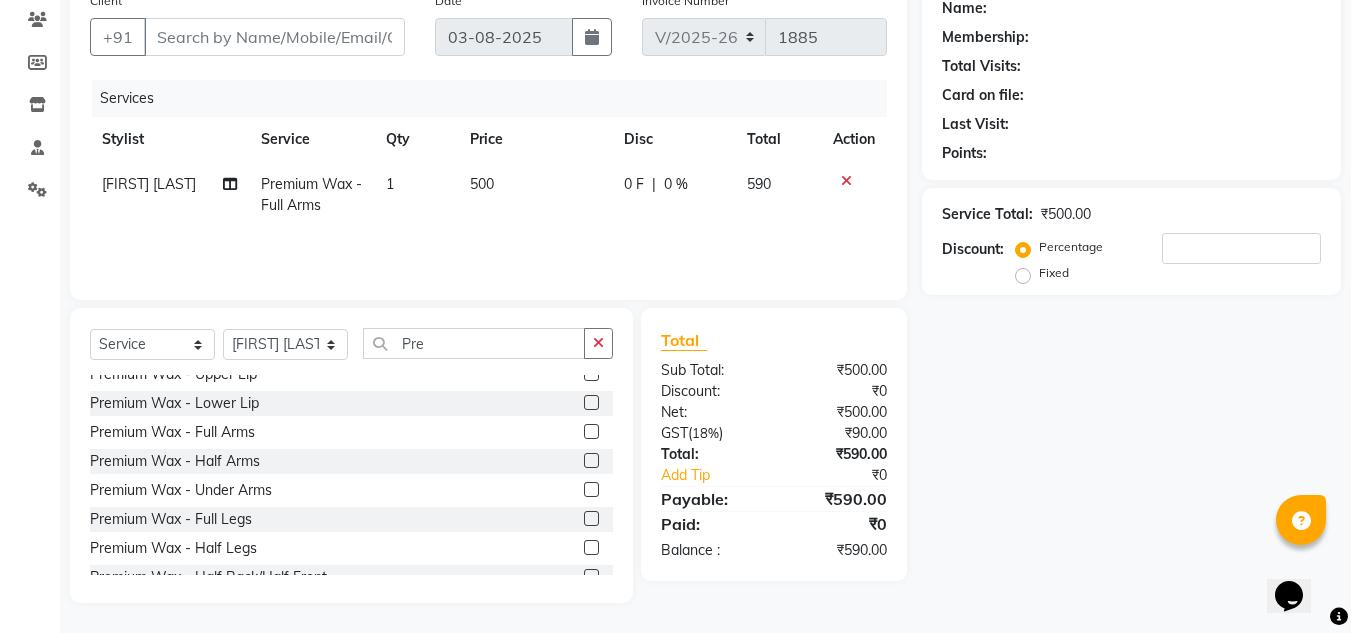 click 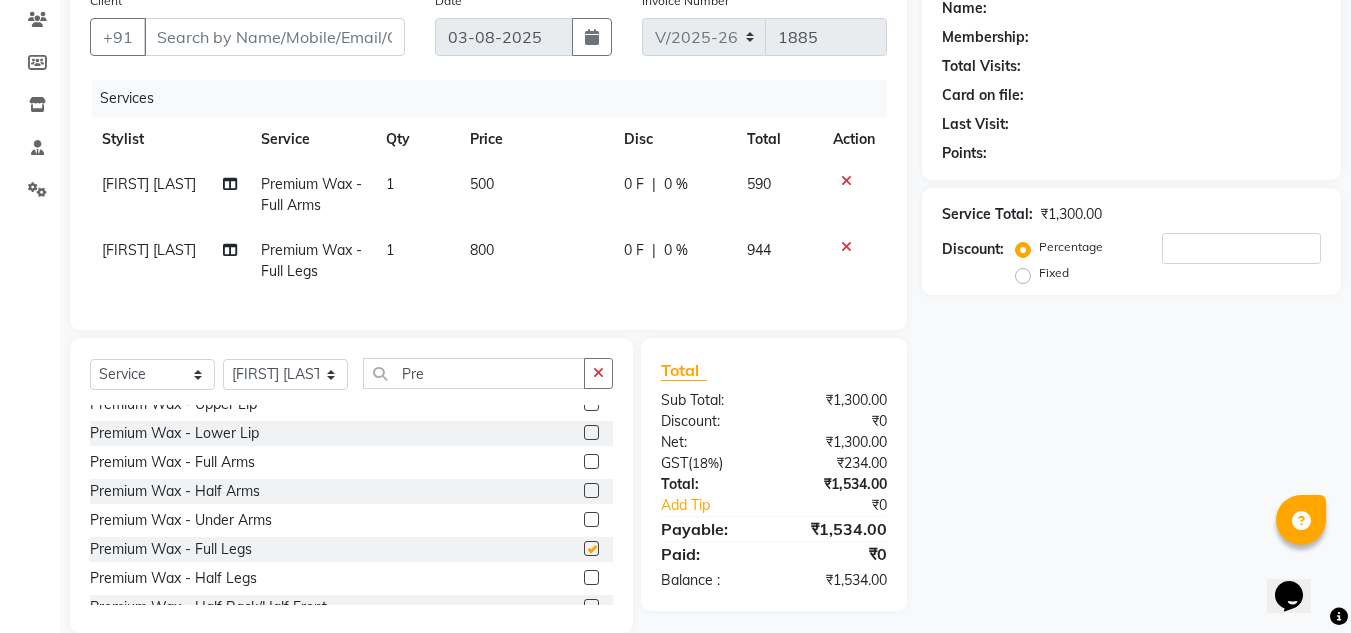 checkbox on "false" 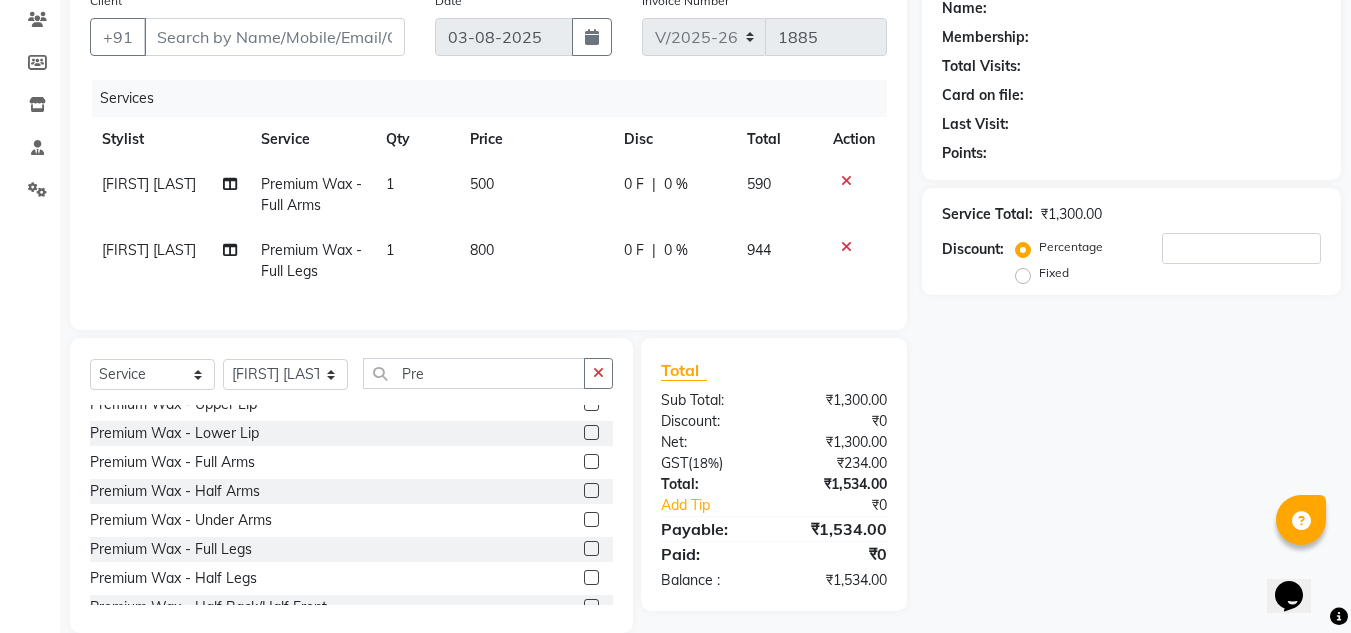 click 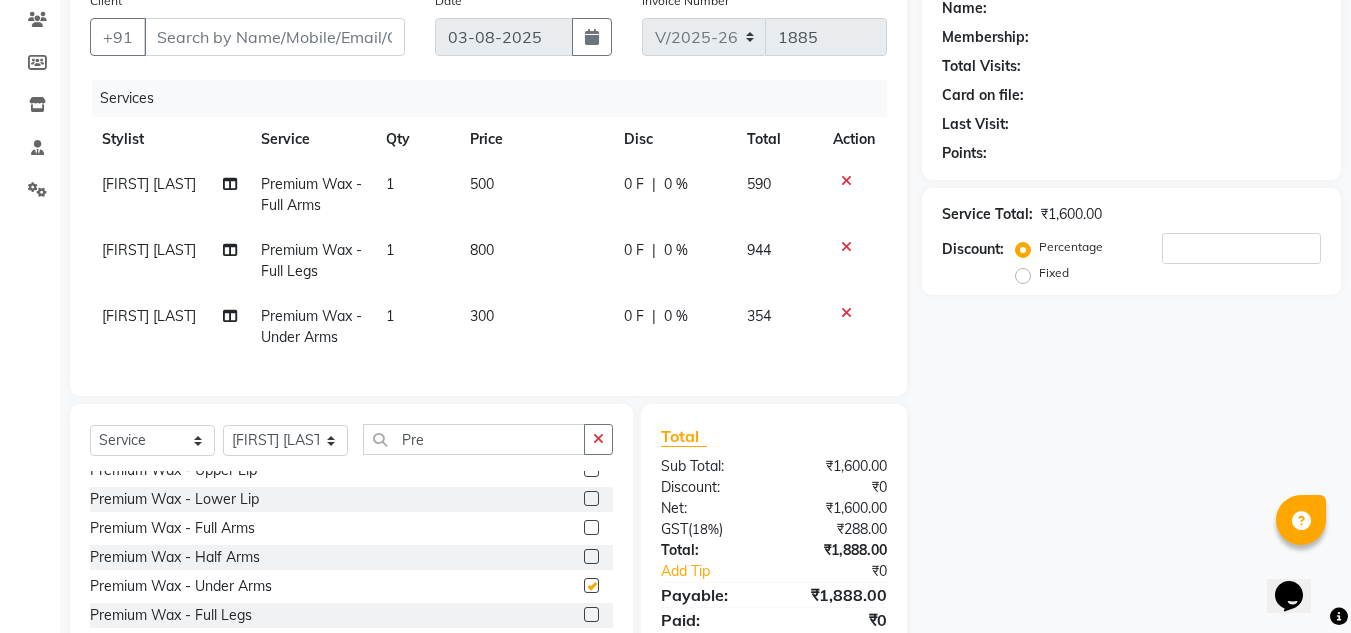 checkbox on "false" 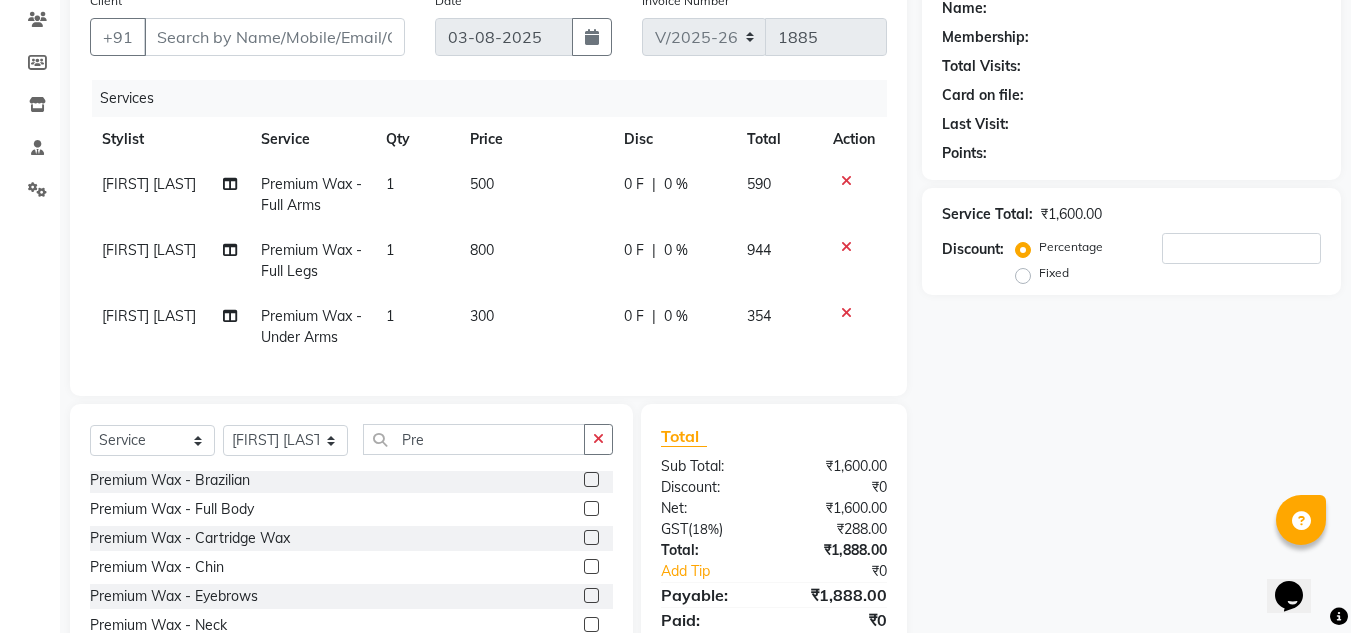 scroll, scrollTop: 400, scrollLeft: 0, axis: vertical 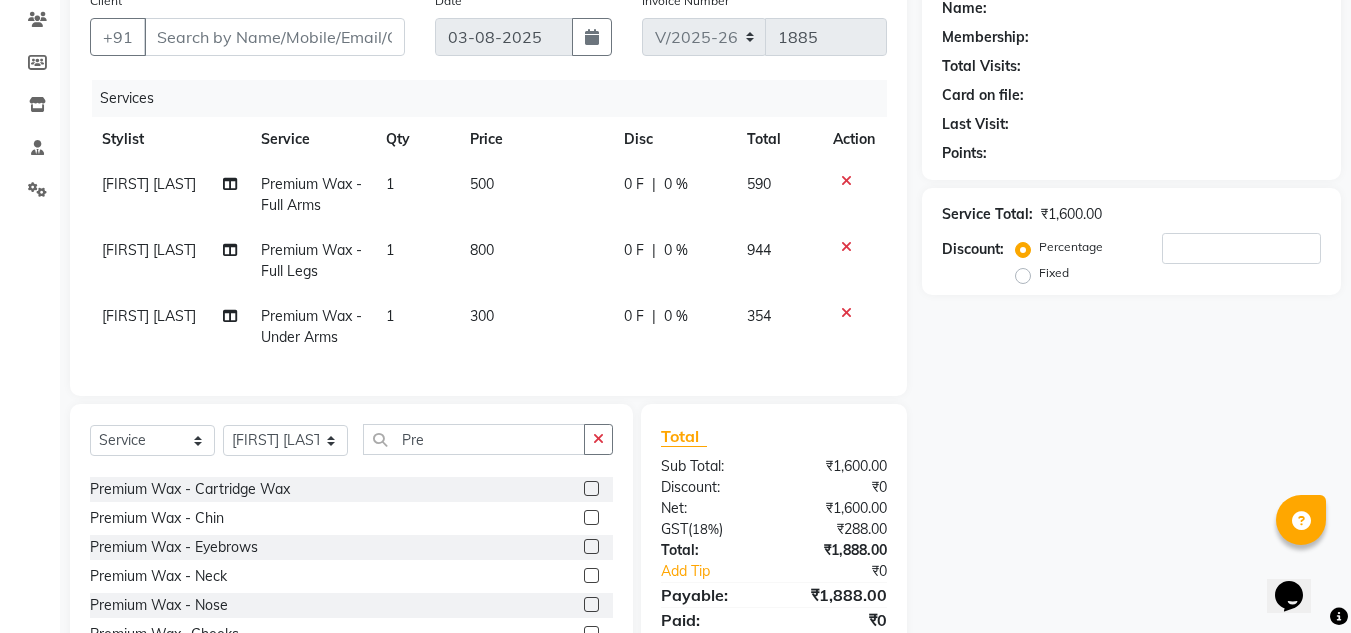 click 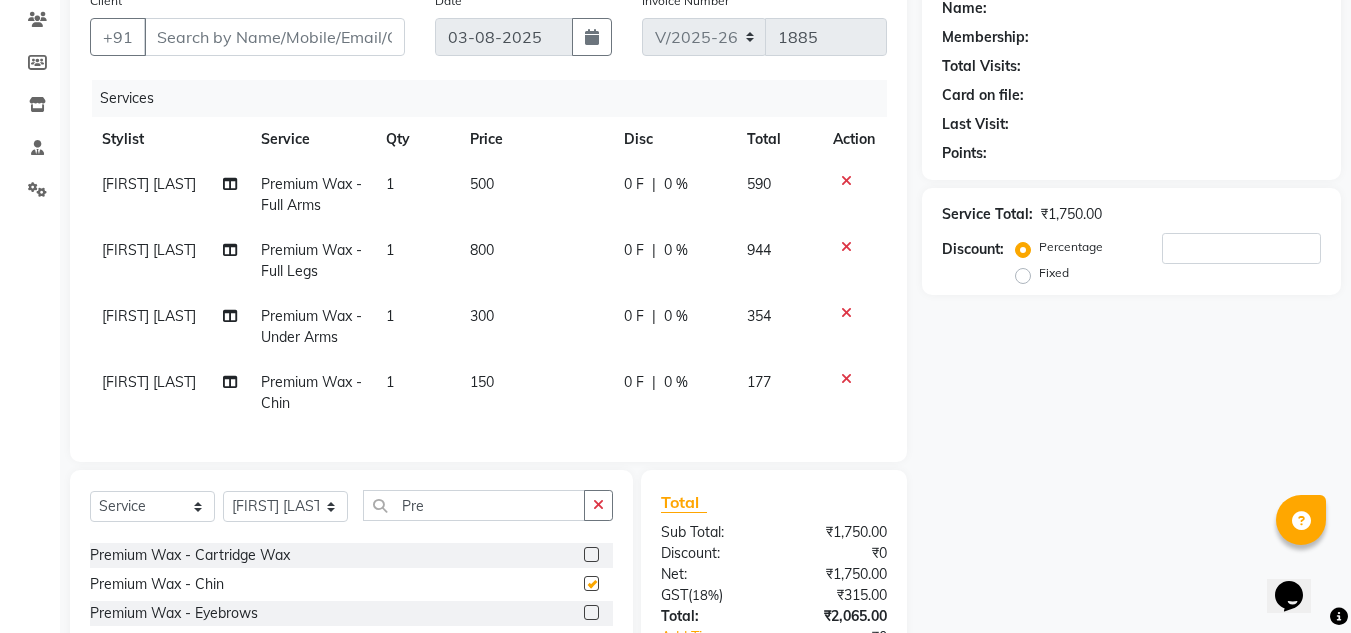 checkbox on "false" 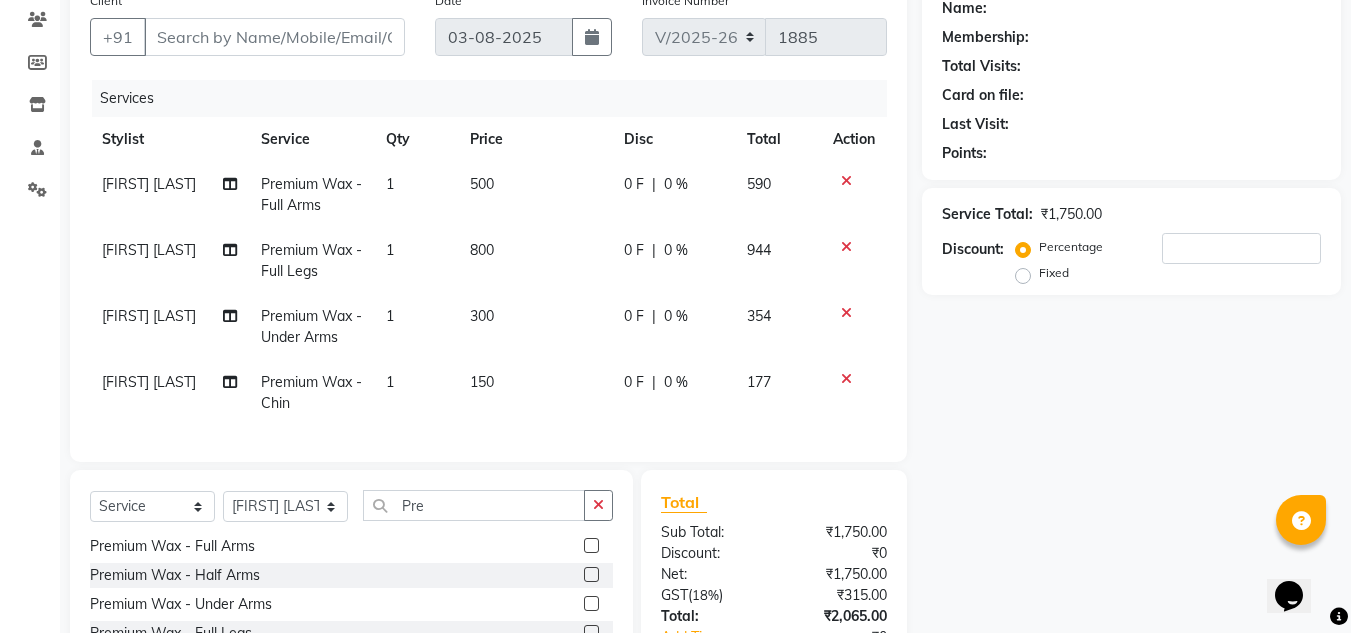 scroll, scrollTop: 100, scrollLeft: 0, axis: vertical 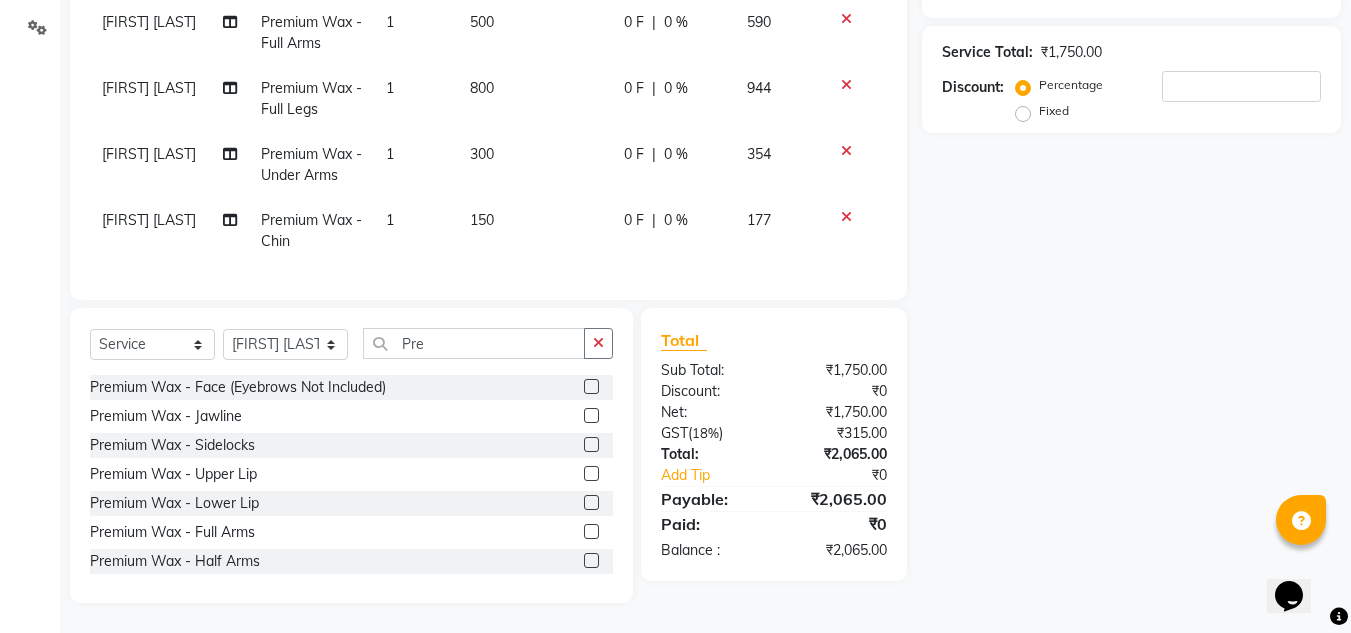click 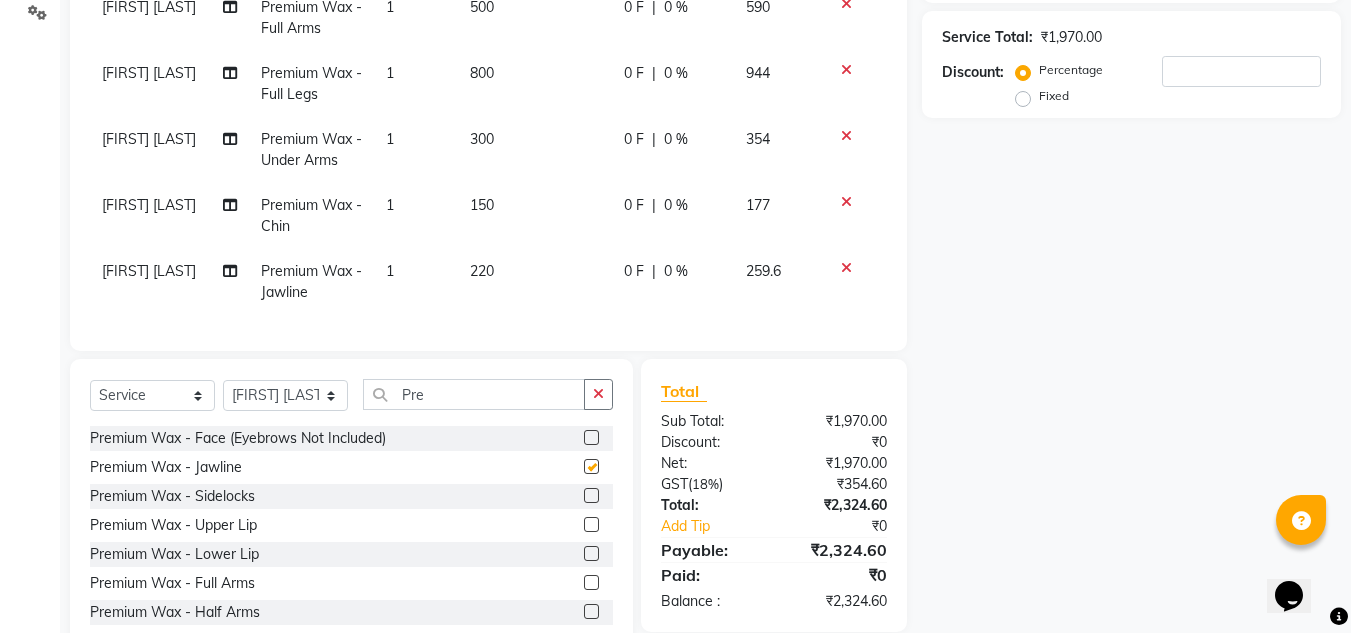 checkbox on "false" 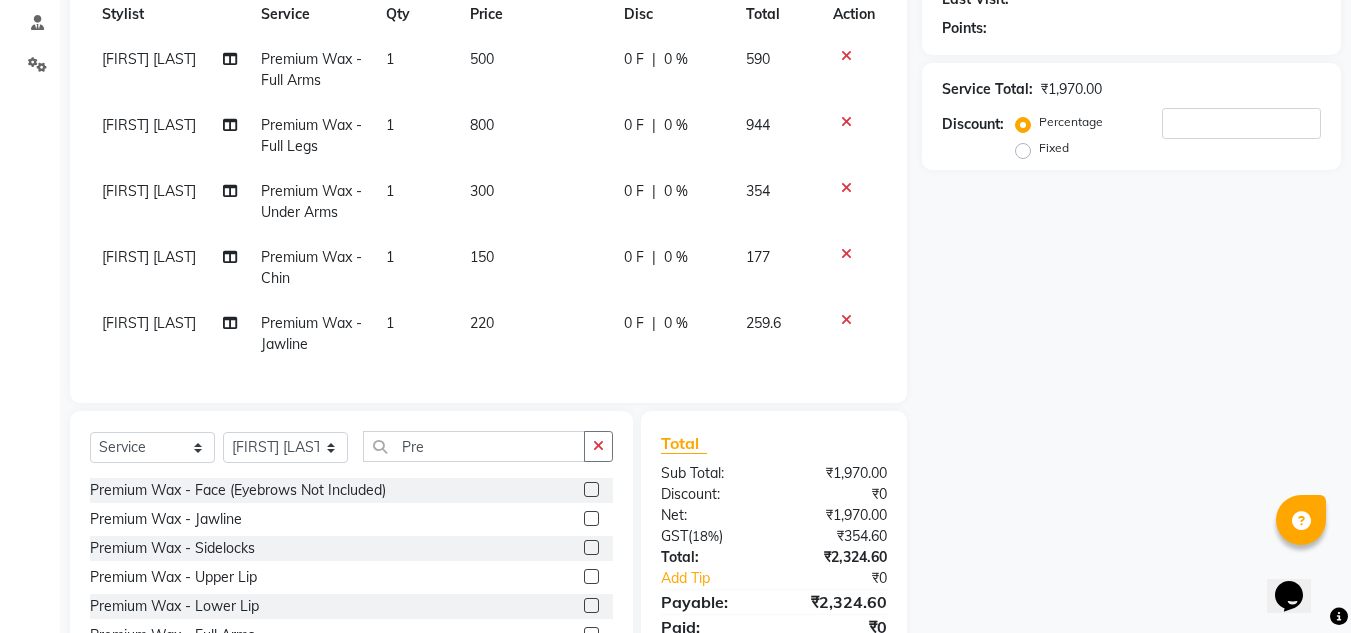 scroll, scrollTop: 345, scrollLeft: 0, axis: vertical 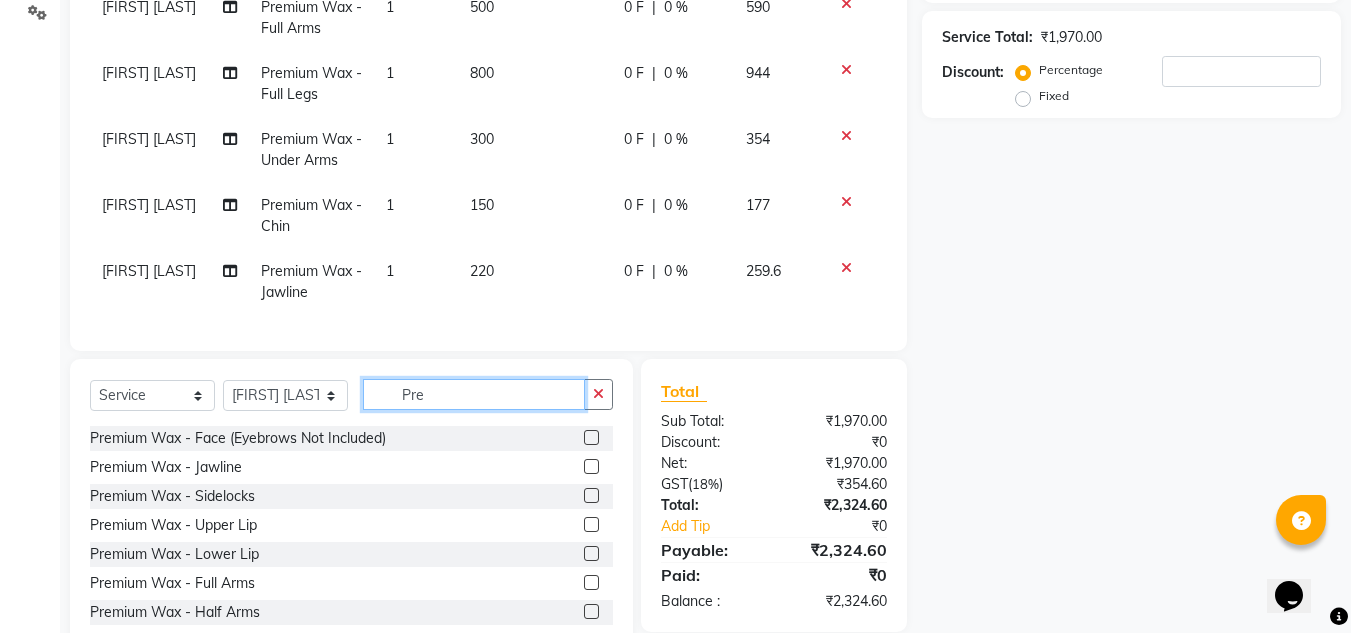 click on "Pre" 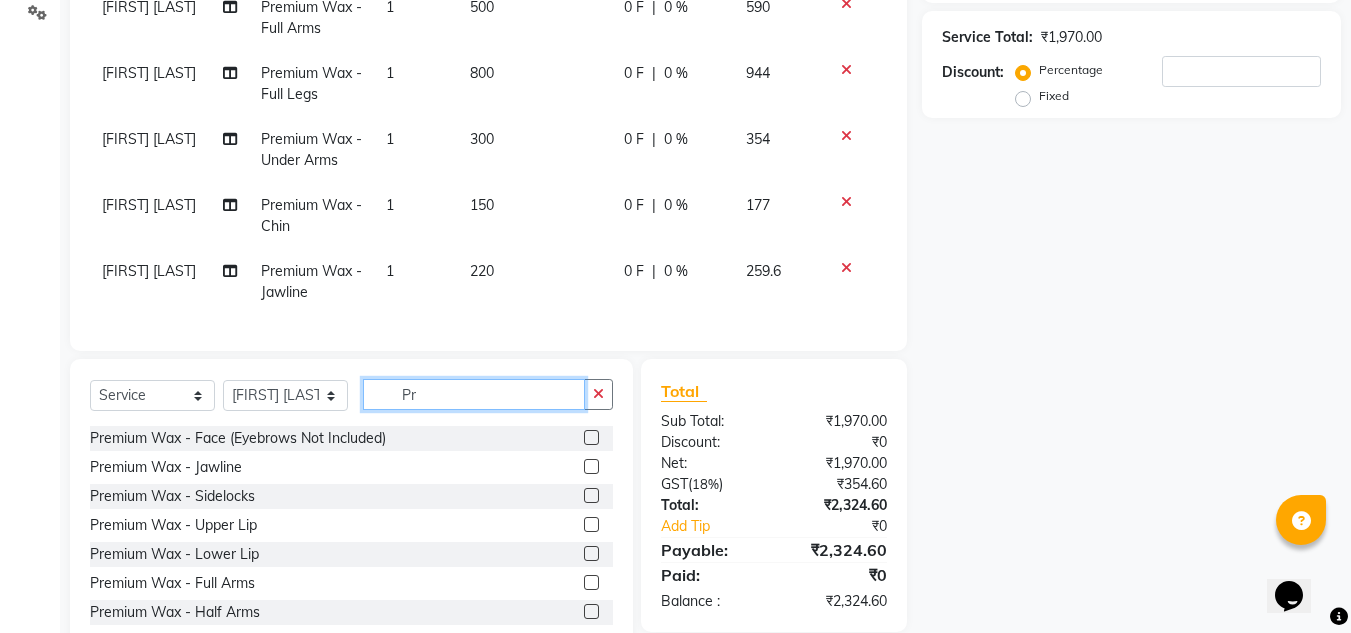 type on "P" 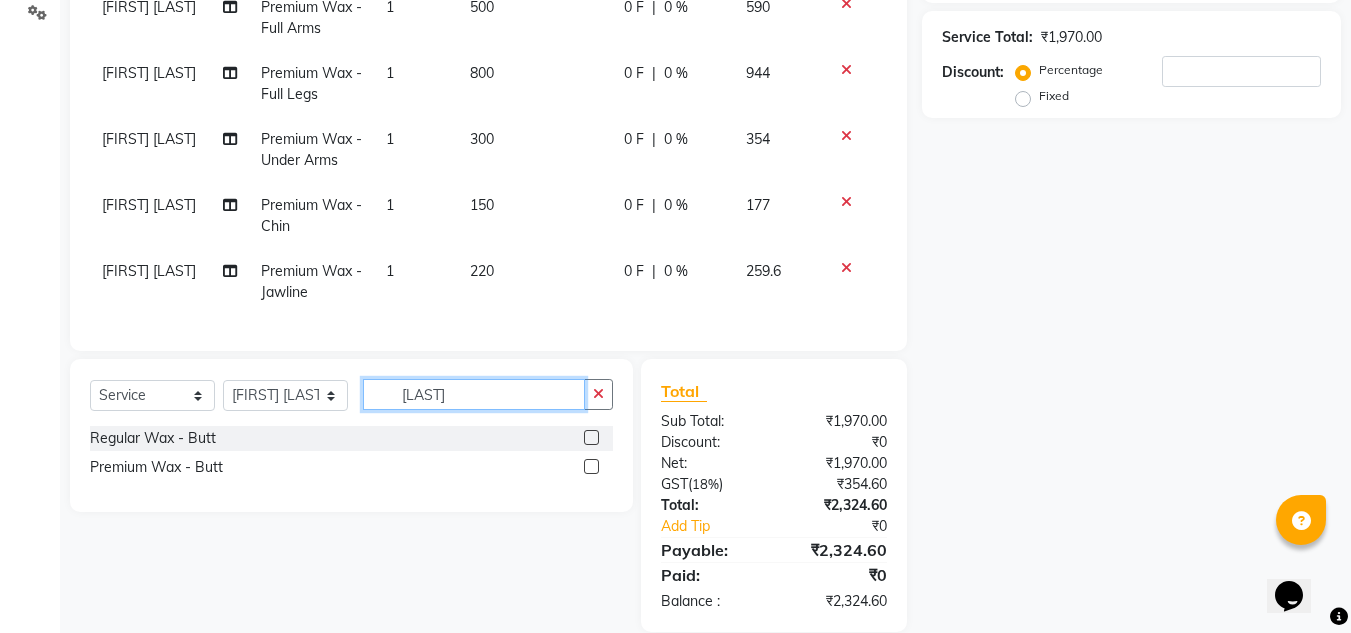 type on "Butt" 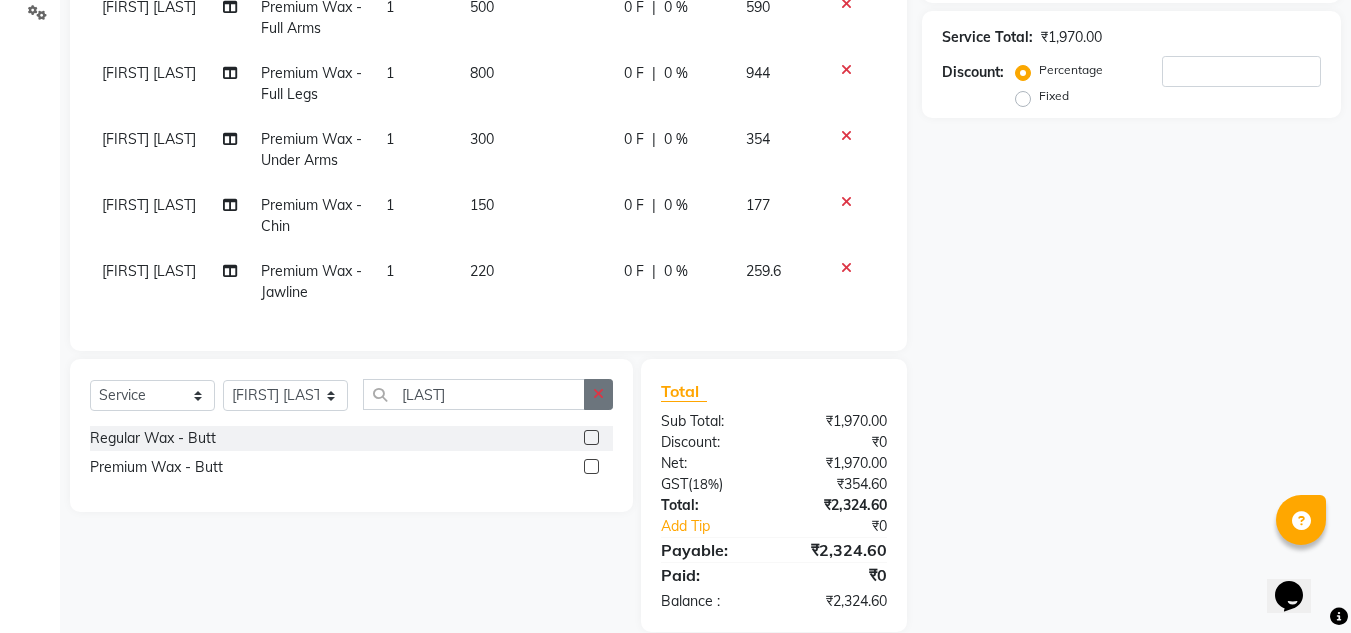 click 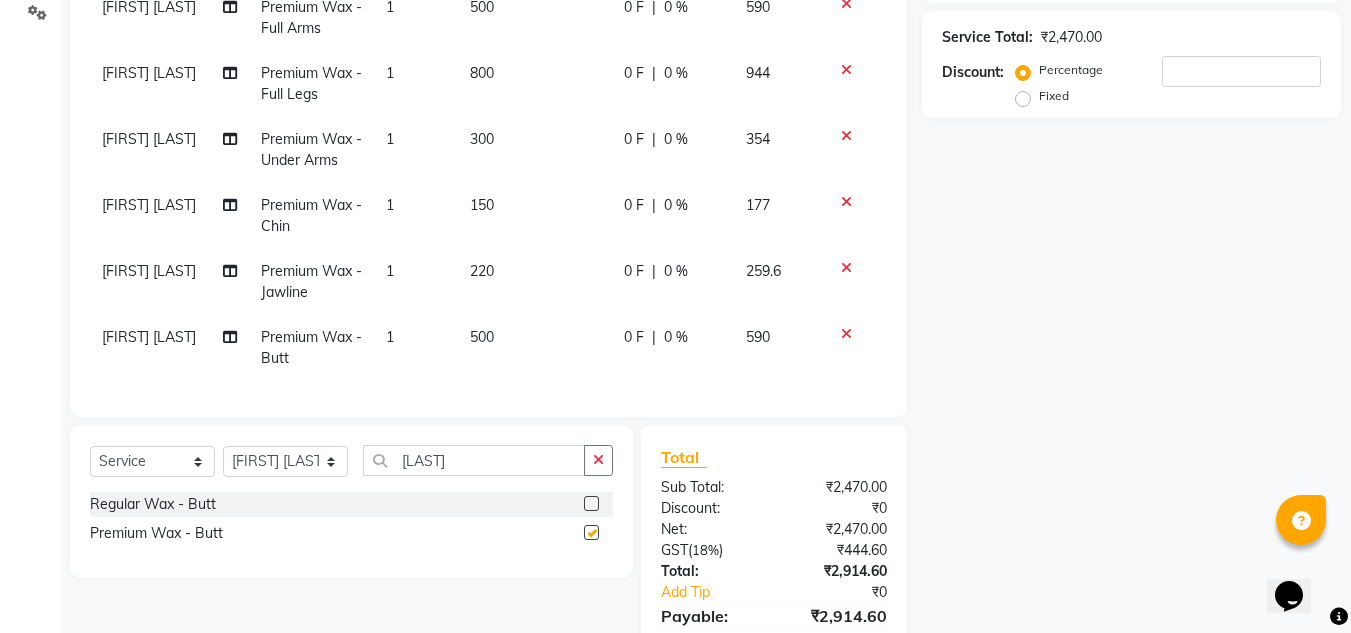 checkbox on "false" 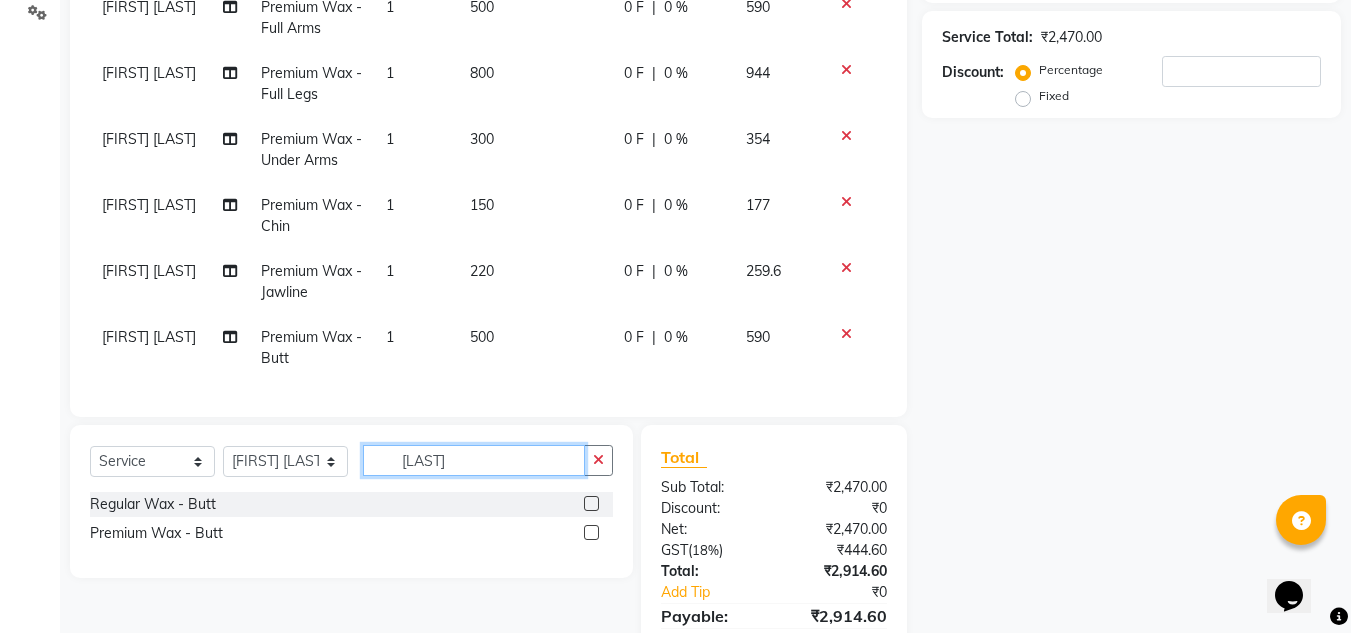 click on "Butt" 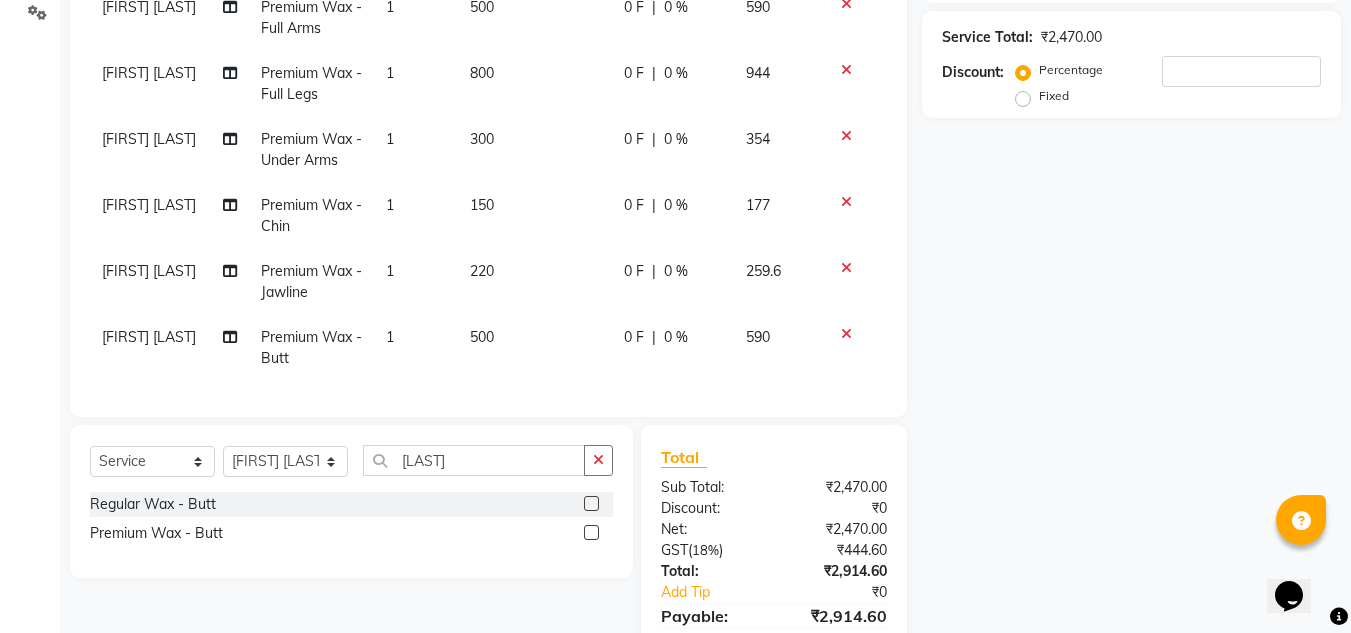 click on "500" 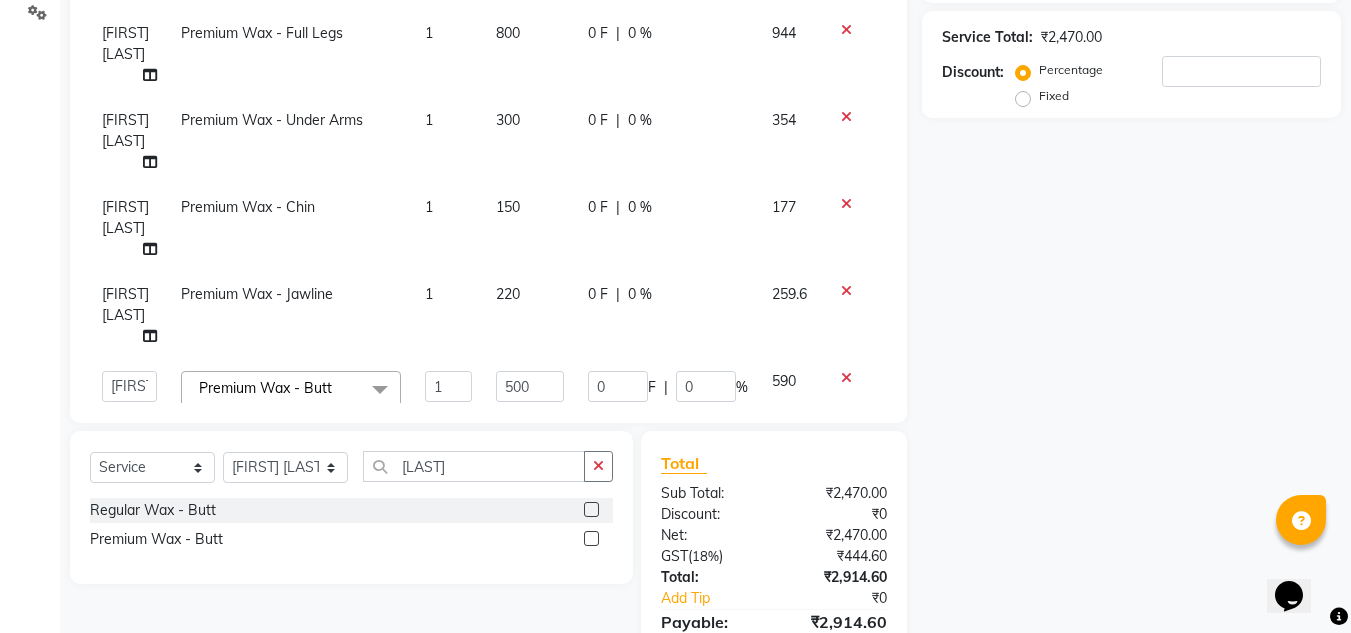scroll, scrollTop: 124, scrollLeft: 0, axis: vertical 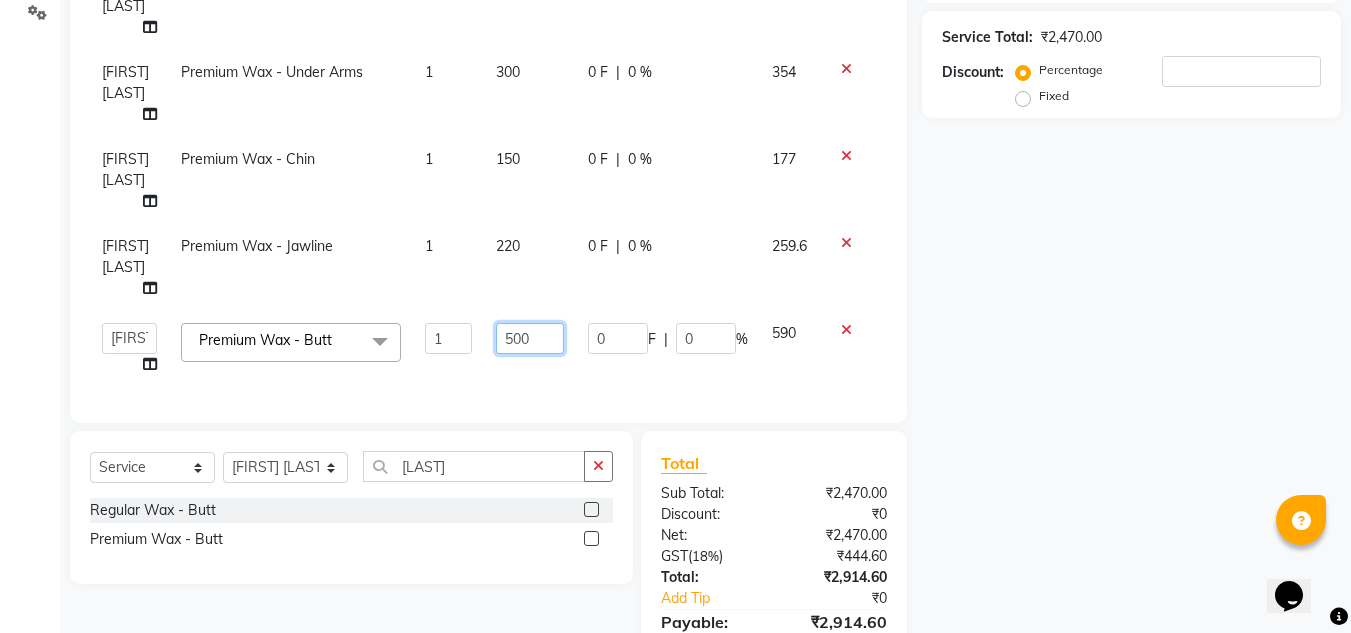 click on "500" 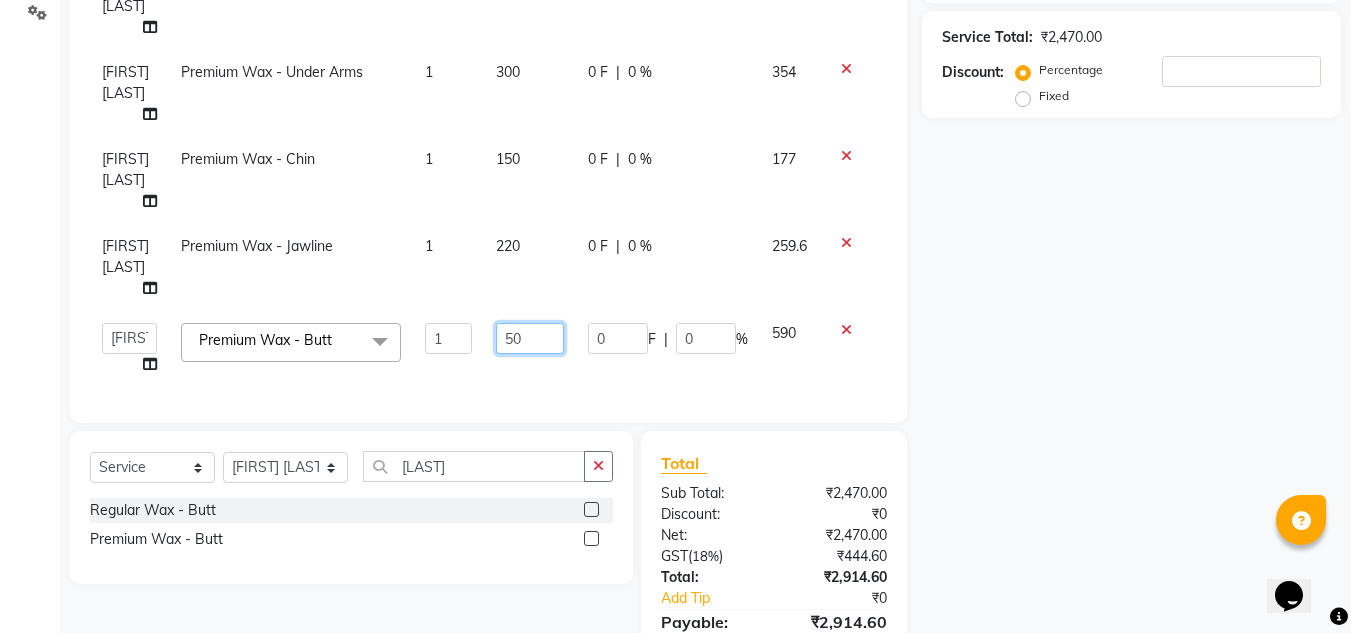 type on "5" 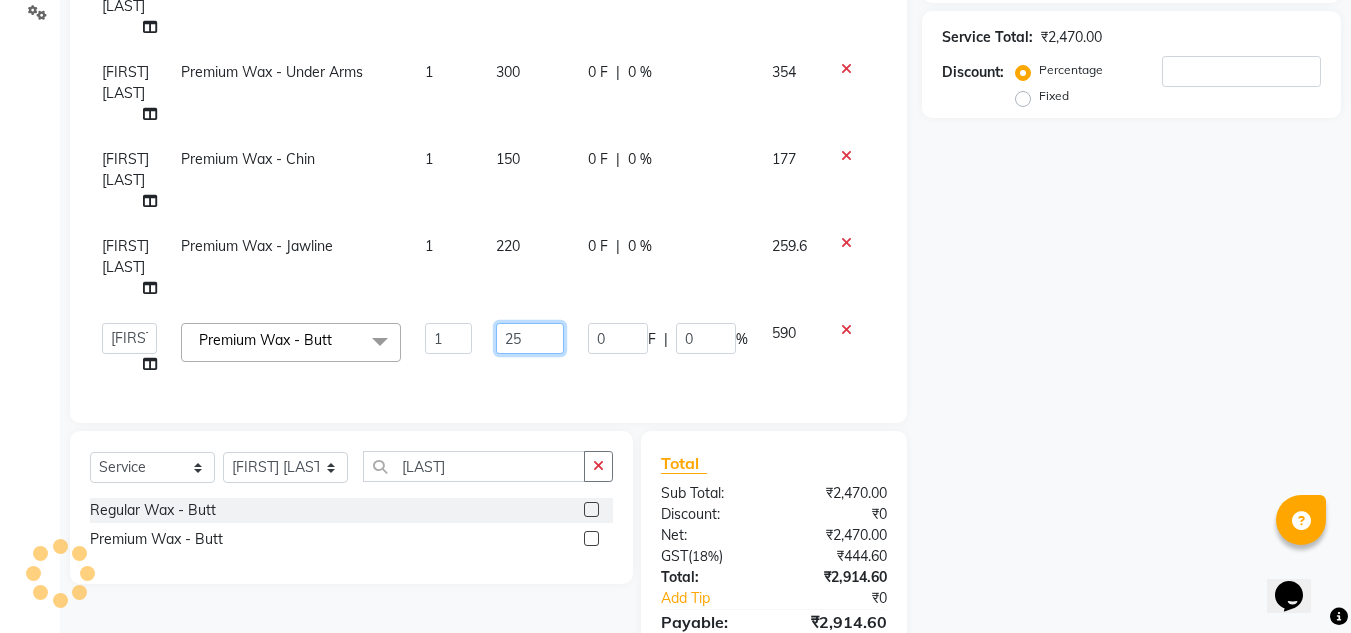type on "250" 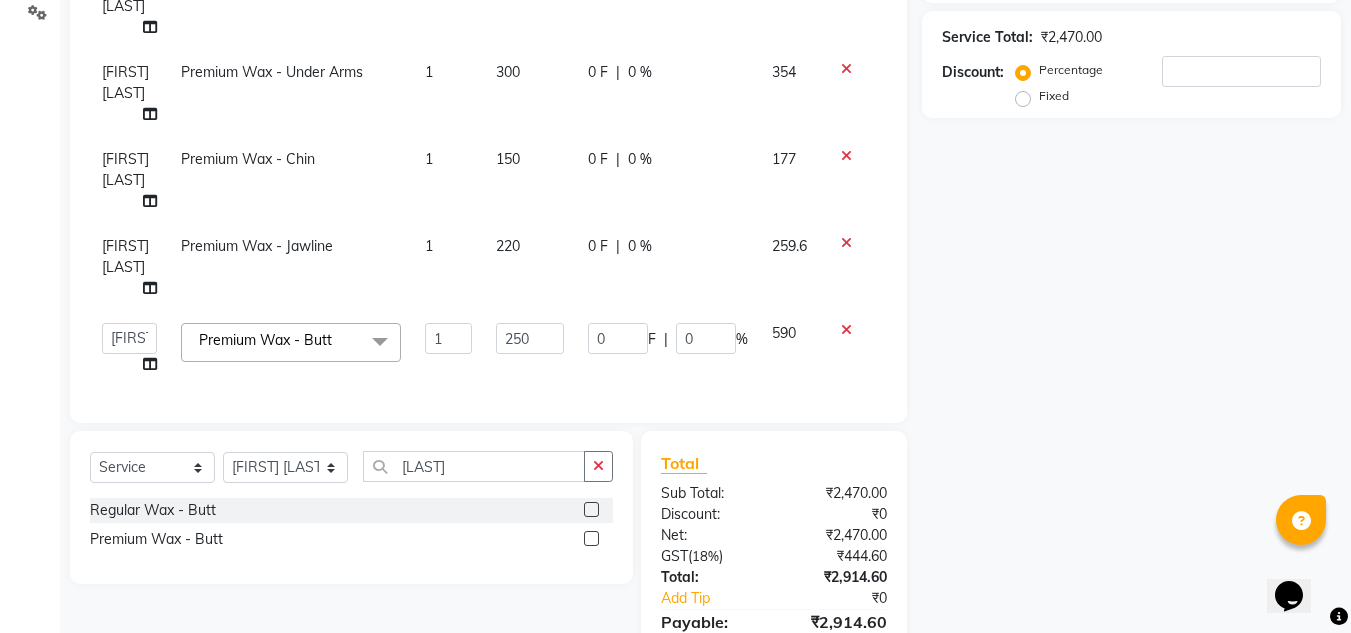 scroll, scrollTop: 0, scrollLeft: 0, axis: both 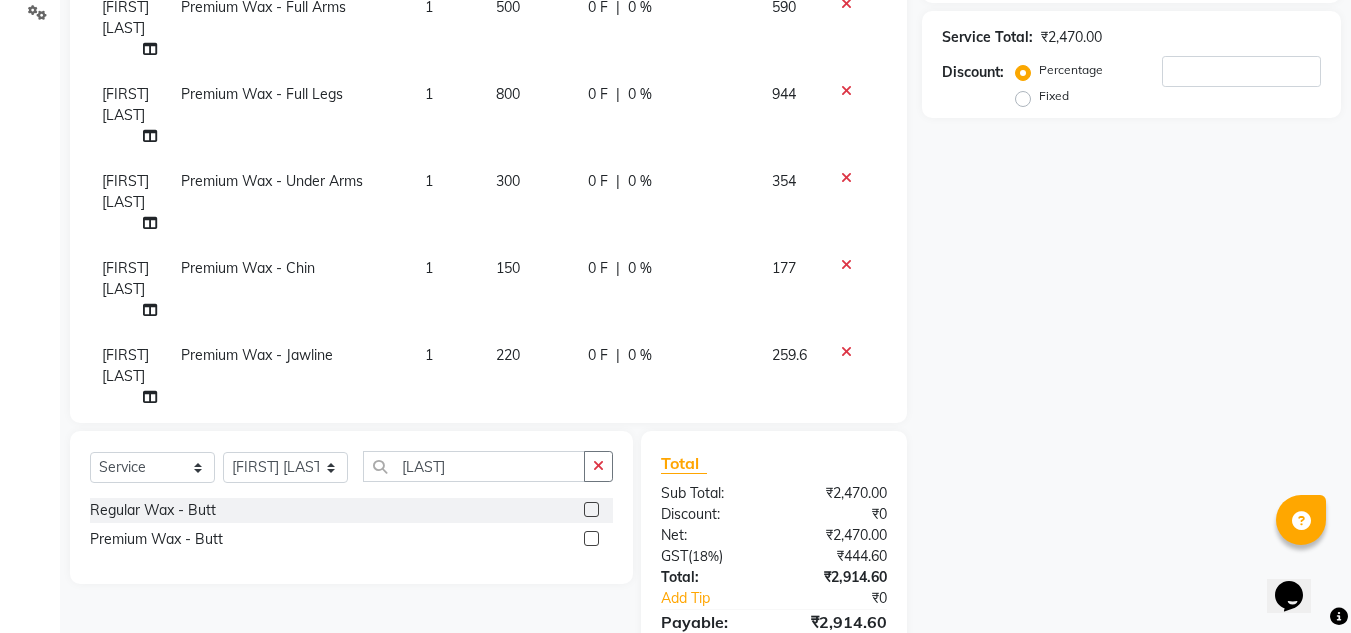 click on "Client +91 Date 03-08-2025 Invoice Number V/2025 V/2025-26 1885 Services Stylist Service Qty Price Disc Total Action Suchita Mistry Premium Wax - Full Arms 1 500 0 F | 0 % 590 Suchita Mistry Premium Wax - Full Legs 1 800 0 F | 0 % 944 Suchita Mistry Premium Wax - Under Arms 1 300 0 F | 0 % 354 Suchita Mistry  Premium Wax - Chin 1 150 0 F | 0 % 177 Suchita Mistry Premium Wax - Jawline 1 220 0 F | 0 % 259.6  Amandeep Kaur Kalsi   Aniket Kadam    Faim Alvi    Front Desk    Muskan Khan    Pooja Kolge   Reena Shaukat Ali    Salman Ansari    Shailendra Chauhan    Shekhar Sangle   Soniyaa Varma   Suchita Mistry  Premium Wax - Butt  x K18 Molecular Repair - Add On K18 Molecular Repair TRT - Upto Shoulder K18 Molecular Repair TRT- Below Shoulder K18 Molecular Repair TRT- Upto Waist Cafune Treatment Spa Matcha and Dates Treatment Spa  Fringe Cut  Deep Conditioning  K-Wash  K-Deep Conditioning K-Experience Spa TRT Blow Dry (Without Wash) - Upto Shoulder (Straight) (Women) Hair Wash Men  Hair Wash With Regular Wash 1 0" 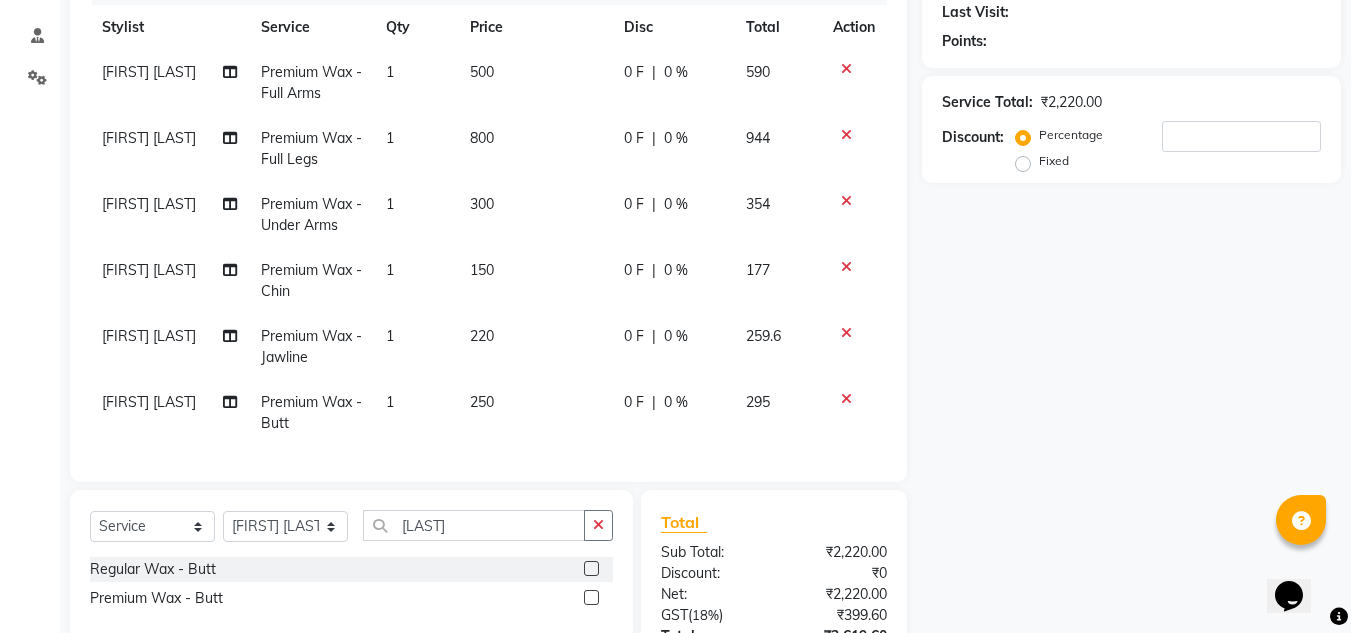 scroll, scrollTop: 245, scrollLeft: 0, axis: vertical 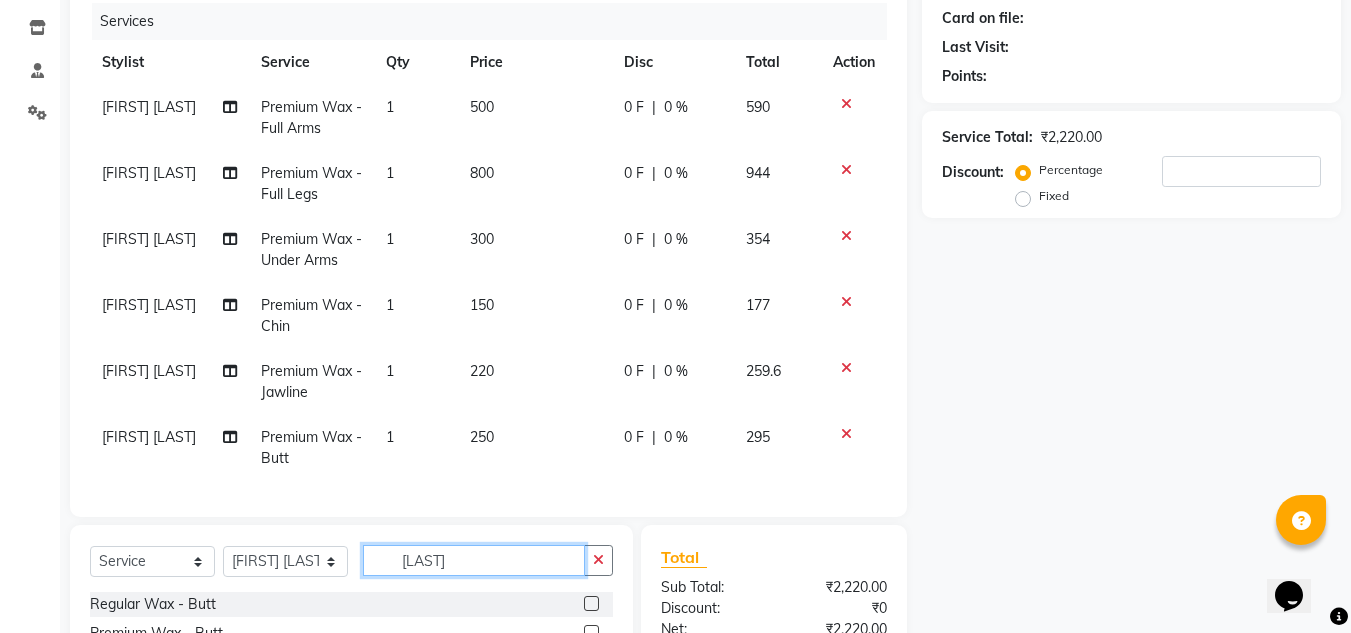 click on "Butt" 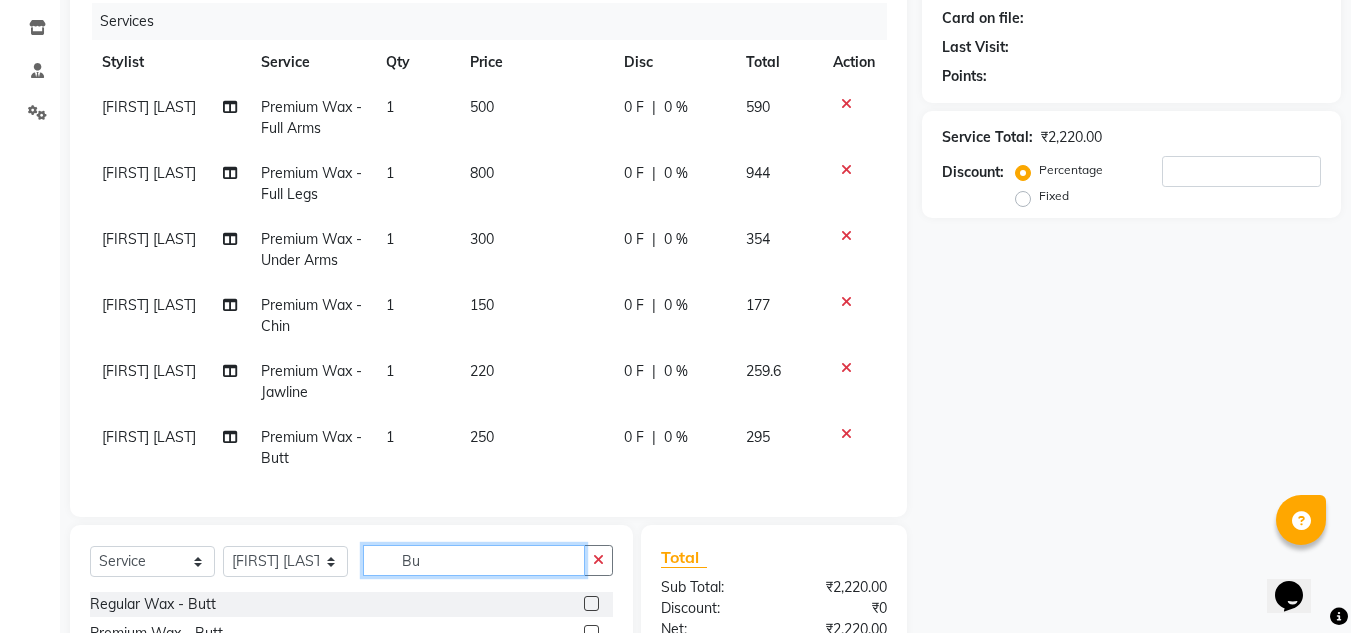 type on "B" 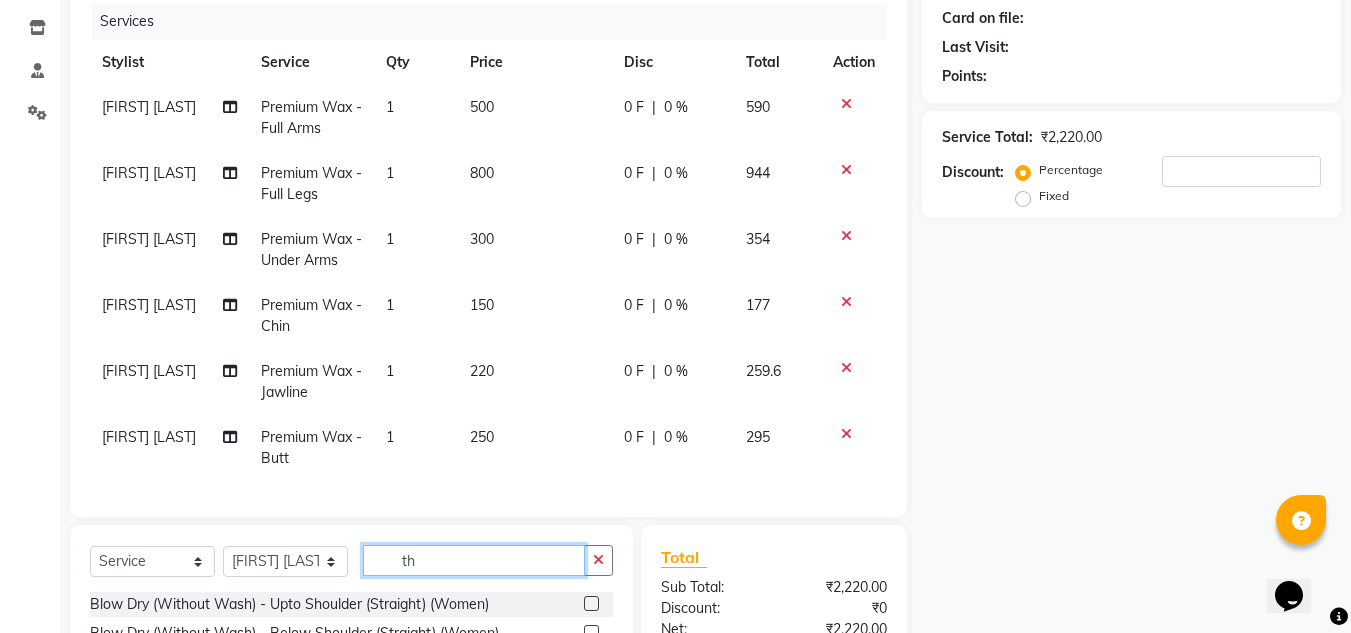 type on "t" 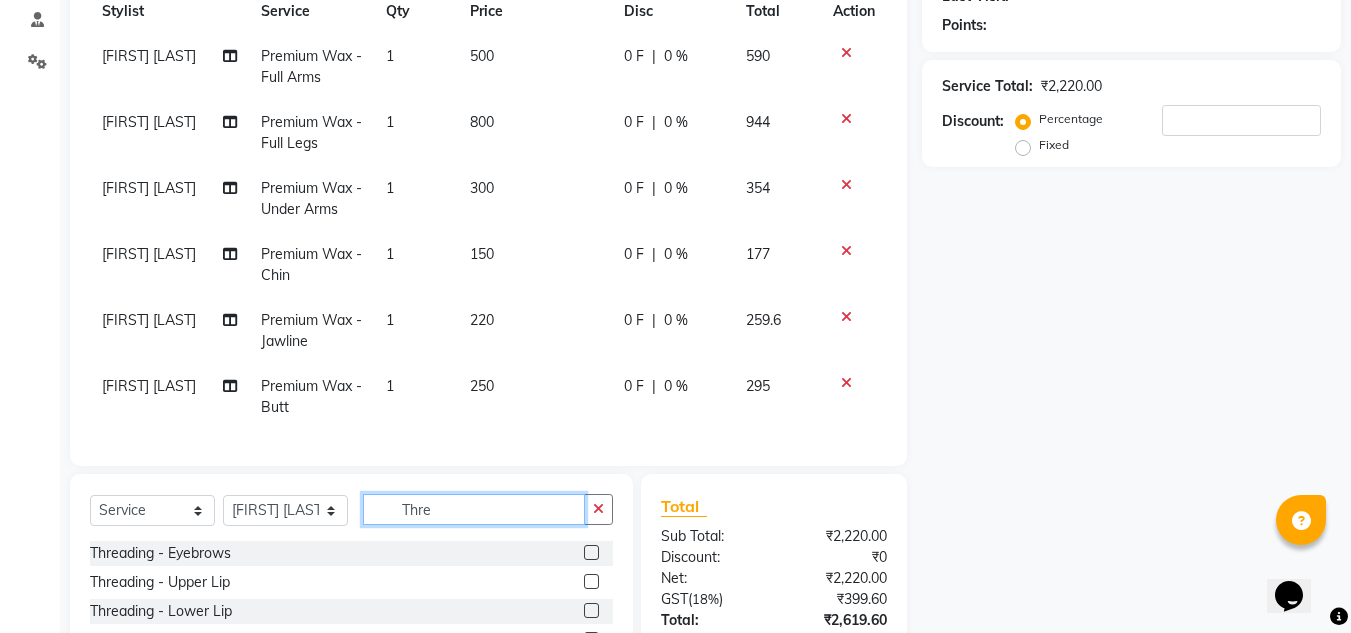 scroll, scrollTop: 345, scrollLeft: 0, axis: vertical 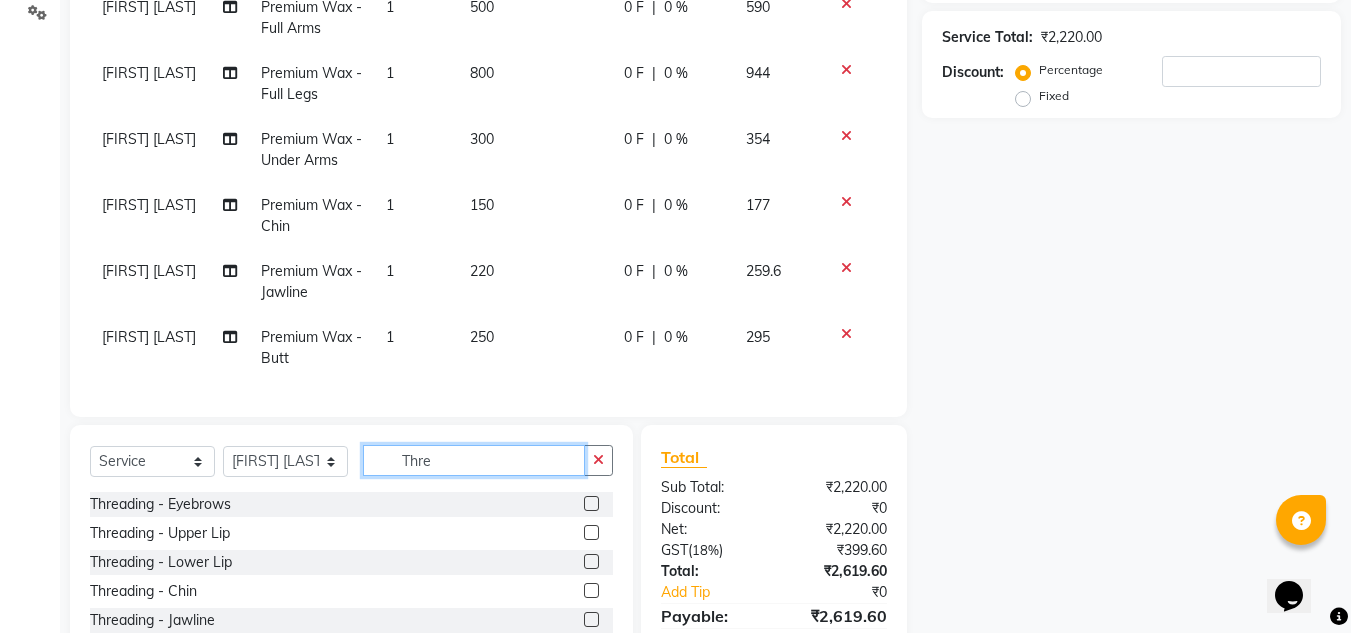 type on "Thre" 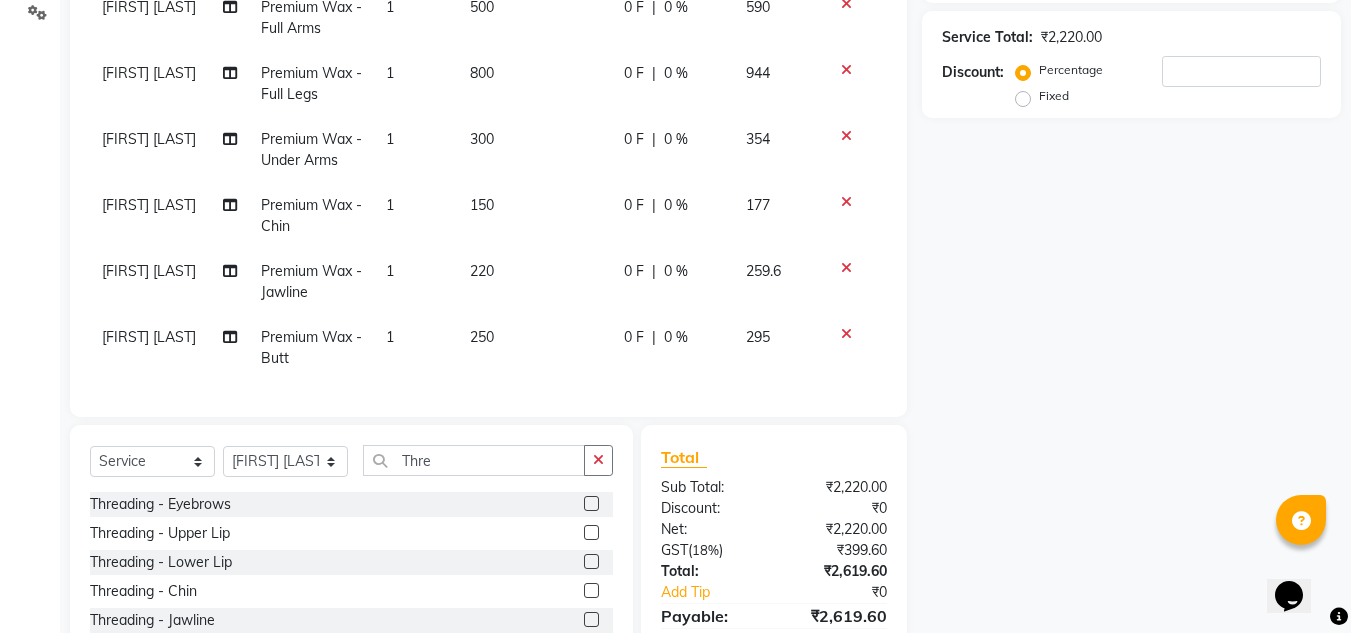 click 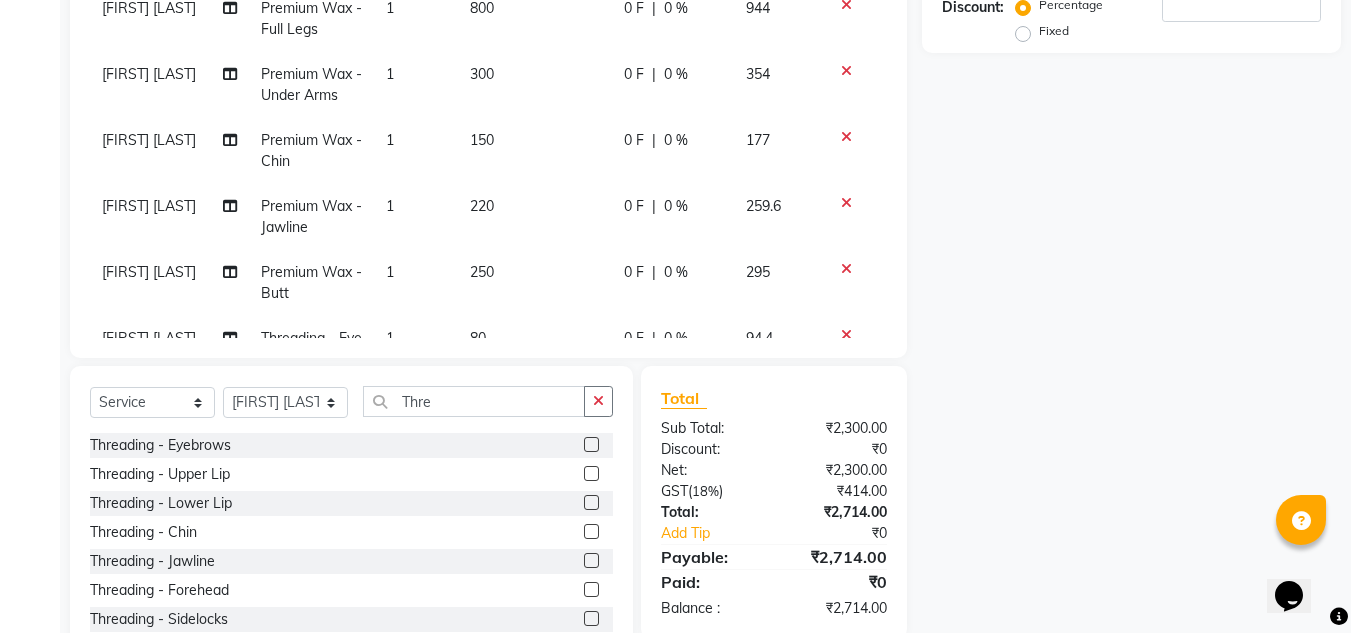 scroll, scrollTop: 445, scrollLeft: 0, axis: vertical 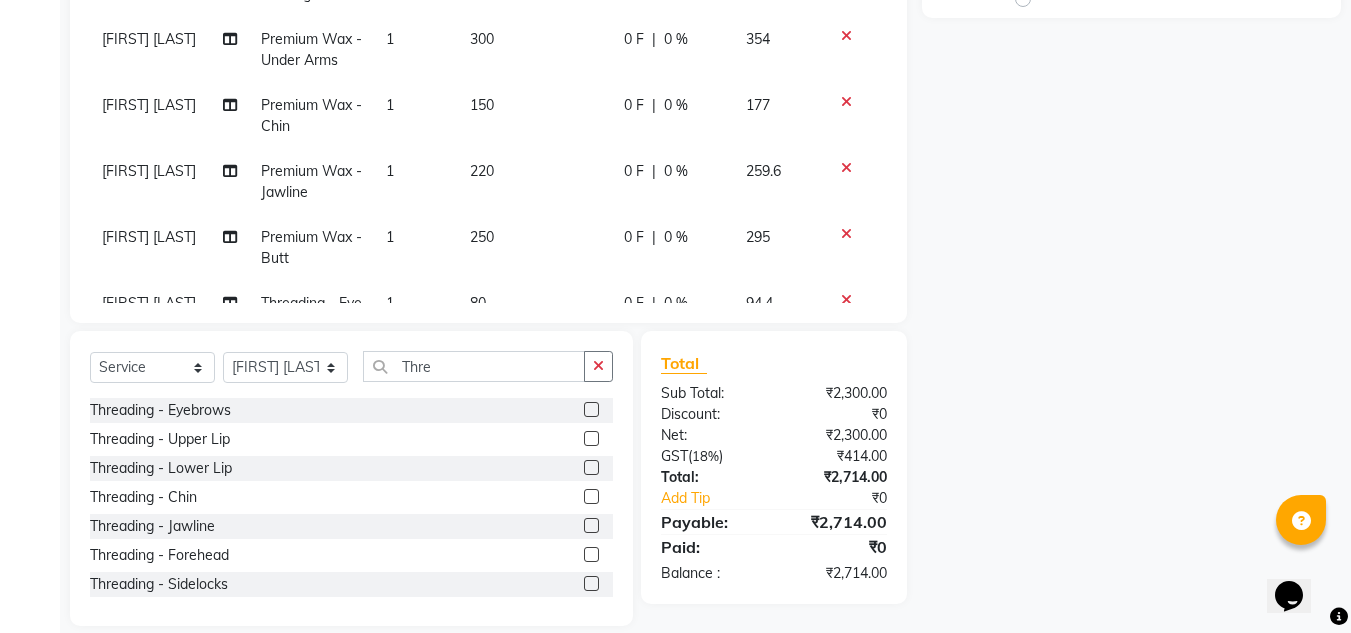 click 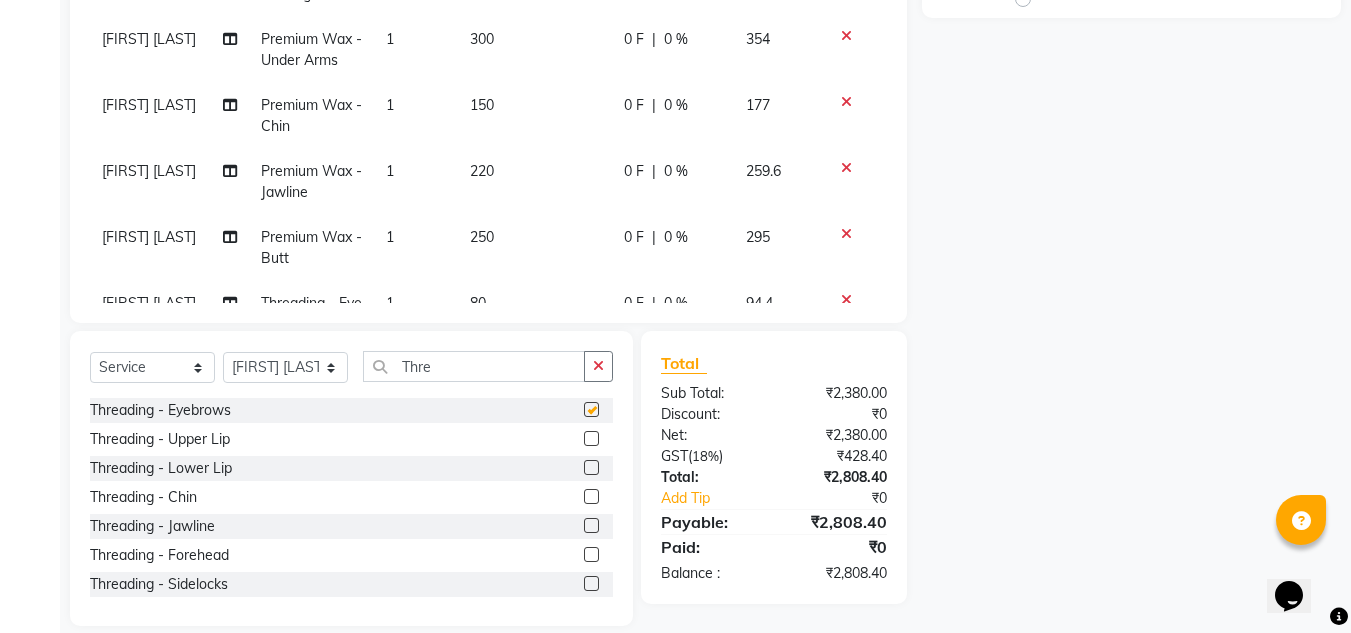 checkbox on "false" 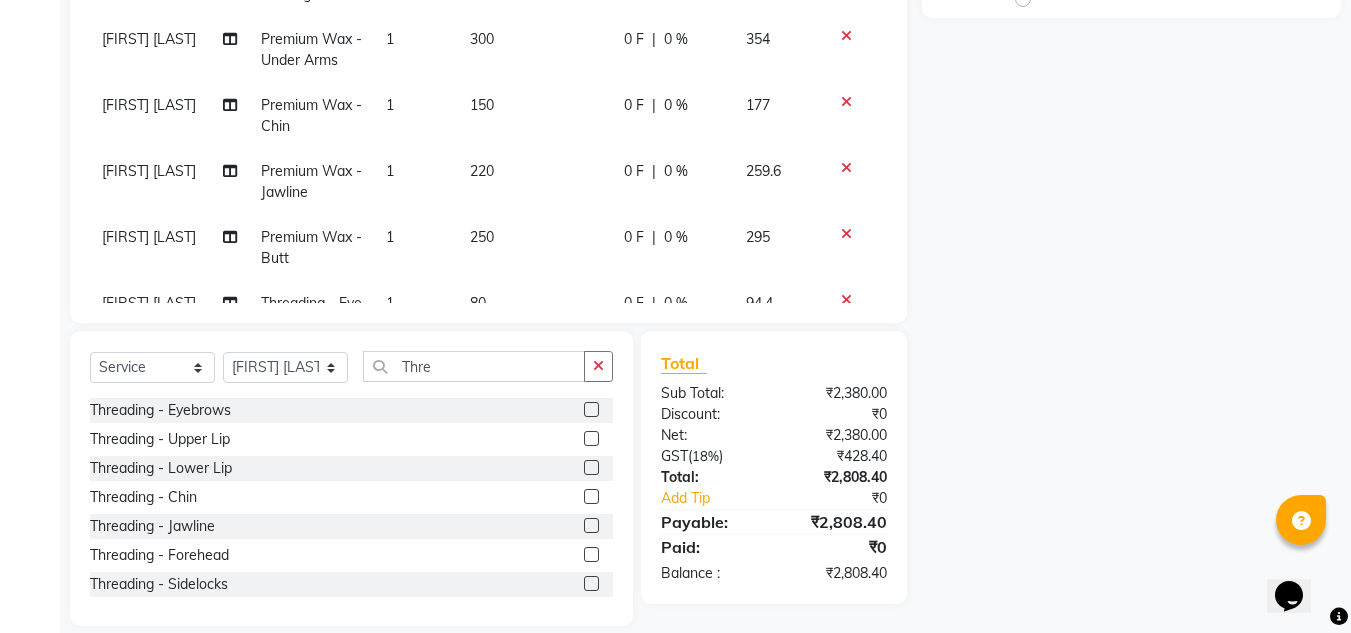 click 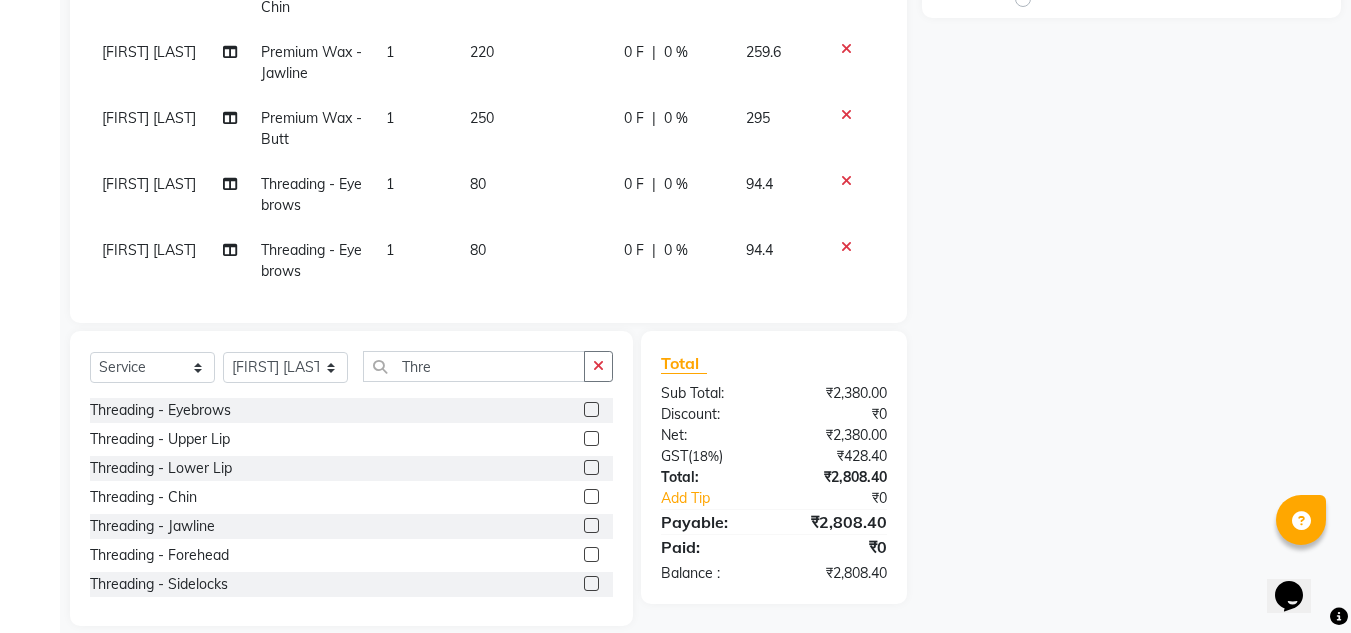 scroll, scrollTop: 141, scrollLeft: 0, axis: vertical 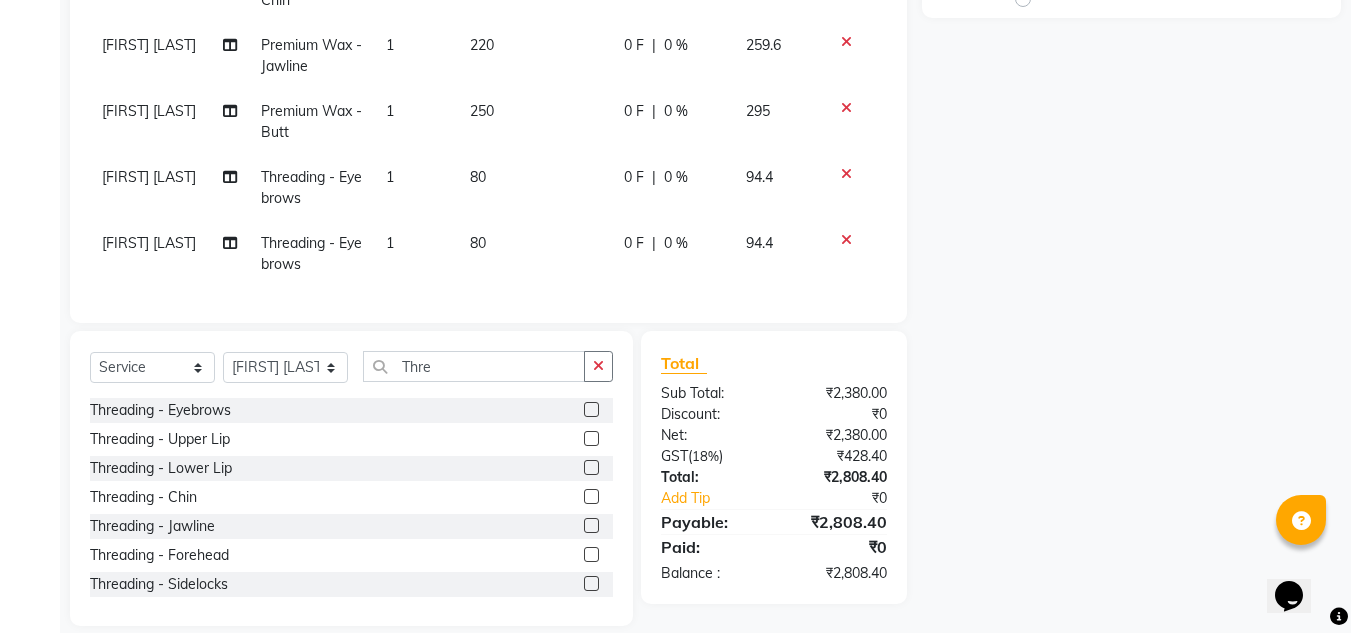 click 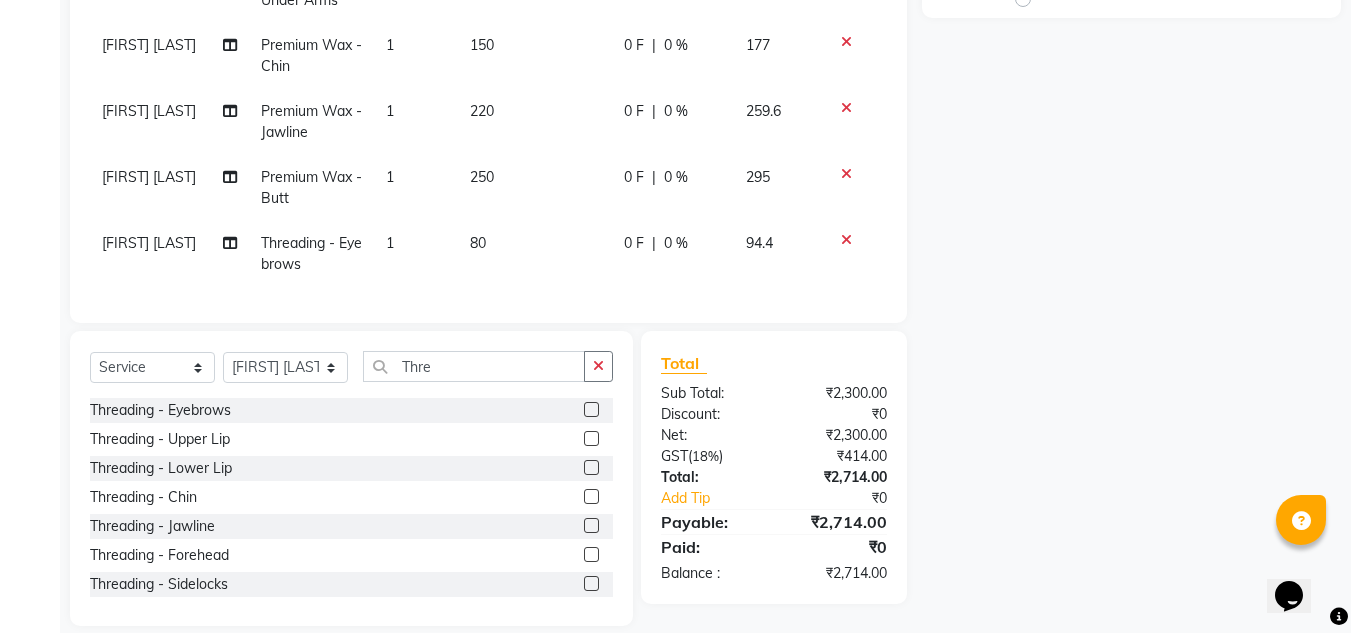 click 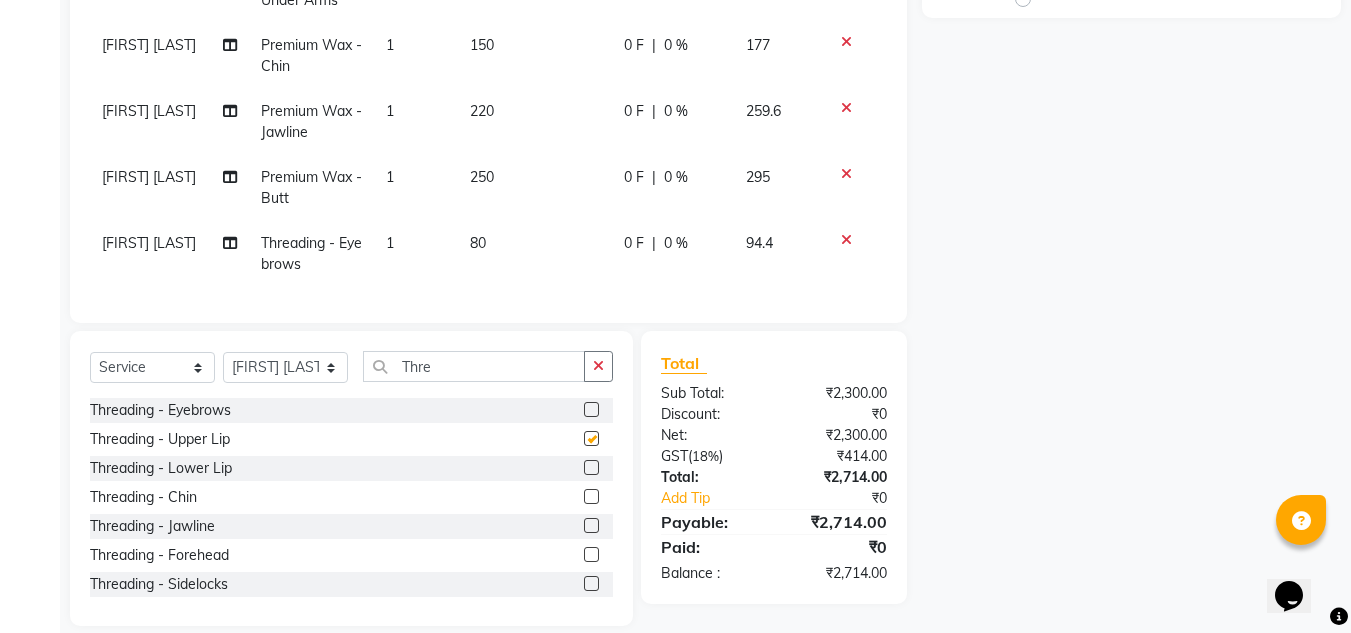 scroll, scrollTop: 141, scrollLeft: 0, axis: vertical 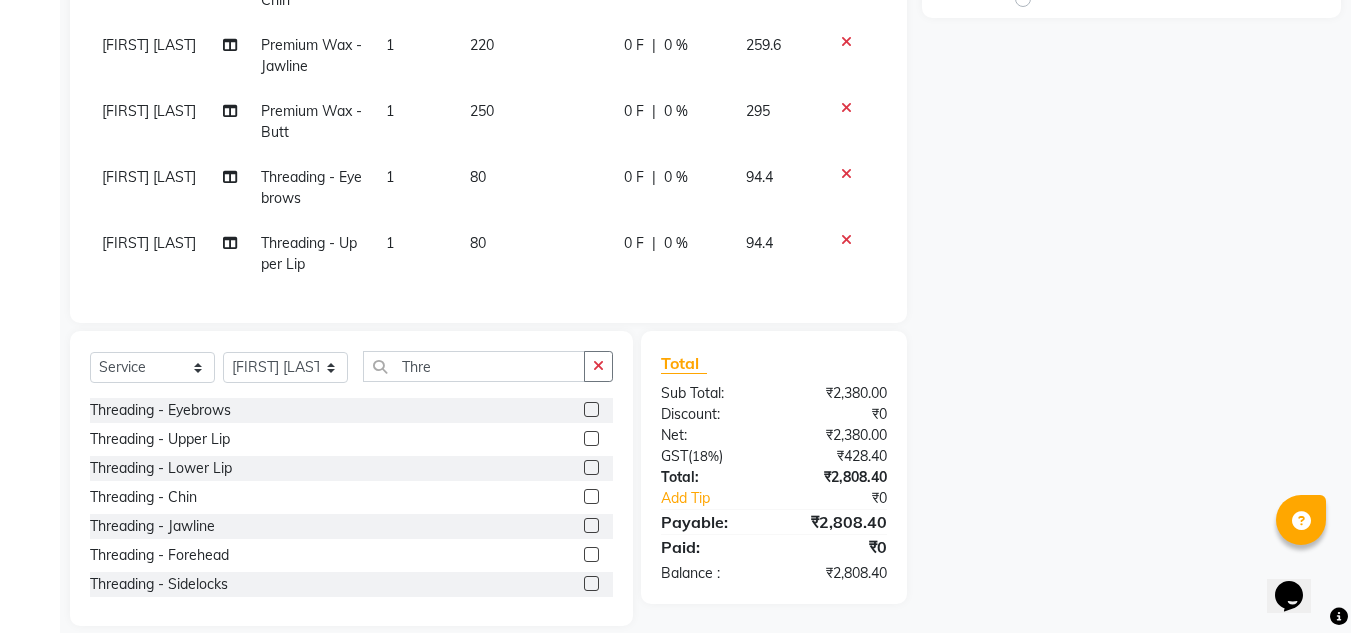 checkbox on "false" 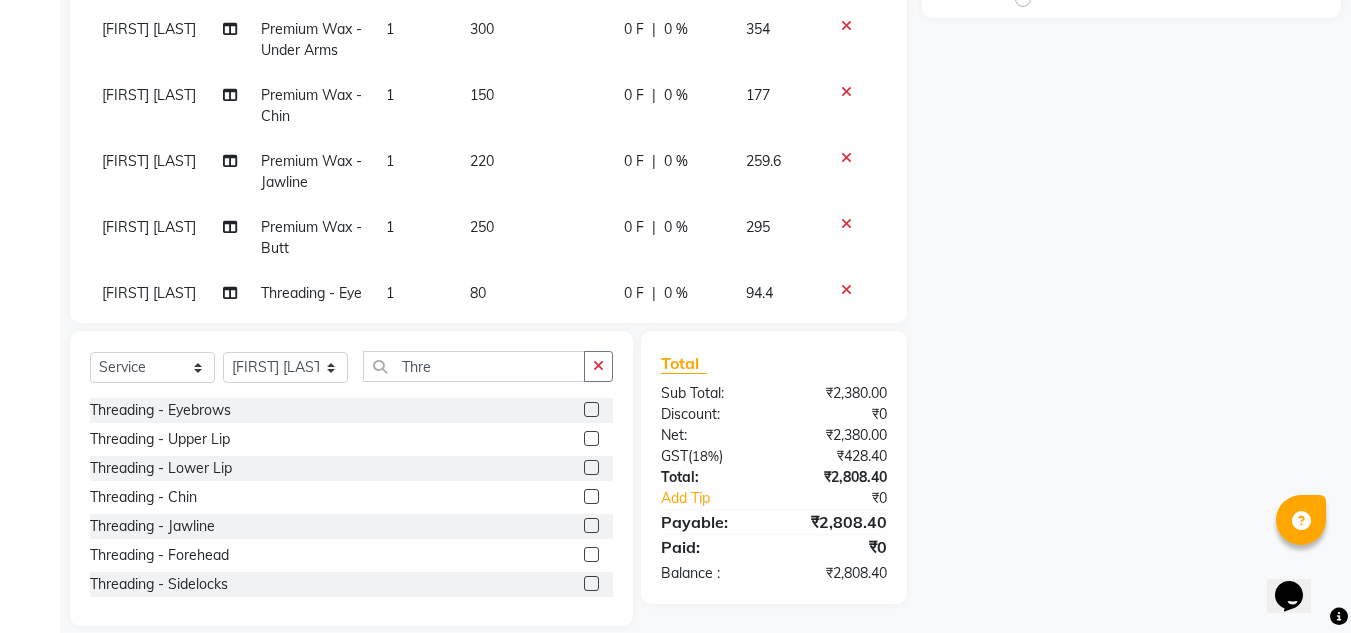 scroll, scrollTop: 0, scrollLeft: 0, axis: both 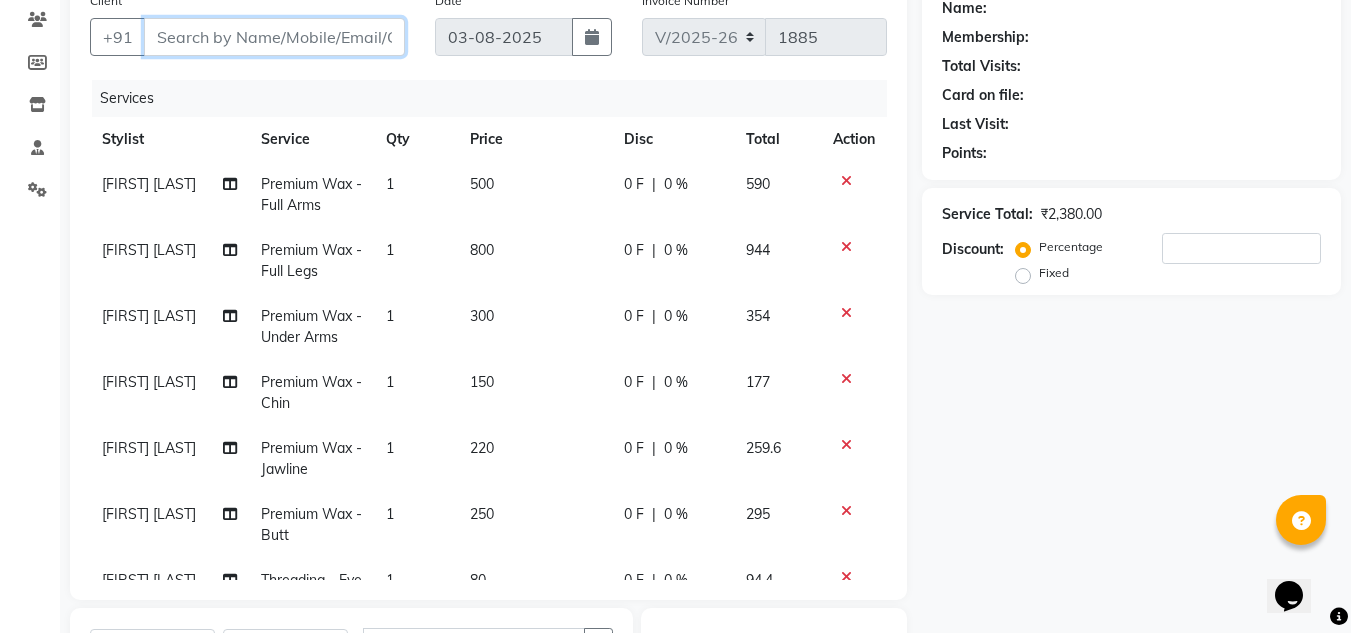 click on "Client" at bounding box center (274, 37) 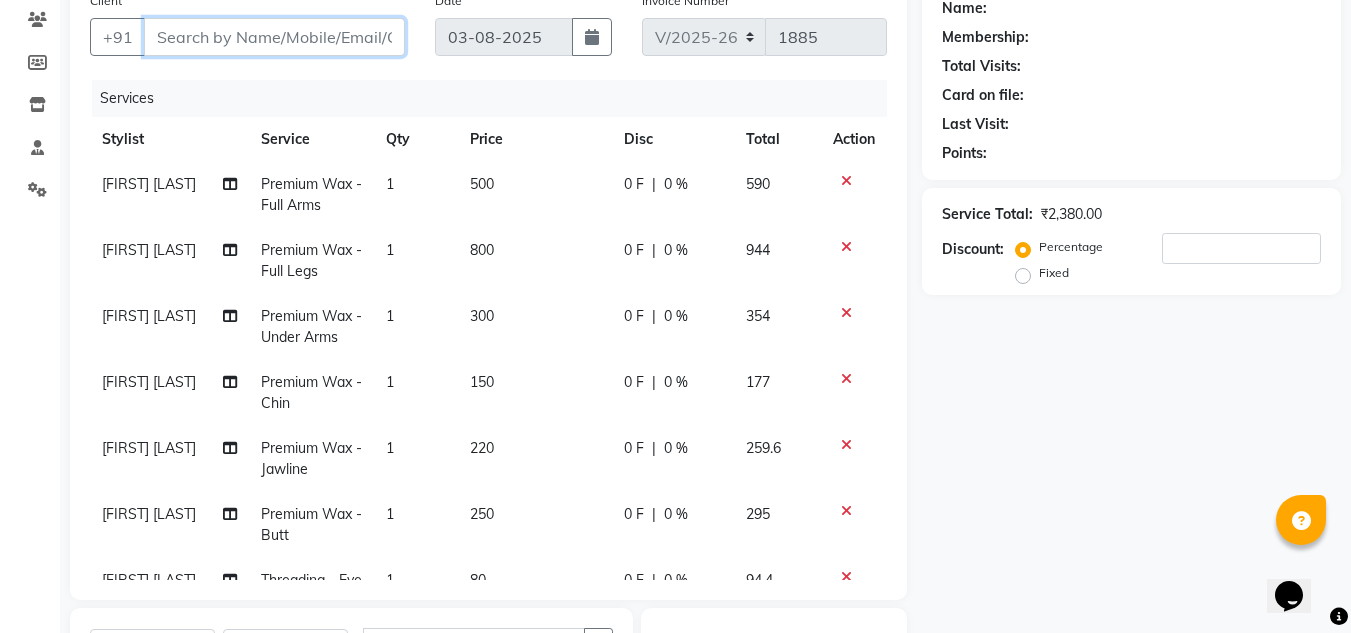 type on "S" 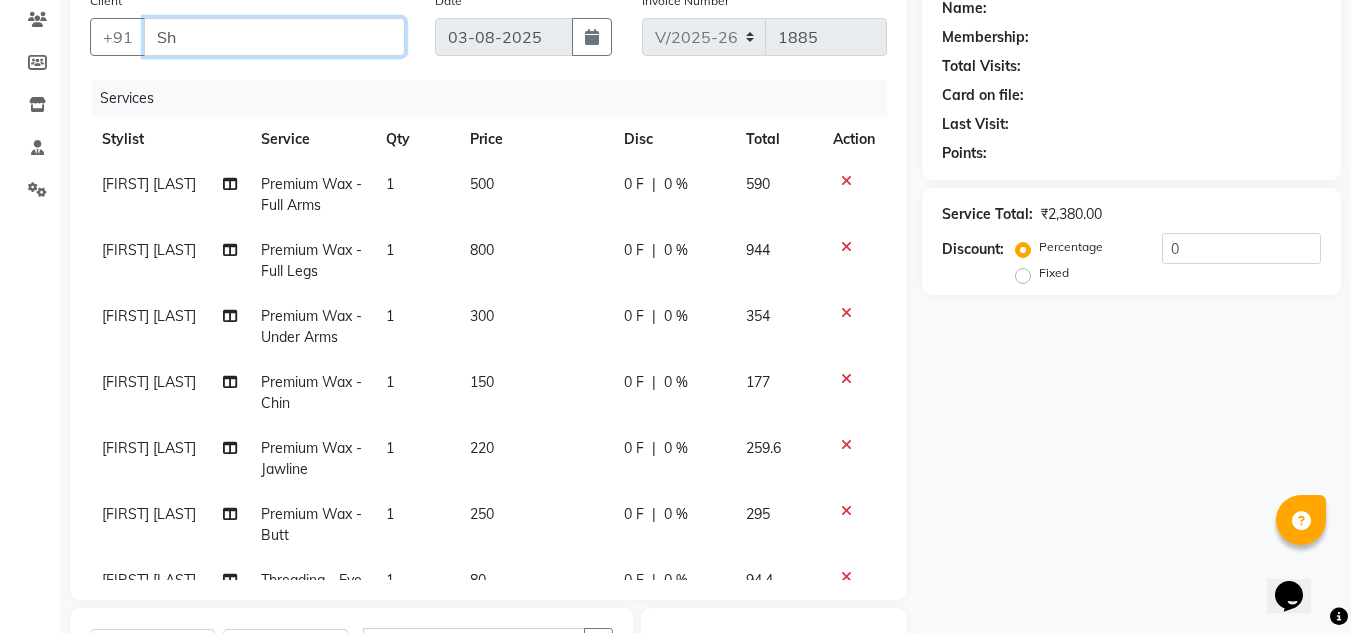 type on "S" 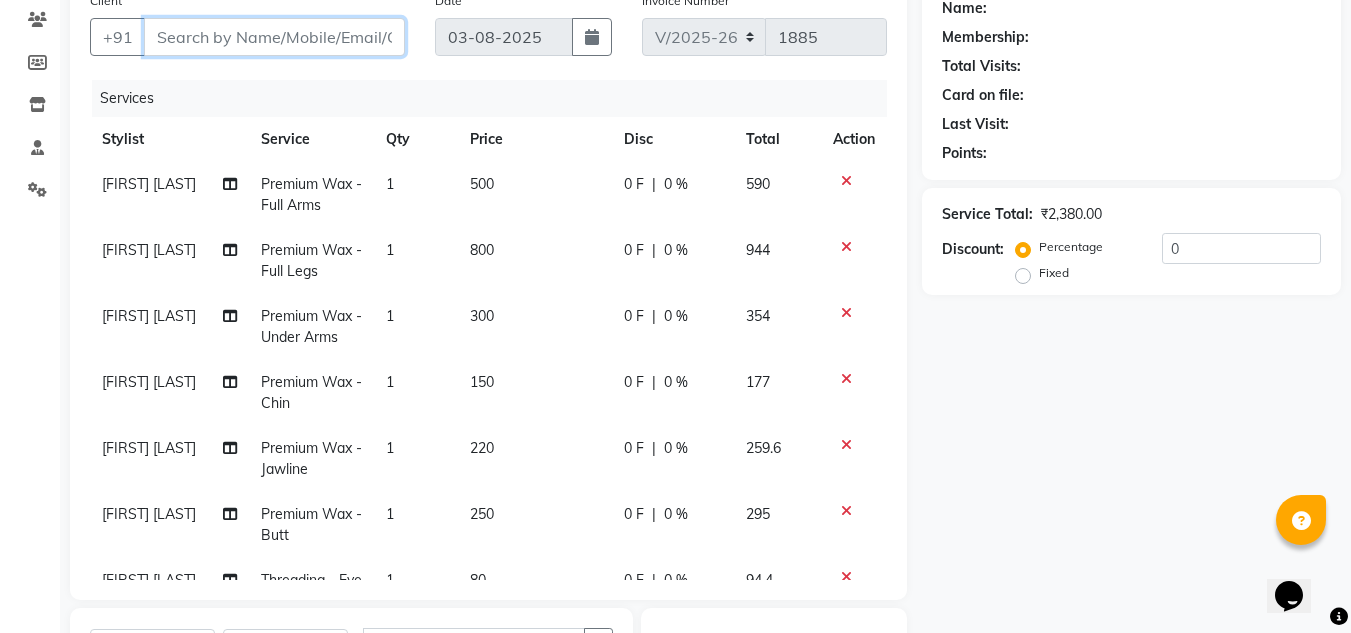 click on "Client" at bounding box center [274, 37] 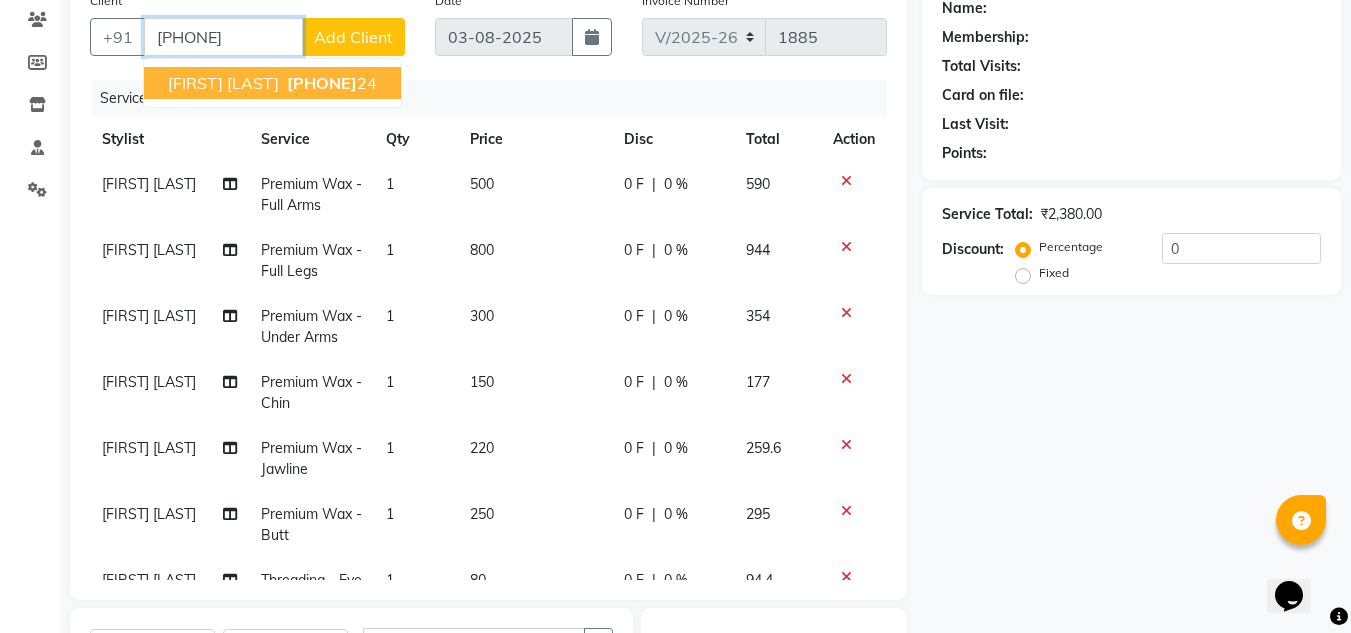click on "98195817" at bounding box center (322, 83) 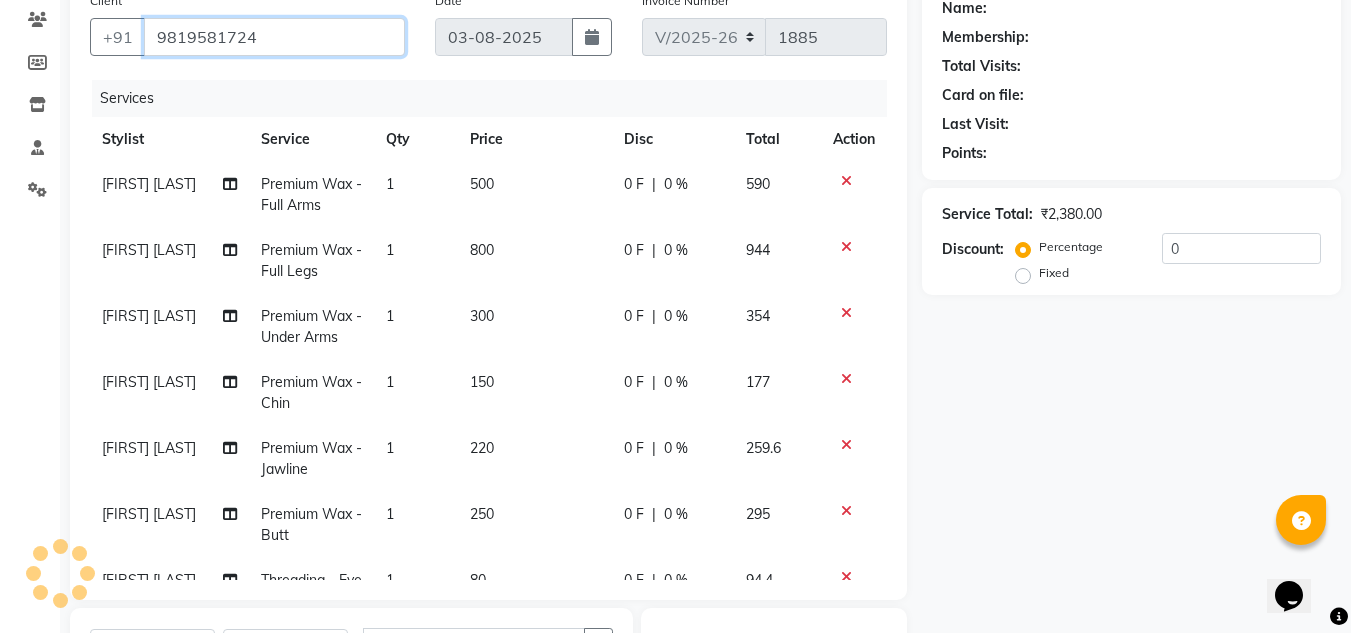 type on "9819581724" 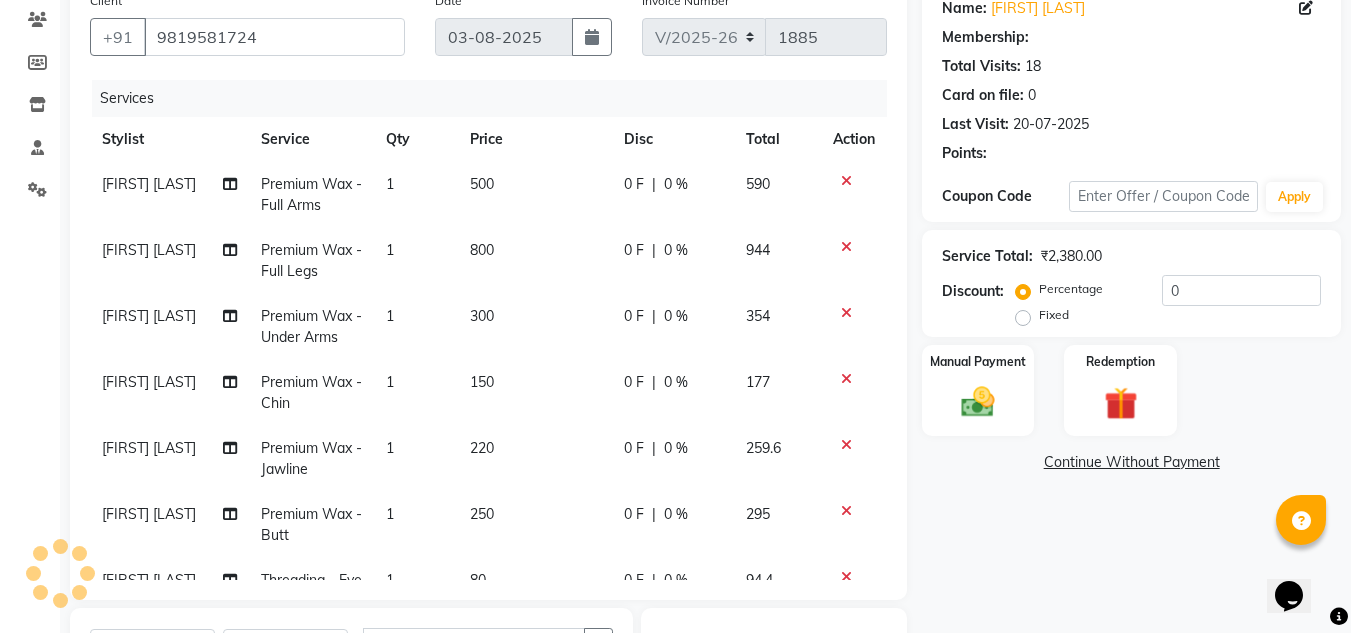 select on "1: Object" 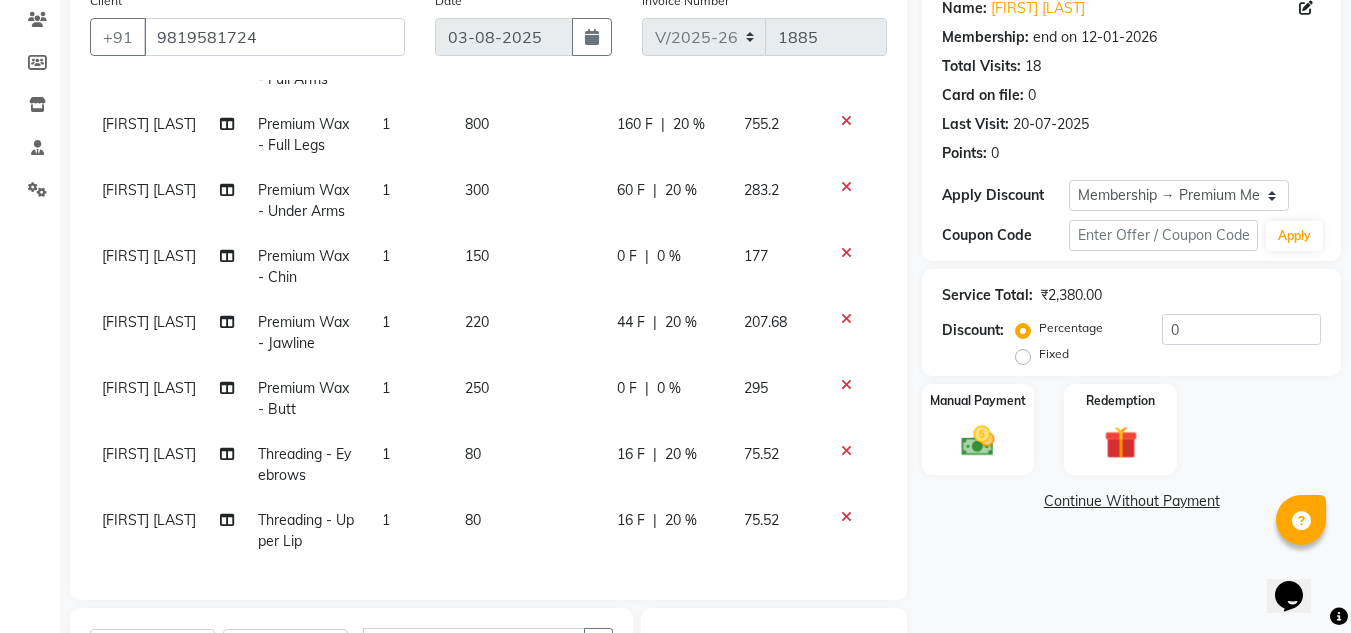 scroll, scrollTop: 141, scrollLeft: 0, axis: vertical 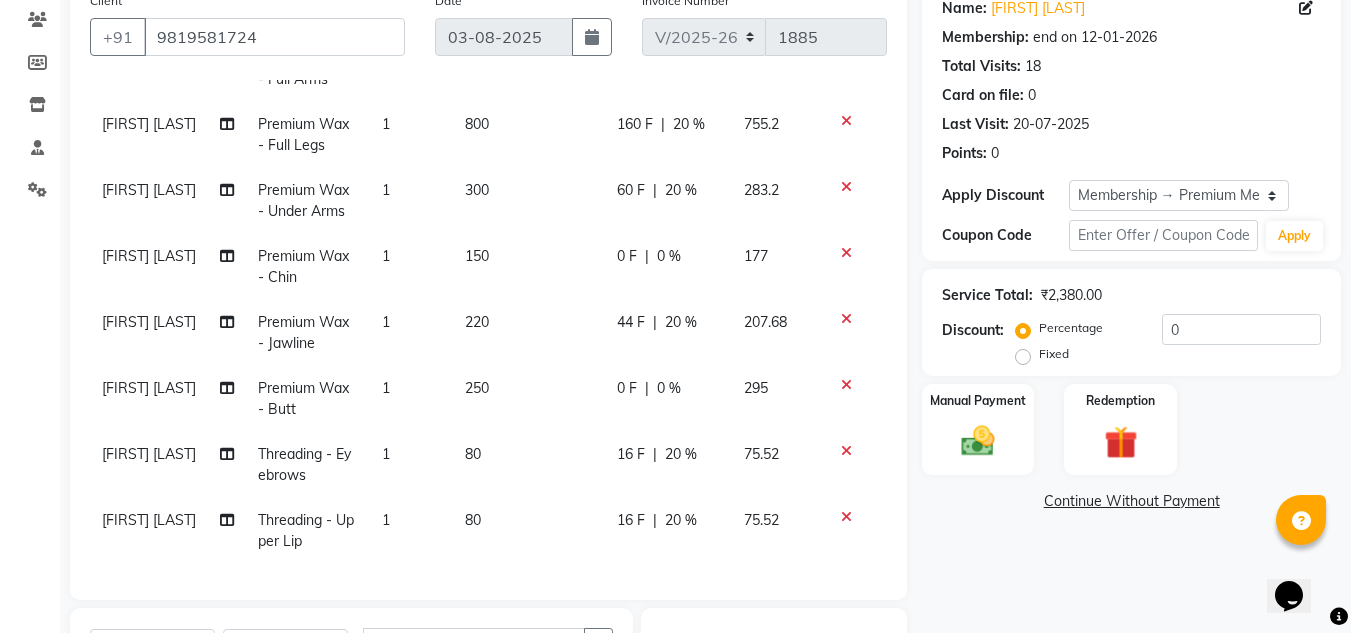 click on "0 %" 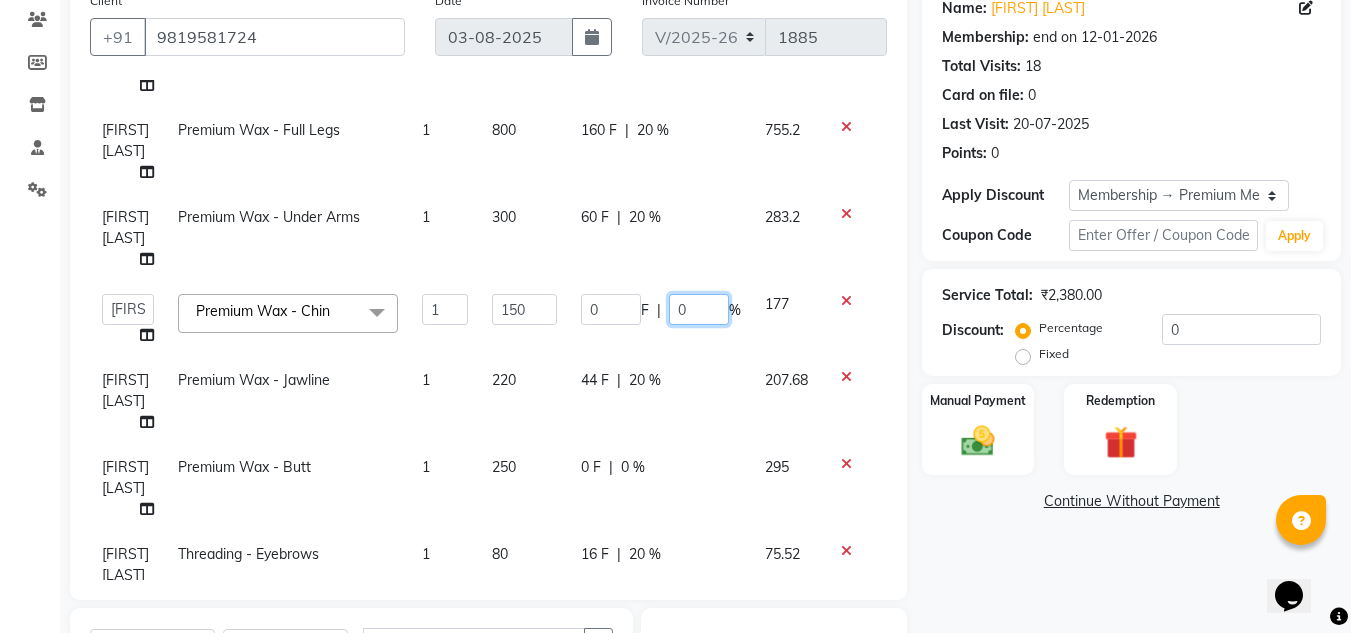 click on "0" 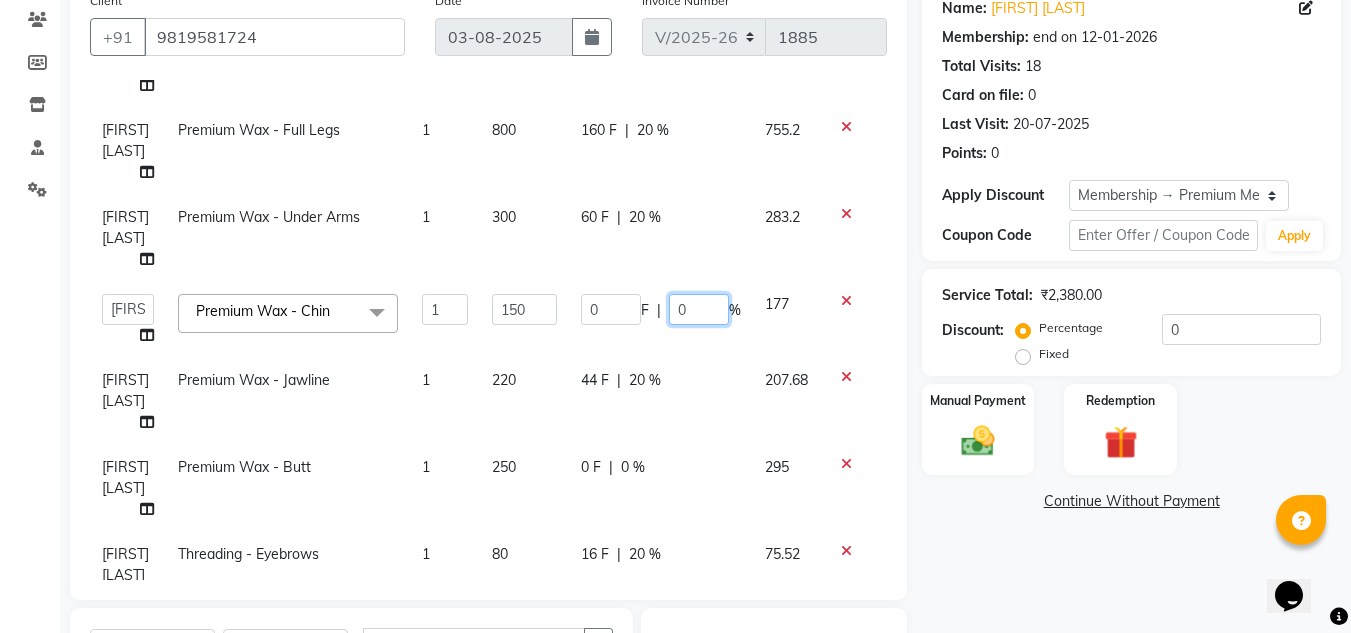 type on "20" 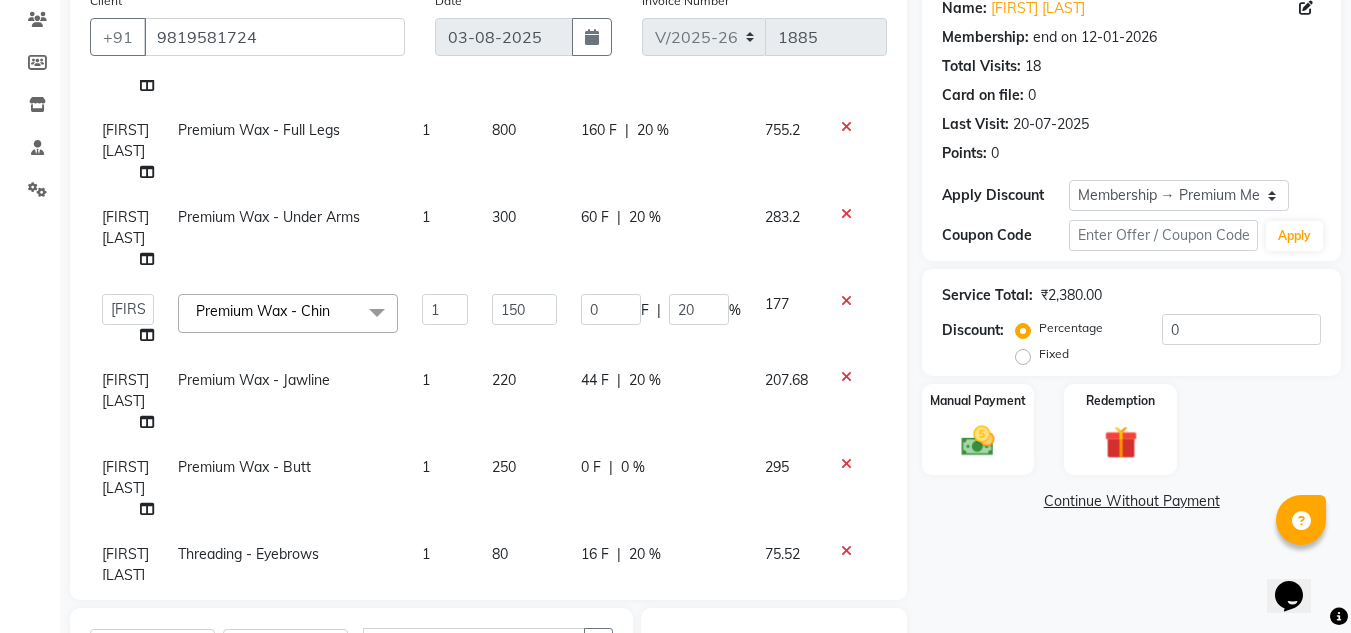 scroll, scrollTop: 99, scrollLeft: 0, axis: vertical 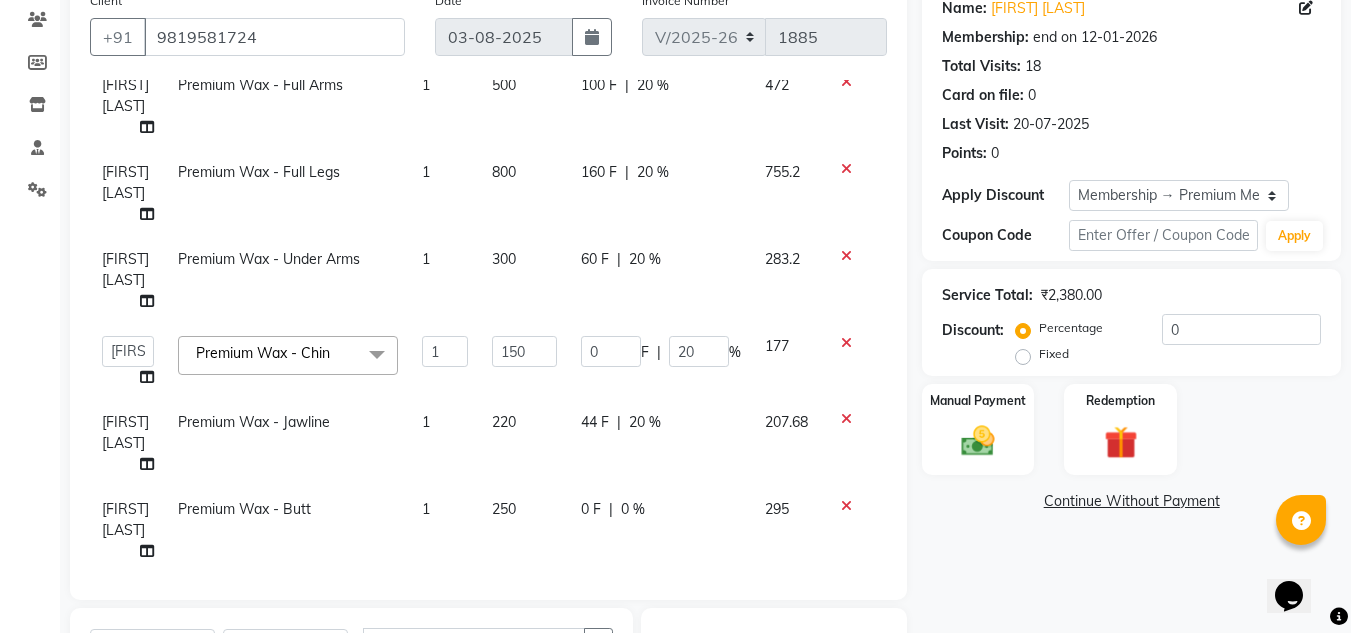 click on "Suchita Mistry Premium Wax - Full Arms 1 500 100 F | 20 % 472 Suchita Mistry Premium Wax - Full Legs 1 800 160 F | 20 % 755.2 Suchita Mistry Premium Wax - Under Arms 1 300 60 F | 20 % 283.2  Amandeep Kaur Kalsi   Aniket Kadam    Faim Alvi    Front Desk    Muskan Khan    Pooja Kolge   Reena Shaukat Ali    Salman Ansari    Shailendra Chauhan    Shekhar Sangle   Soniyaa Varma   Suchita Mistry   Premium Wax - Chin  x K18 Molecular Repair - Add On K18 Molecular Repair TRT - Upto Shoulder K18 Molecular Repair TRT- Below Shoulder K18 Molecular Repair TRT- Upto Waist Cafune Treatment Spa Matcha and Dates Treatment Spa  Fringe Cut  Deep Conditioning  K-Wash  K-Deep Conditioning K-Experience Spa TRT Blow Dry (Without Wash) - Upto Shoulder (Straight) (Women) Blow Dry (Without Wash) - Below Shoulder (Straight) (Women) Blow Dry (Without Wash) - Upto Waist (Straight) (Women) Blow Dry (Without Wash) - Upto Shoulder (Curls) (Women) Blow Dry (Without Wash) - Below Shoulder (Curls) (Women) Hair Wash Men  Bleach - Face & Neck" 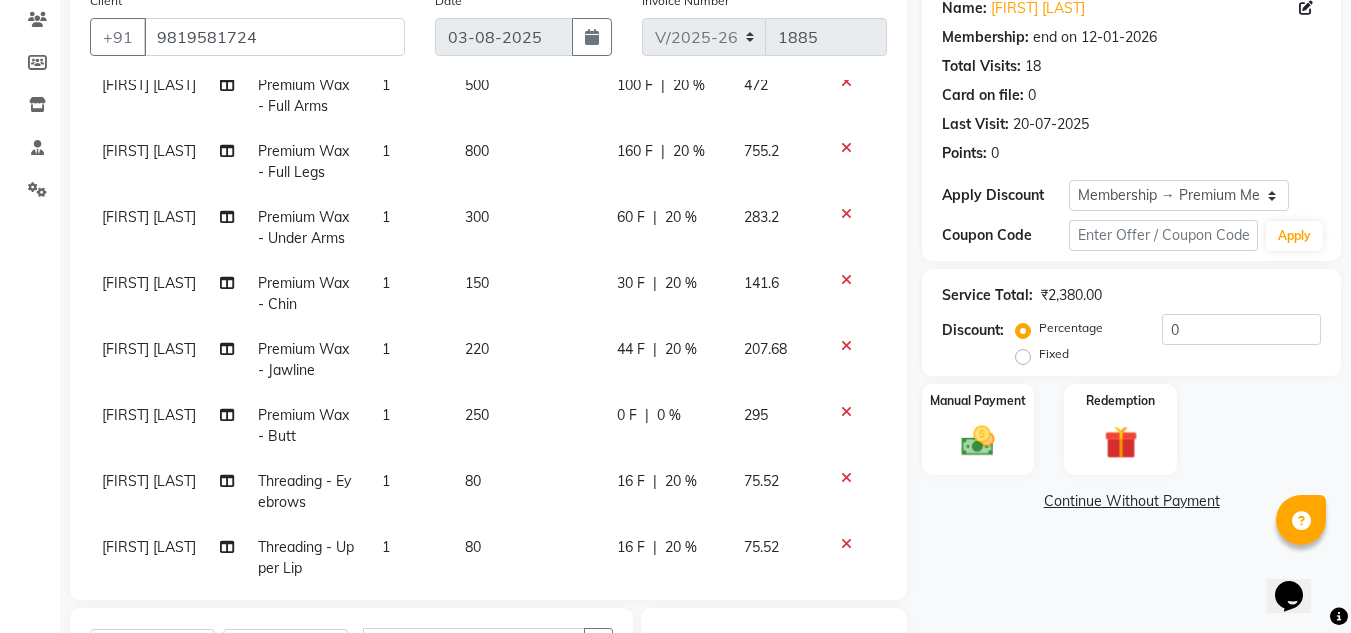 click on "0 %" 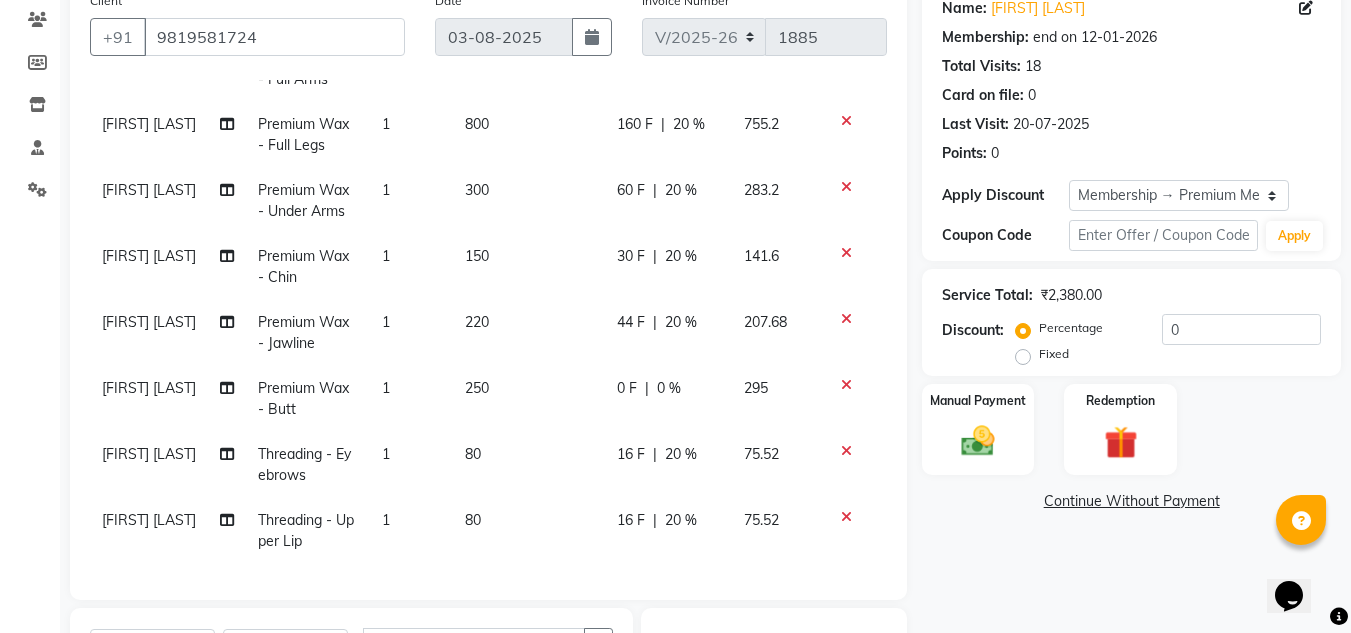 select on "13306" 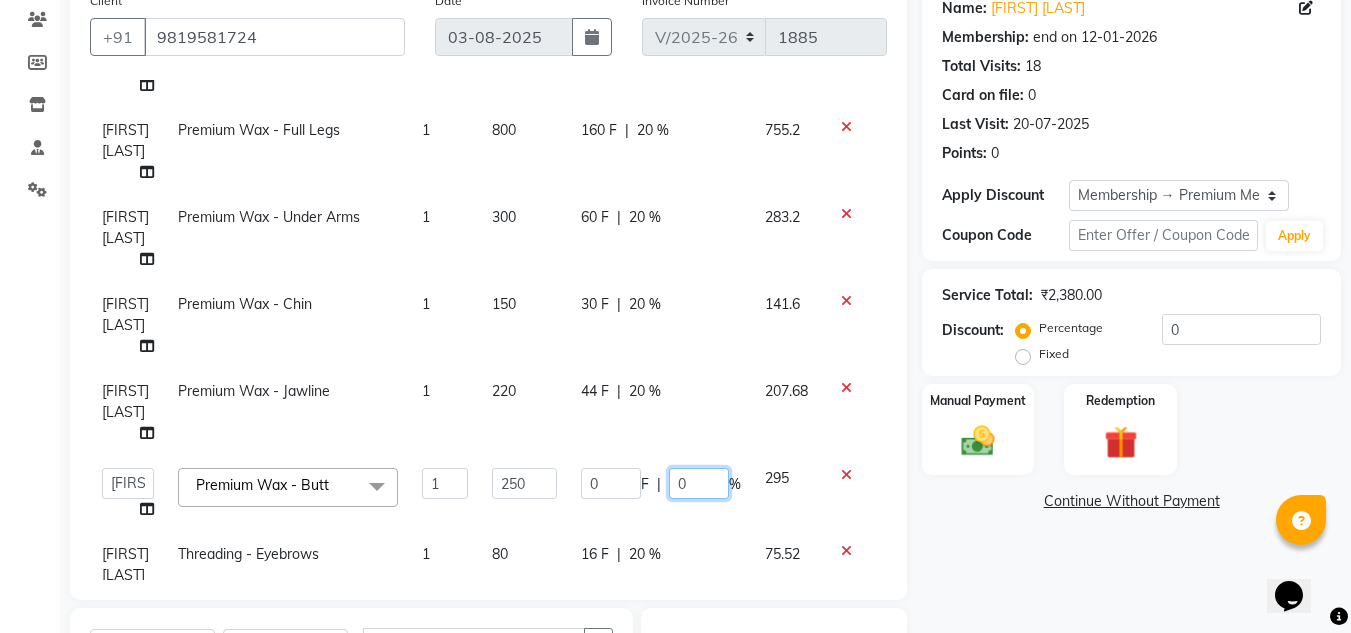 click on "0" 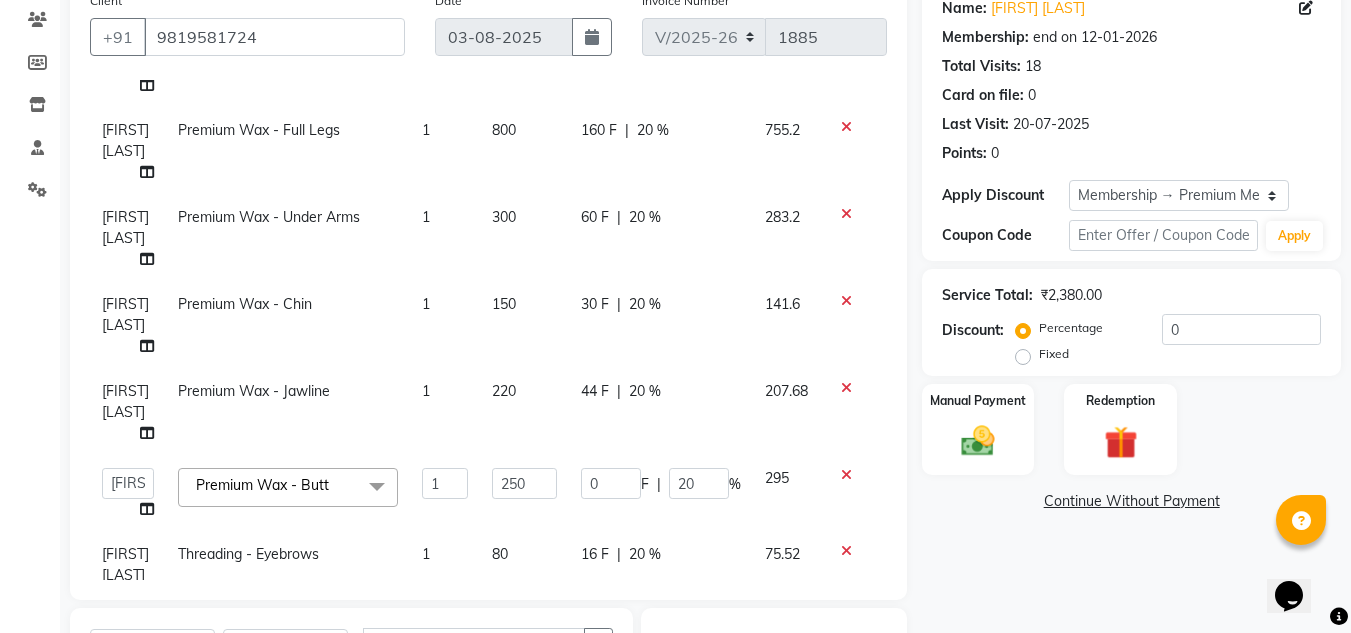 click on "16 F | 20 %" 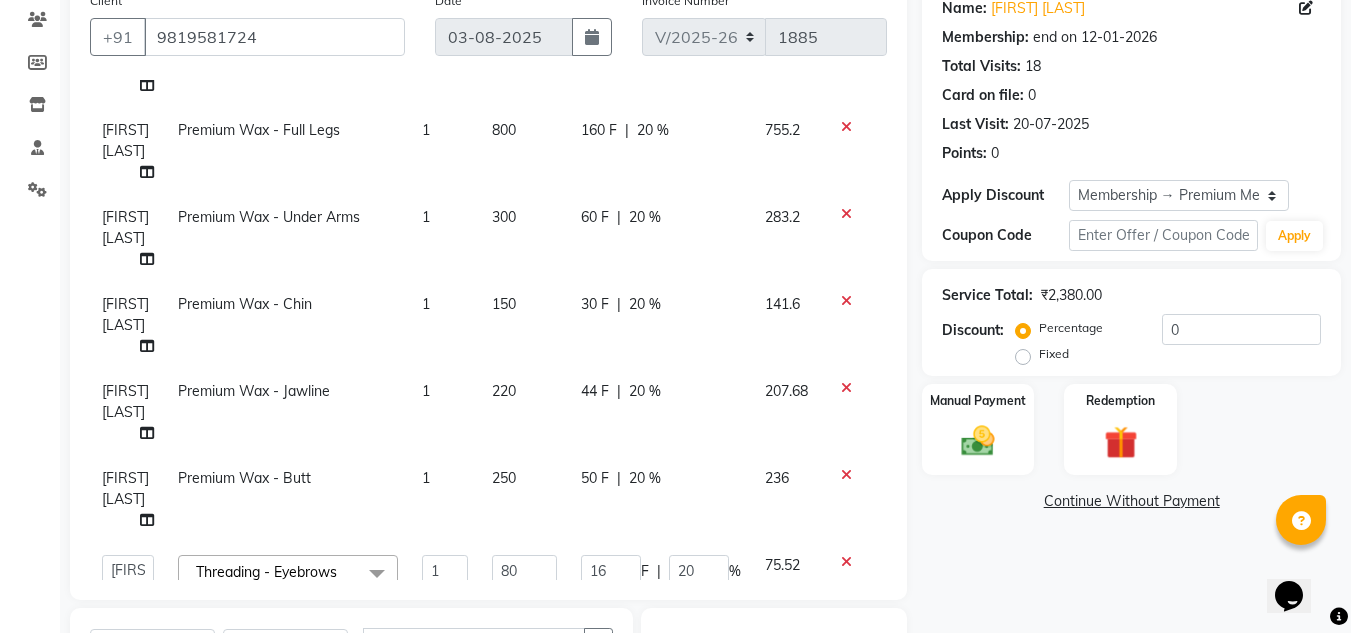 scroll, scrollTop: 298, scrollLeft: 0, axis: vertical 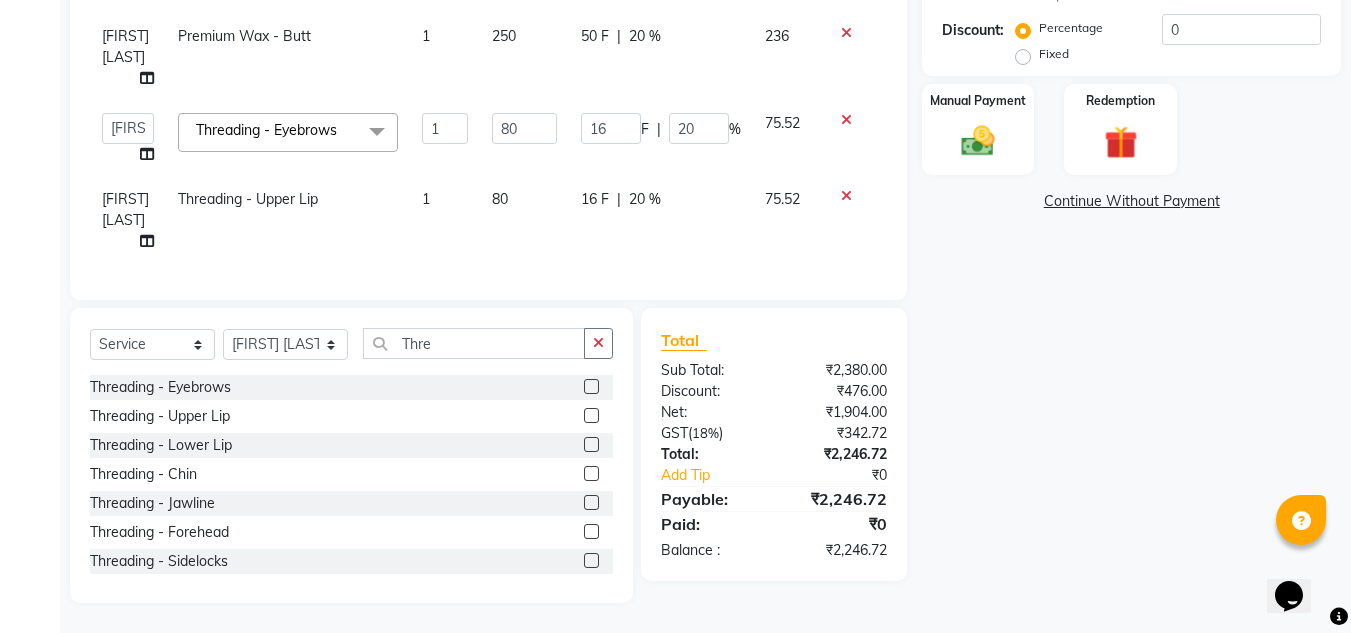 click on "Name: Shareen Gupta  Membership: end on 12-01-2026 Total Visits:  18 Card on file:  0 Last Visit:   20-07-2025 Points:   0  Apply Discount Select Membership → Premium Membership Coupon Code Apply Service Total:  ₹2,380.00  Discount:  Percentage   Fixed  0 Manual Payment Redemption  Continue Without Payment" 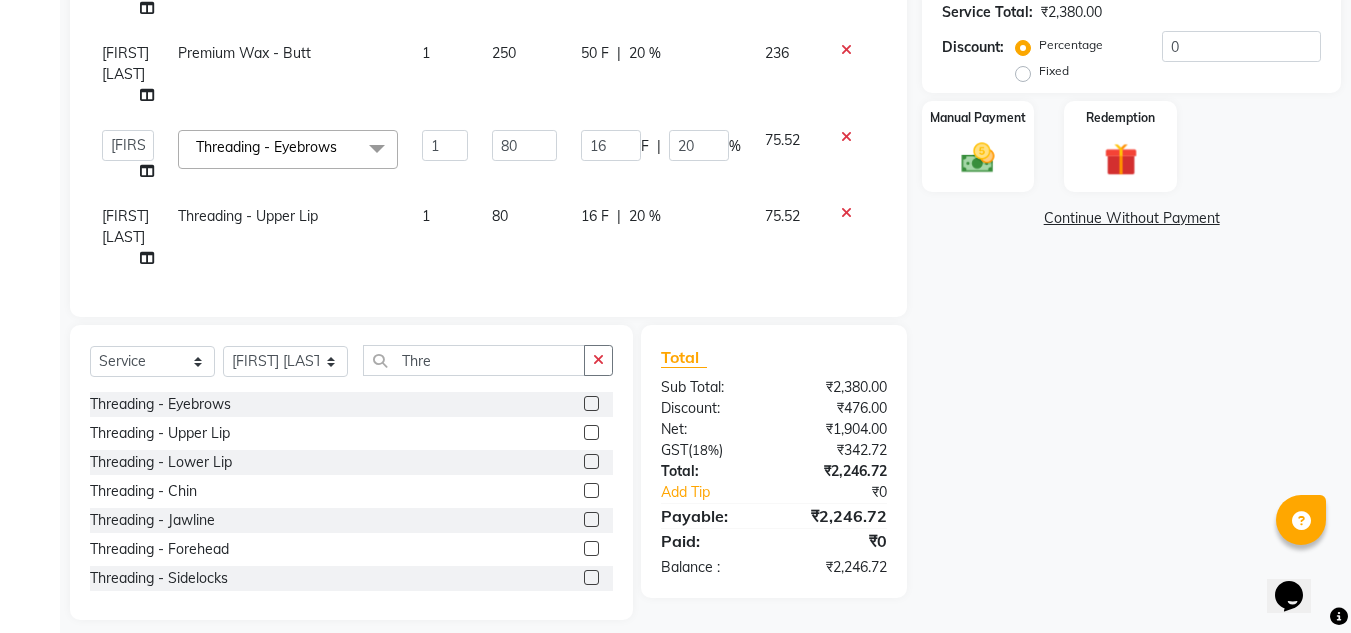scroll, scrollTop: 468, scrollLeft: 0, axis: vertical 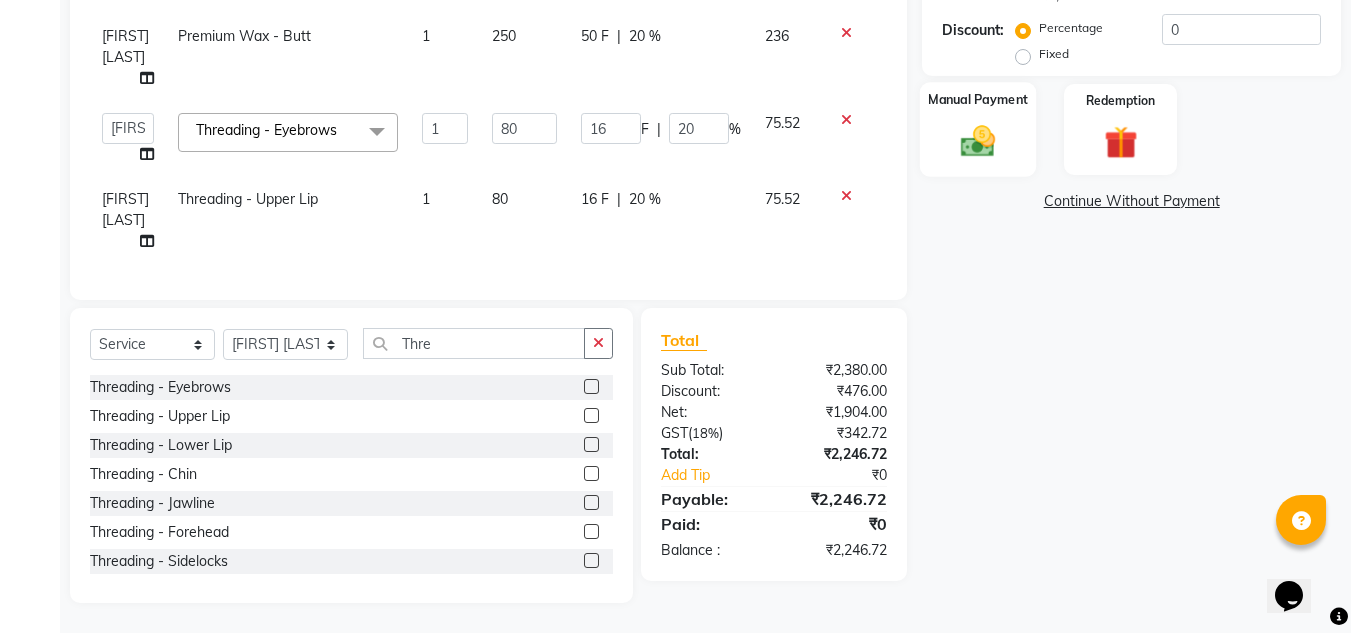 click on "Manual Payment" 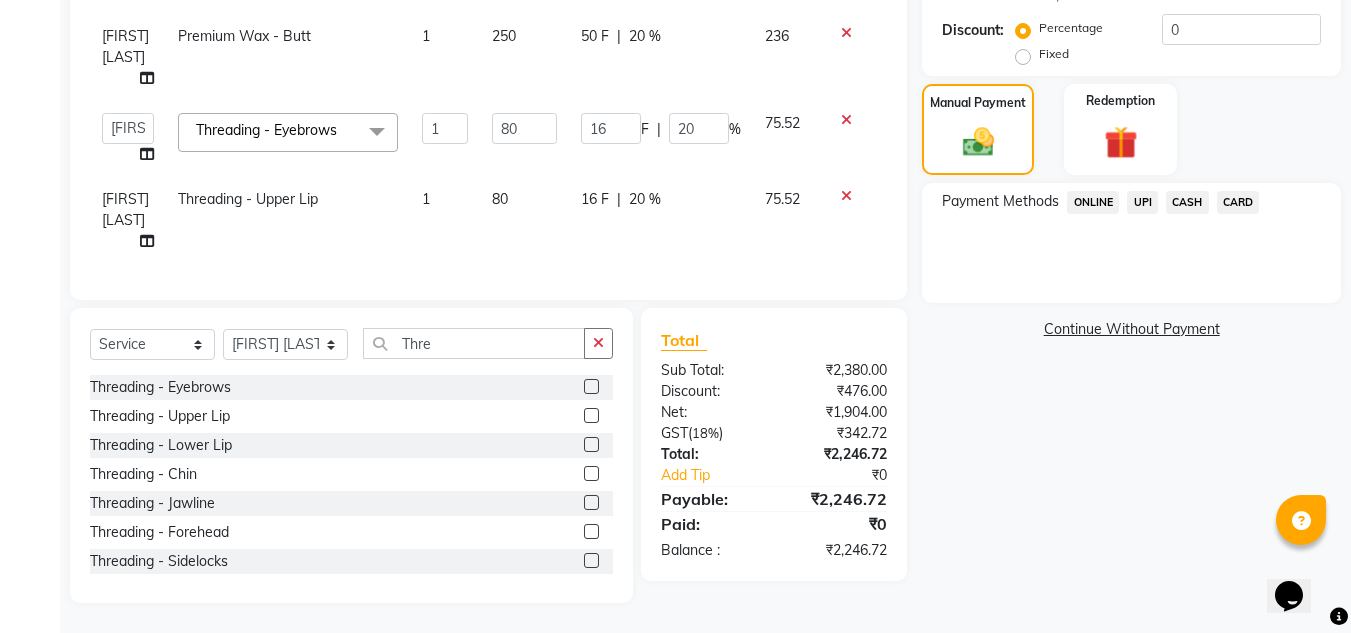 click on "UPI" 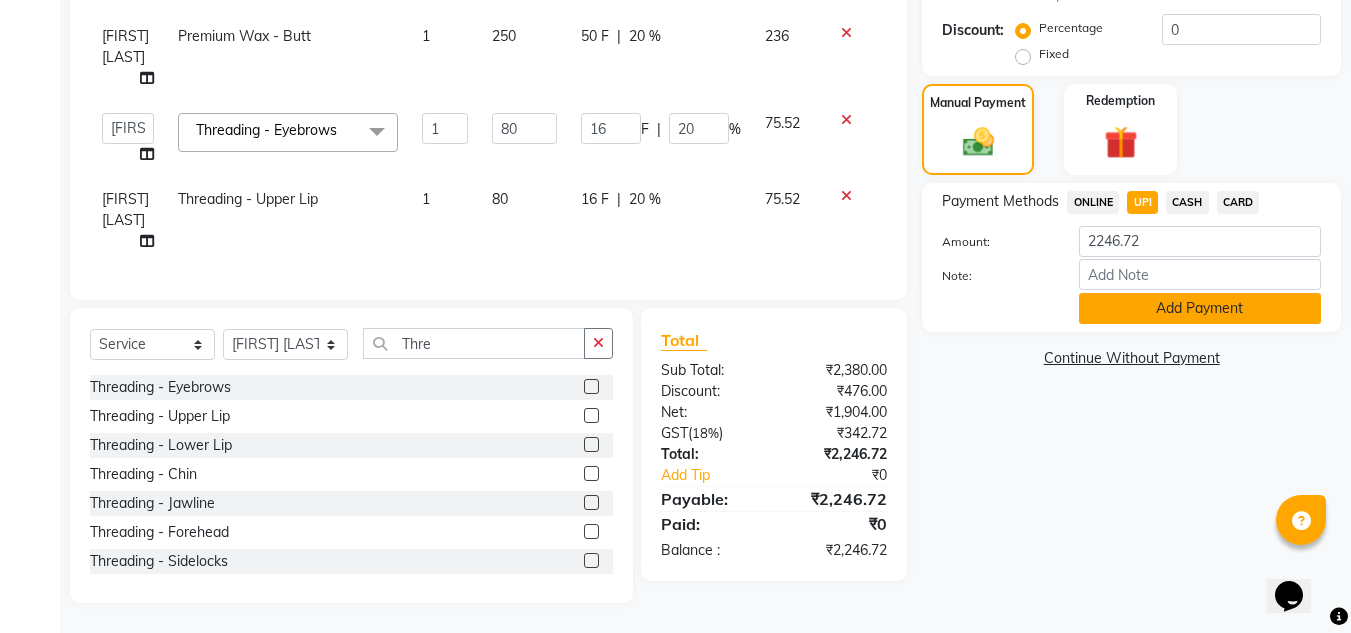 click on "Add Payment" 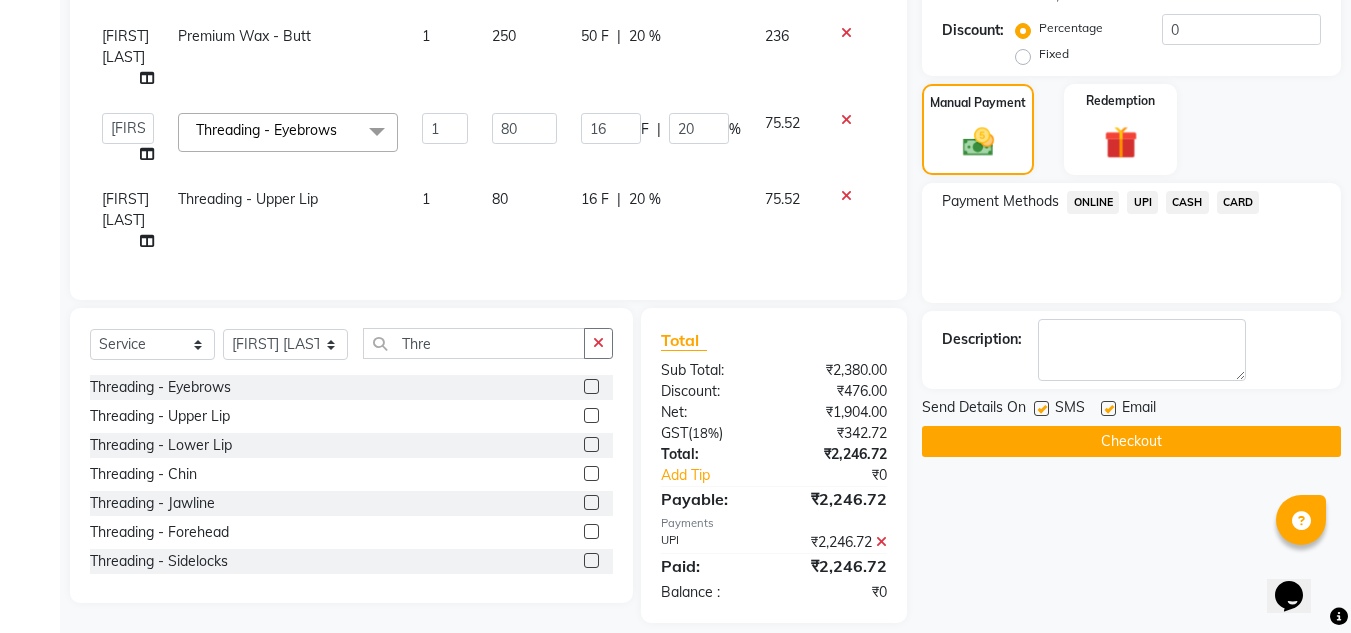 click on "SMS" 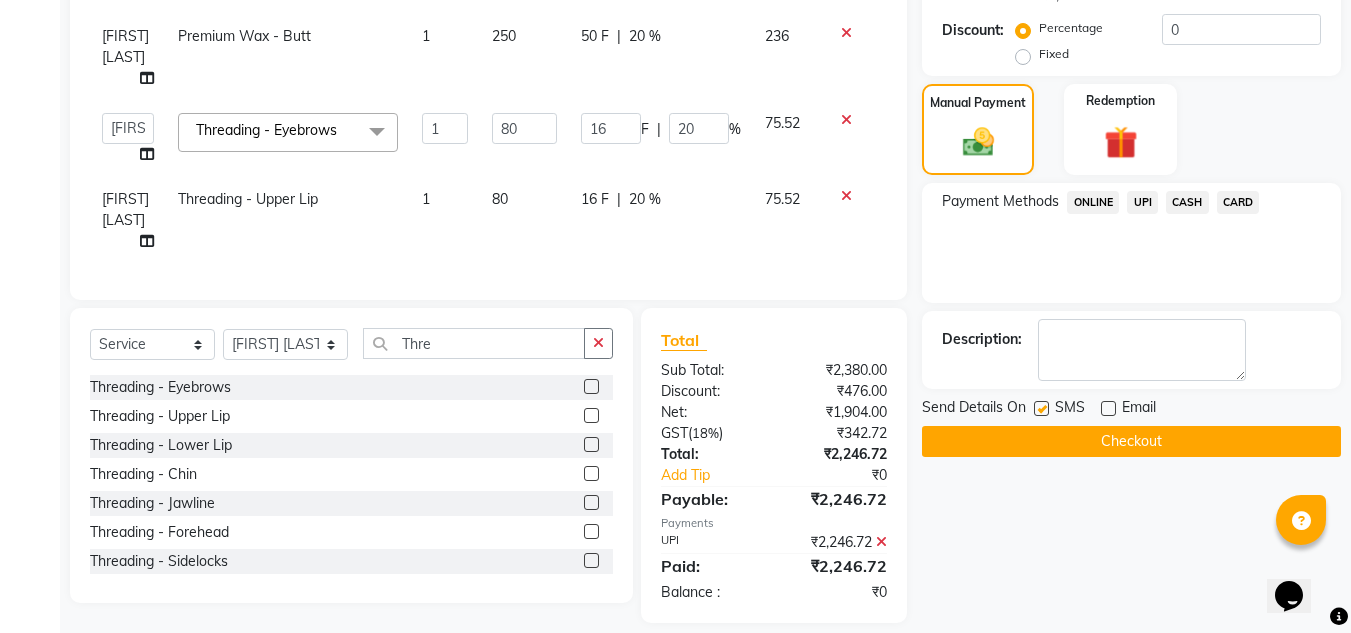 click on "Checkout" 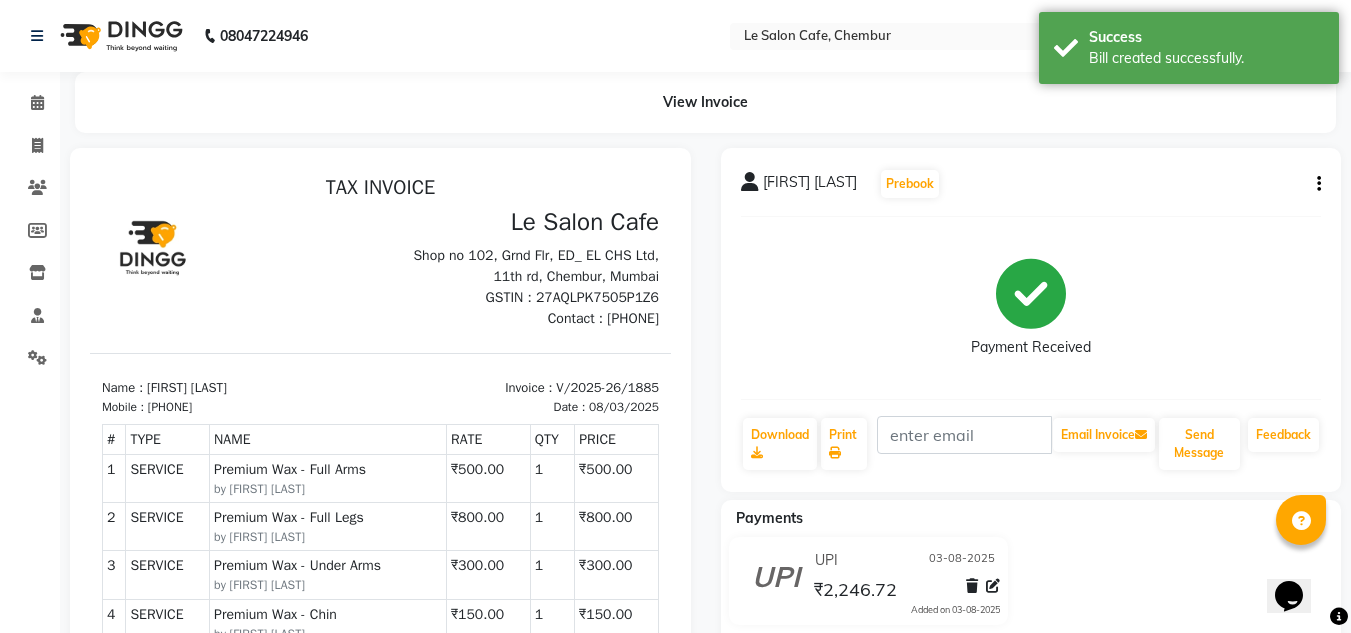 scroll, scrollTop: 0, scrollLeft: 0, axis: both 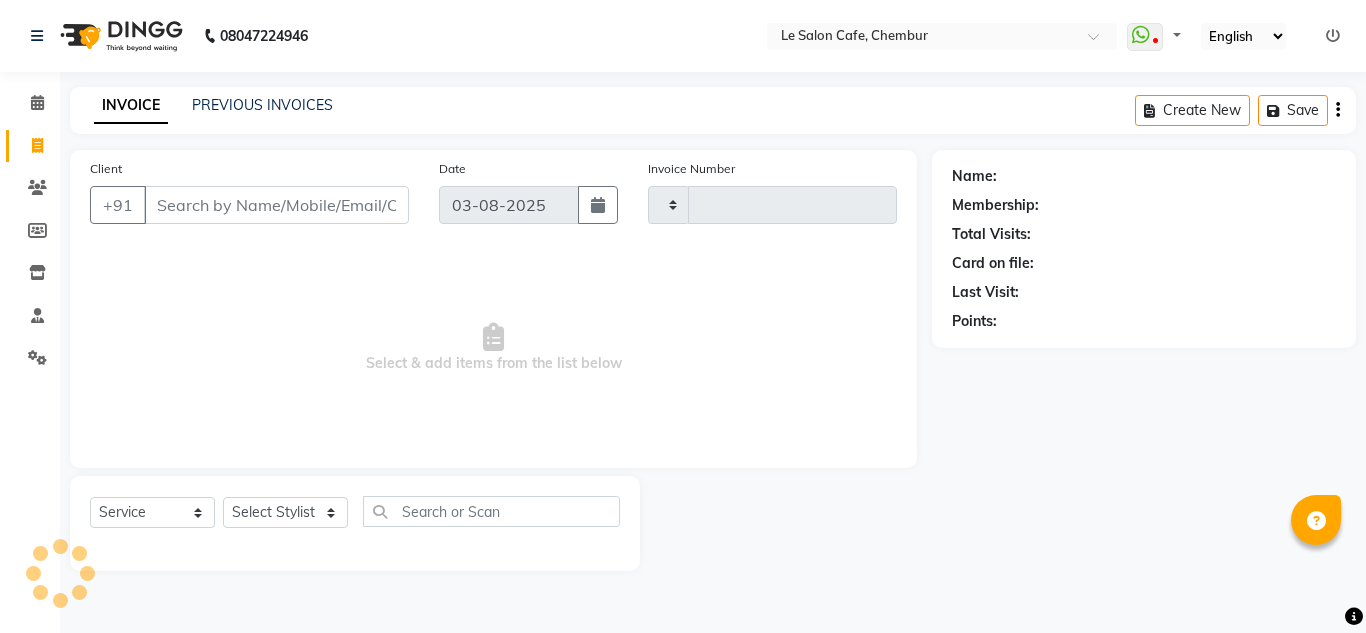 select on "service" 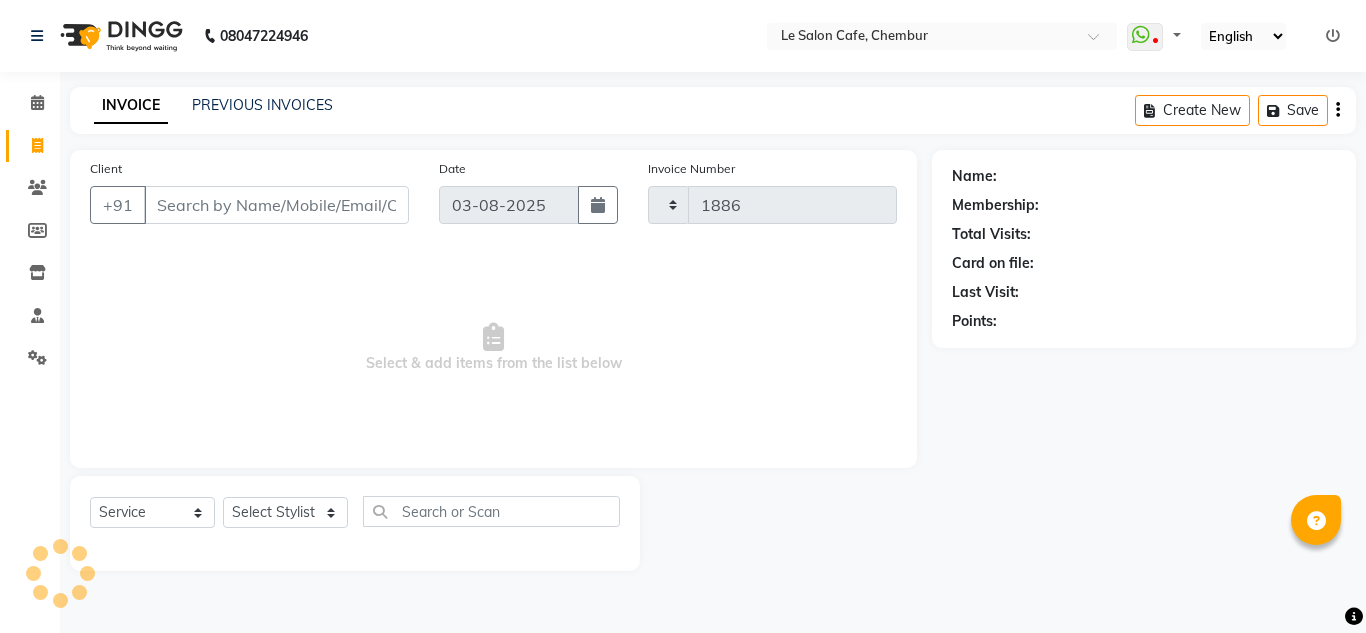 scroll, scrollTop: 0, scrollLeft: 0, axis: both 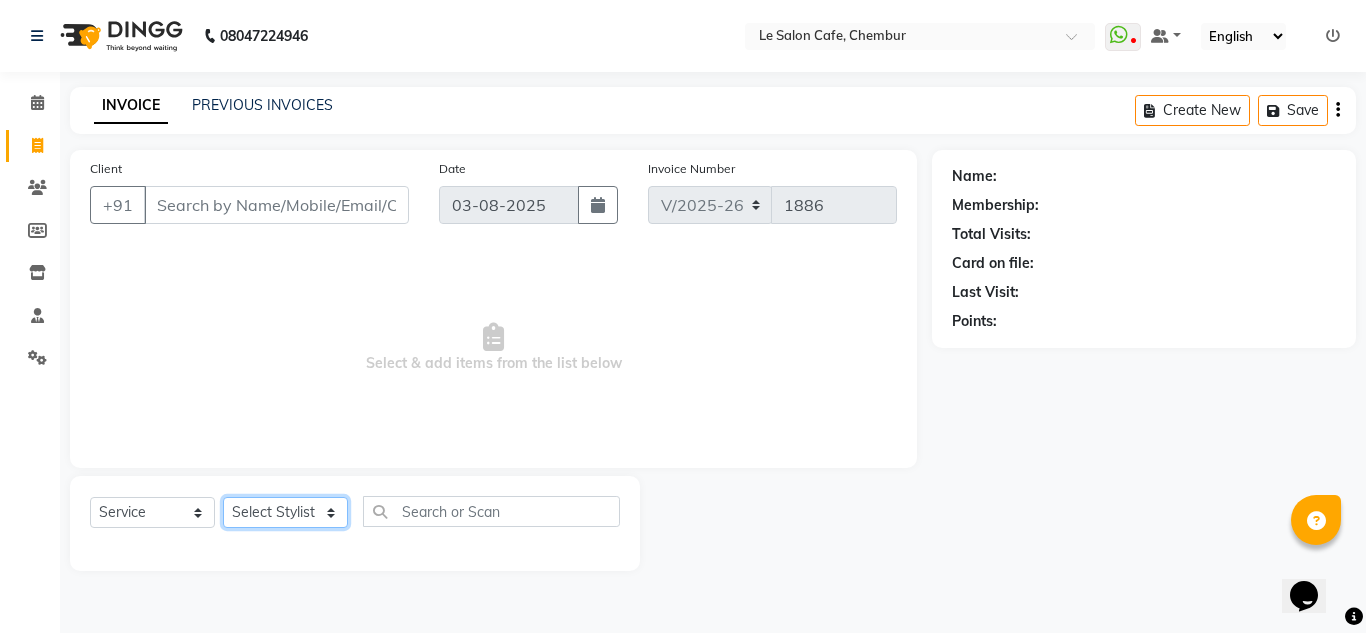 drag, startPoint x: 329, startPoint y: 505, endPoint x: 320, endPoint y: 497, distance: 12.0415945 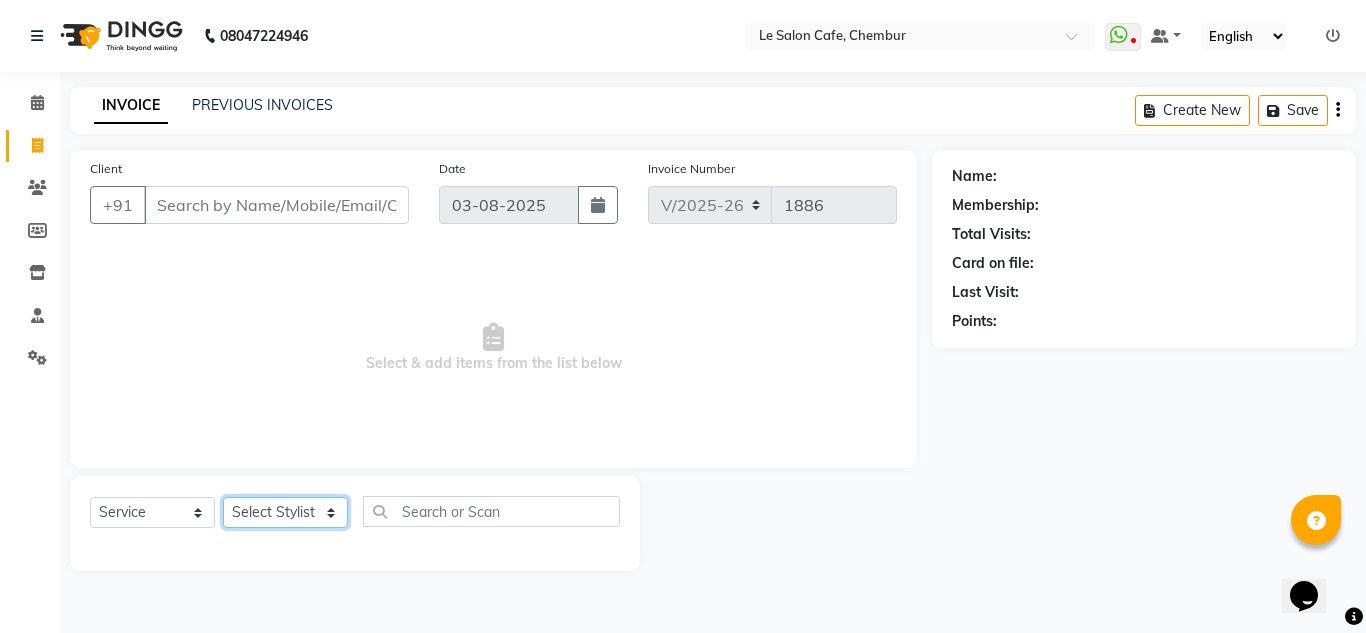 select on "8340" 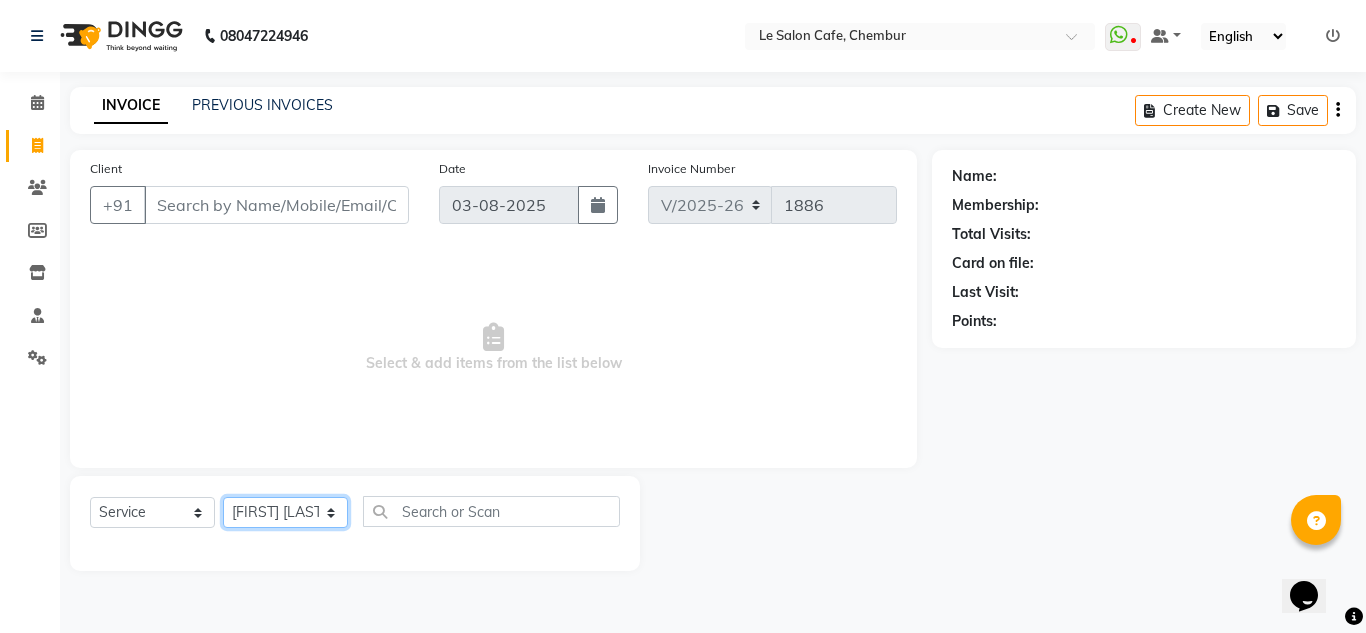 click on "Select Stylist Amandeep Kaur Kalsi Aniket Kadam  Faim Alvi  Front Desk  Muskan Khan  Pooja Kolge Reena Shaukat Ali  Salman Ansari  Shailendra Chauhan  Shekhar Sangle Soniyaa Varma Suchita Mistry" 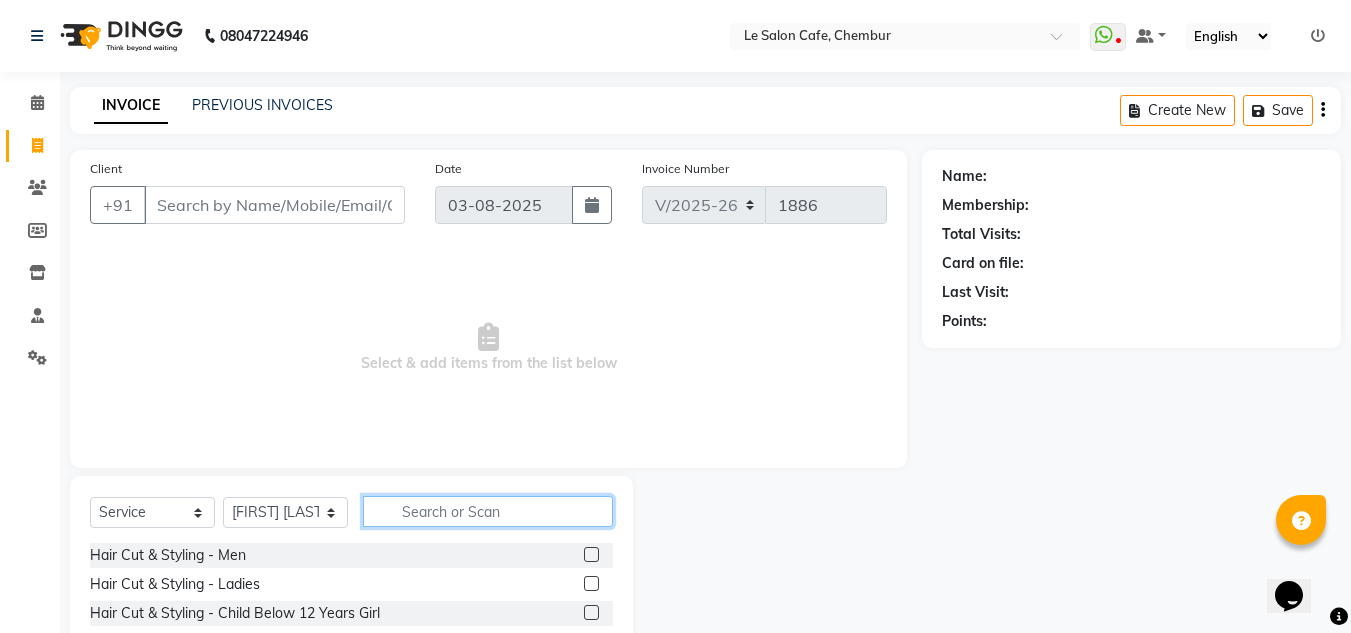click 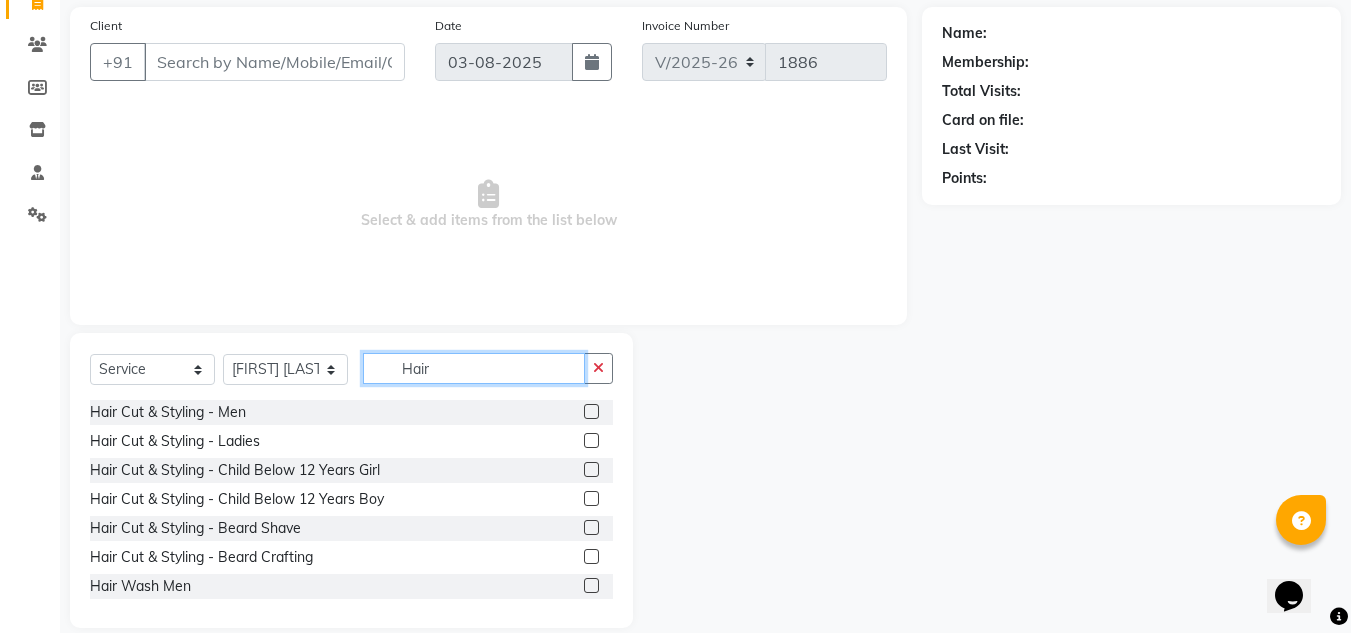 scroll, scrollTop: 168, scrollLeft: 0, axis: vertical 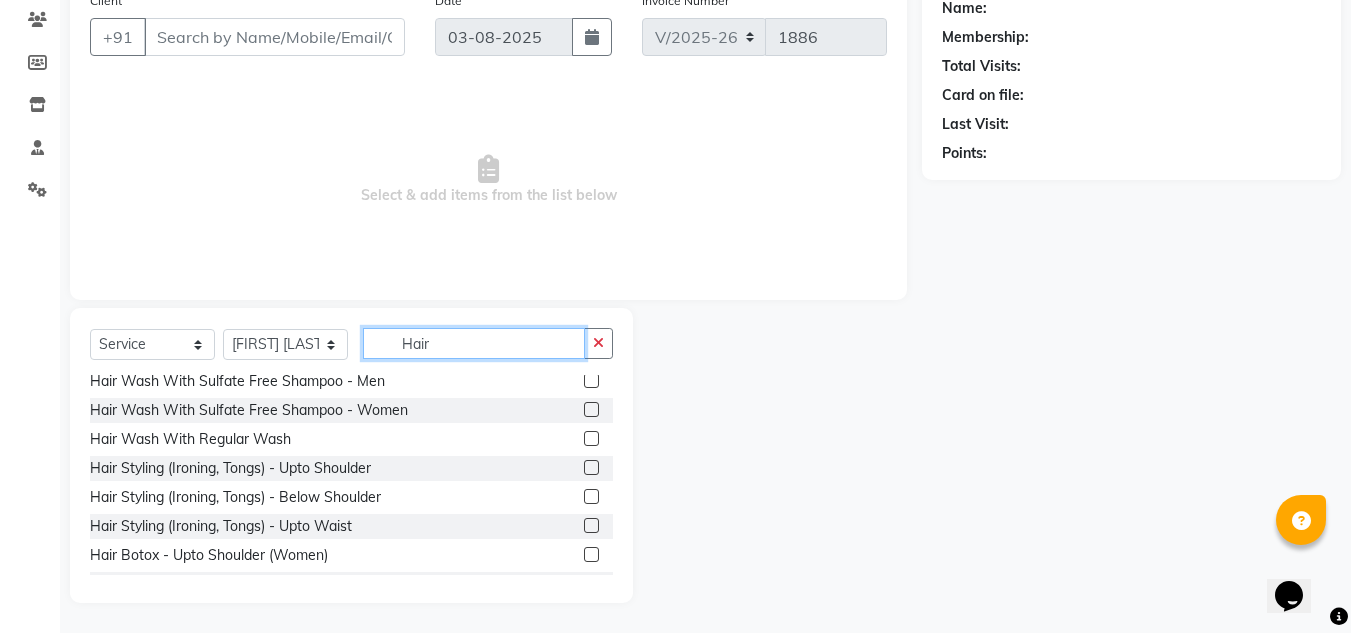 type on "Hair" 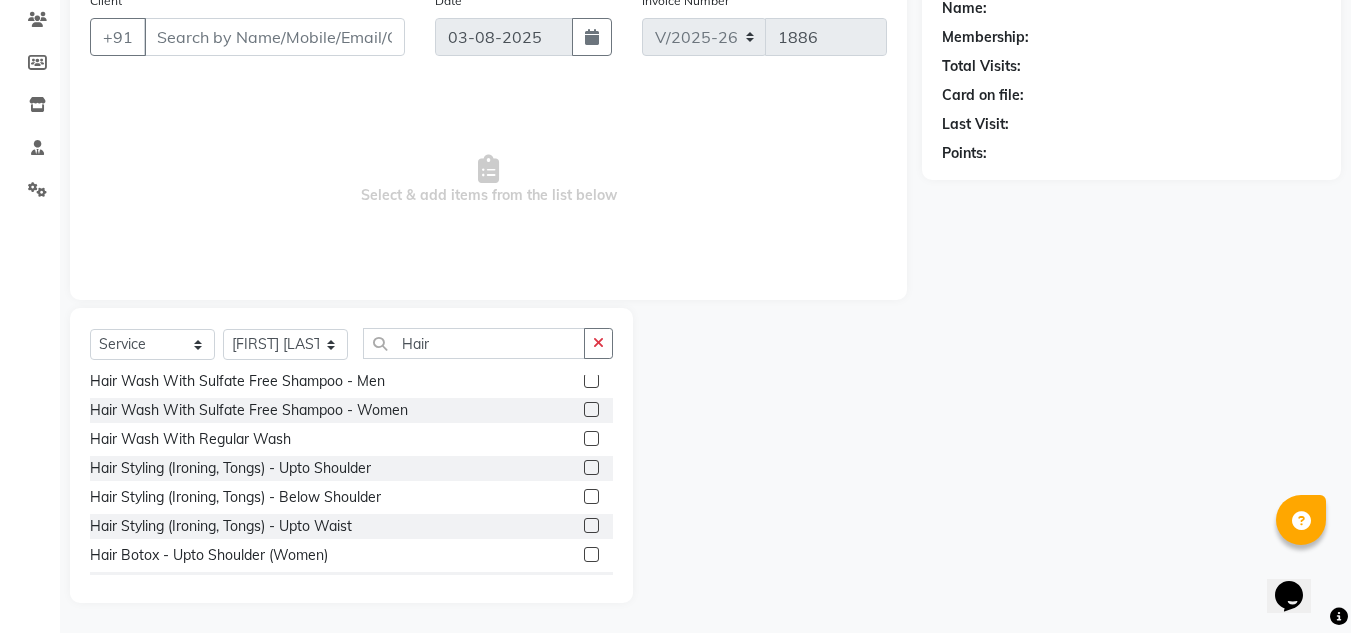 click 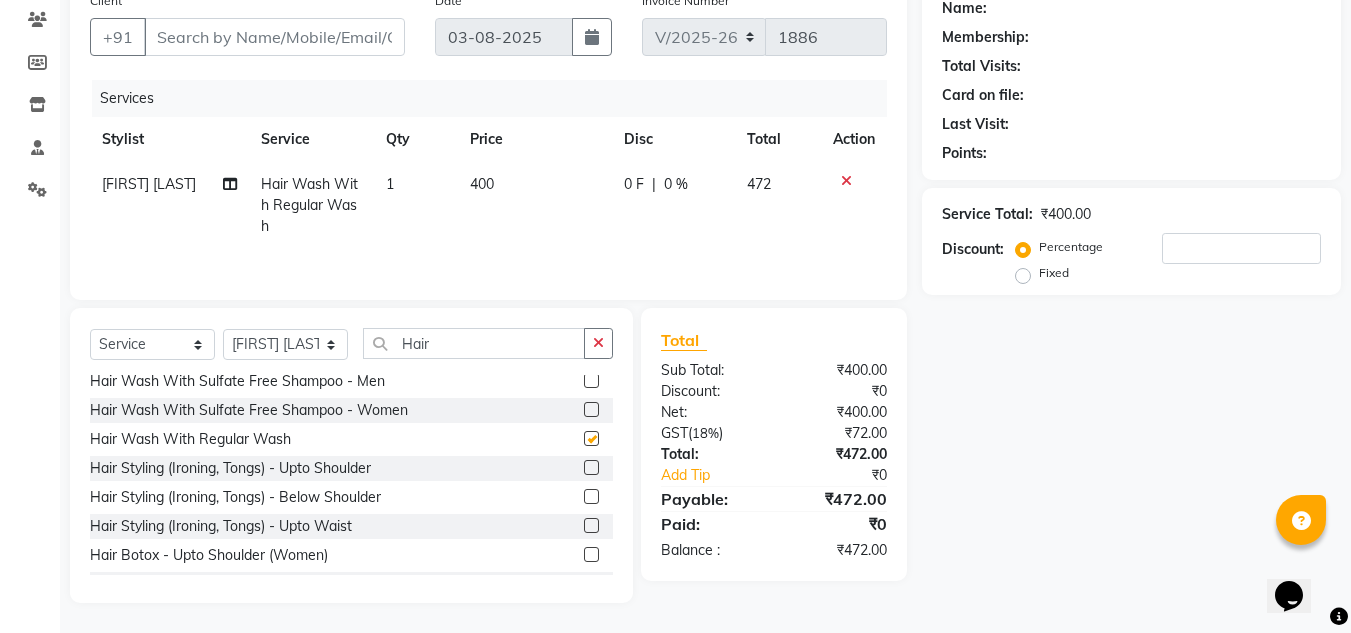 checkbox on "false" 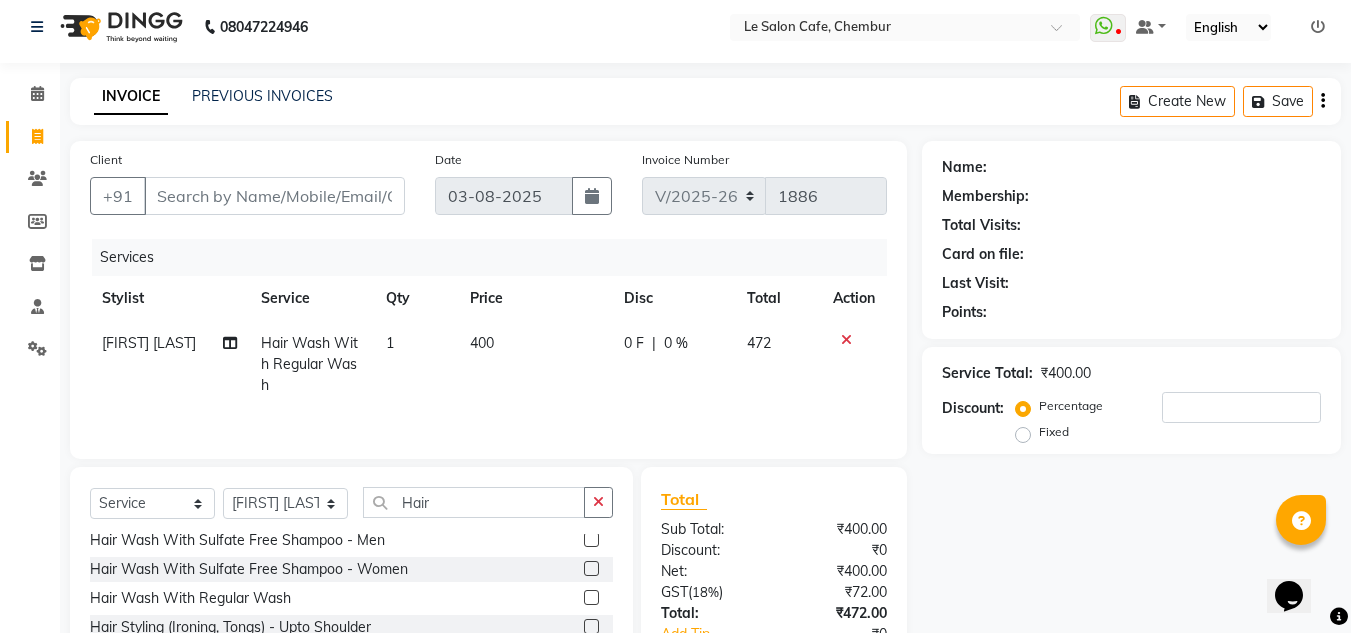 scroll, scrollTop: 0, scrollLeft: 0, axis: both 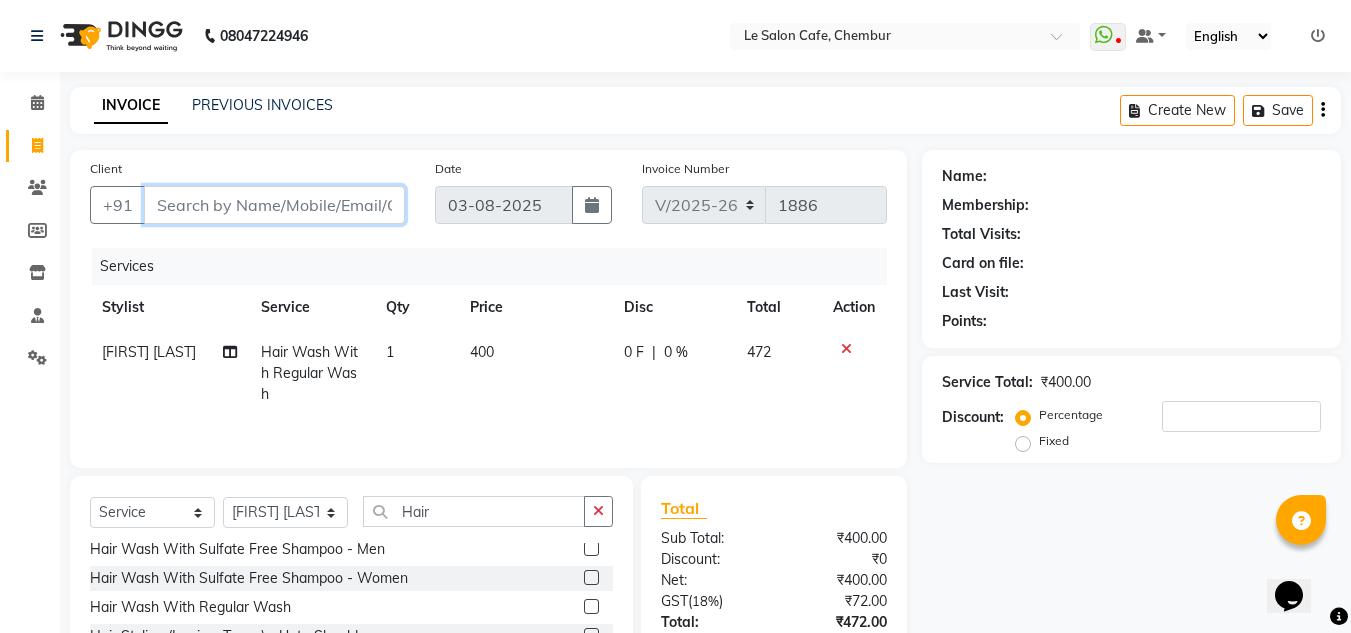 click on "Client" at bounding box center (274, 205) 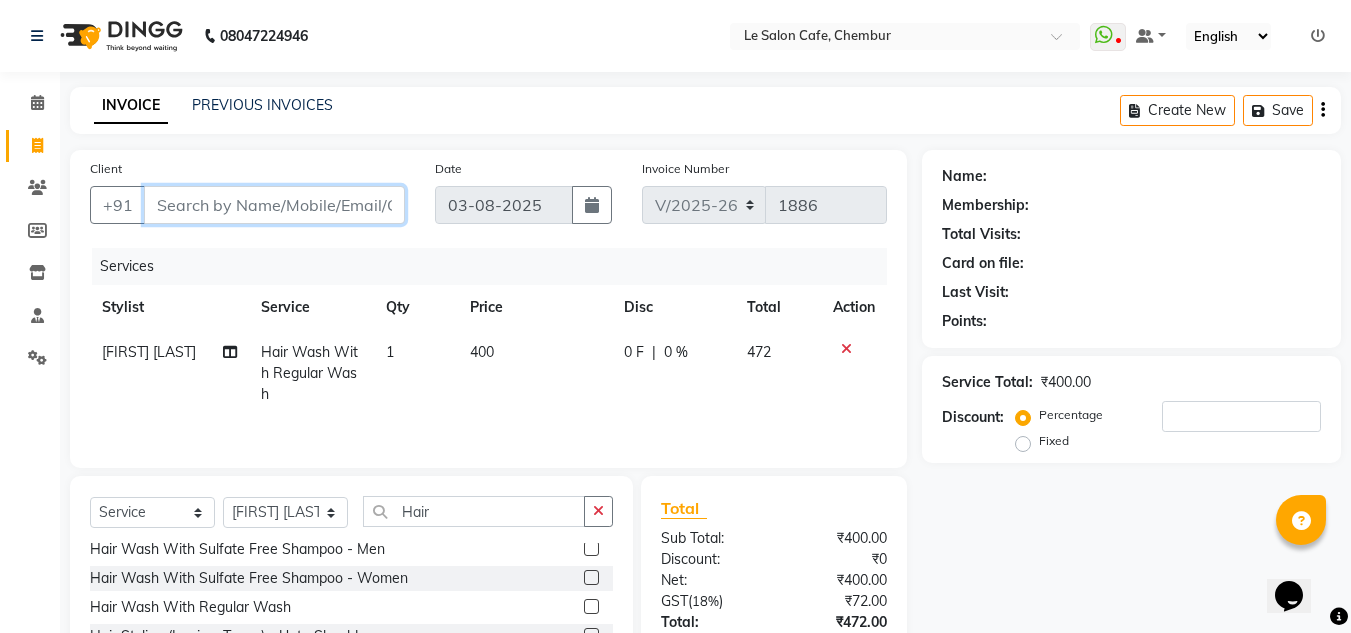 type on "R" 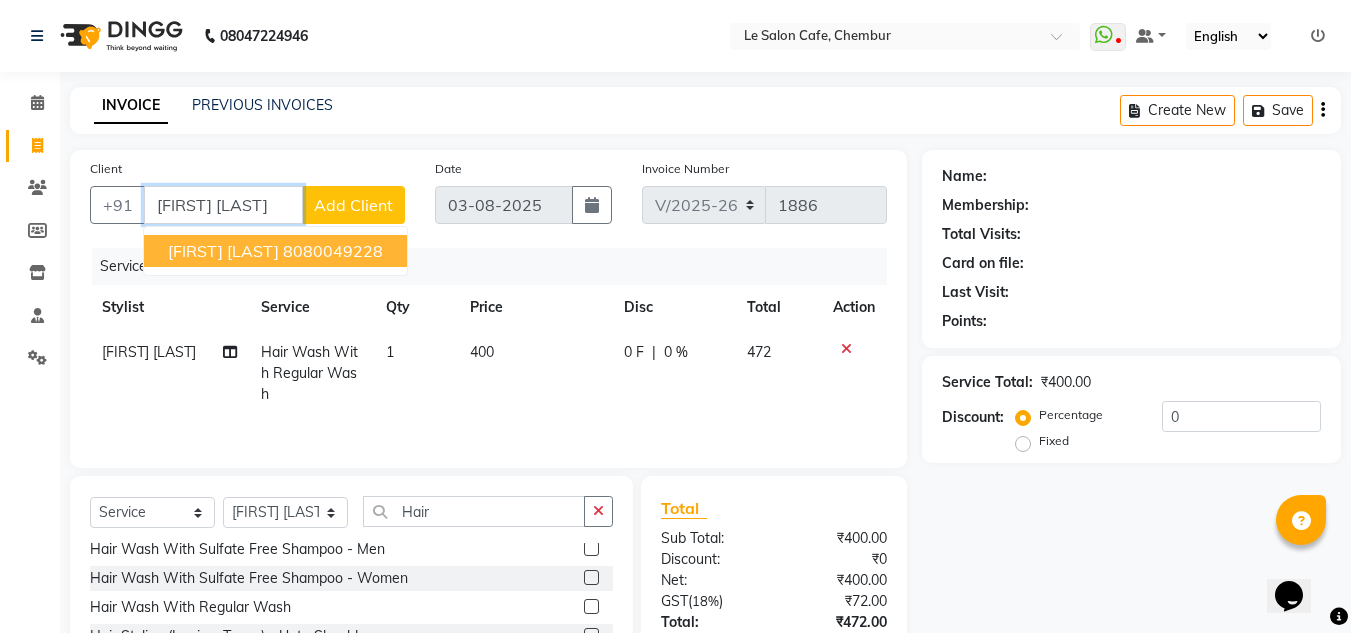 click on "Ritu Wadhwa" at bounding box center [223, 251] 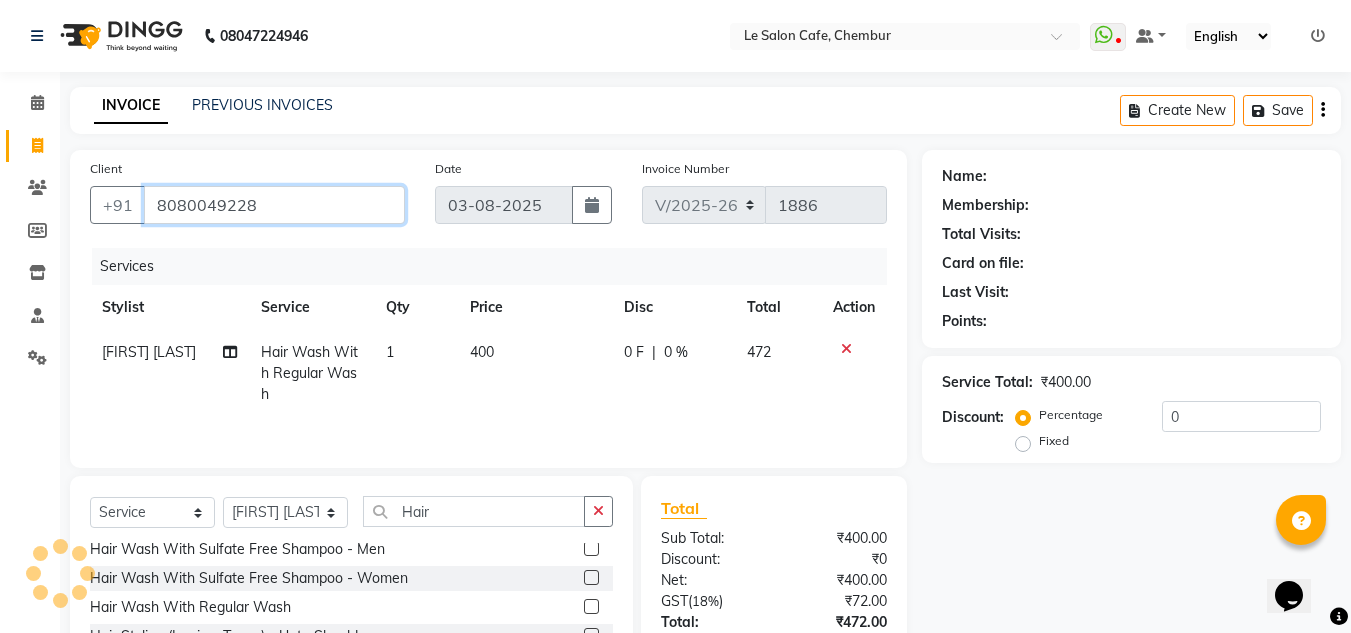 type on "8080049228" 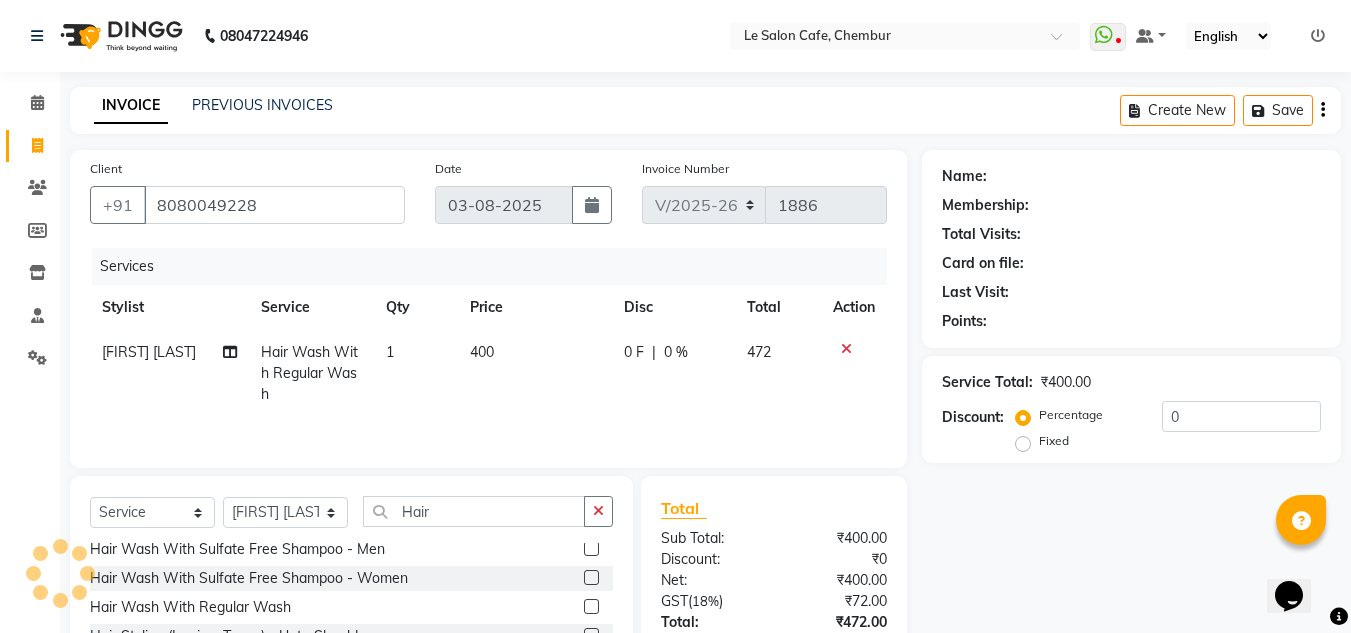select on "1: Object" 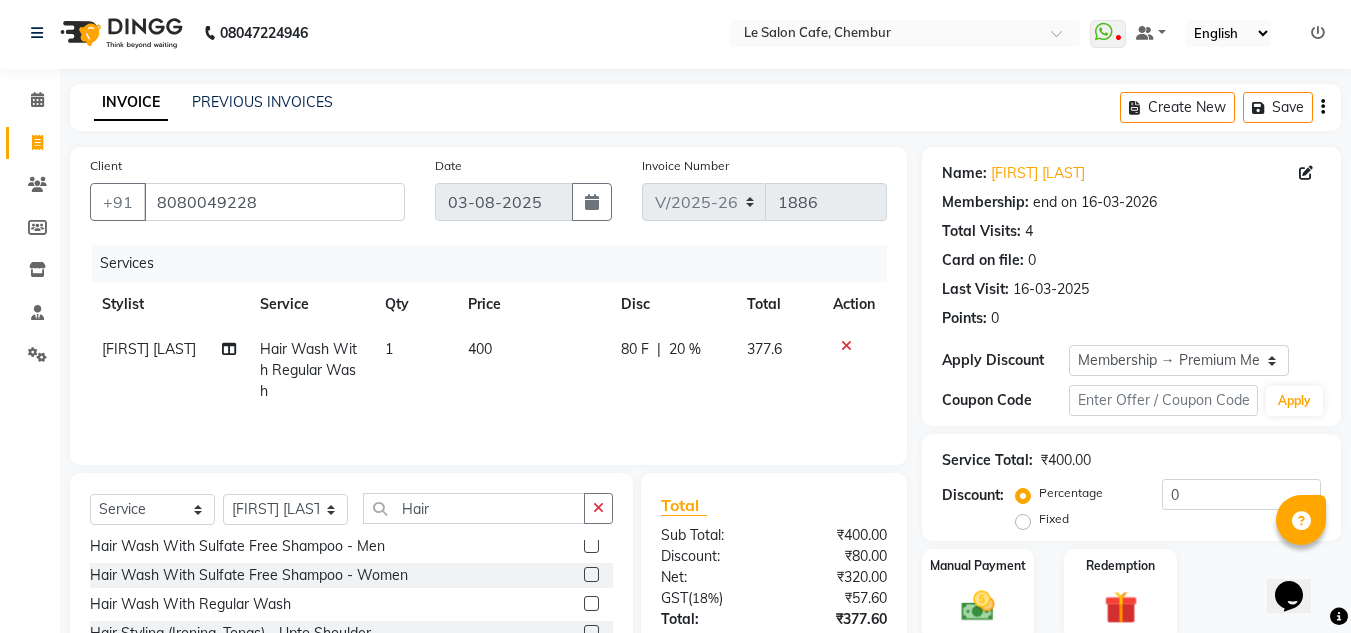 scroll, scrollTop: 0, scrollLeft: 0, axis: both 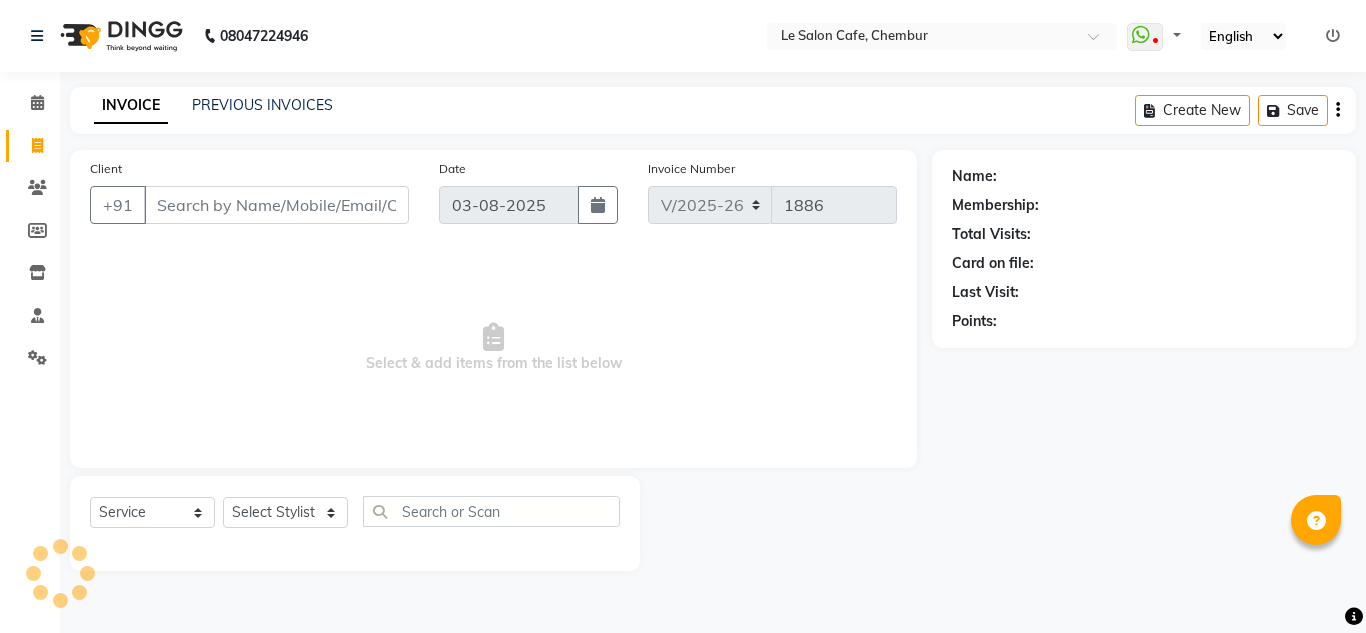 select on "594" 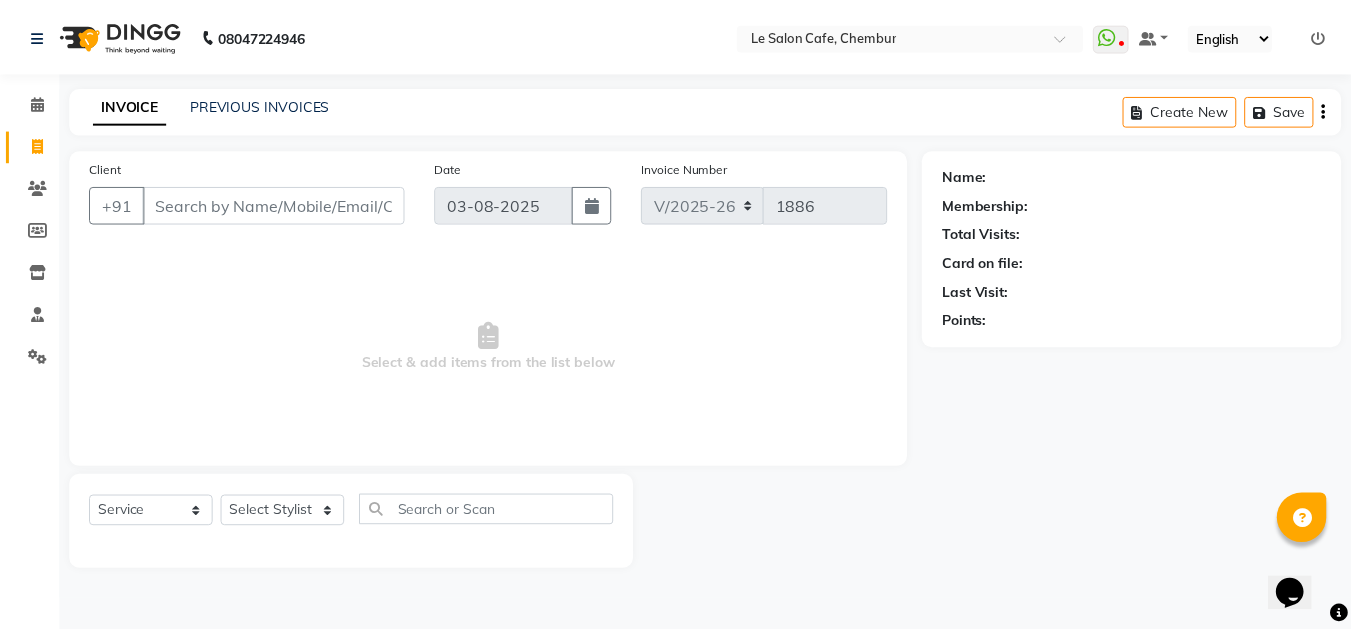 scroll, scrollTop: 0, scrollLeft: 0, axis: both 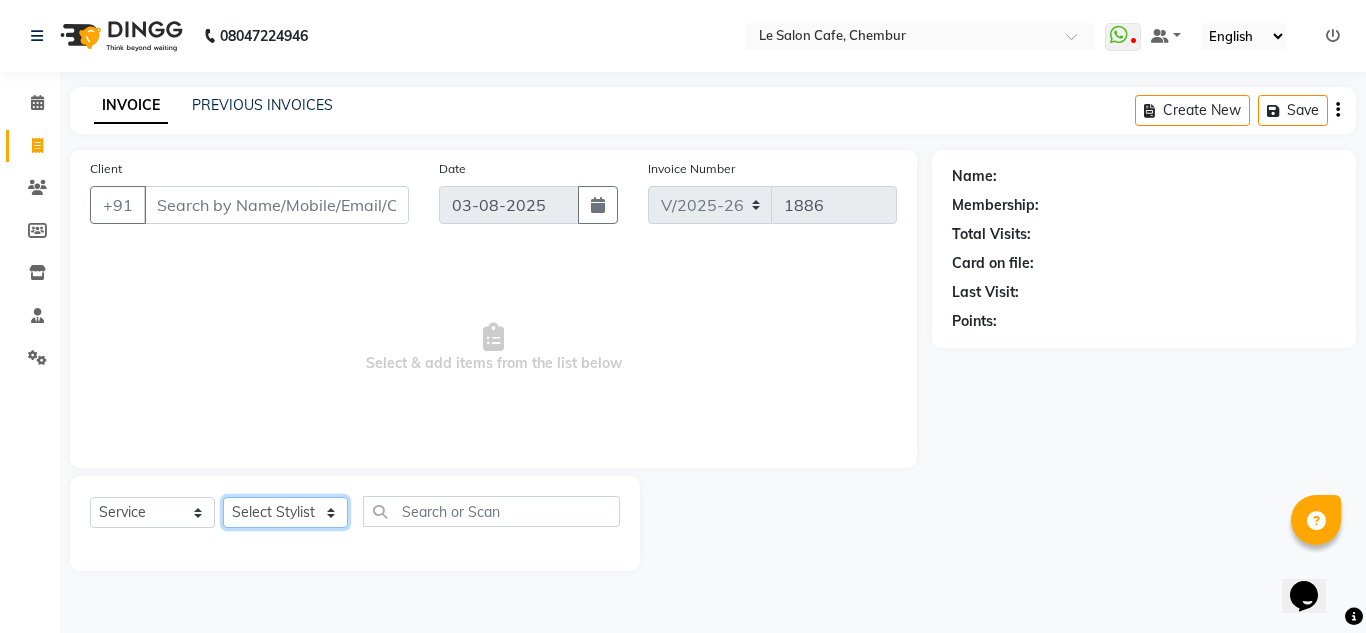 click on "Select Stylist" 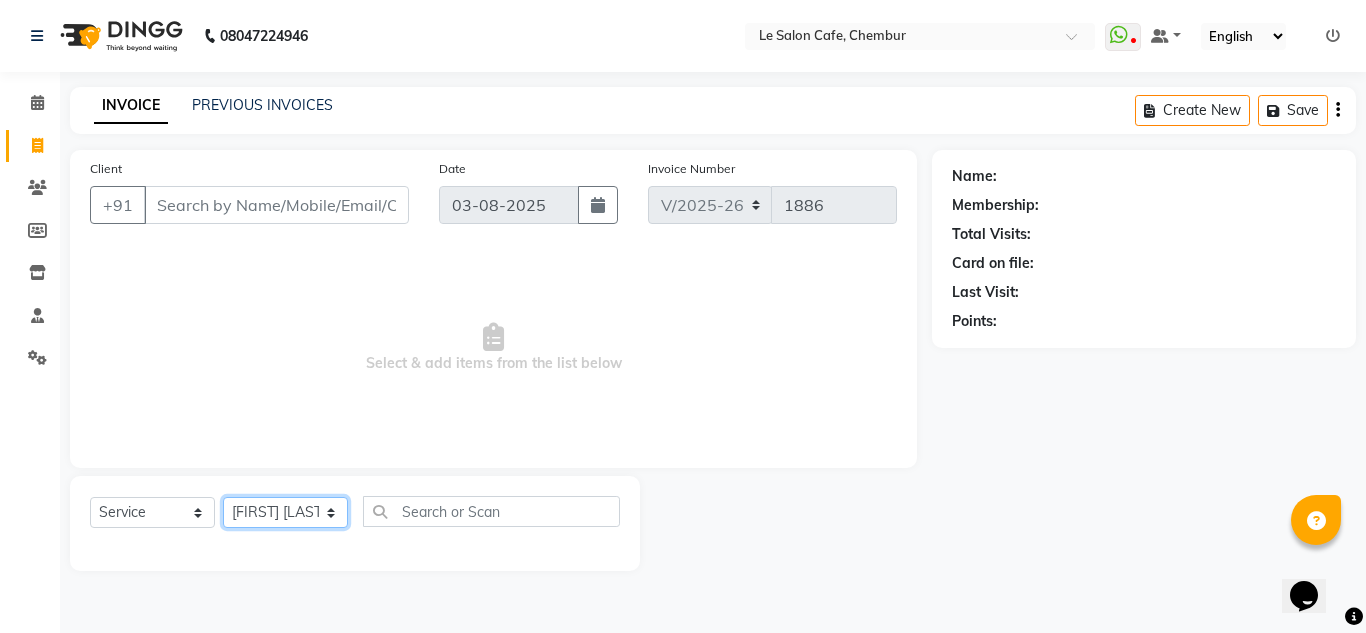 click on "Select Stylist Amandeep Kaur Kalsi Aniket Kadam  Faim Alvi  Front Desk  Muskan Khan  Pooja Kolge Reena Shaukat Ali  Salman Ansari  Shailendra Chauhan  Shekhar Sangle Soniyaa Varma Suchita Mistry" 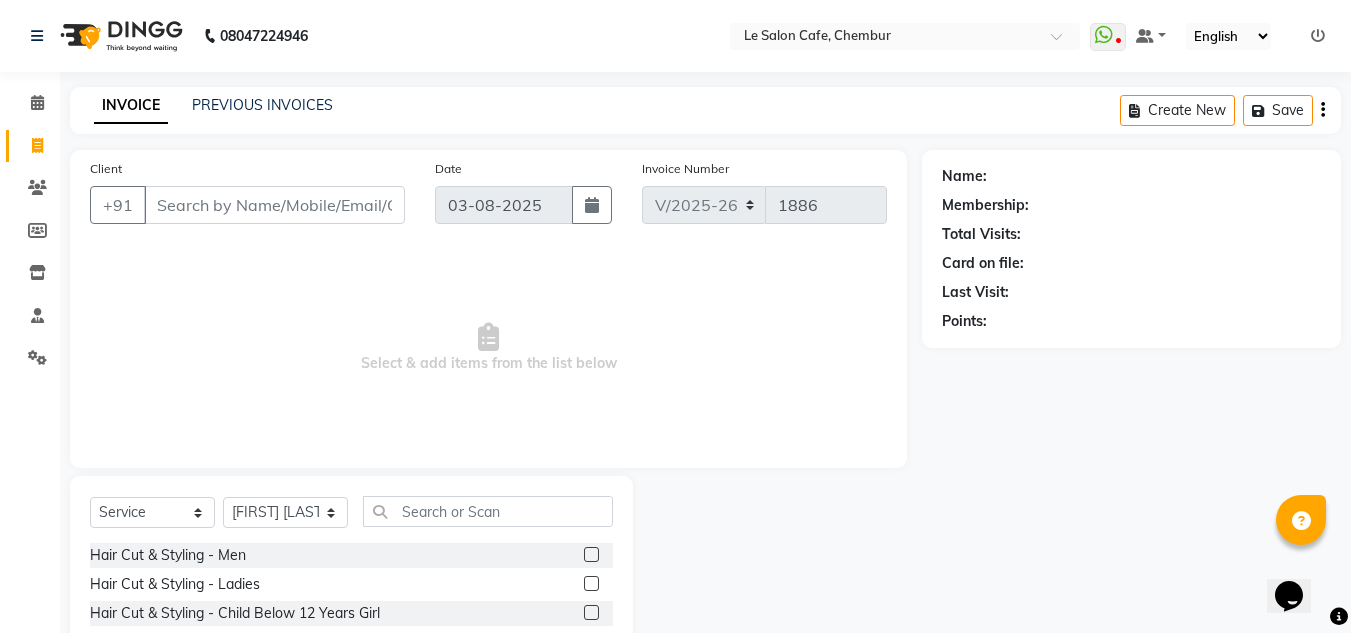 click 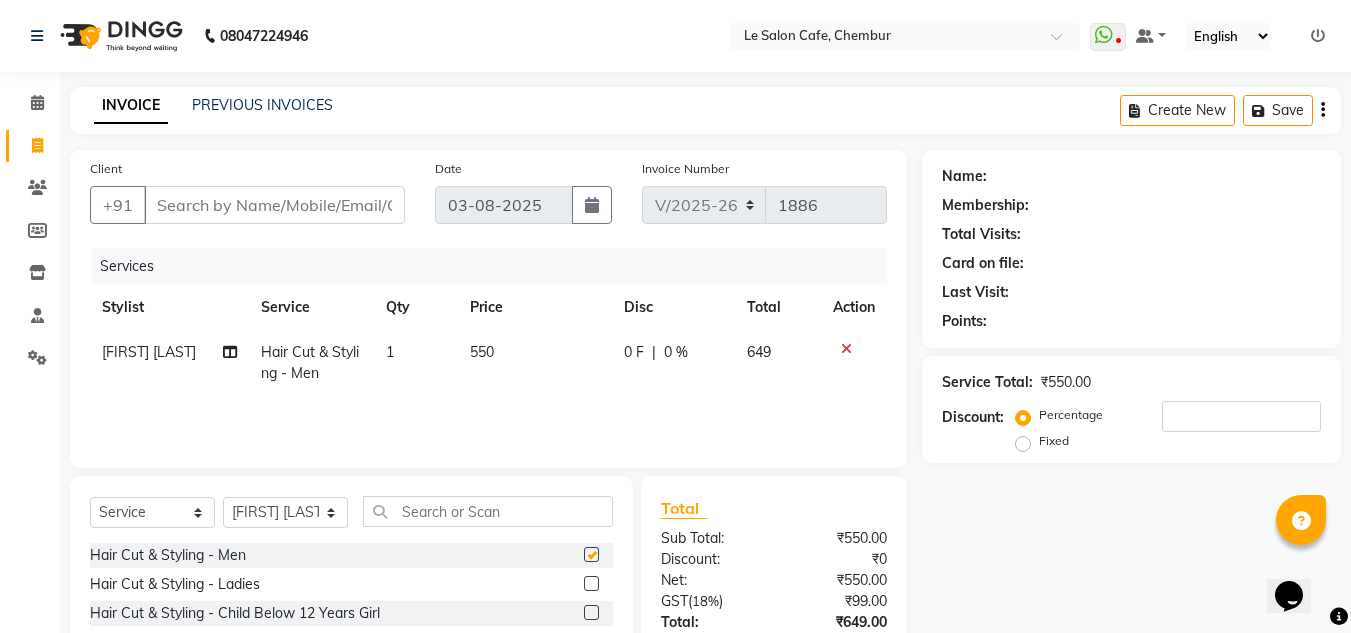 checkbox on "false" 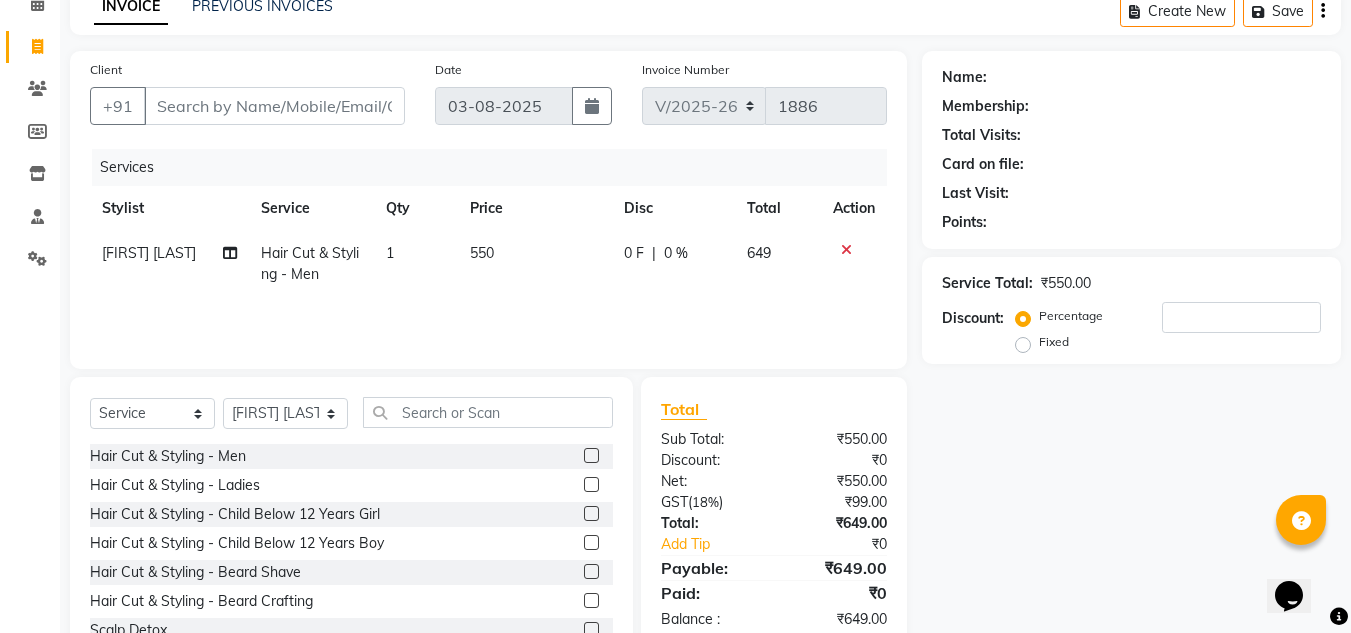 scroll, scrollTop: 0, scrollLeft: 0, axis: both 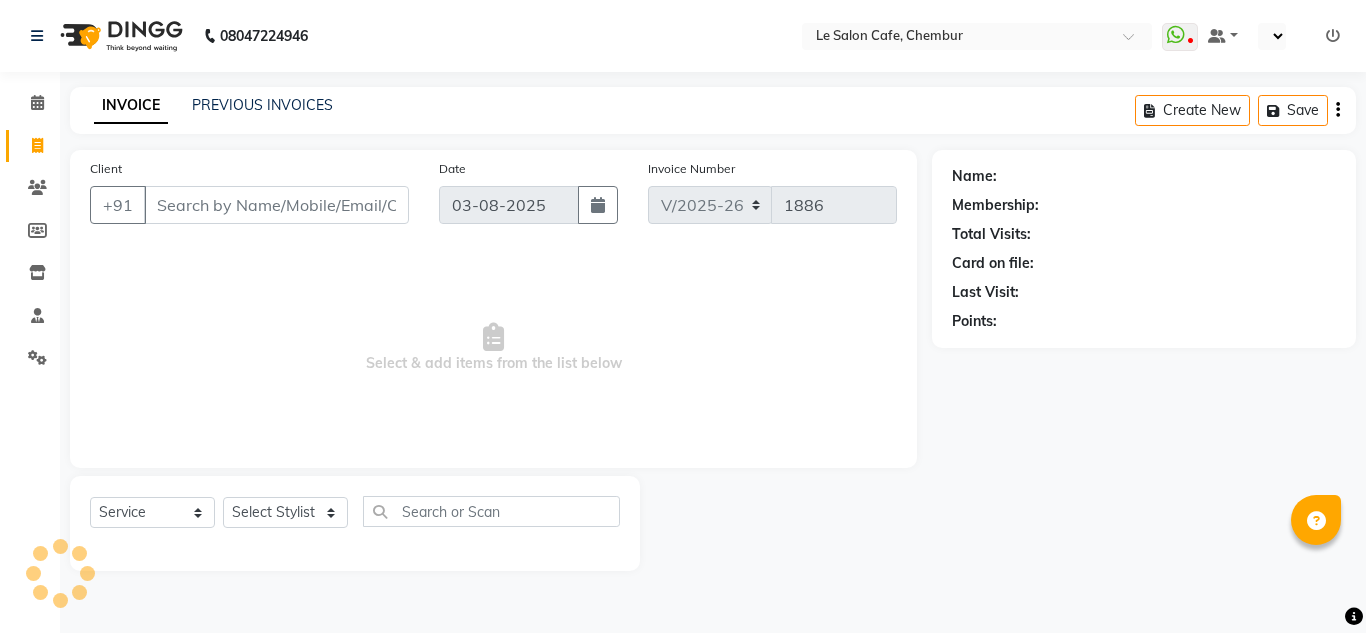 select on "594" 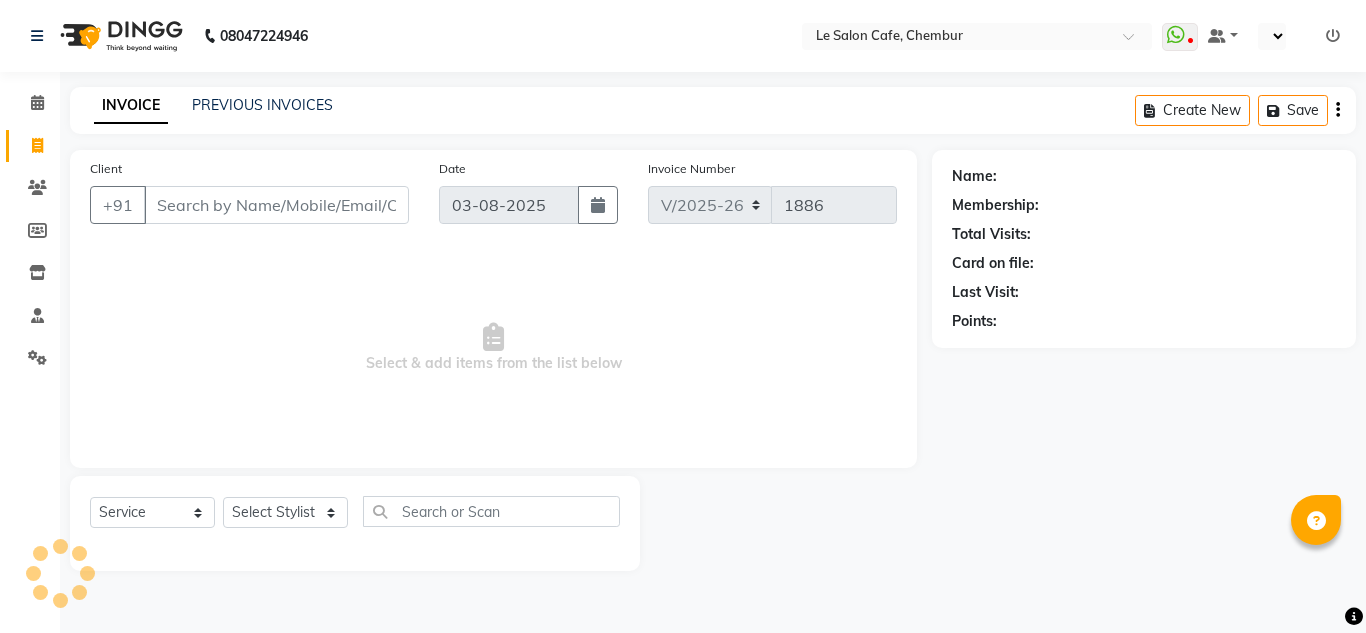 select on "en" 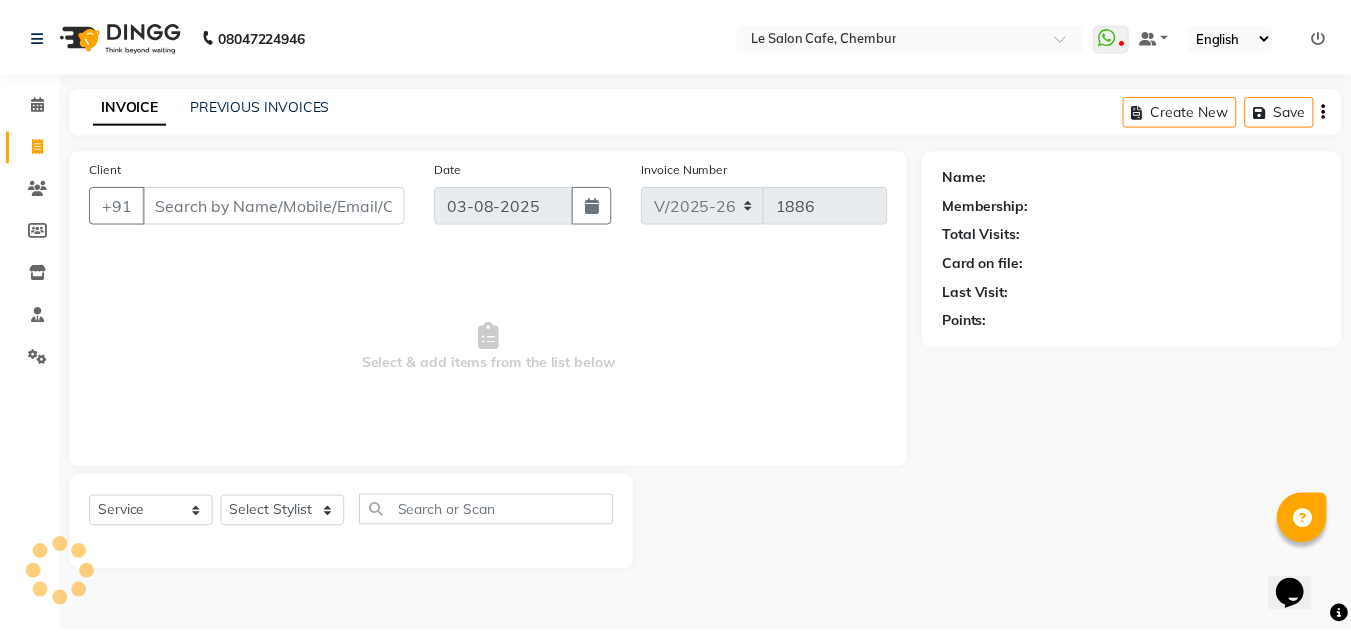scroll, scrollTop: 0, scrollLeft: 0, axis: both 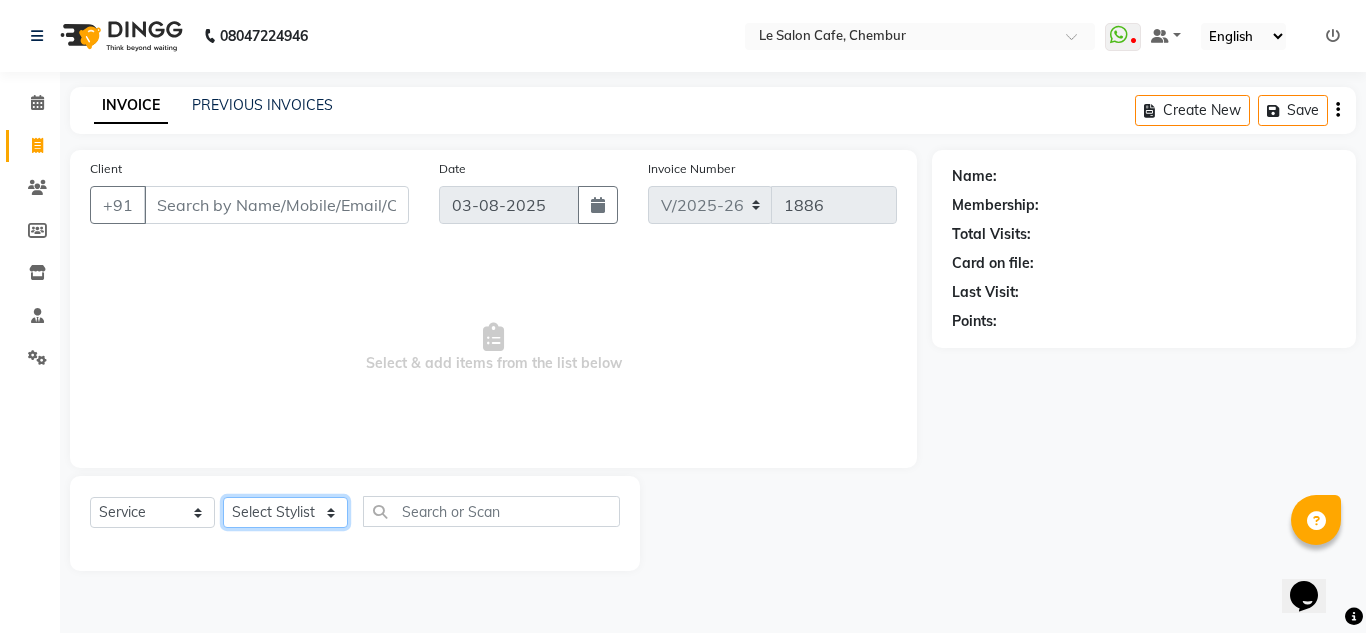 click on "Select Stylist Amandeep Kaur Kalsi Aniket Kadam  Faim Alvi  Front Desk  Muskan Khan  Pooja Kolge Reena Shaukat Ali  Salman Ansari  Shailendra Chauhan  Shekhar Sangle Soniyaa Varma Suchita Mistry" 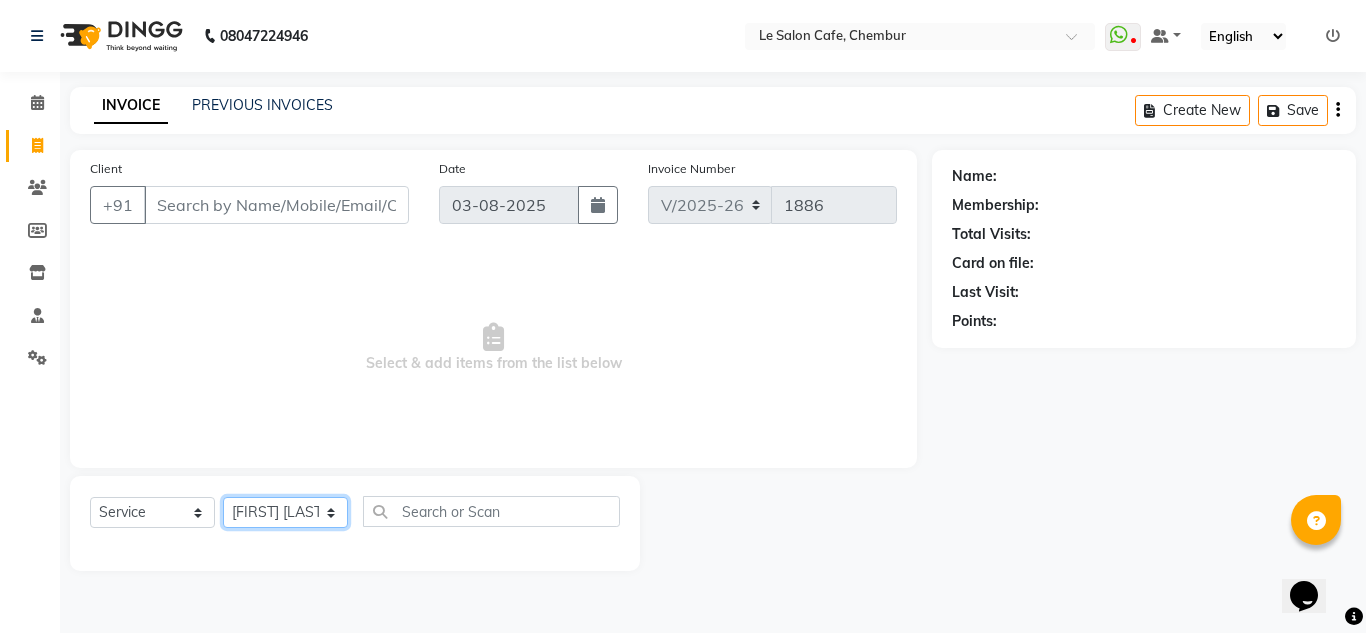 click on "Select Stylist Amandeep Kaur Kalsi Aniket Kadam  Faim Alvi  Front Desk  Muskan Khan  Pooja Kolge Reena Shaukat Ali  Salman Ansari  Shailendra Chauhan  Shekhar Sangle Soniyaa Varma Suchita Mistry" 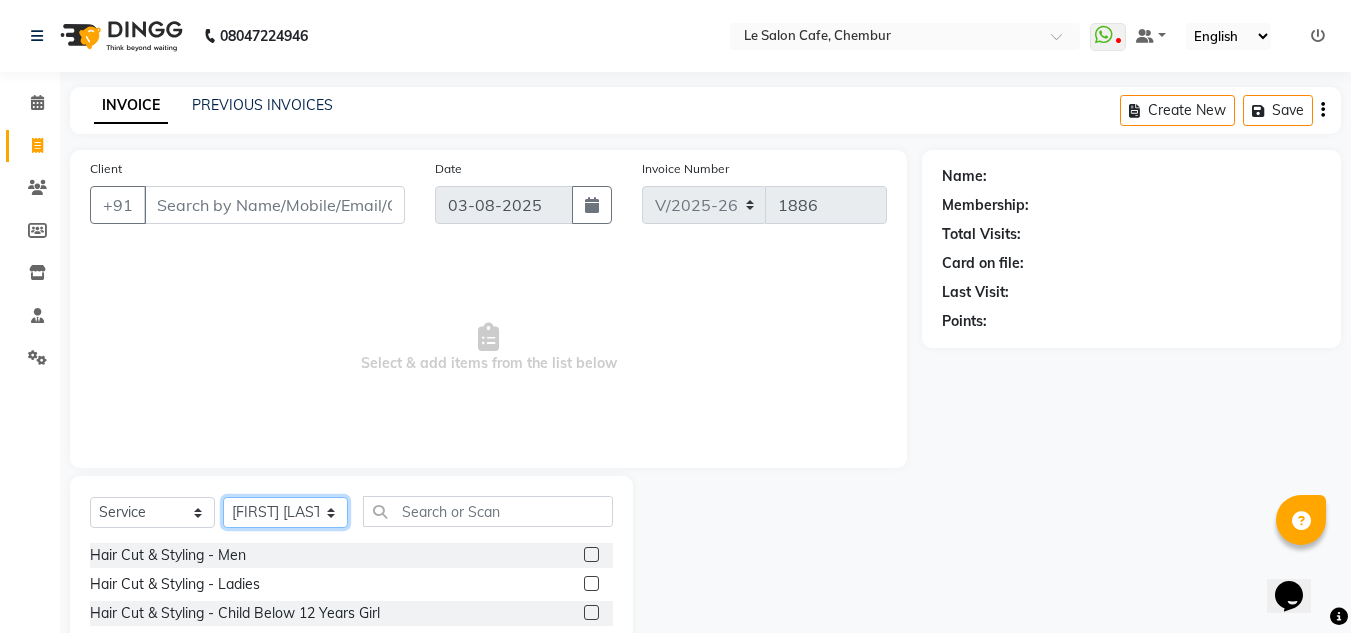 click on "Select Stylist Amandeep Kaur Kalsi Aniket Kadam  Faim Alvi  Front Desk  Muskan Khan  Pooja Kolge Reena Shaukat Ali  Salman Ansari  Shailendra Chauhan  Shekhar Sangle Soniyaa Varma Suchita Mistry" 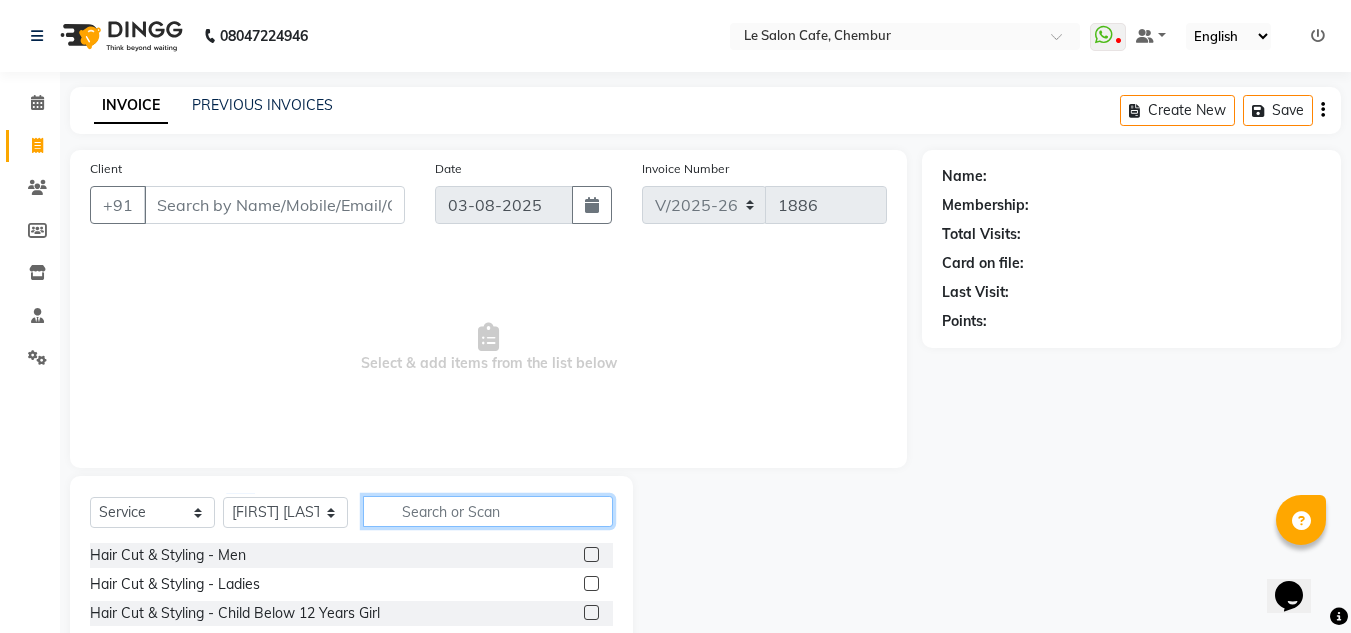 click 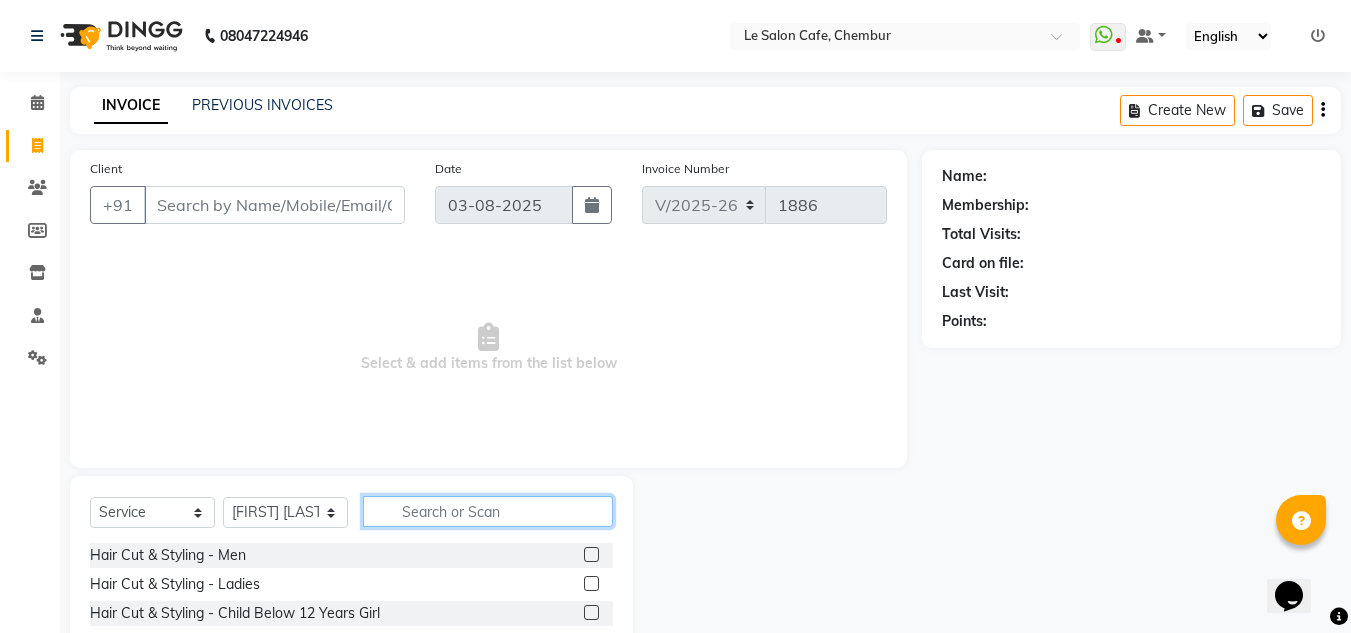 click 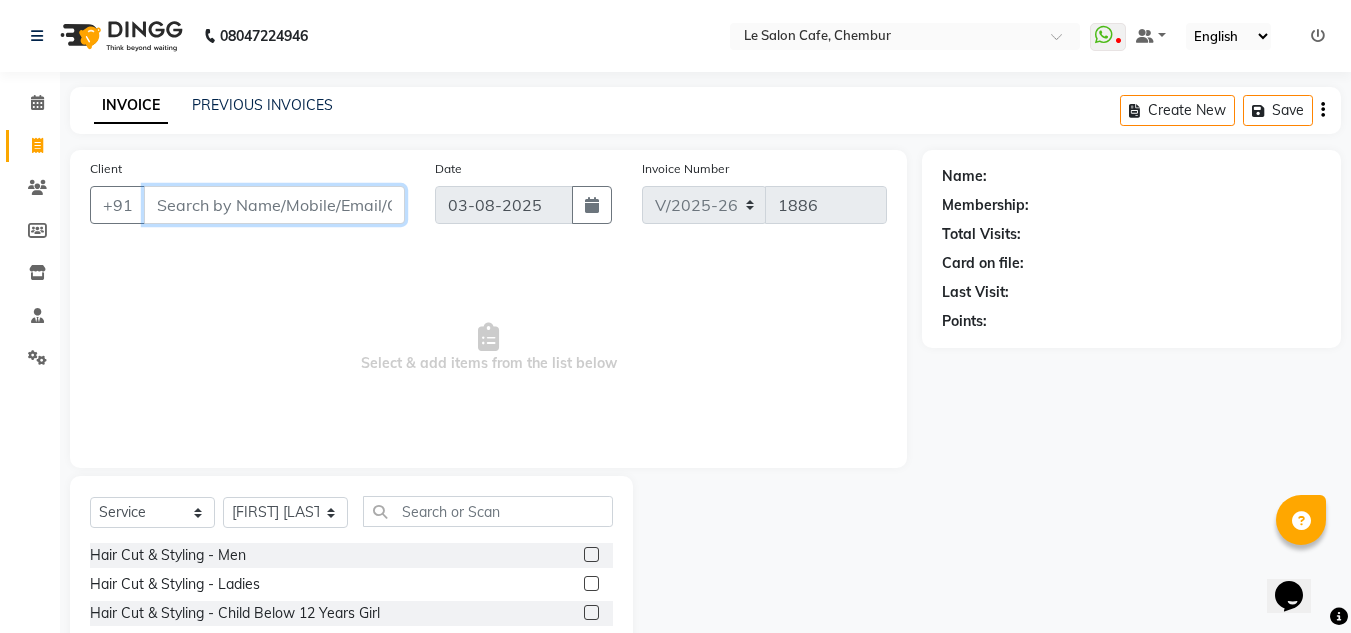 click on "Client" at bounding box center [274, 205] 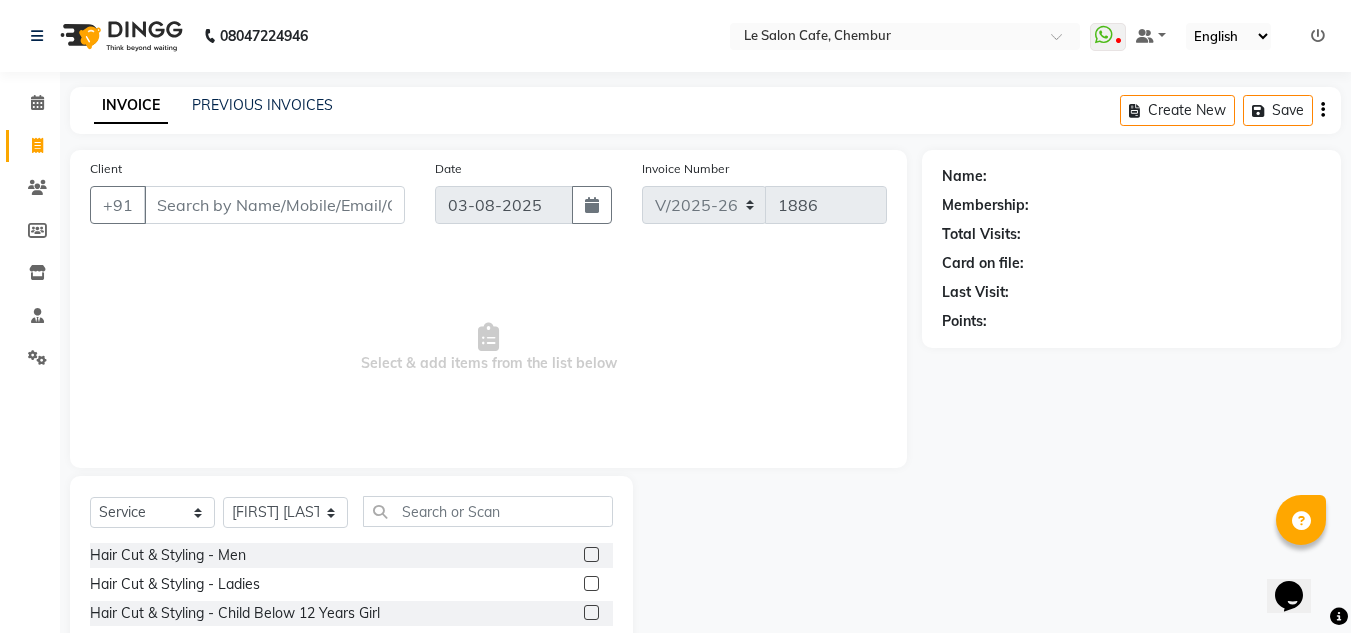 click 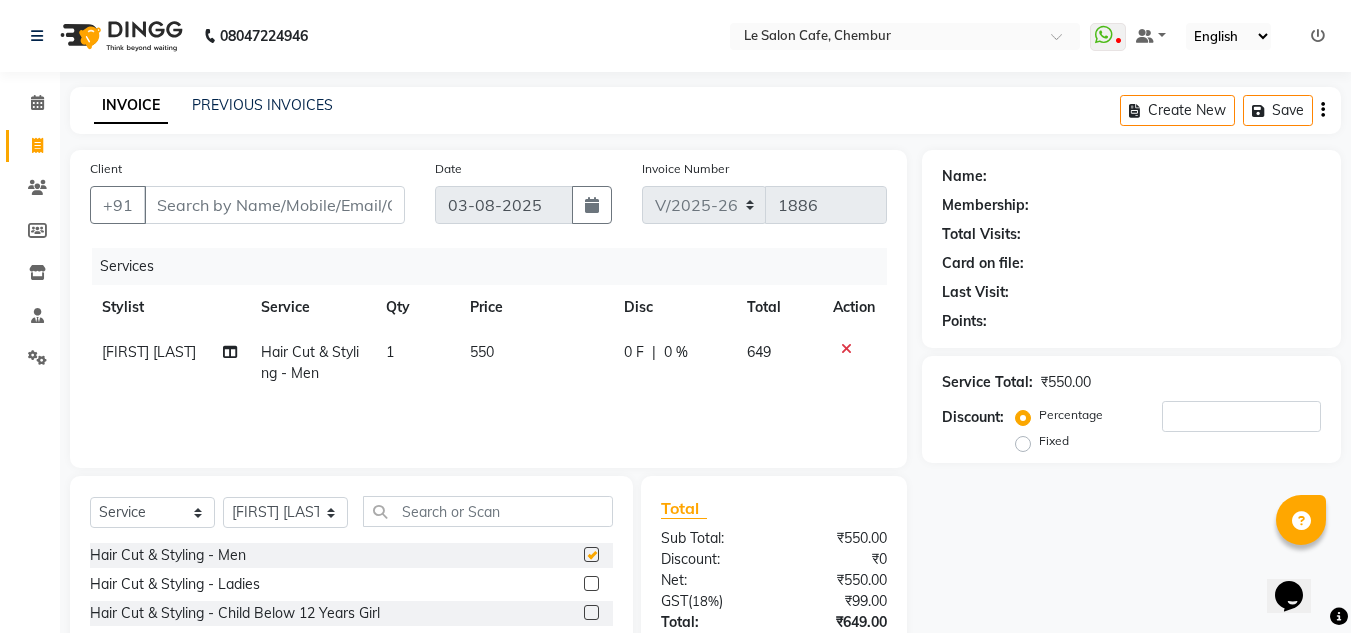 checkbox on "false" 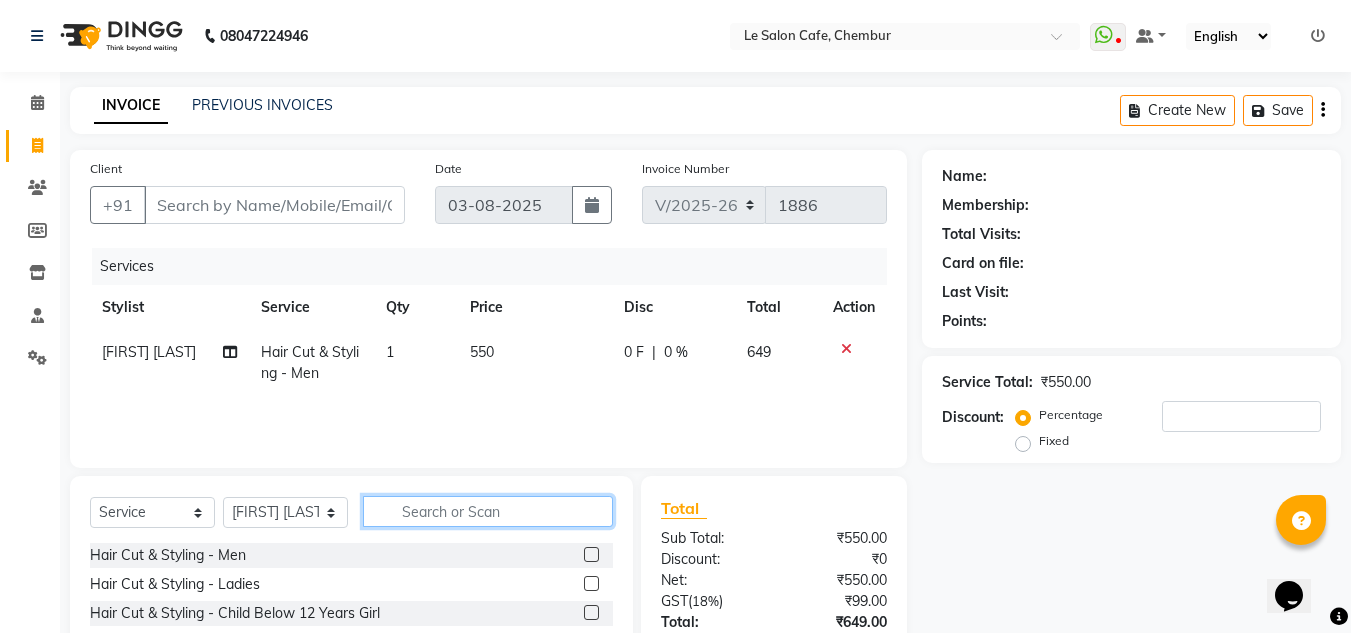 click 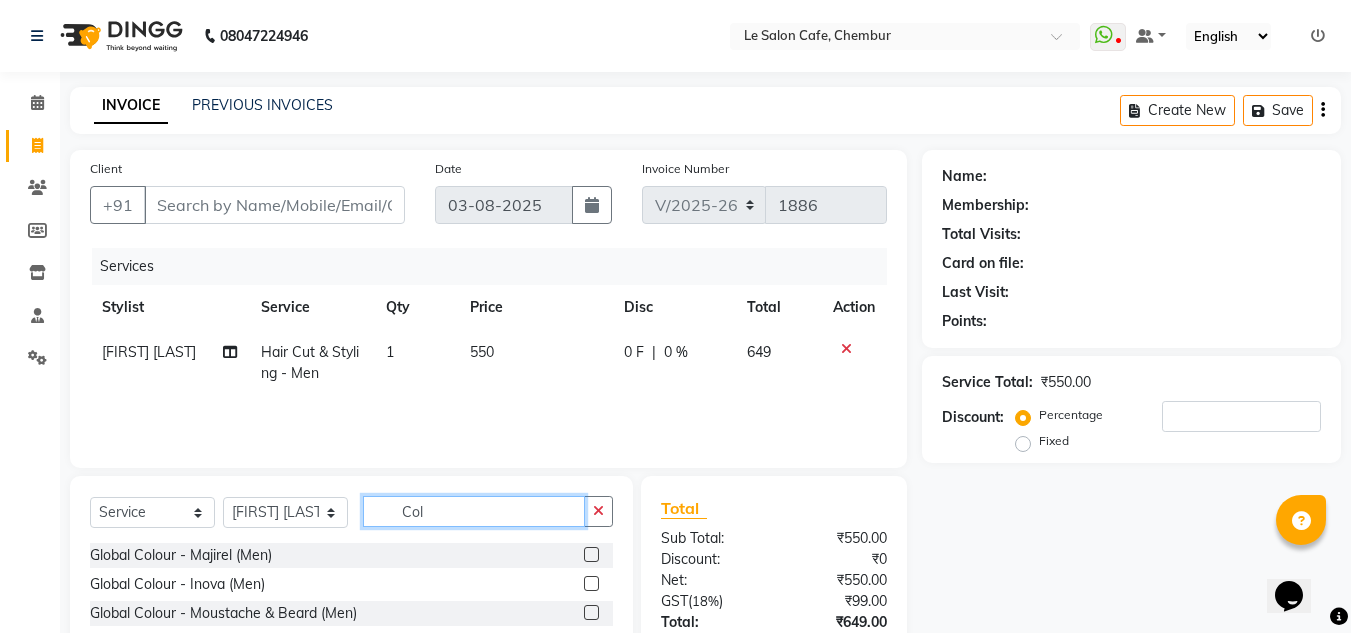 type on "Col" 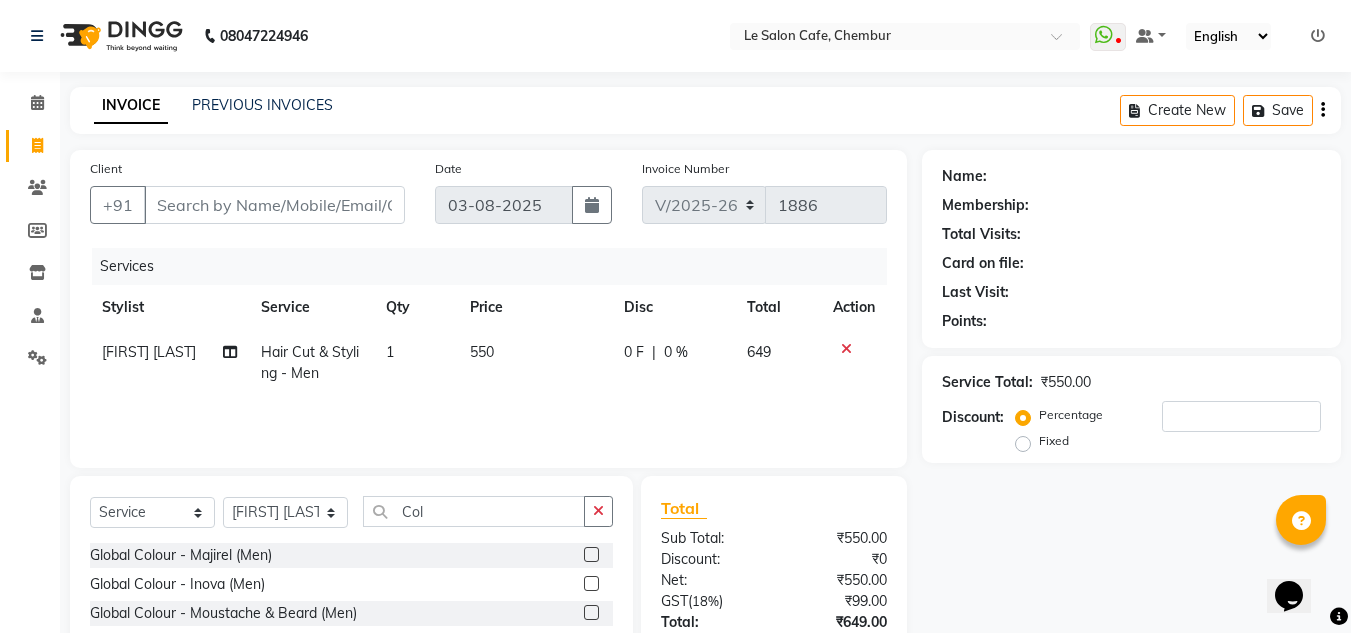 click 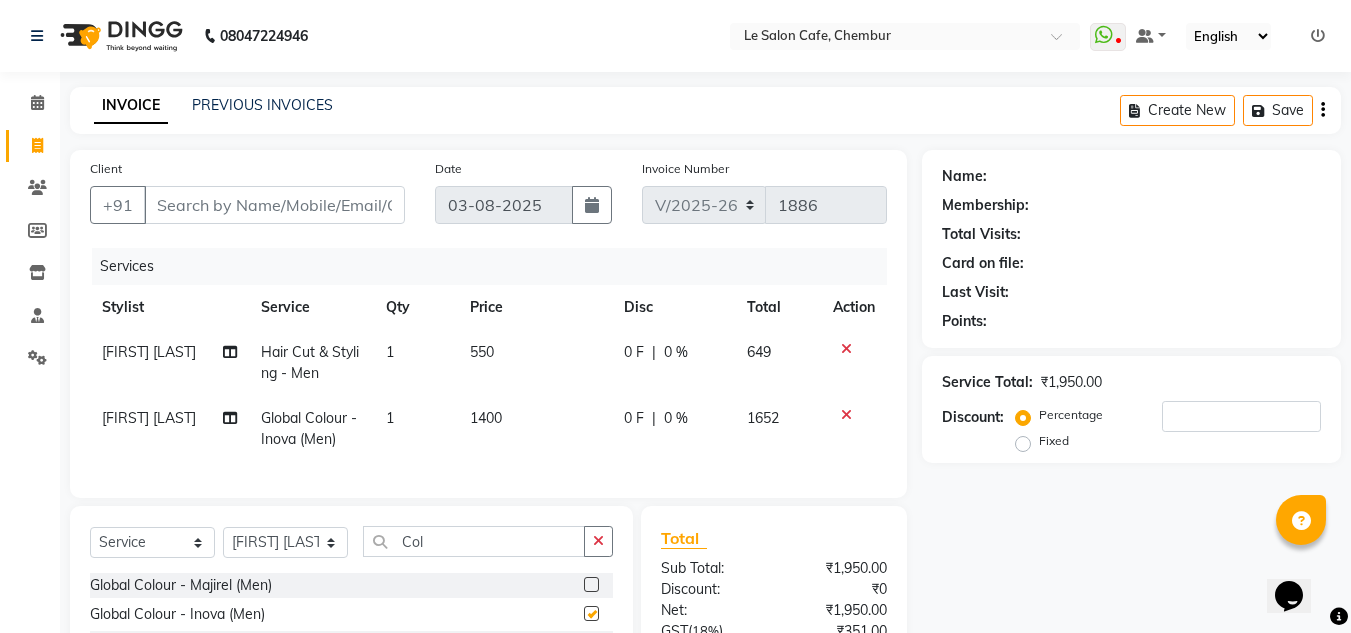 checkbox on "false" 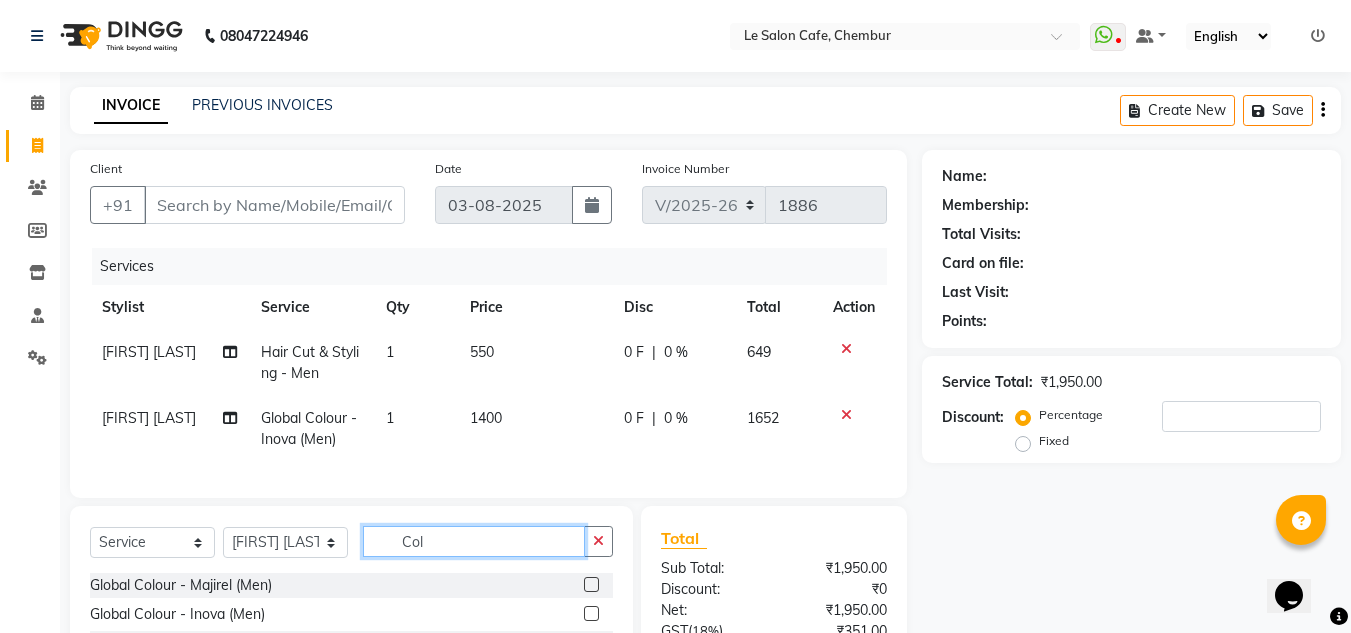 click on "Col" 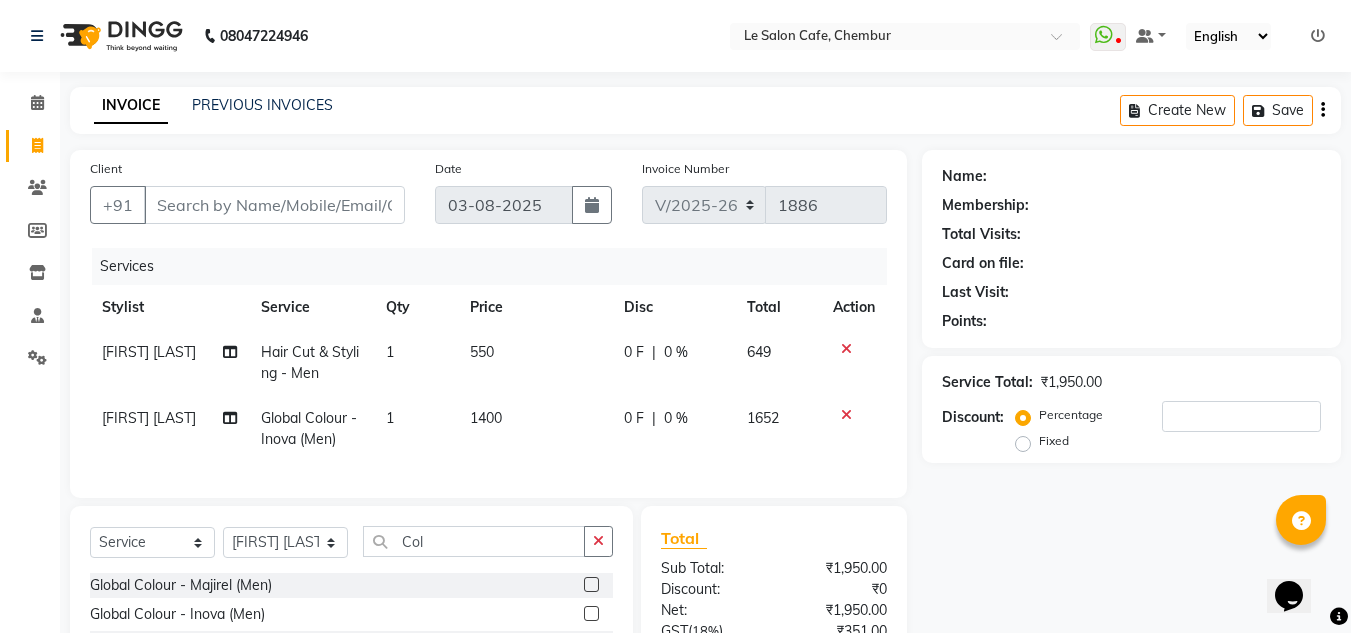 click on "1400" 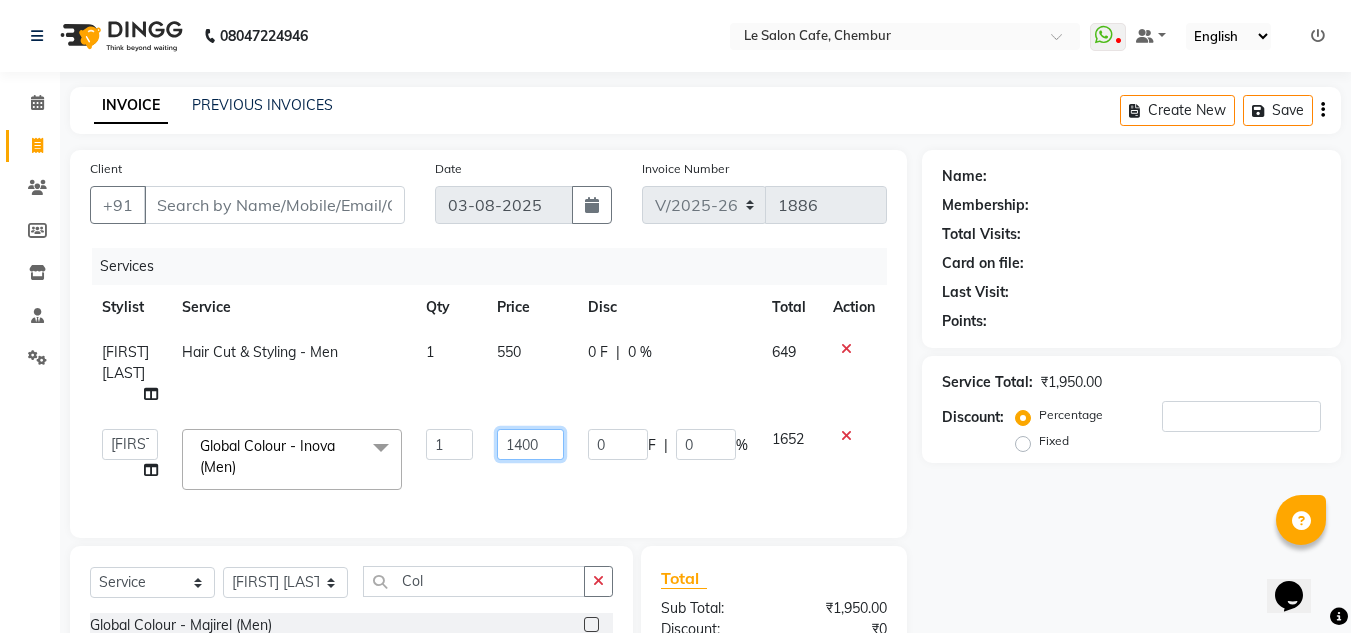 click on "1400" 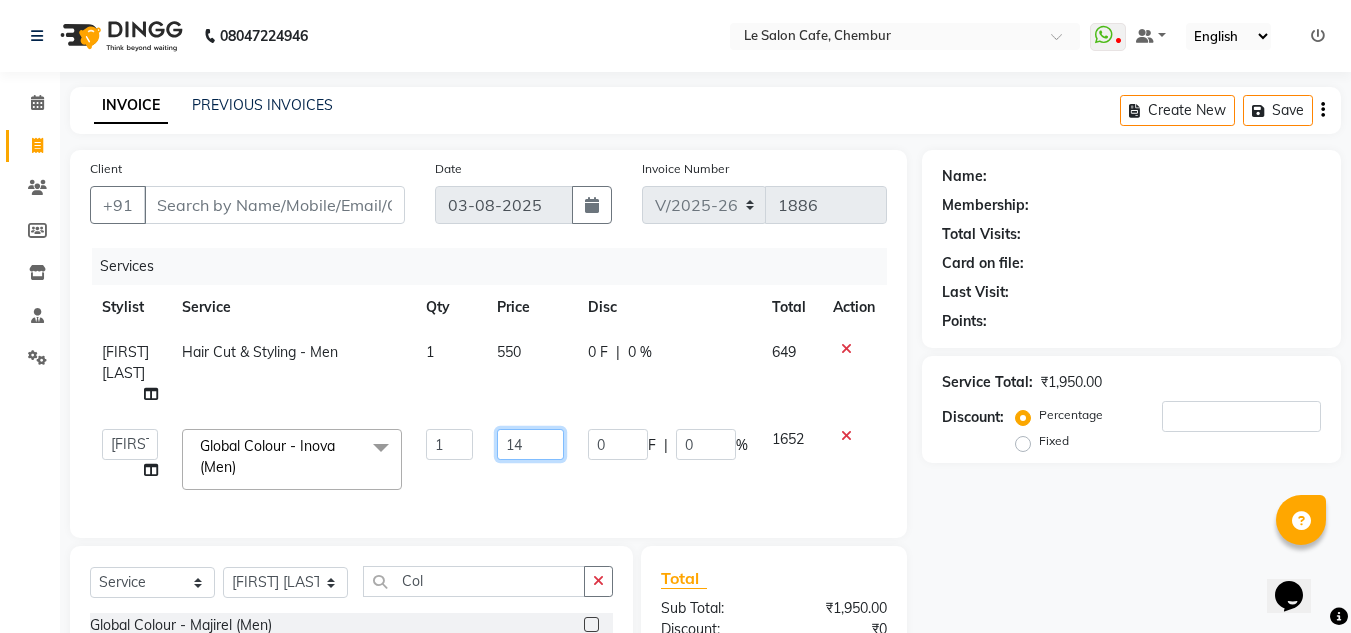 type on "1" 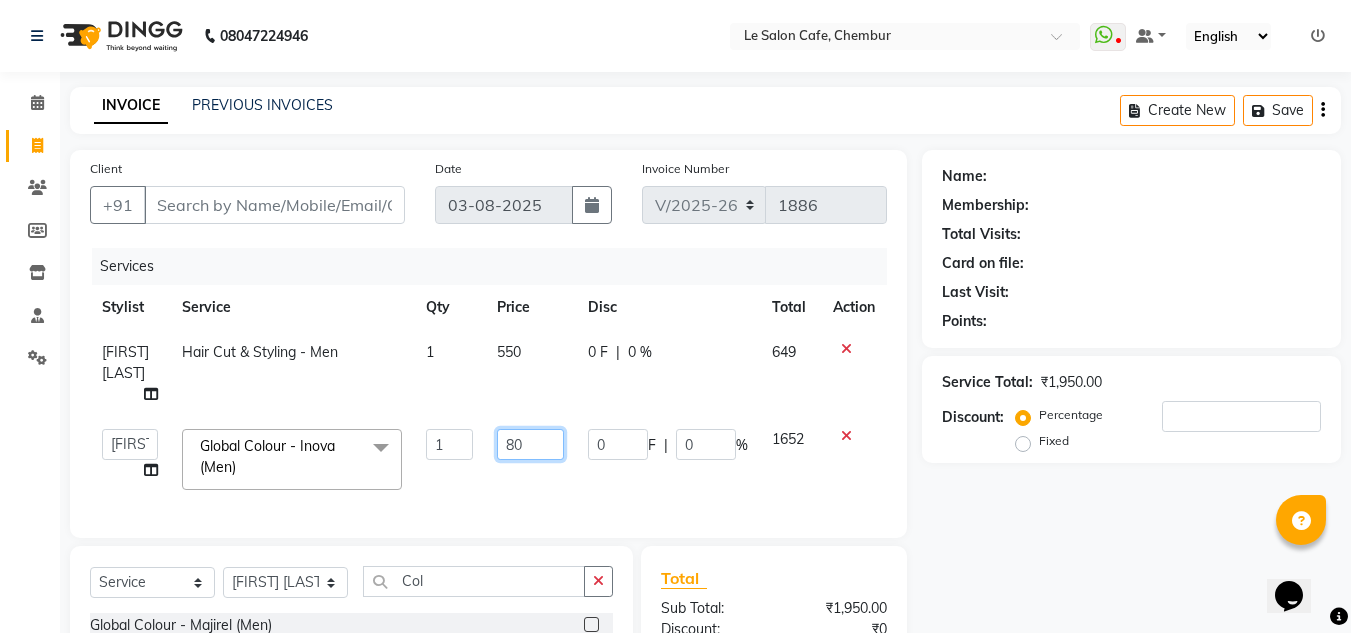 type on "800" 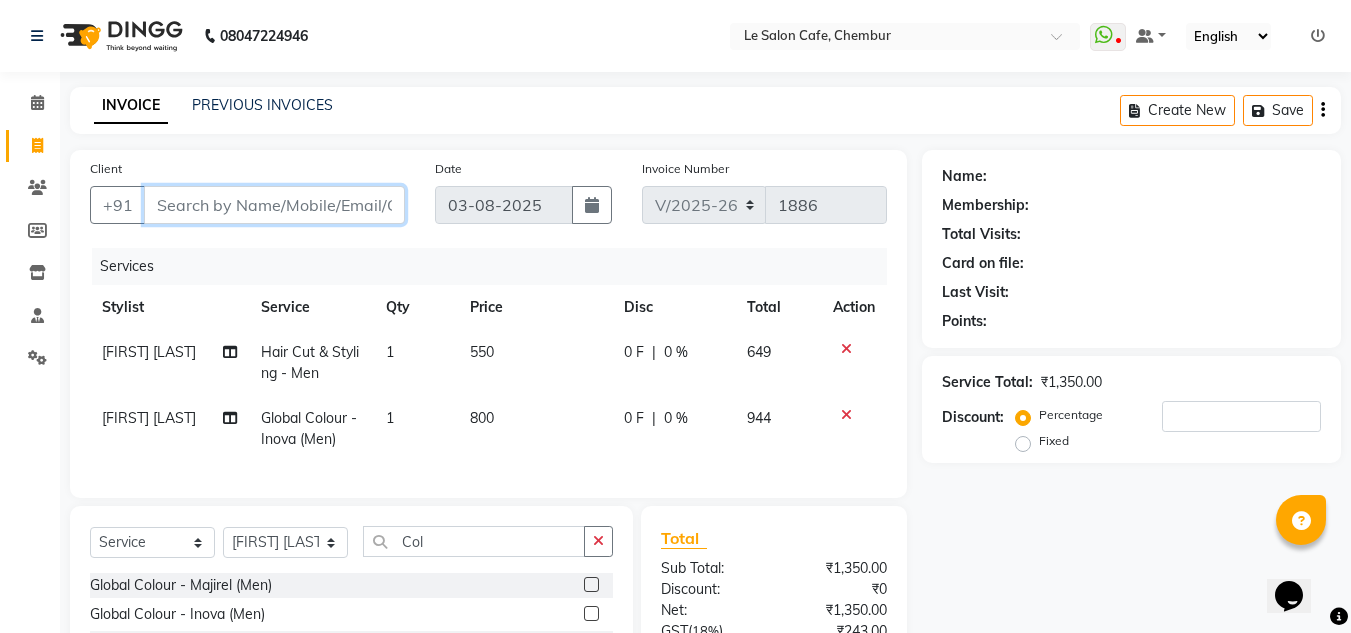 click on "Client" at bounding box center [274, 205] 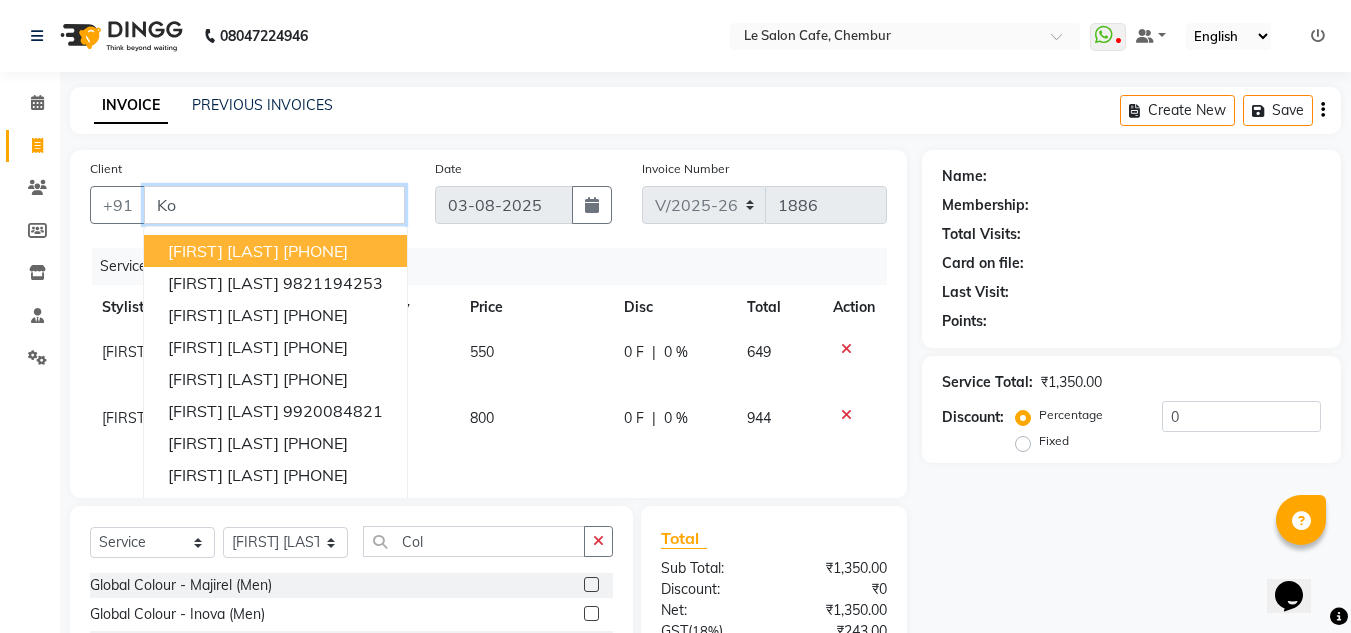 type on "K" 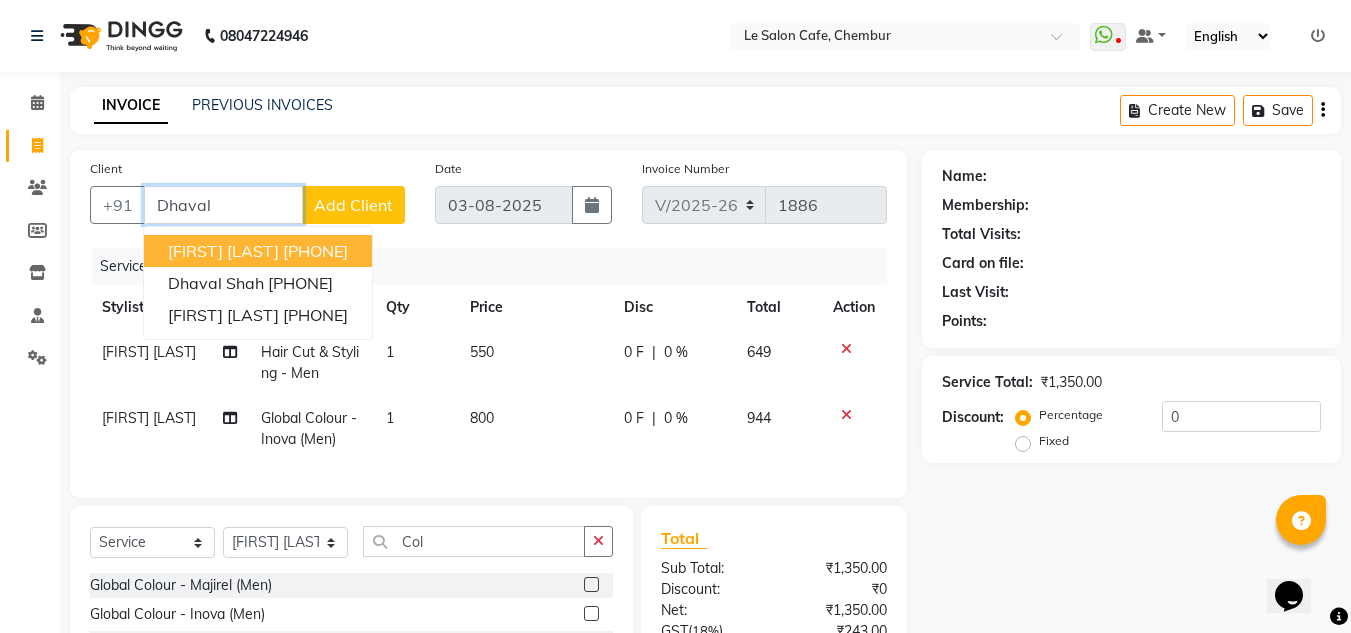 click on "Dhaval Kothari" at bounding box center (223, 251) 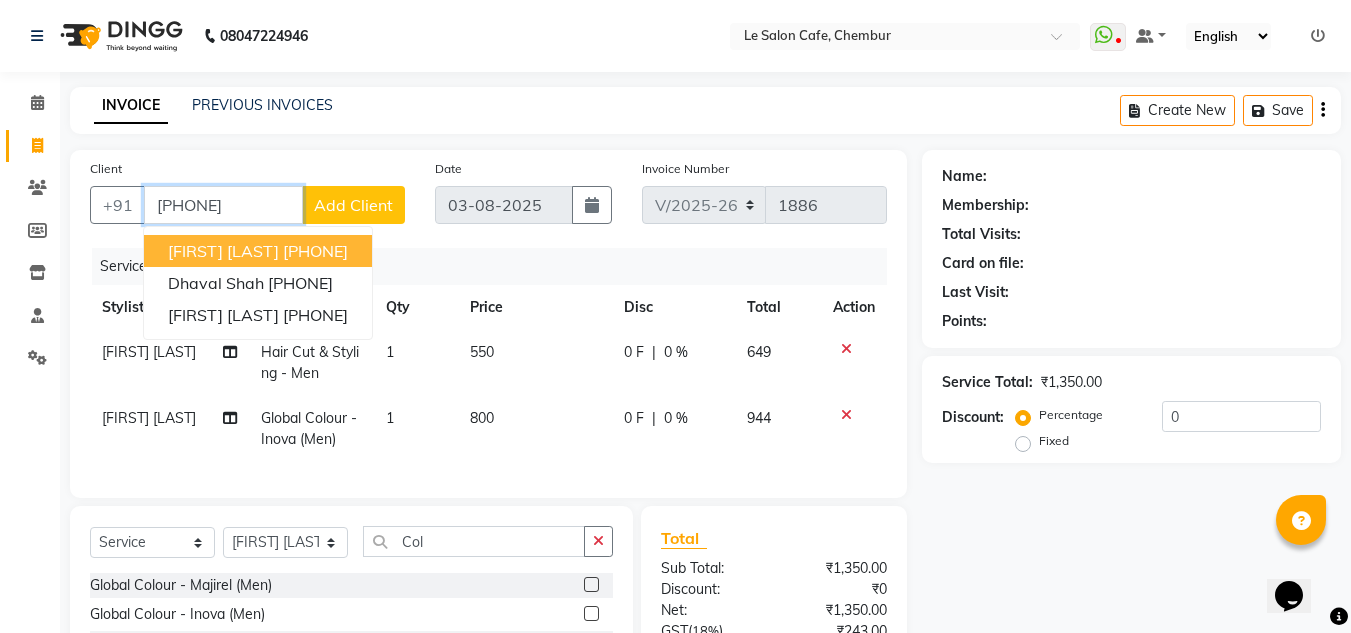 type on "9820887723" 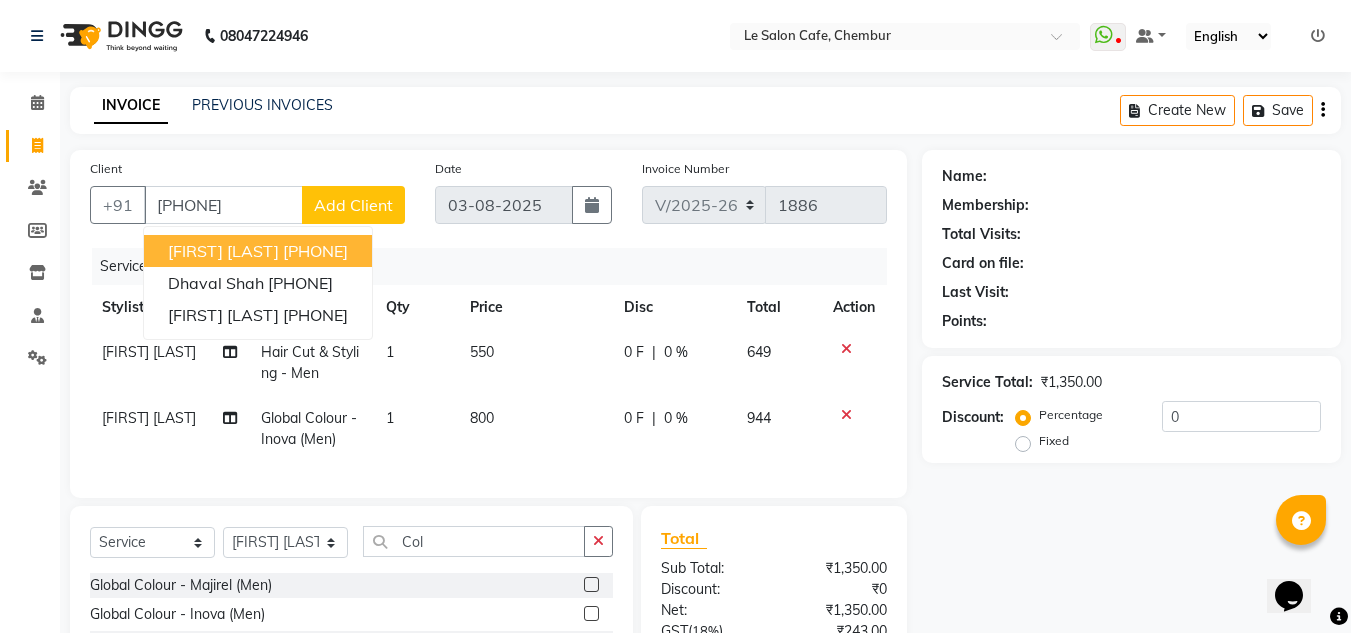 select on "1: Object" 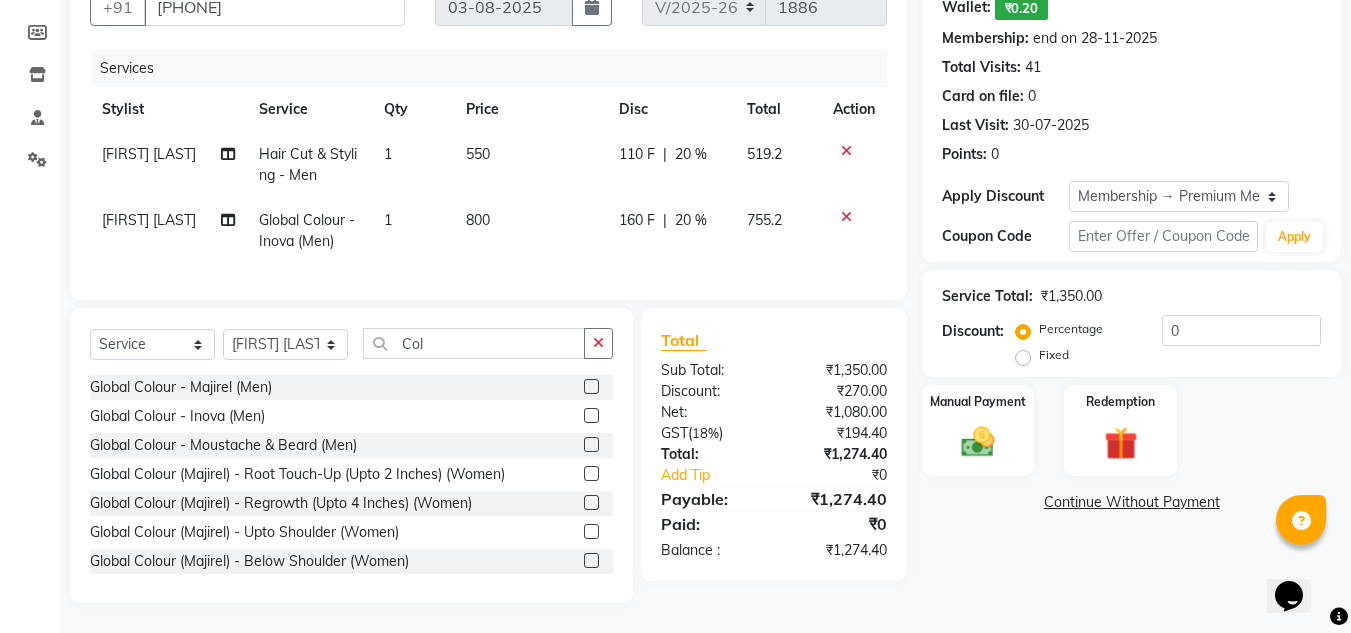 scroll, scrollTop: 213, scrollLeft: 0, axis: vertical 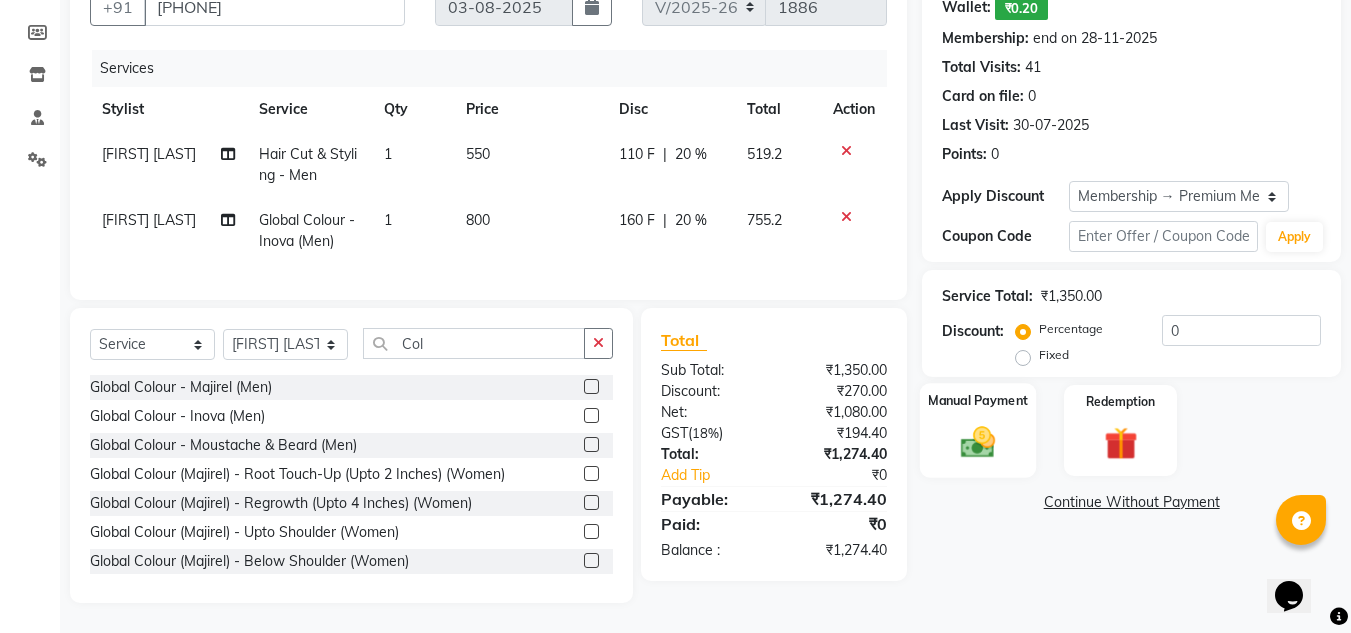 click 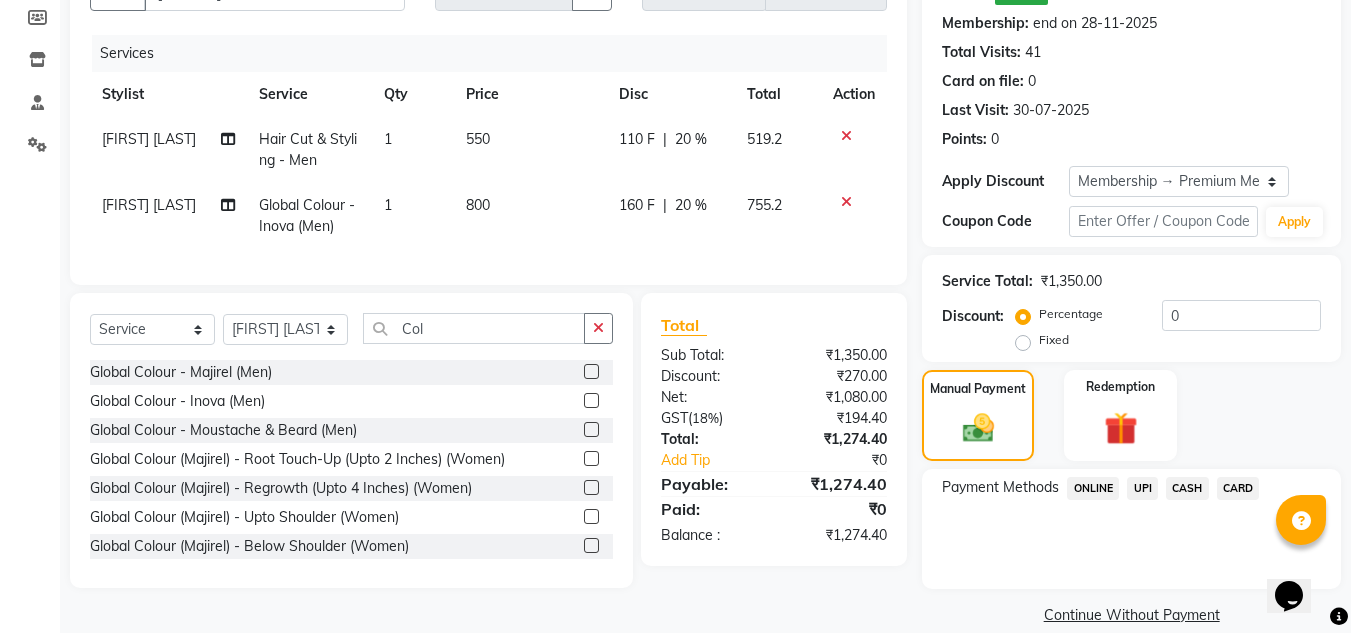 click on "CARD" 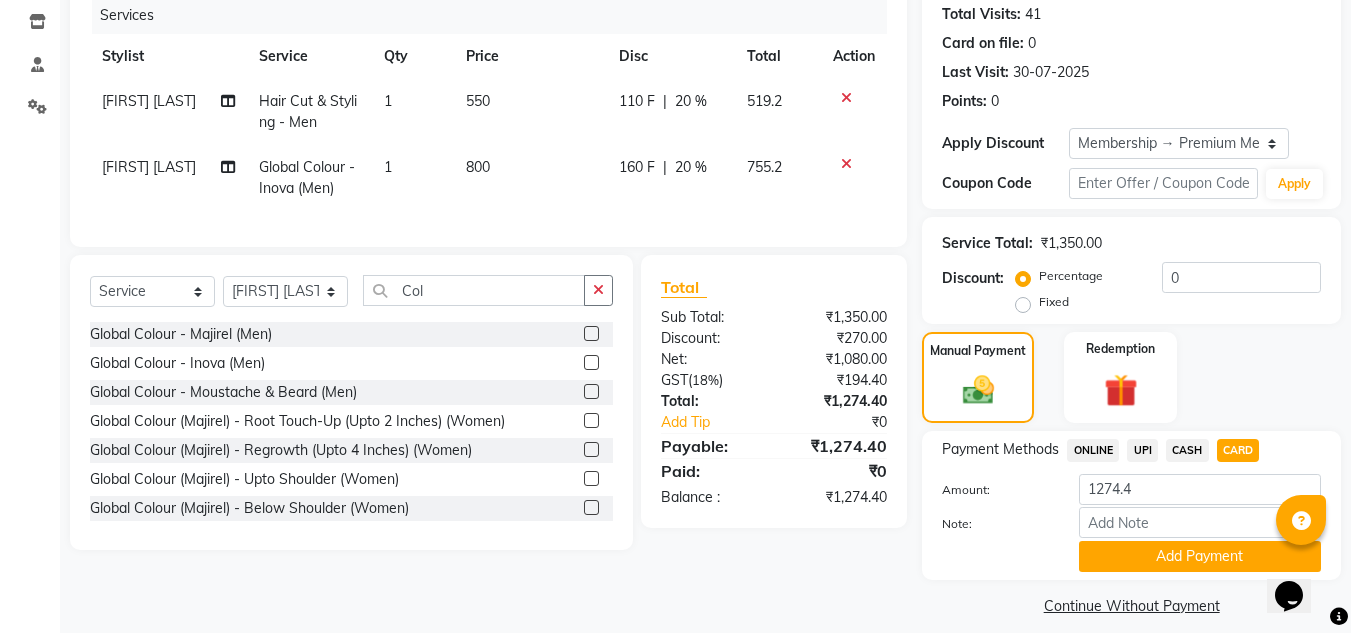 scroll, scrollTop: 269, scrollLeft: 0, axis: vertical 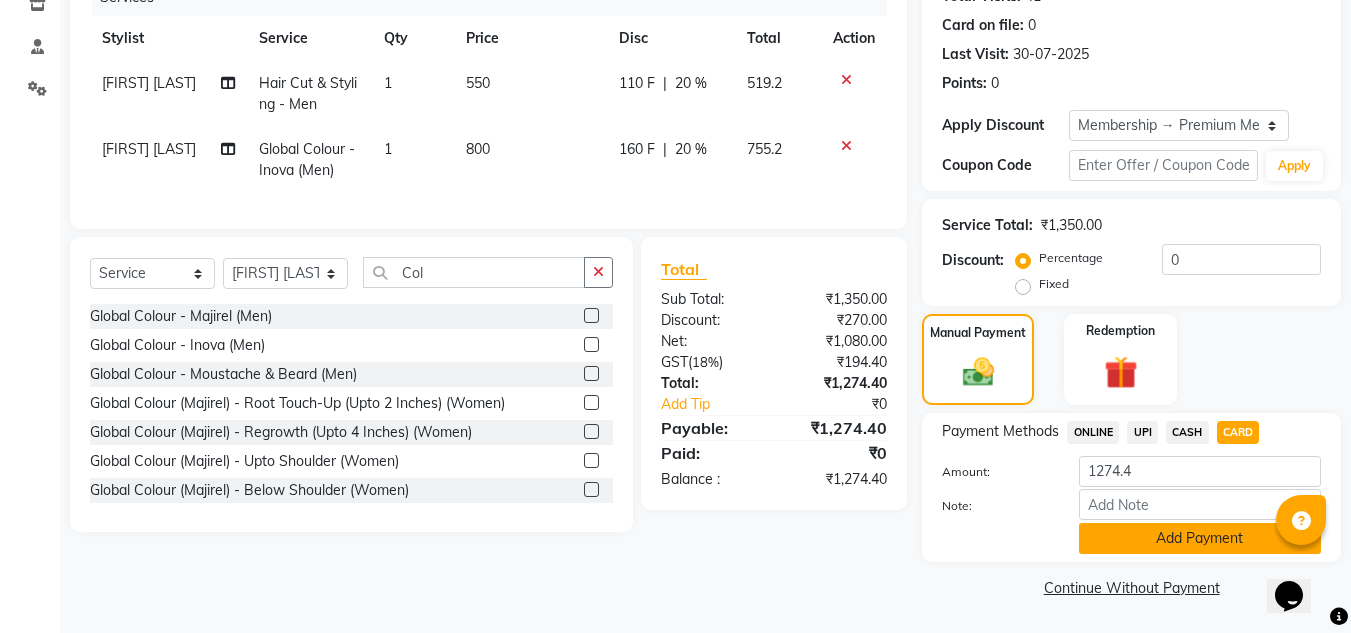 click on "Add Payment" 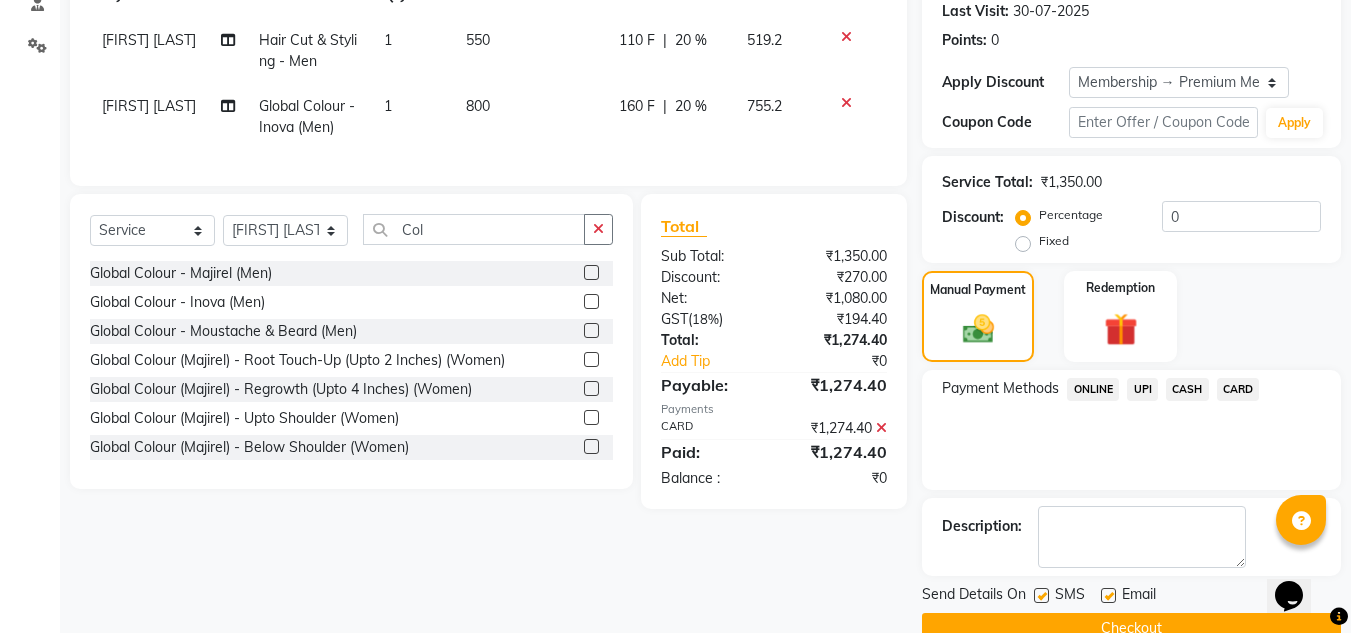 scroll, scrollTop: 353, scrollLeft: 0, axis: vertical 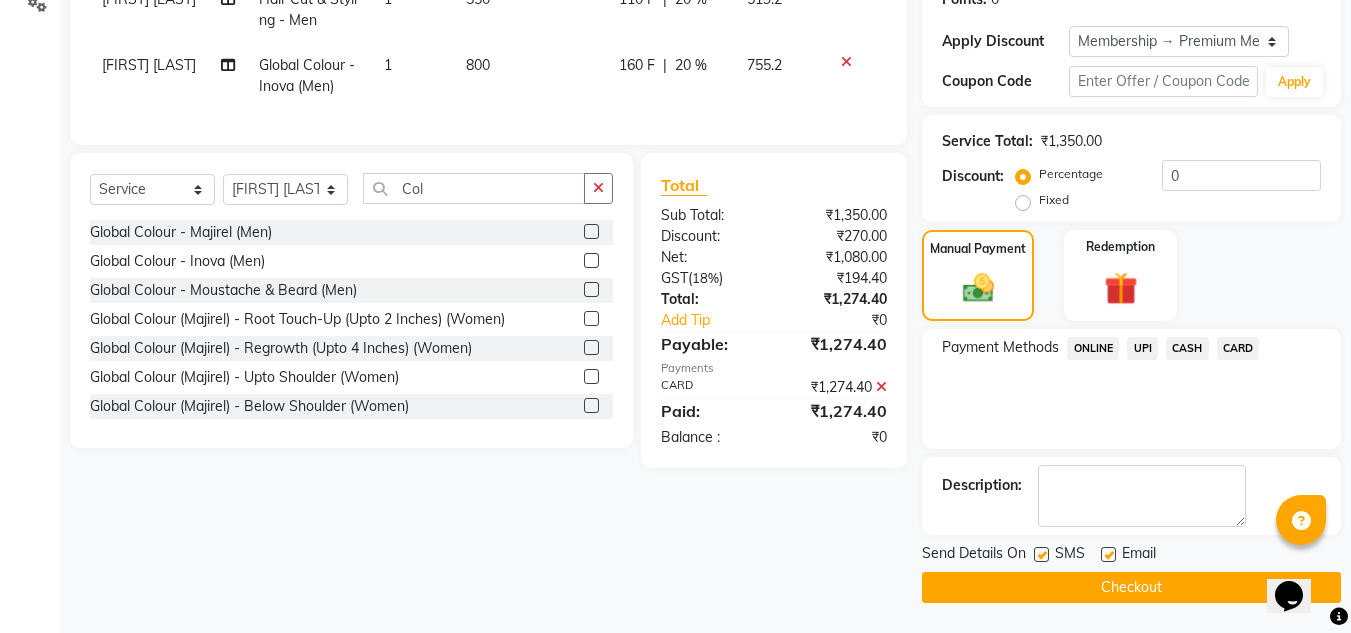 click on "Email" 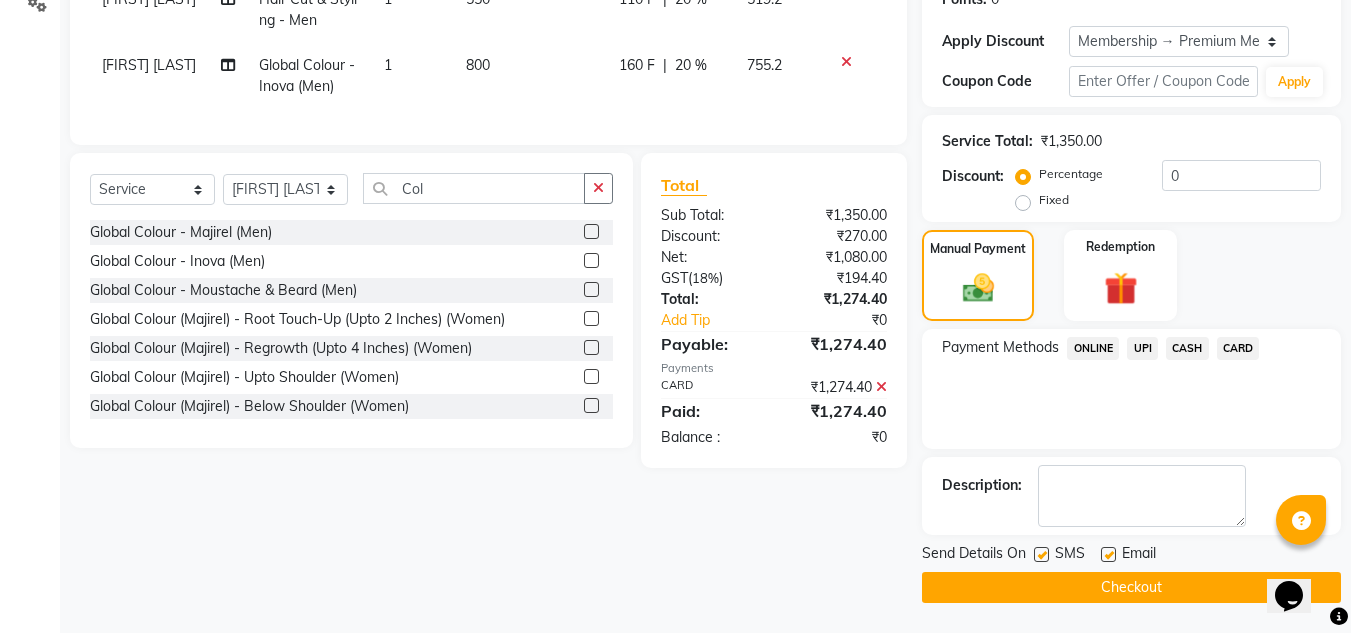 click on "Email" 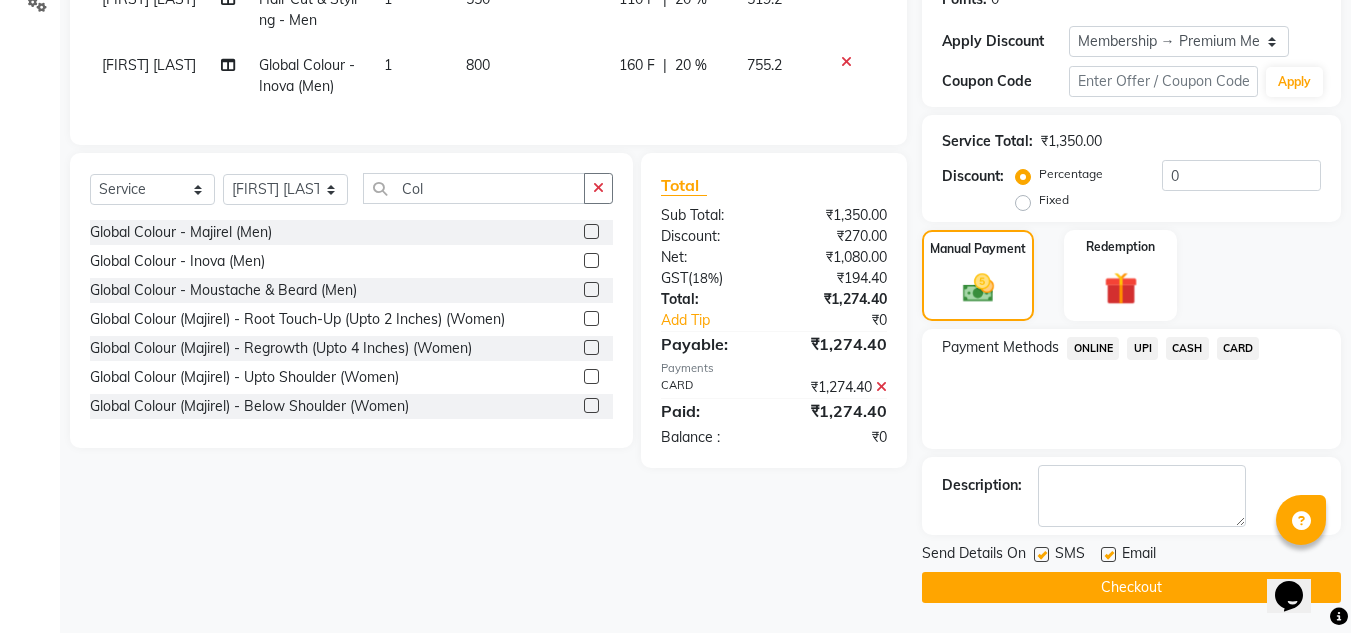 click 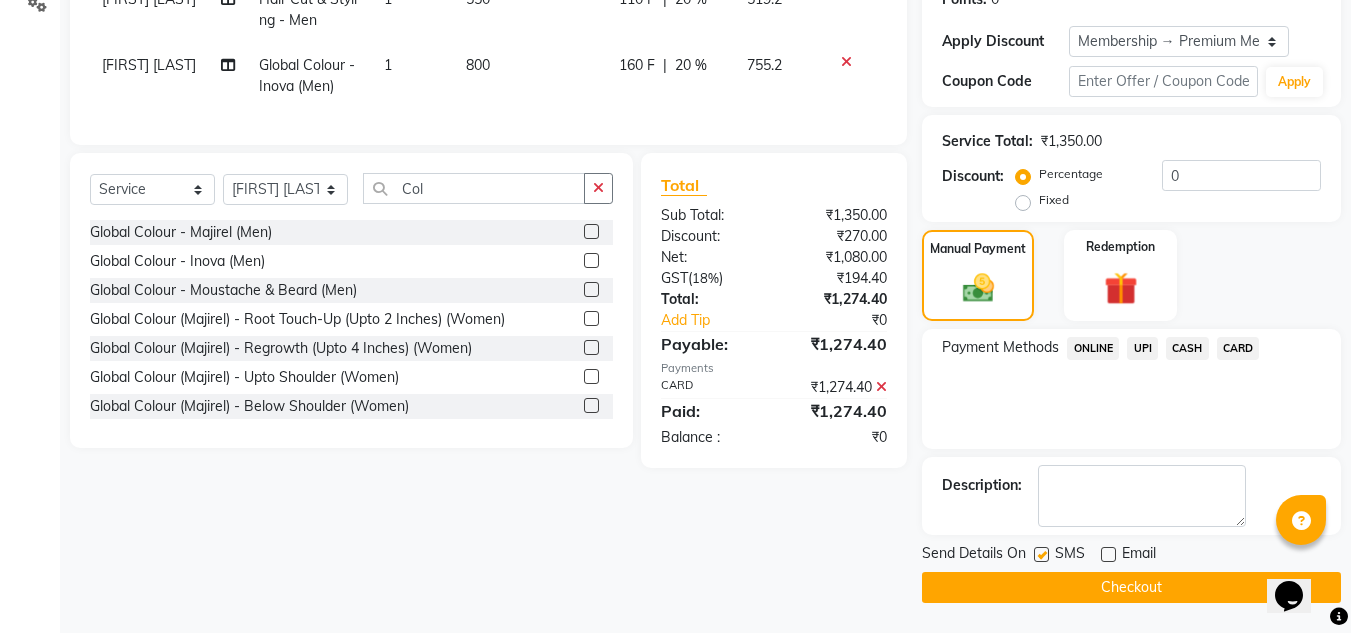 click on "Checkout" 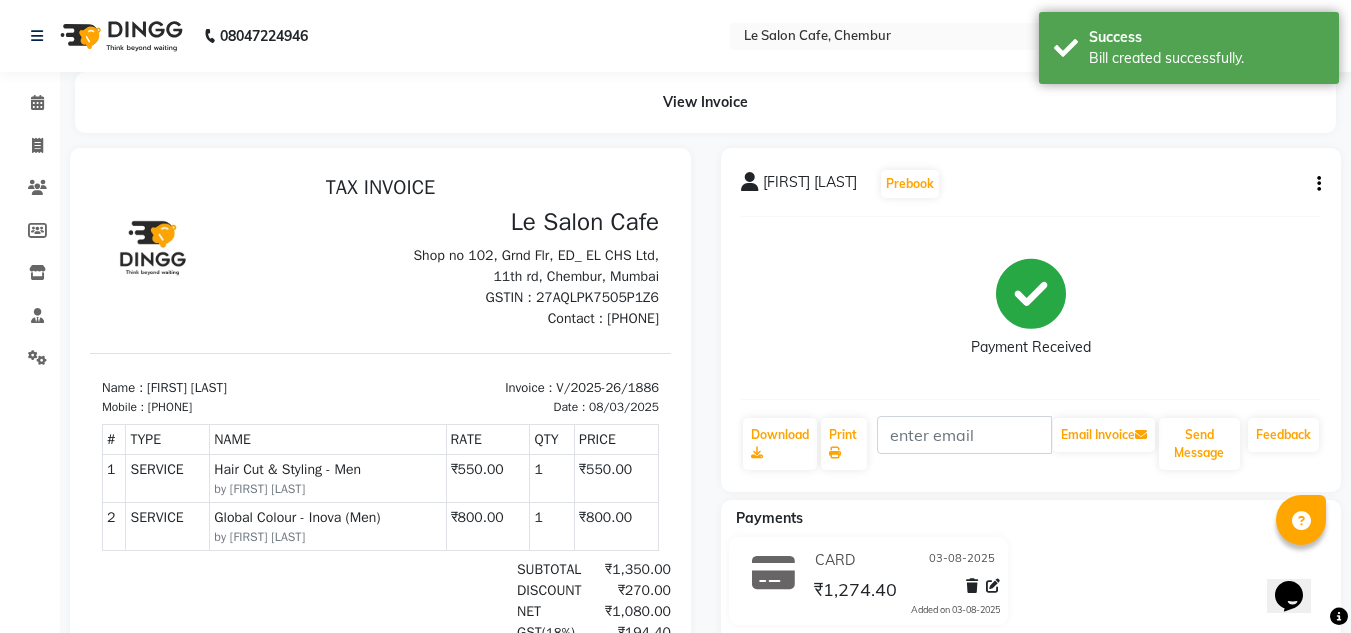scroll, scrollTop: 0, scrollLeft: 0, axis: both 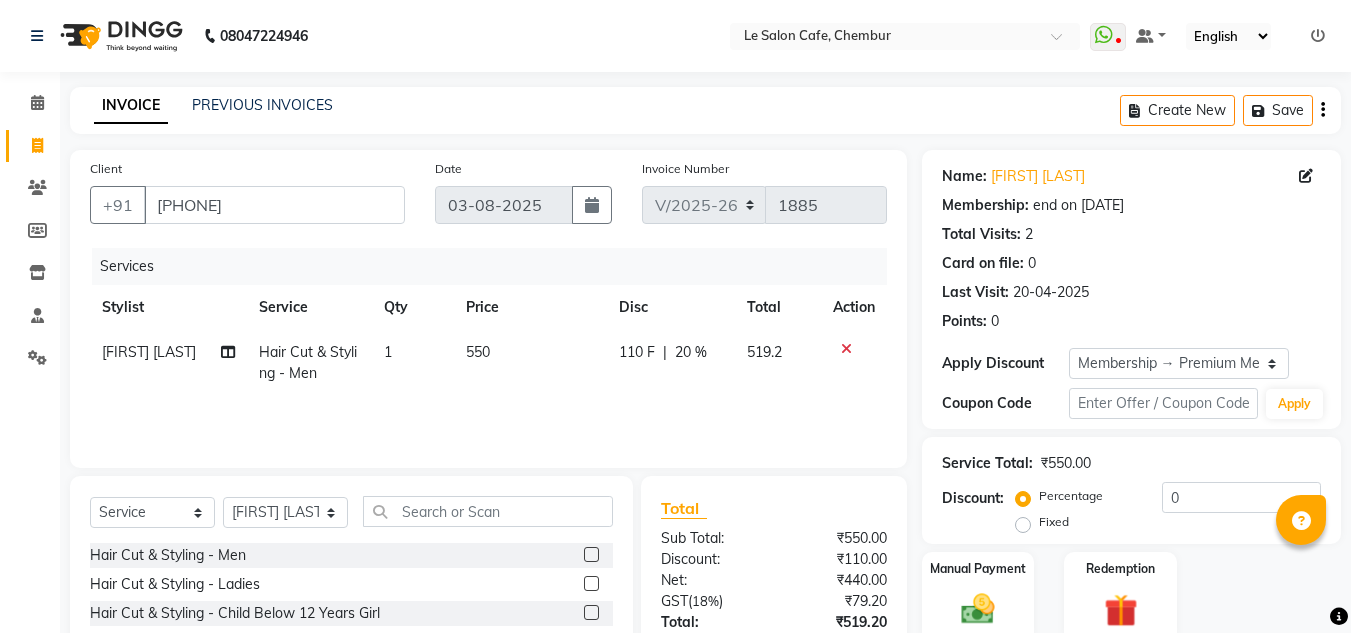 select on "594" 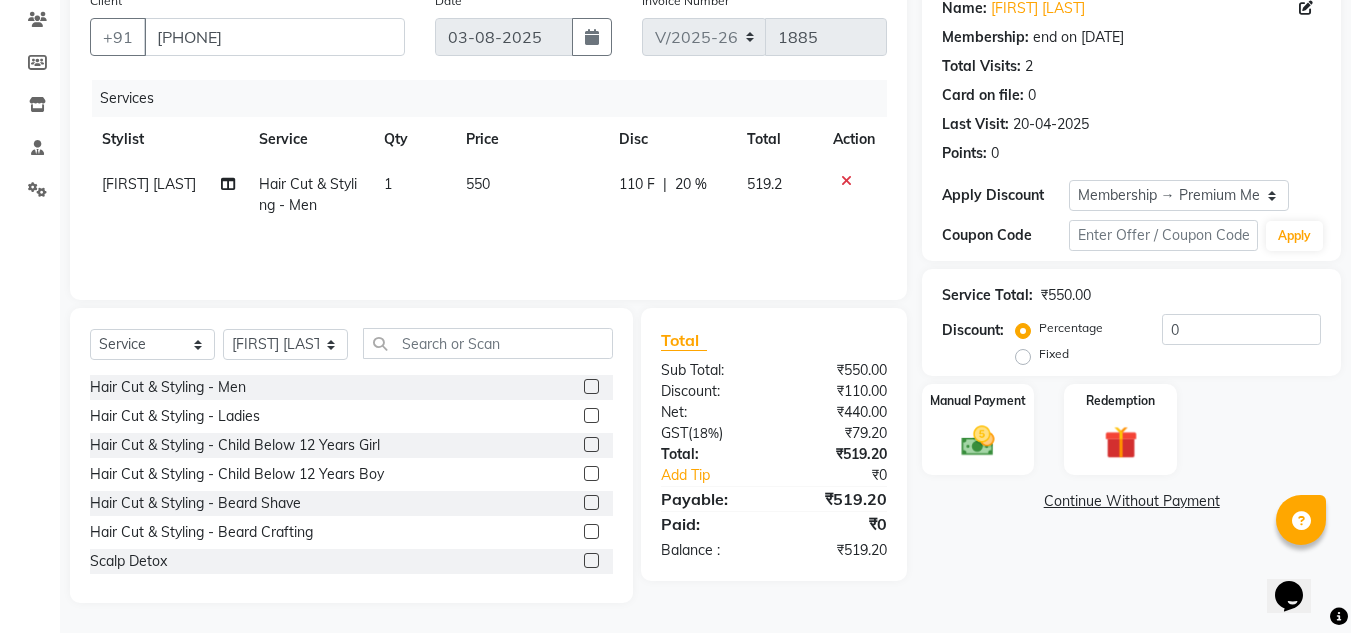 scroll, scrollTop: 0, scrollLeft: 0, axis: both 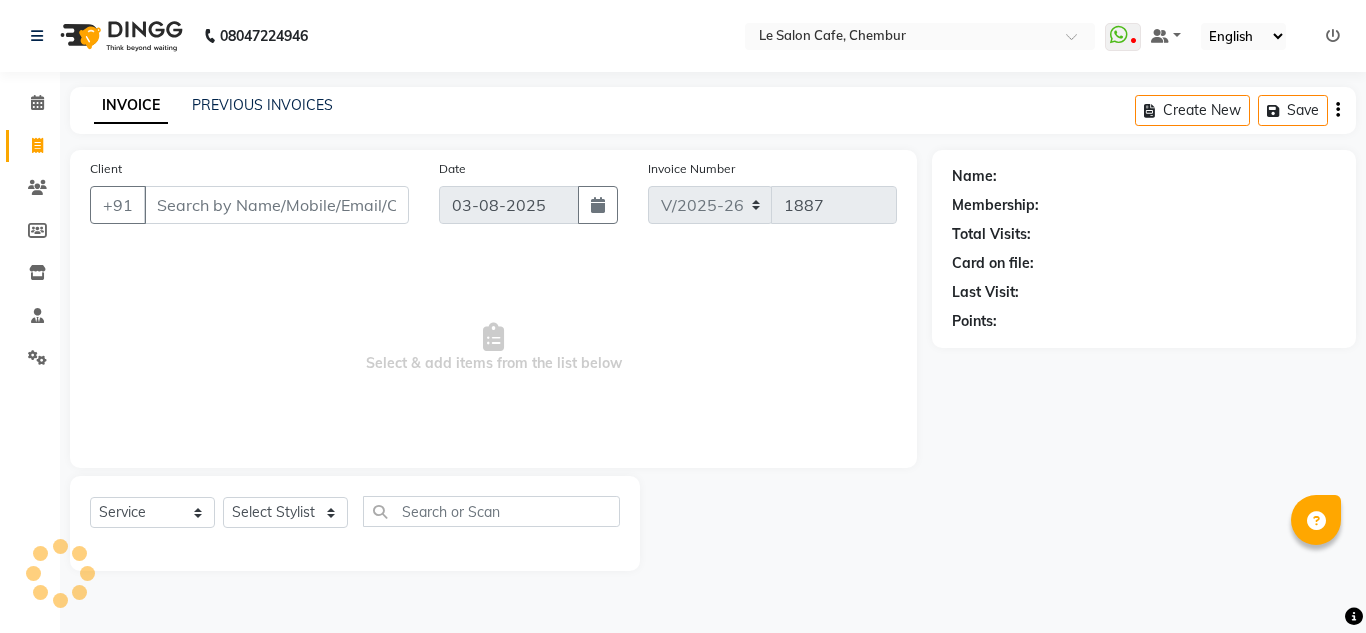 select on "594" 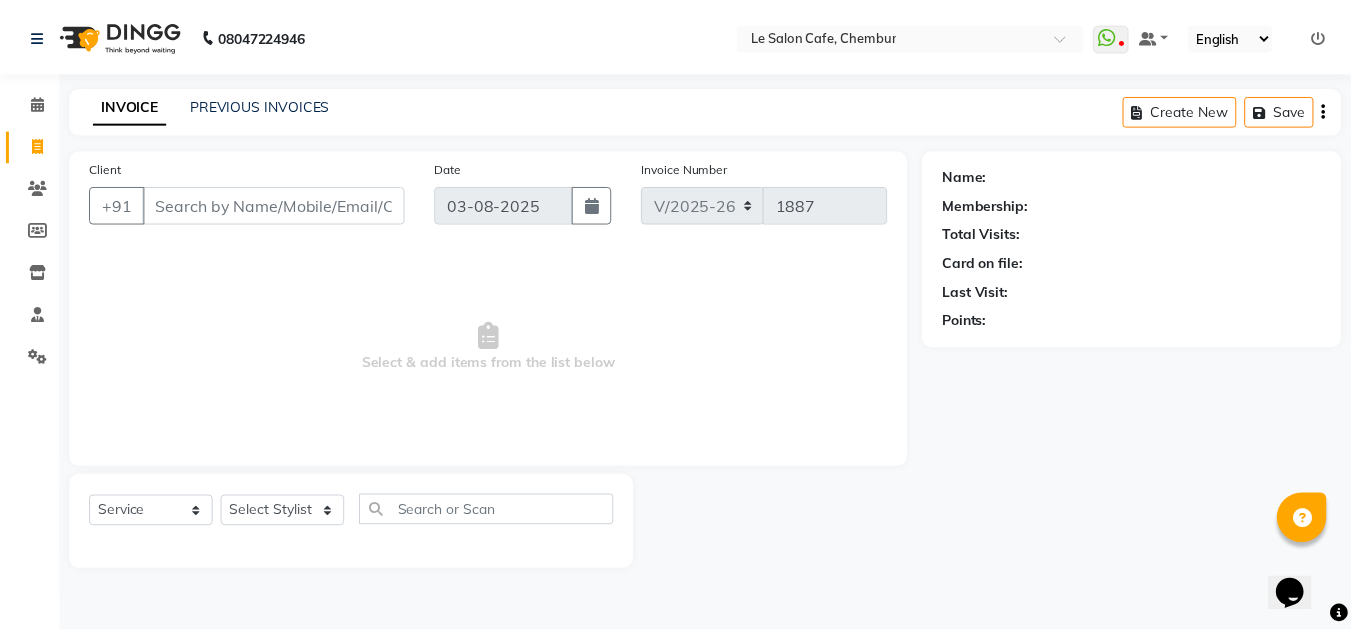 scroll, scrollTop: 0, scrollLeft: 0, axis: both 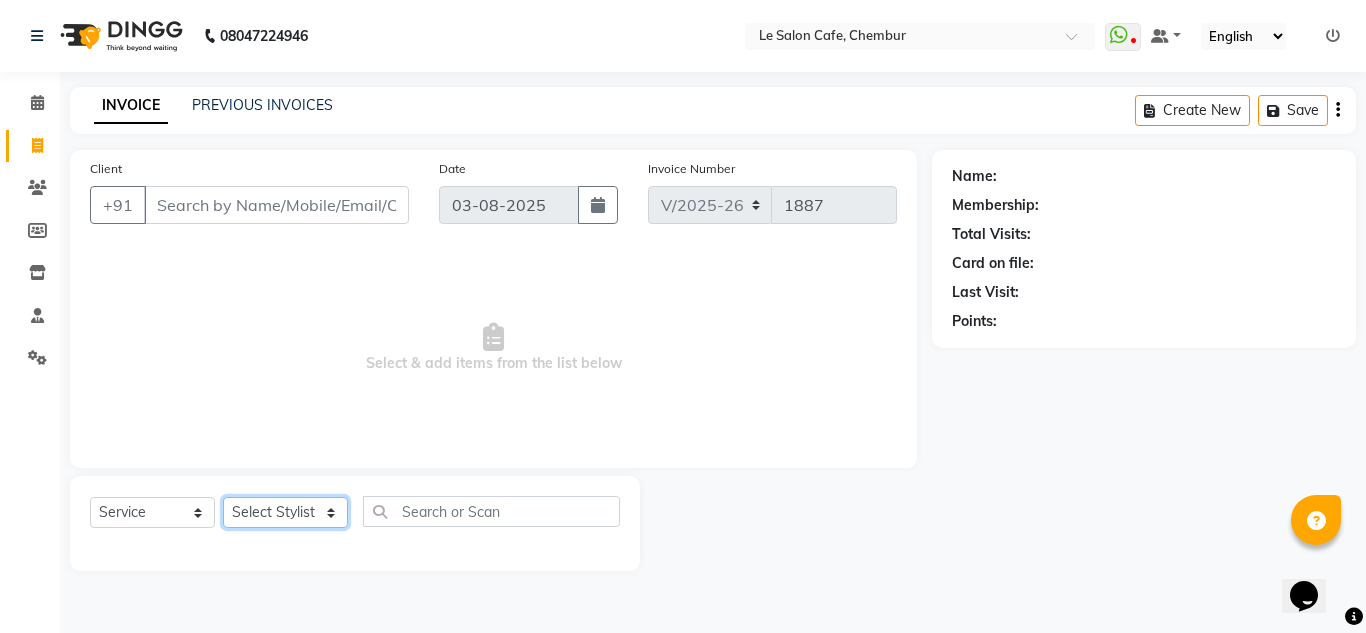 click on "Select Stylist Amandeep Kaur Kalsi Aniket Kadam  Faim Alvi  Front Desk  Muskan Khan  Pooja Kolge Reena Shaukat Ali  Salman Ansari  Shailendra Chauhan  Shekhar Sangle Soniyaa Varma Suchita Mistry" 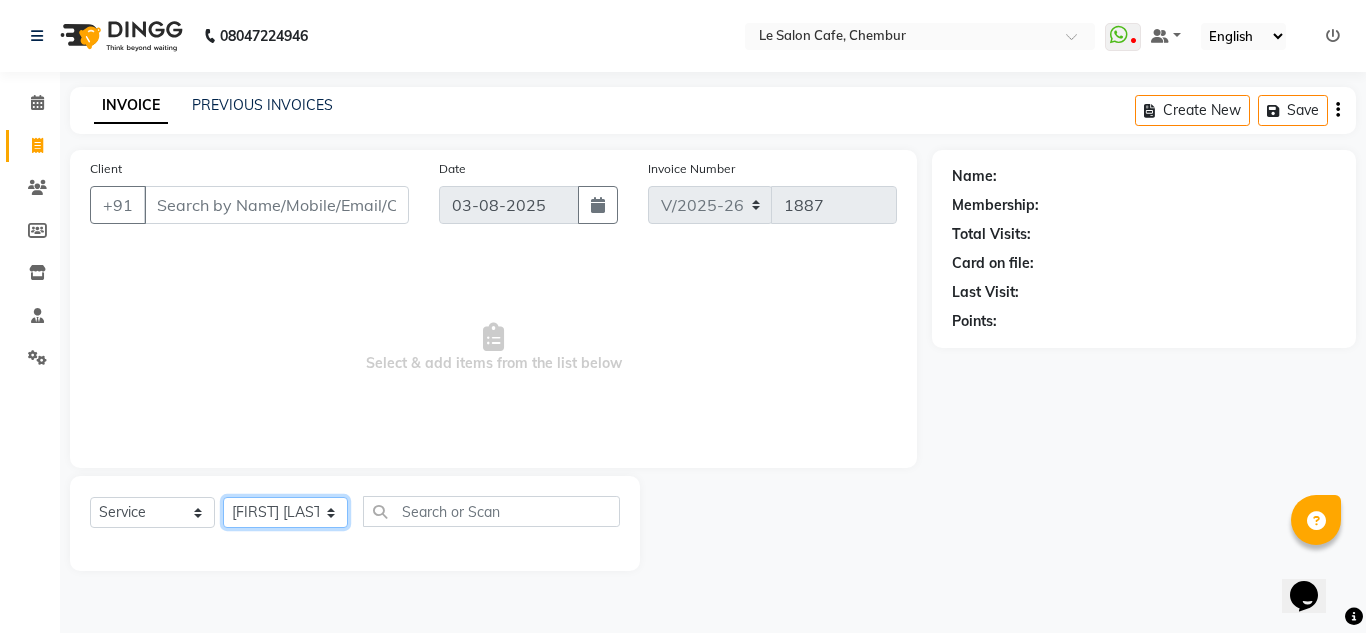 click on "Select Stylist Amandeep Kaur Kalsi Aniket Kadam  Faim Alvi  Front Desk  Muskan Khan  Pooja Kolge Reena Shaukat Ali  Salman Ansari  Shailendra Chauhan  Shekhar Sangle Soniyaa Varma Suchita Mistry" 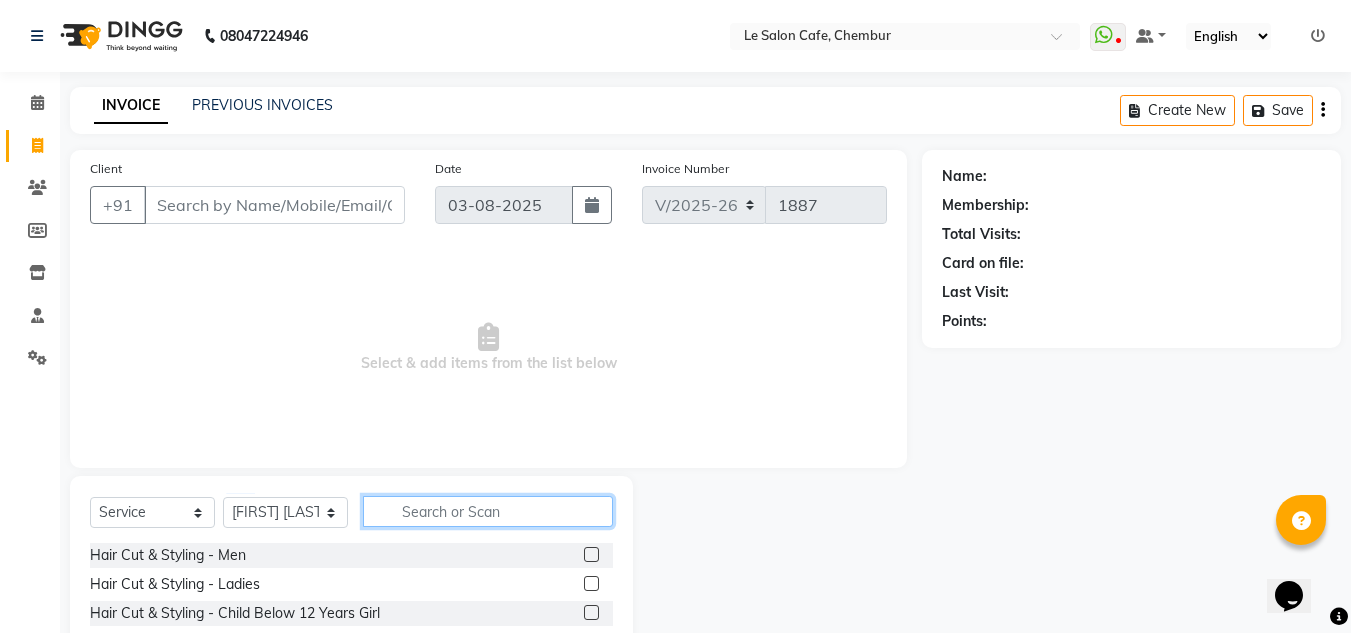 click 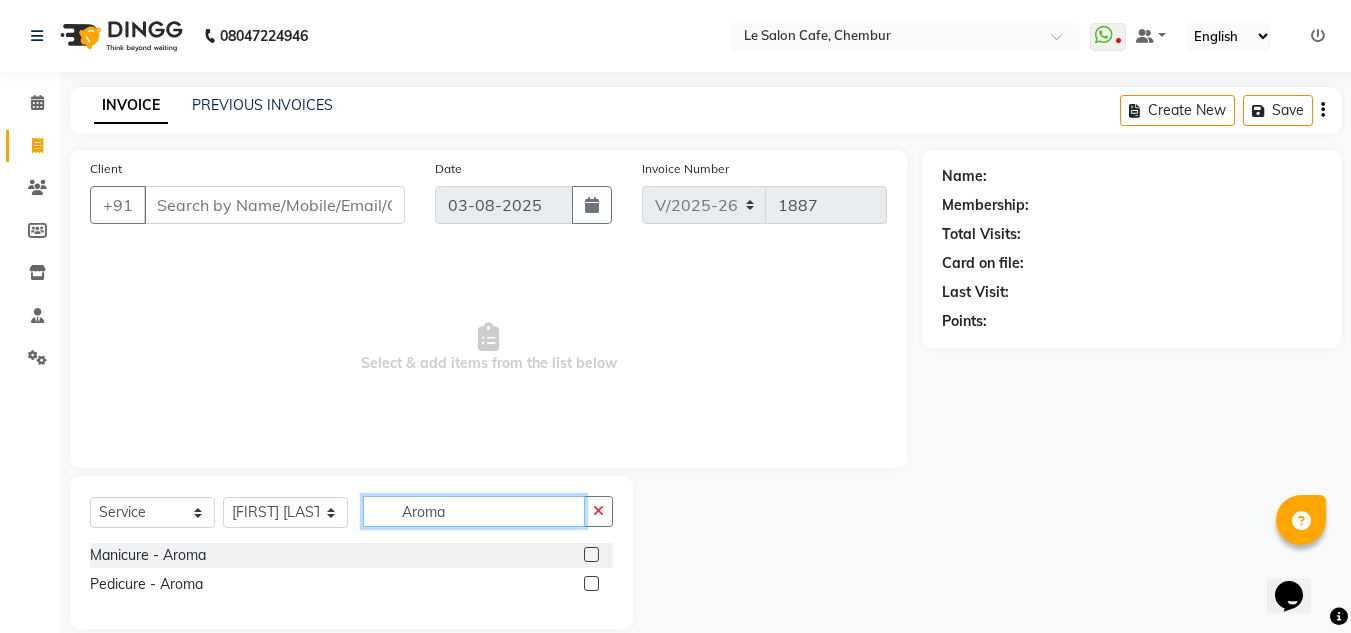 type on "Aroma" 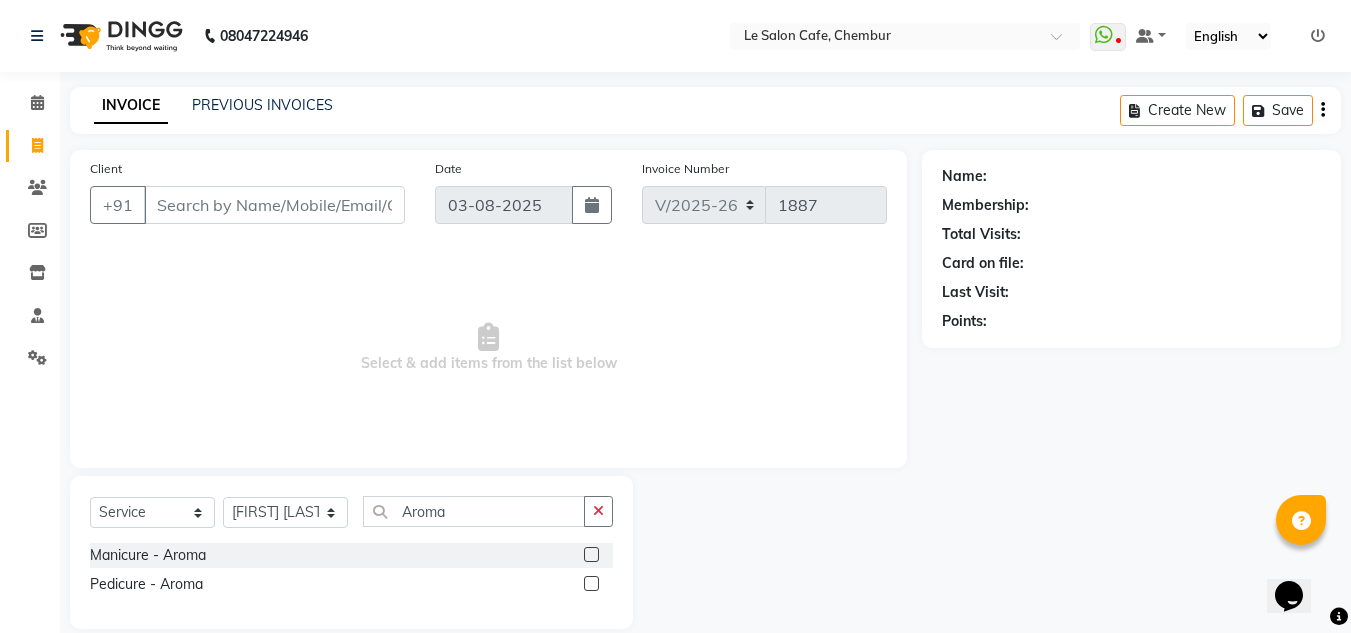 click 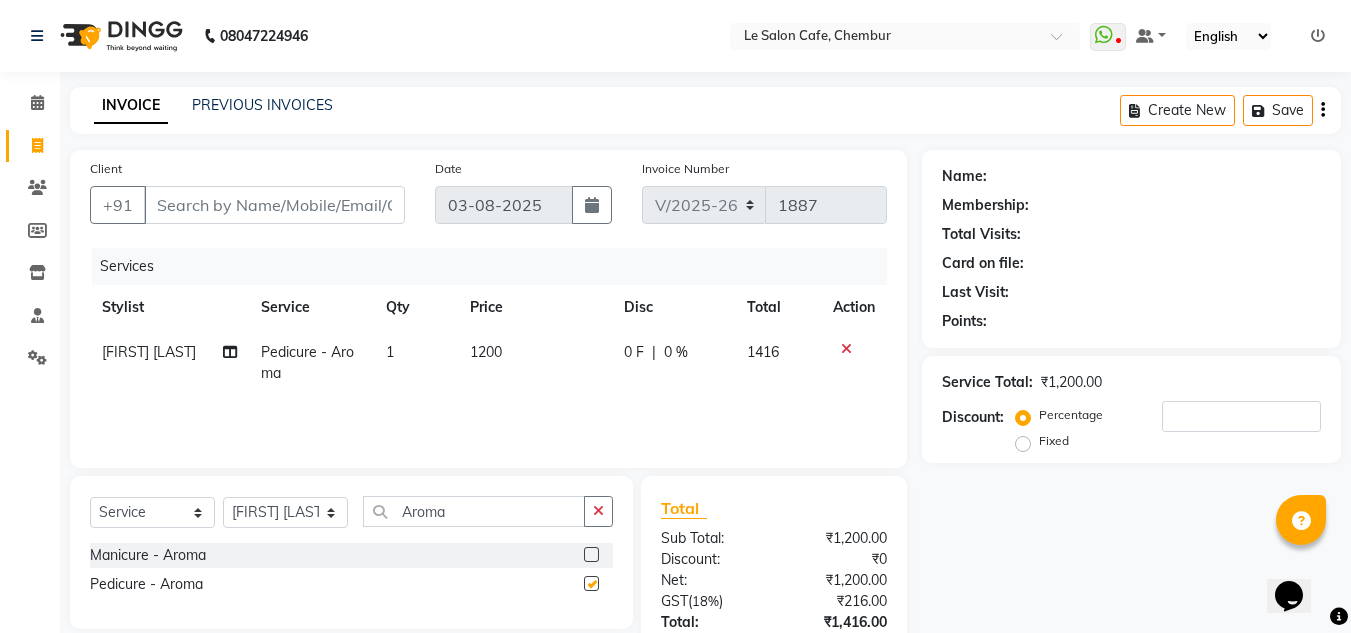 checkbox on "false" 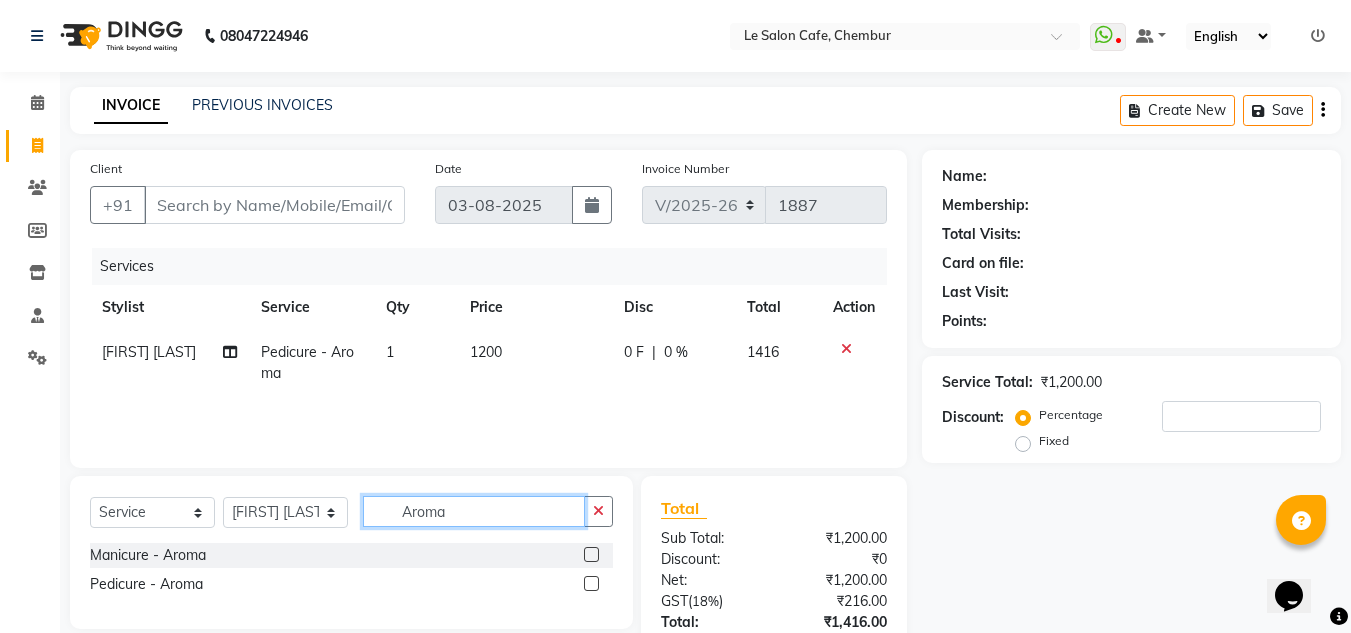 click on "Aroma" 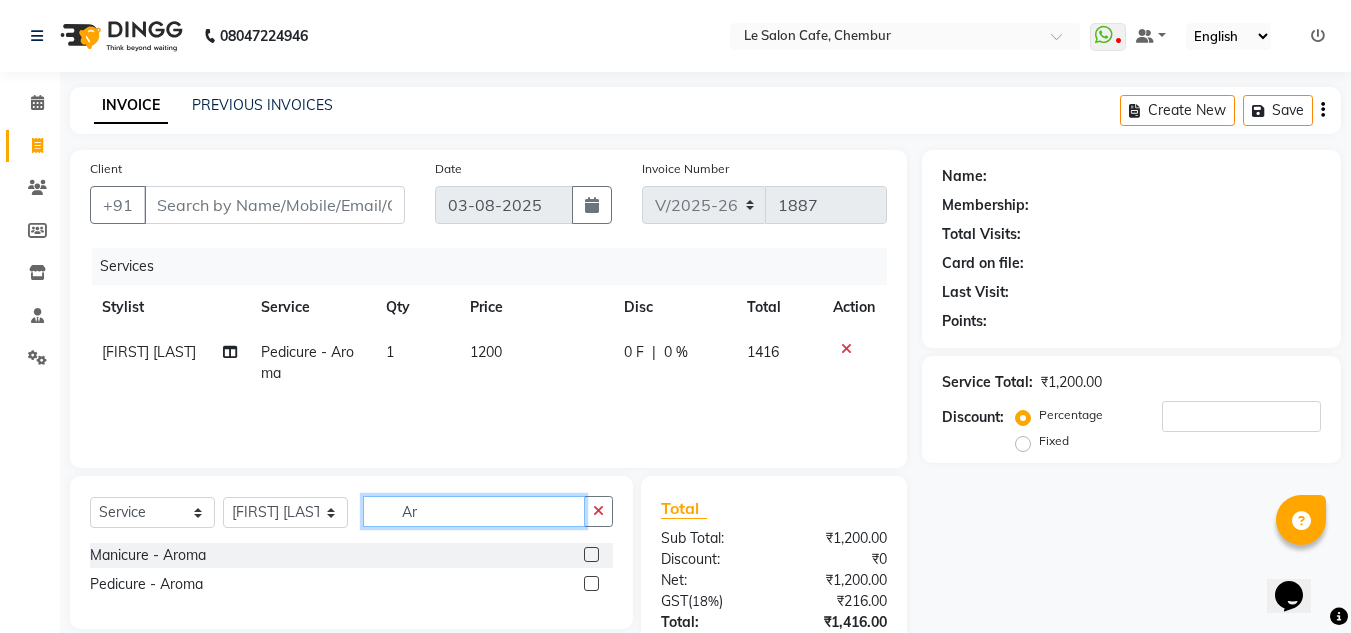 type on "A" 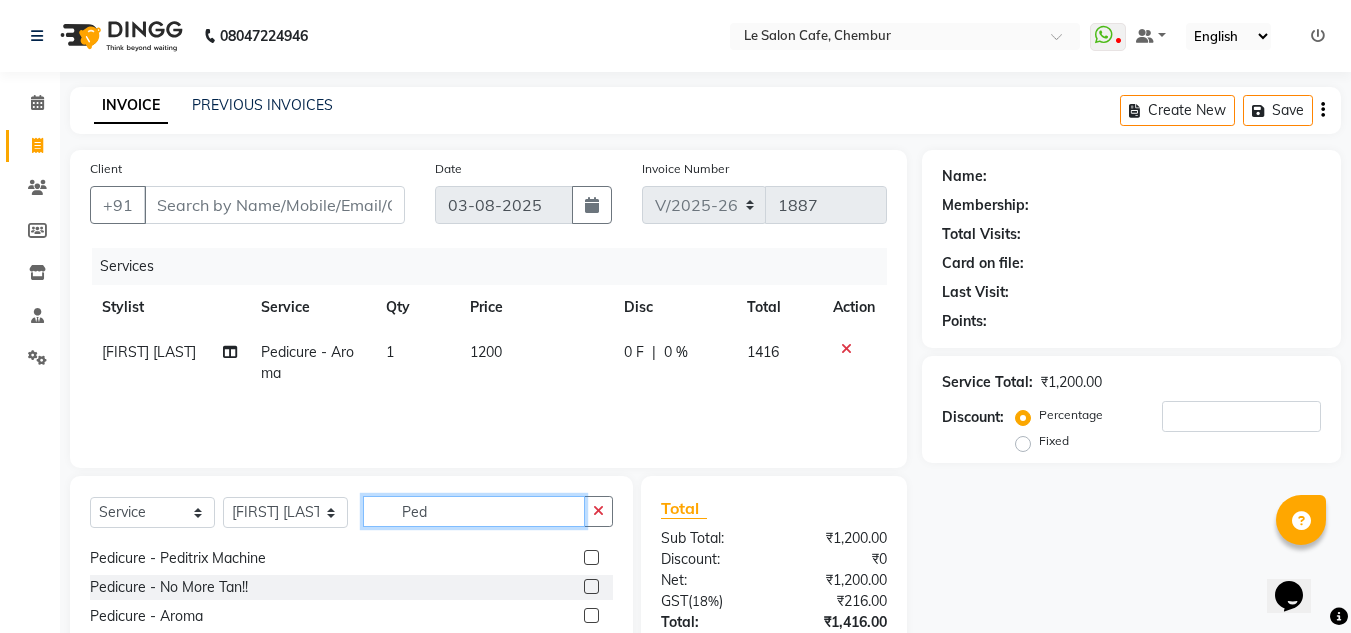 scroll, scrollTop: 206, scrollLeft: 0, axis: vertical 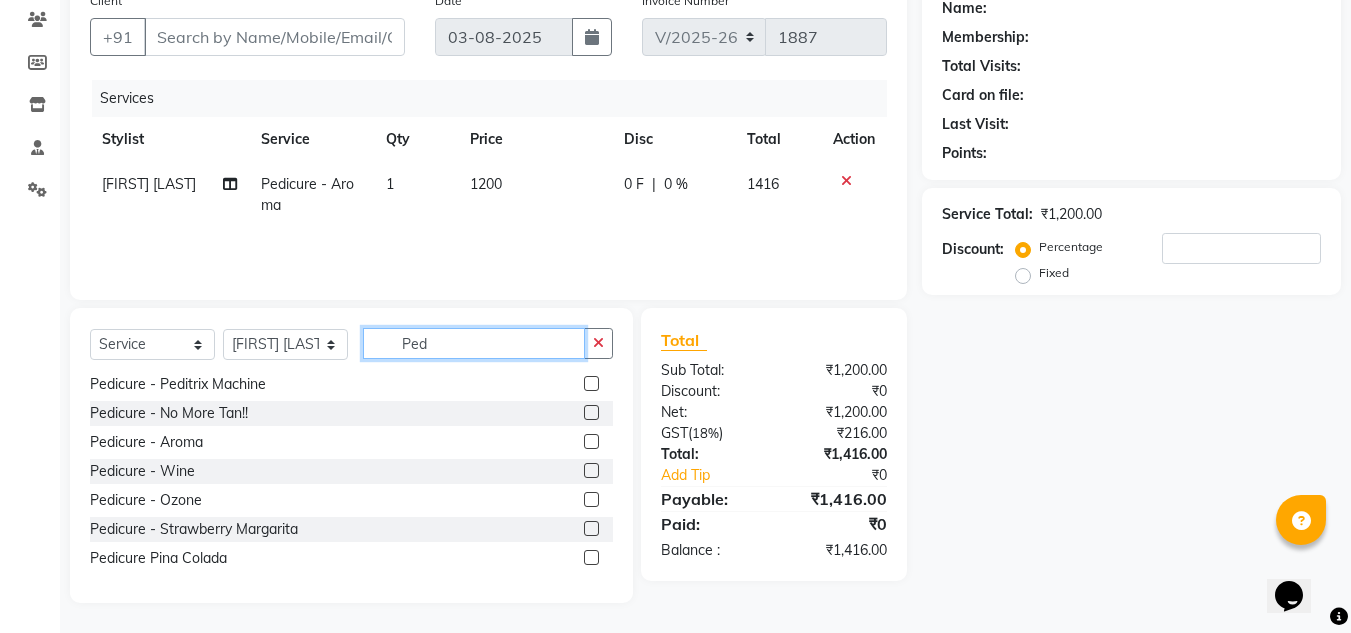 click on "Ped" 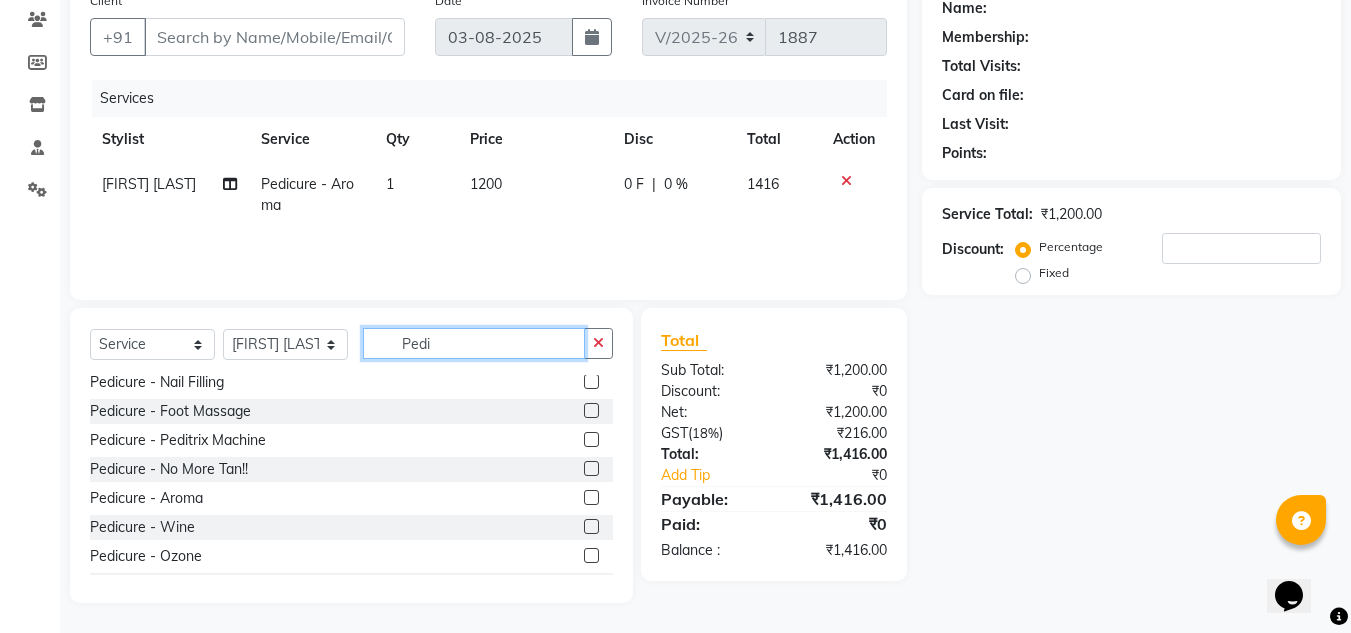 scroll, scrollTop: 106, scrollLeft: 0, axis: vertical 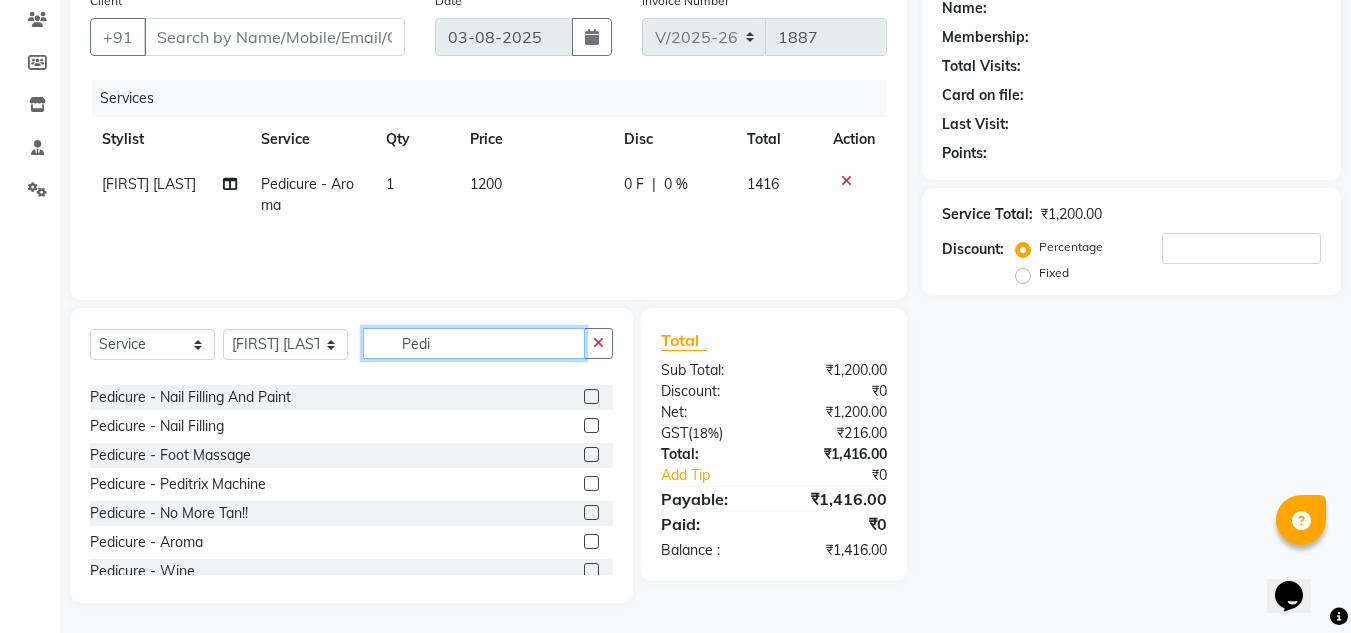 type on "Pedi" 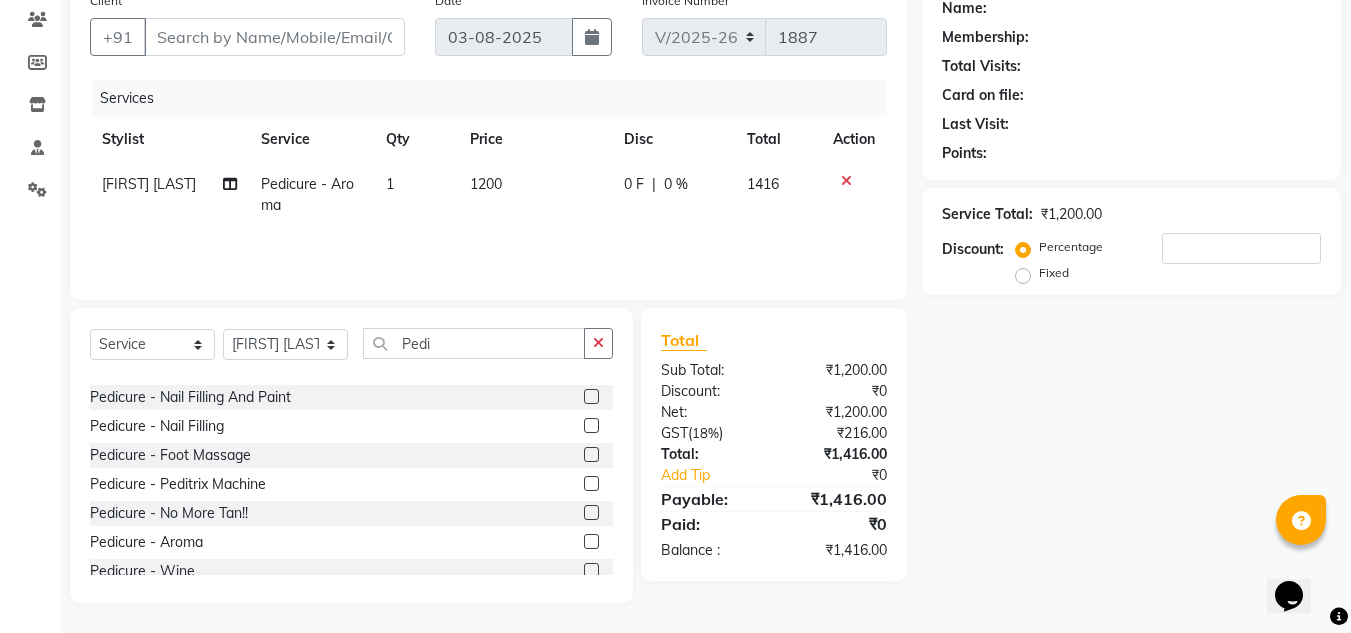 click 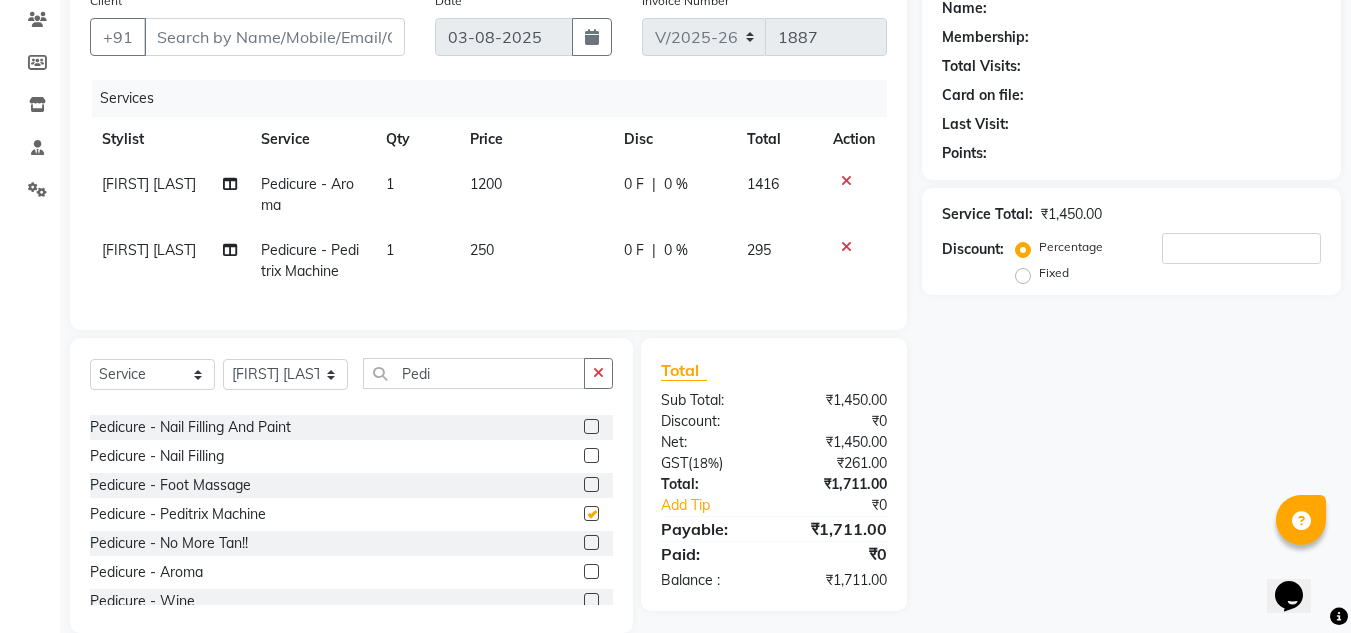checkbox on "false" 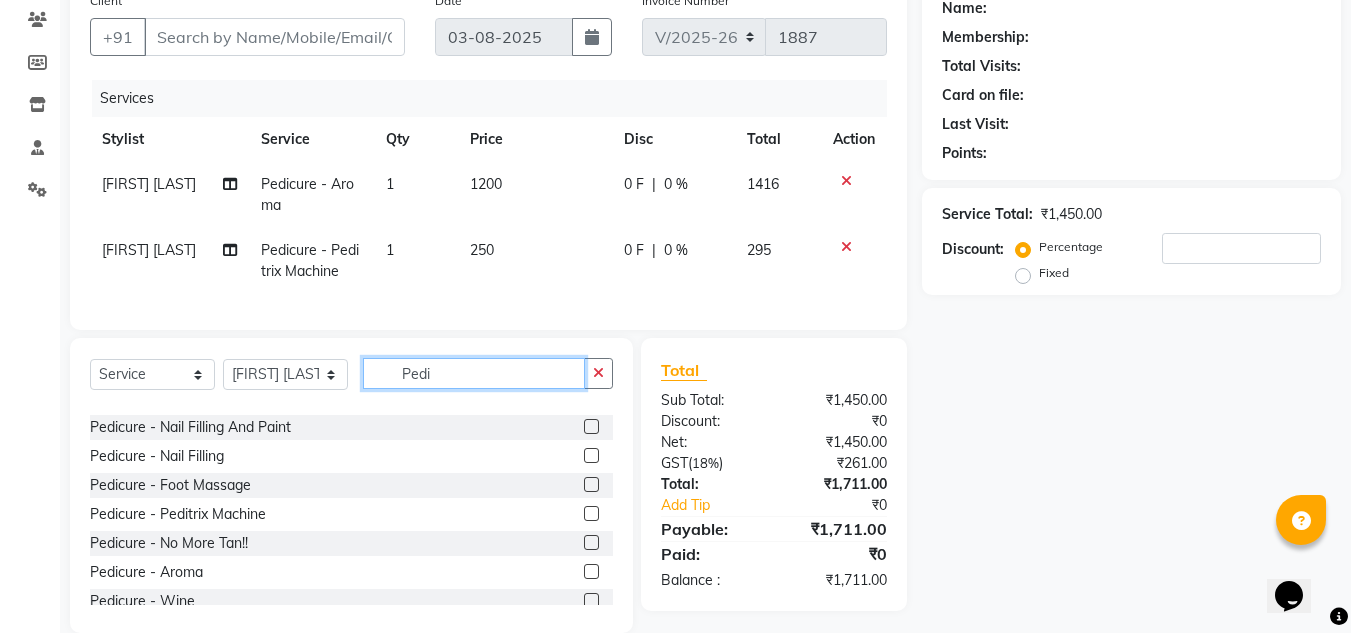 click on "Pedi" 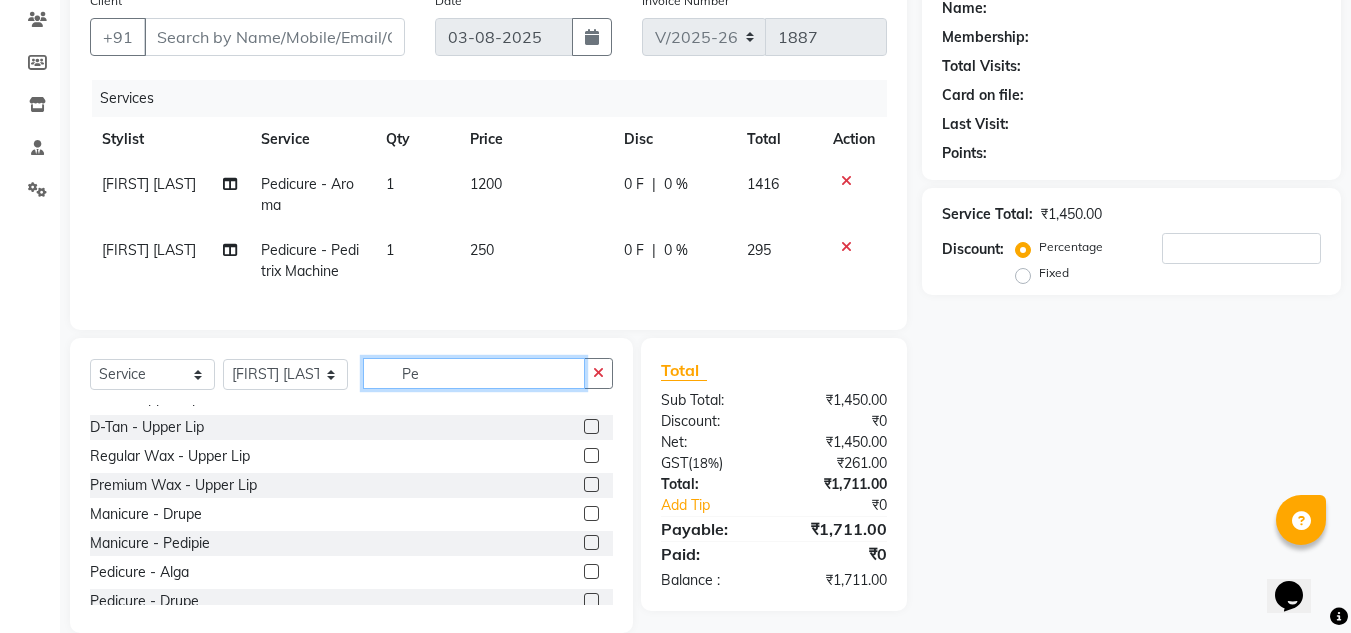scroll, scrollTop: 338, scrollLeft: 0, axis: vertical 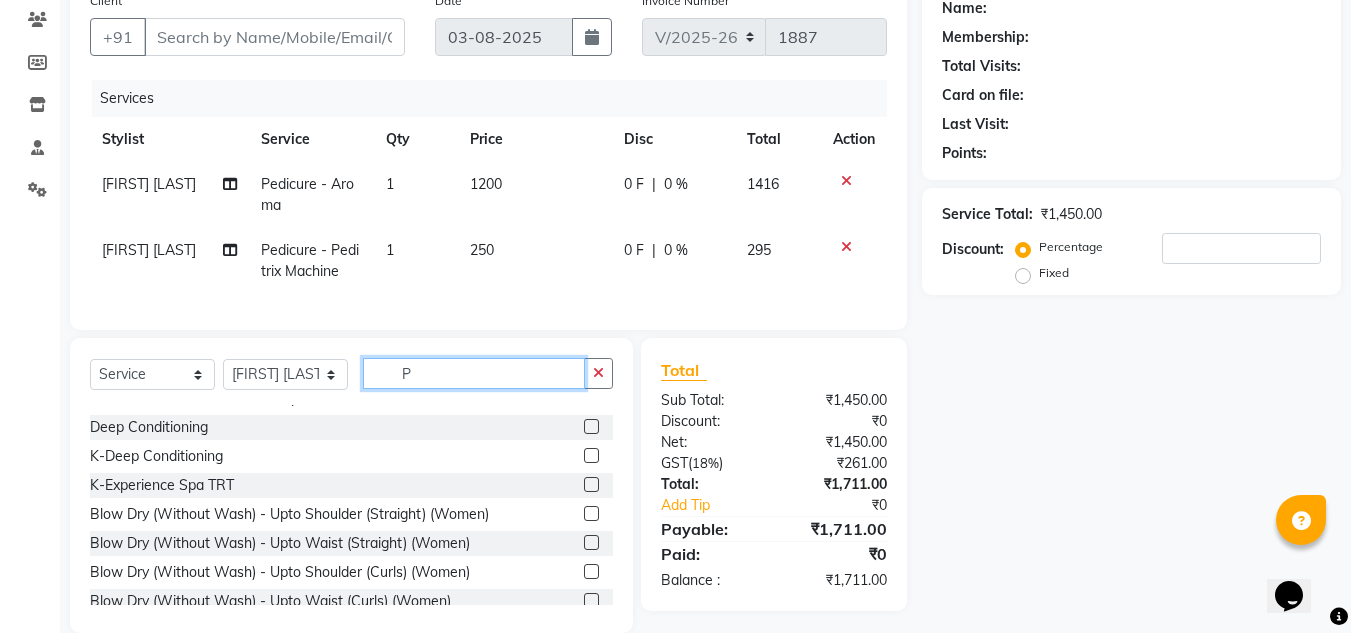 type on "P" 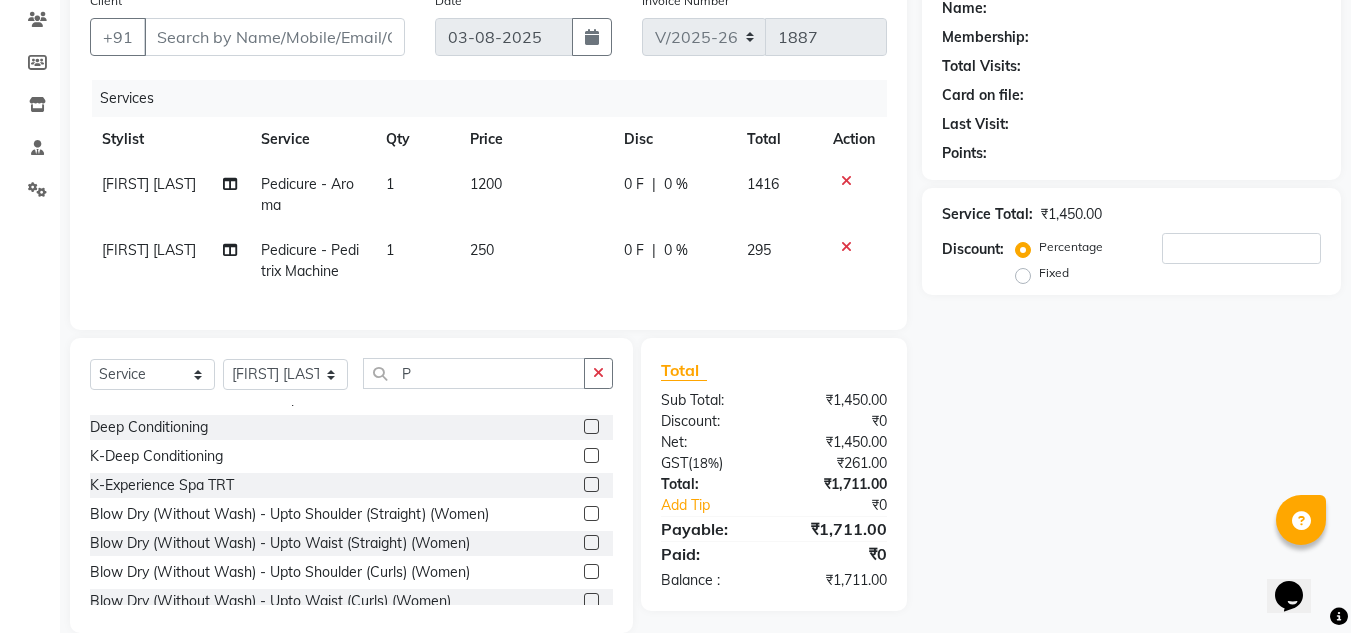 click on "Name: Membership: Total Visits: Card on file: Last Visit:  Points:  Service Total:  ₹1,450.00  Discount:  Percentage   Fixed" 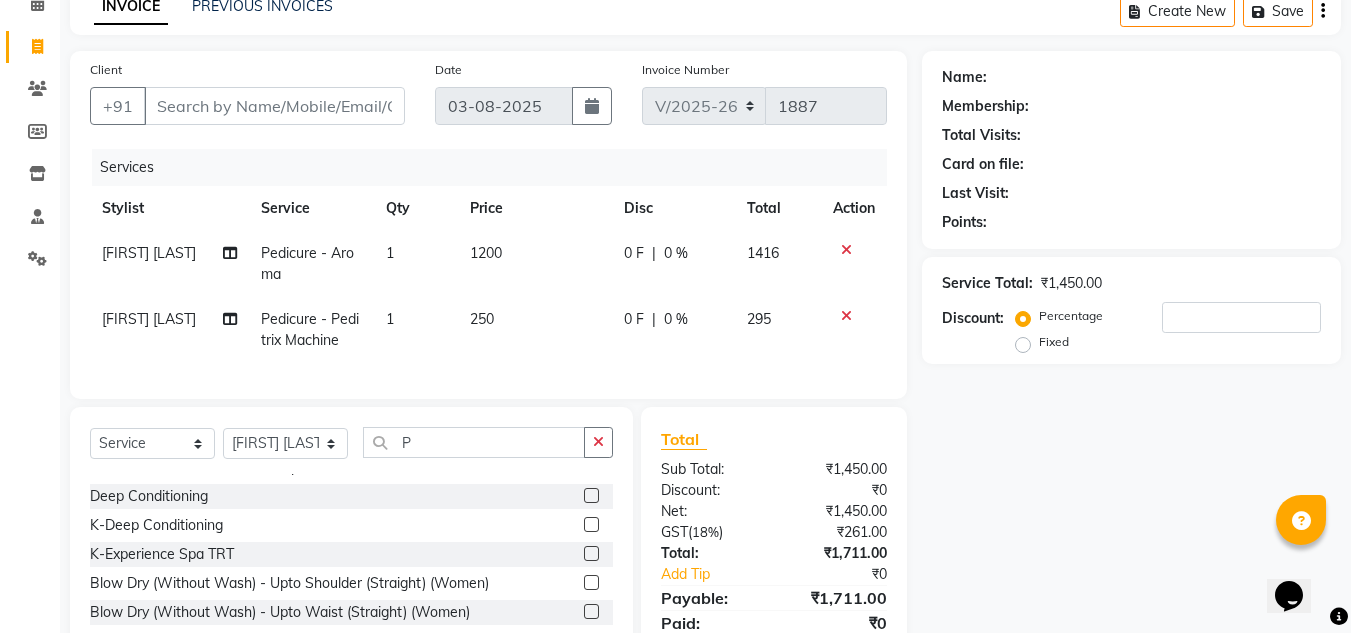 scroll, scrollTop: 0, scrollLeft: 0, axis: both 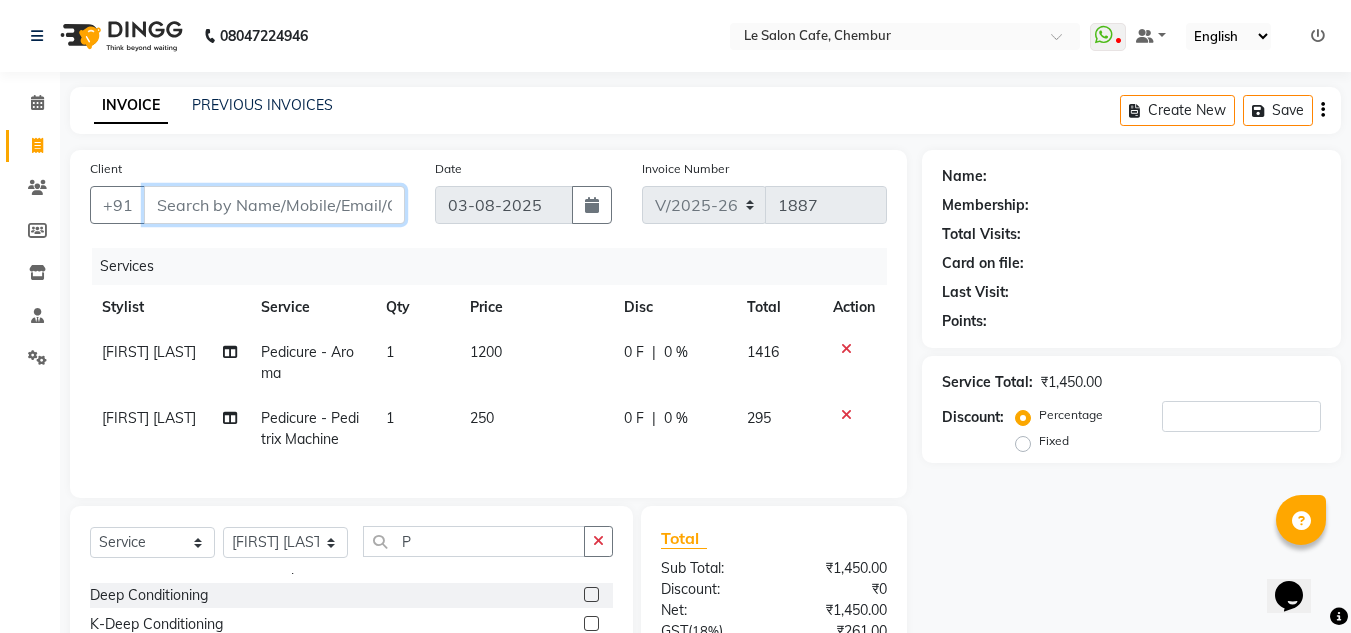click on "Client" at bounding box center [274, 205] 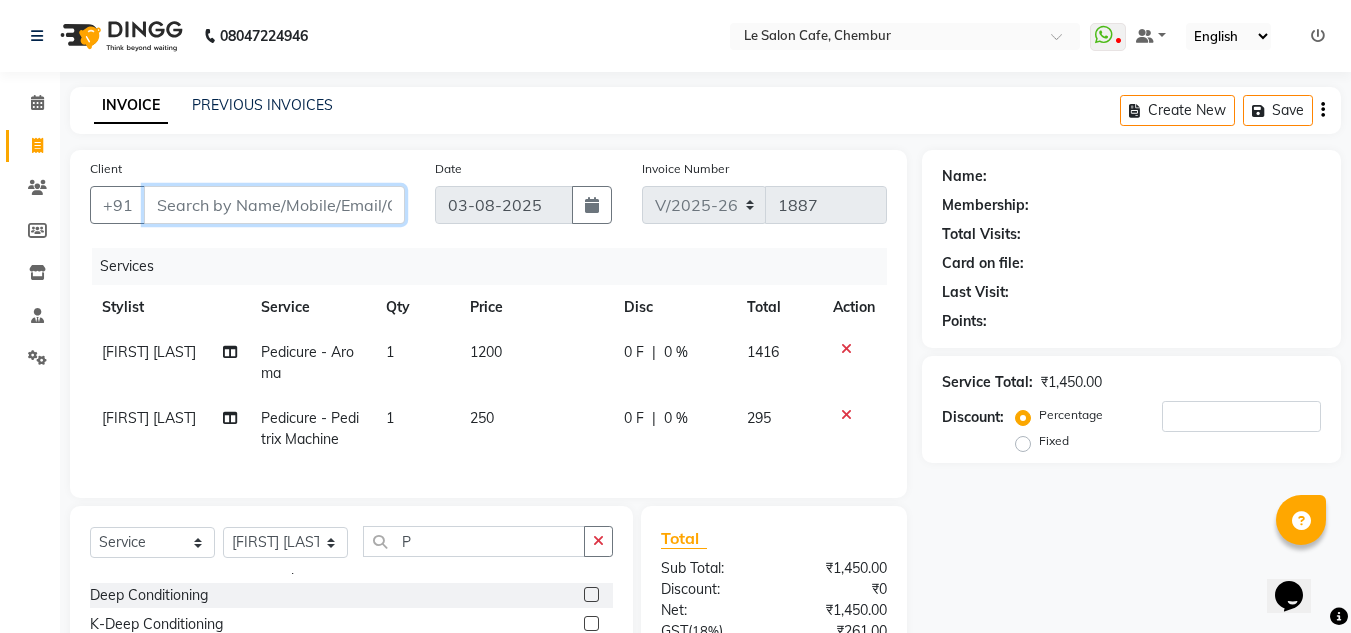 type on "Rima Singh" 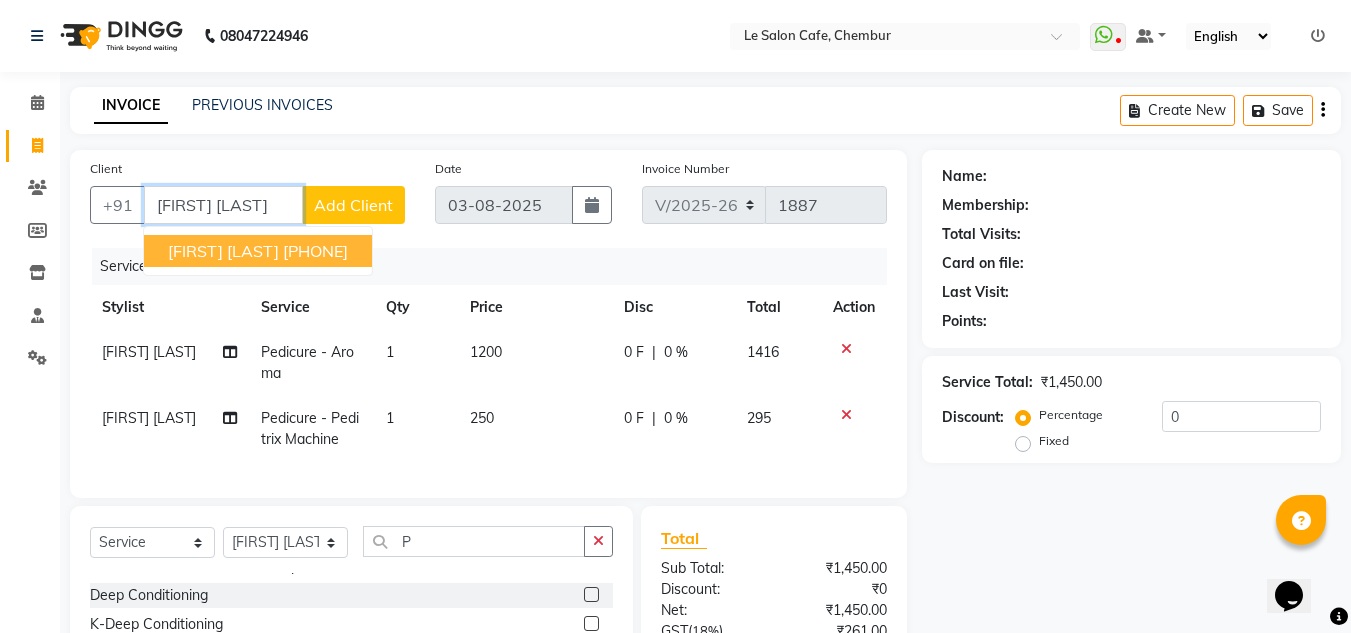 click on "9819099098" at bounding box center (315, 251) 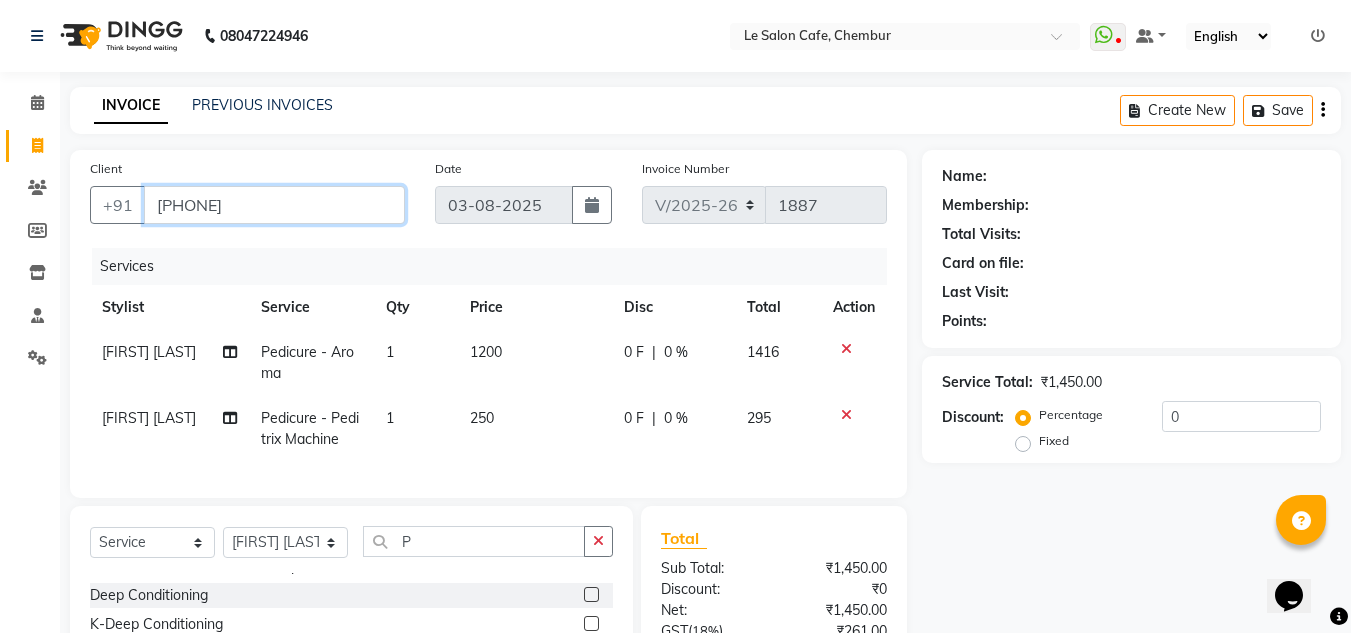 type on "9819099098" 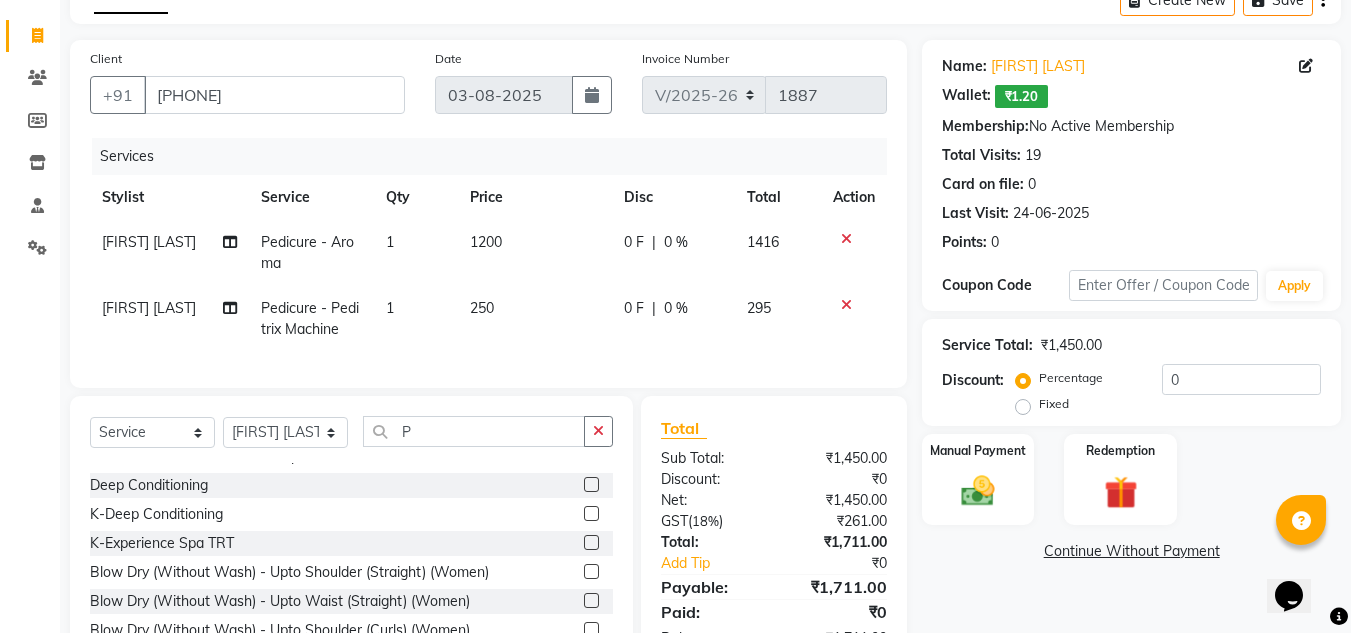 scroll, scrollTop: 213, scrollLeft: 0, axis: vertical 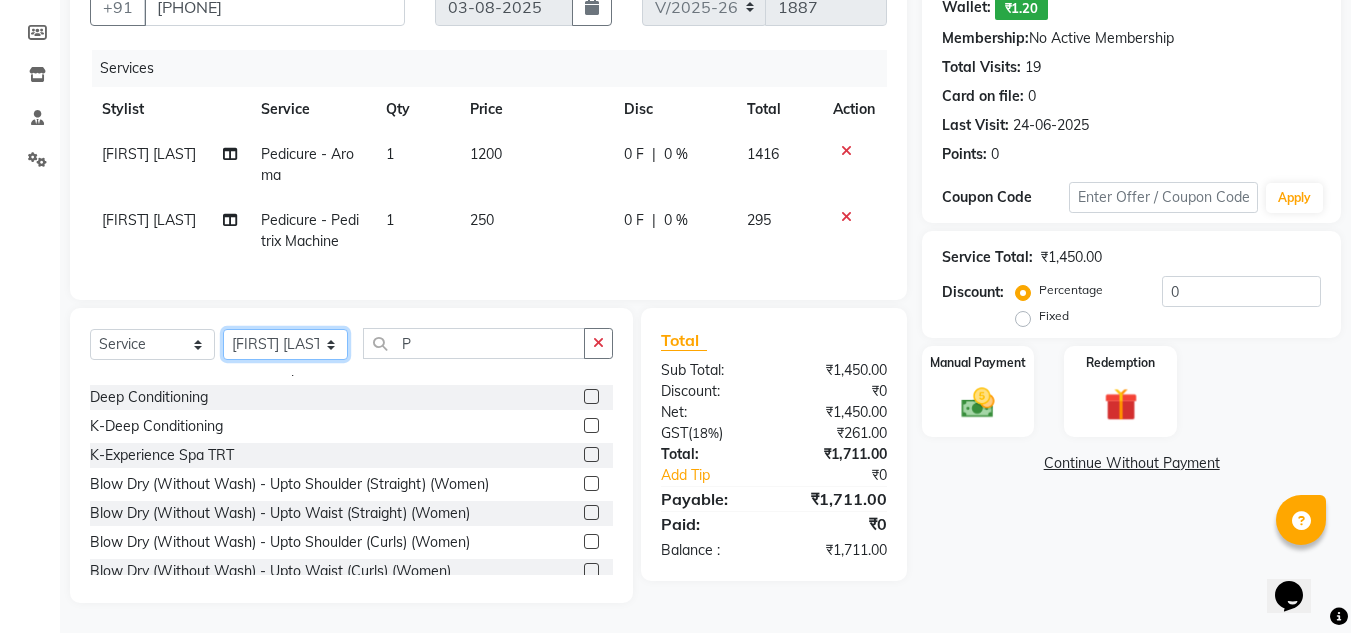 click on "Select Stylist Amandeep Kaur Kalsi Aniket Kadam  Faim Alvi  Front Desk  Muskan Khan  Pooja Kolge Reena Shaukat Ali  Salman Ansari  Shailendra Chauhan  Shekhar Sangle Soniyaa Varma Suchita Mistry" 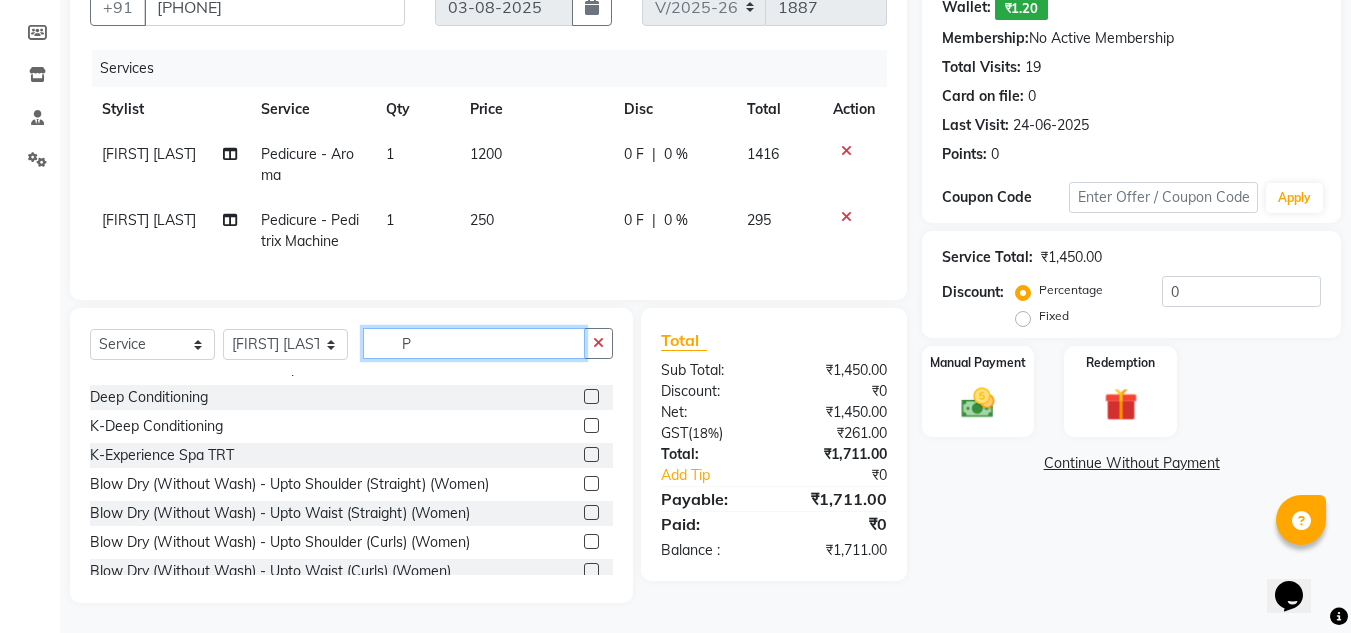 click on "P" 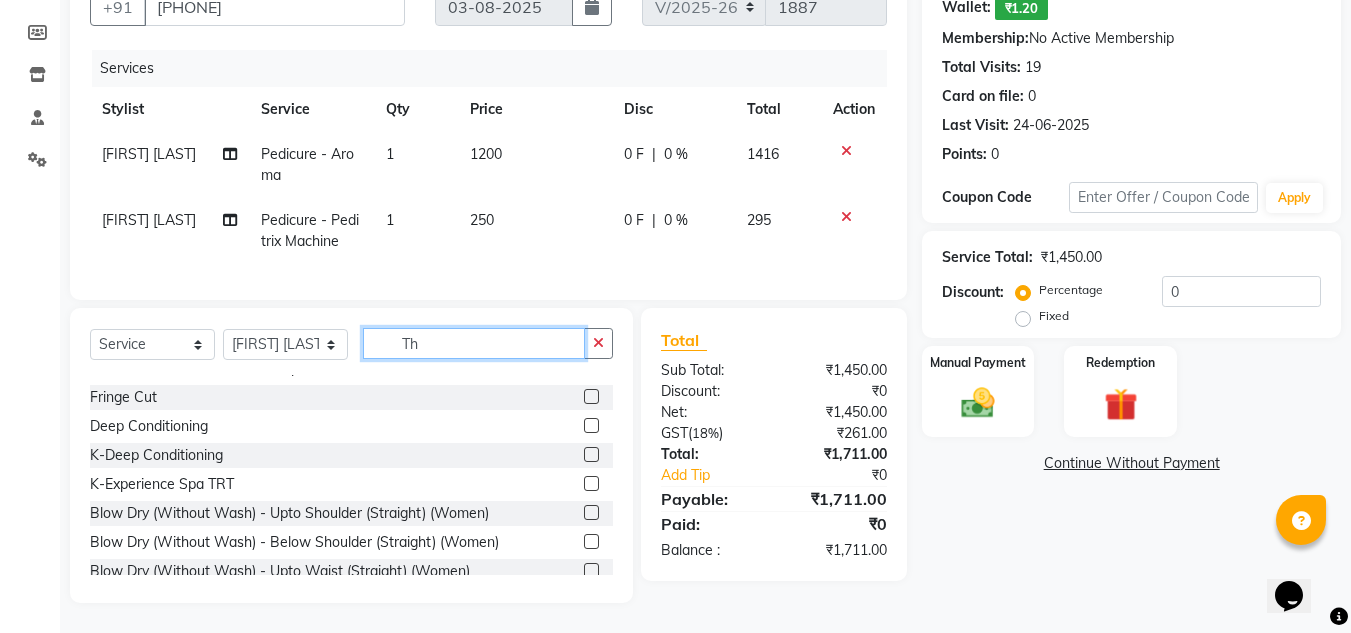 scroll, scrollTop: 0, scrollLeft: 0, axis: both 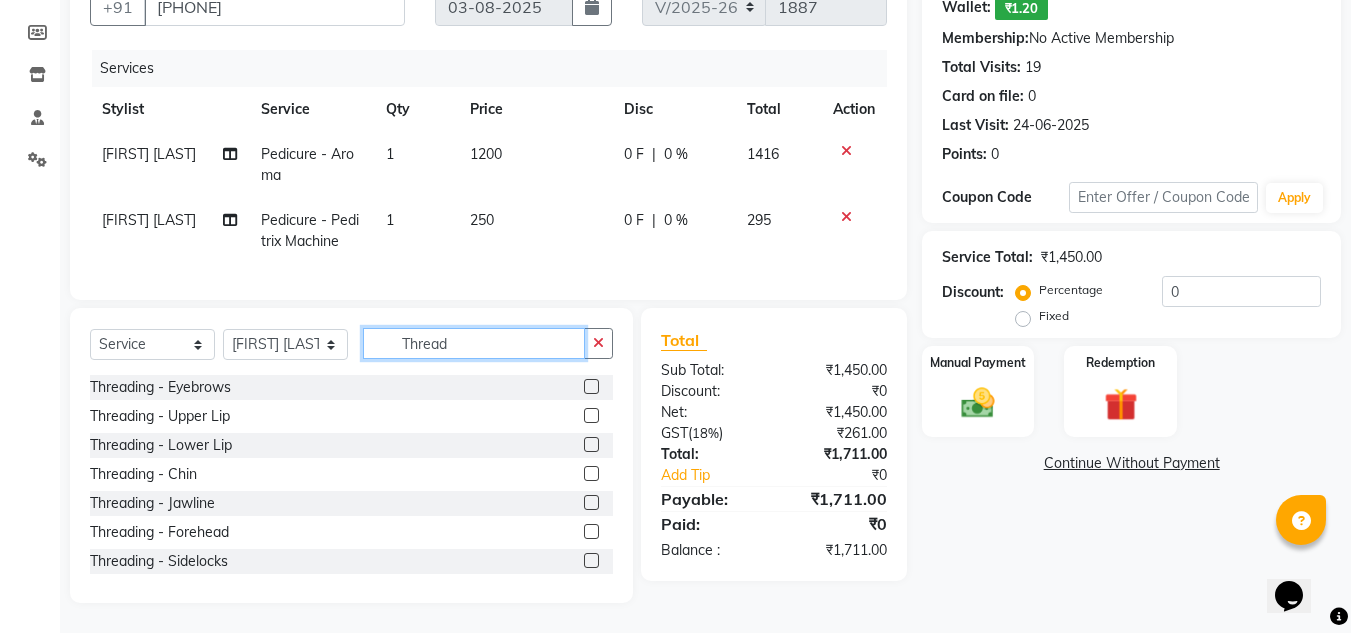 type on "Thread" 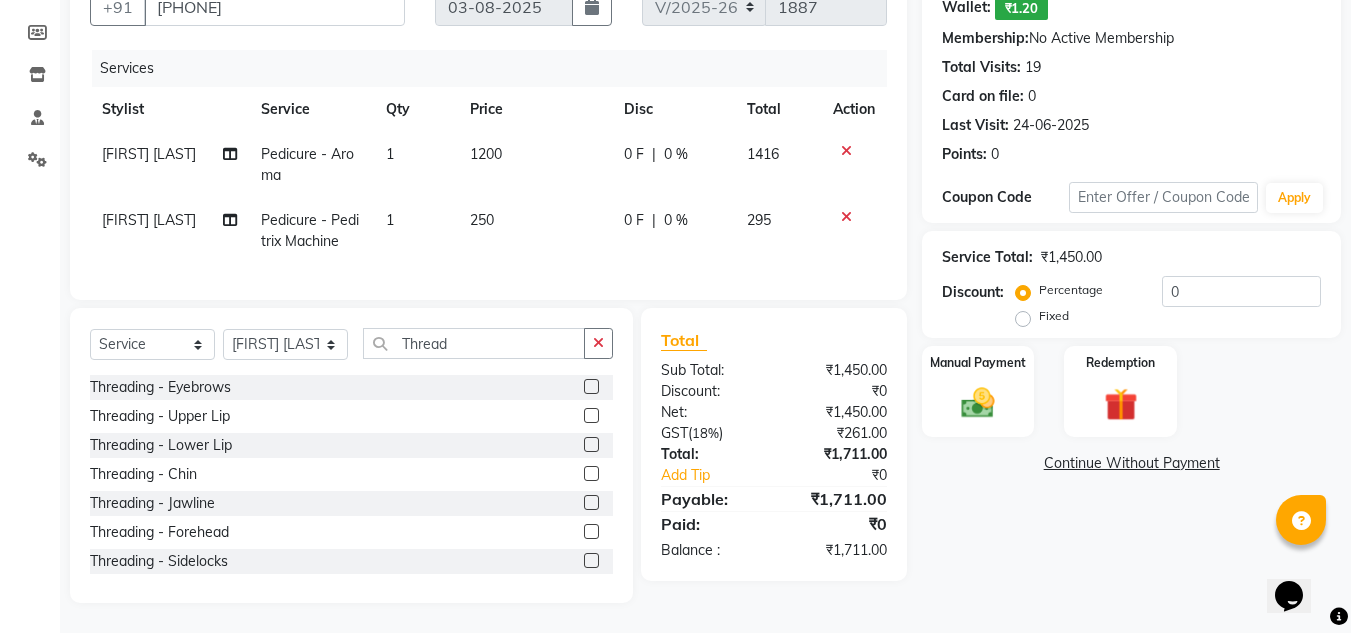 click 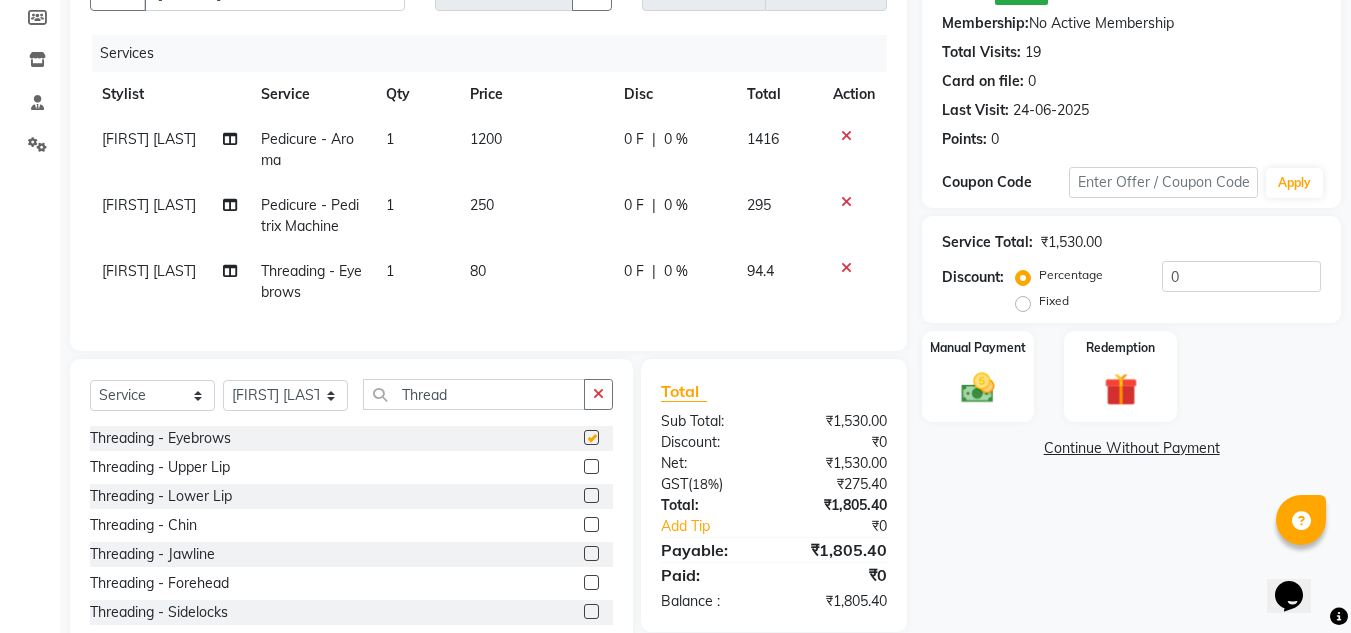 checkbox on "false" 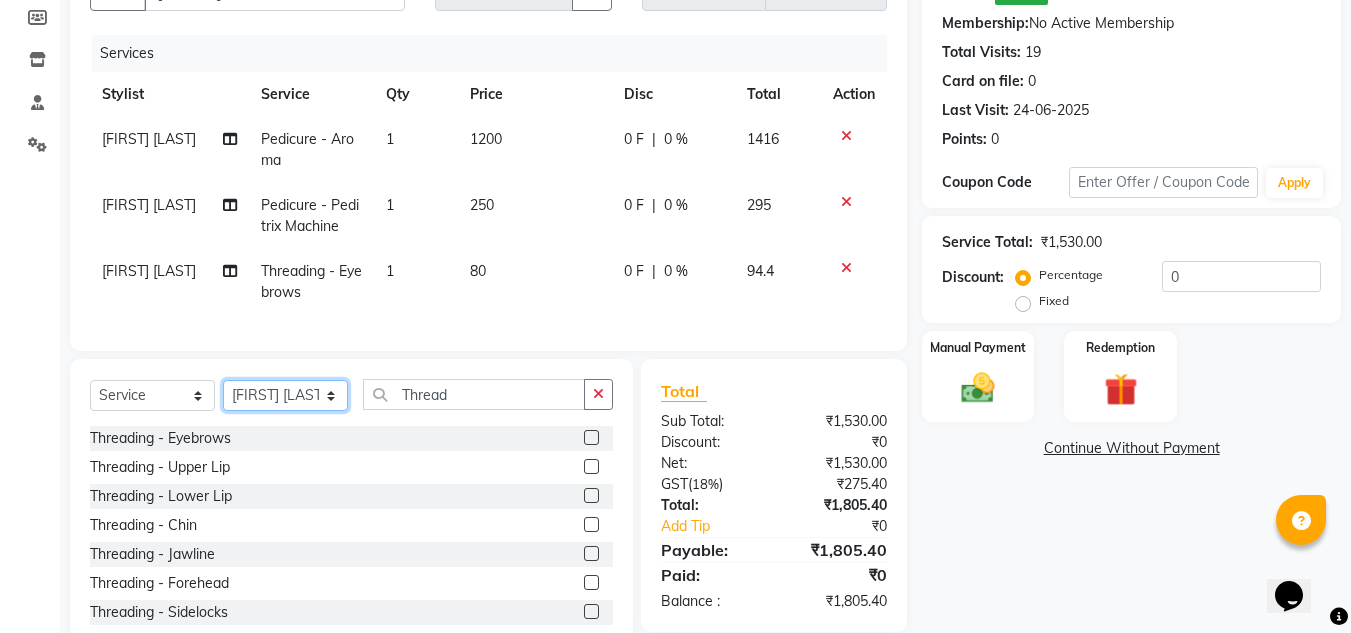 click on "Select Stylist Amandeep Kaur Kalsi Aniket Kadam  Faim Alvi  Front Desk  Muskan Khan  Pooja Kolge Reena Shaukat Ali  Salman Ansari  Shailendra Chauhan  Shekhar Sangle Soniyaa Varma Suchita Mistry" 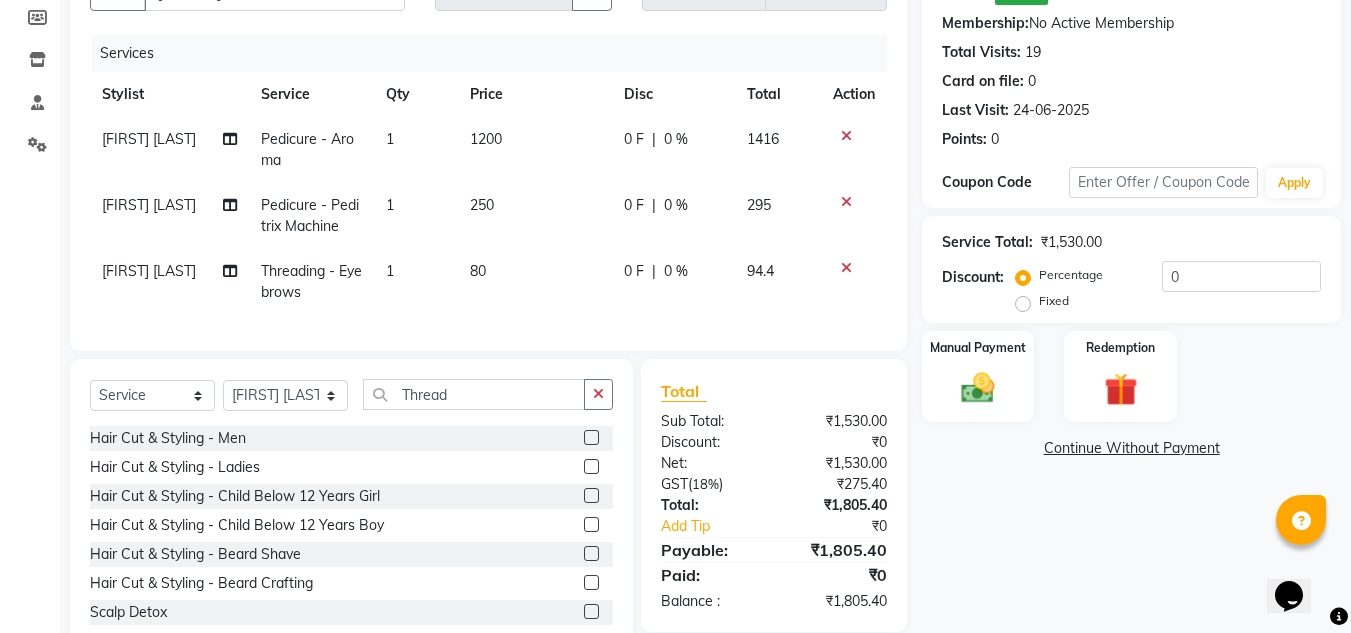 click on "Name: Rima Singh  Wallet:   ₹1.20  Membership:  No Active Membership  Total Visits:  19 Card on file:  0 Last Visit:   24-06-2025 Points:   0  Coupon Code Apply Service Total:  ₹1,530.00  Discount:  Percentage   Fixed  0 Manual Payment Redemption  Continue Without Payment" 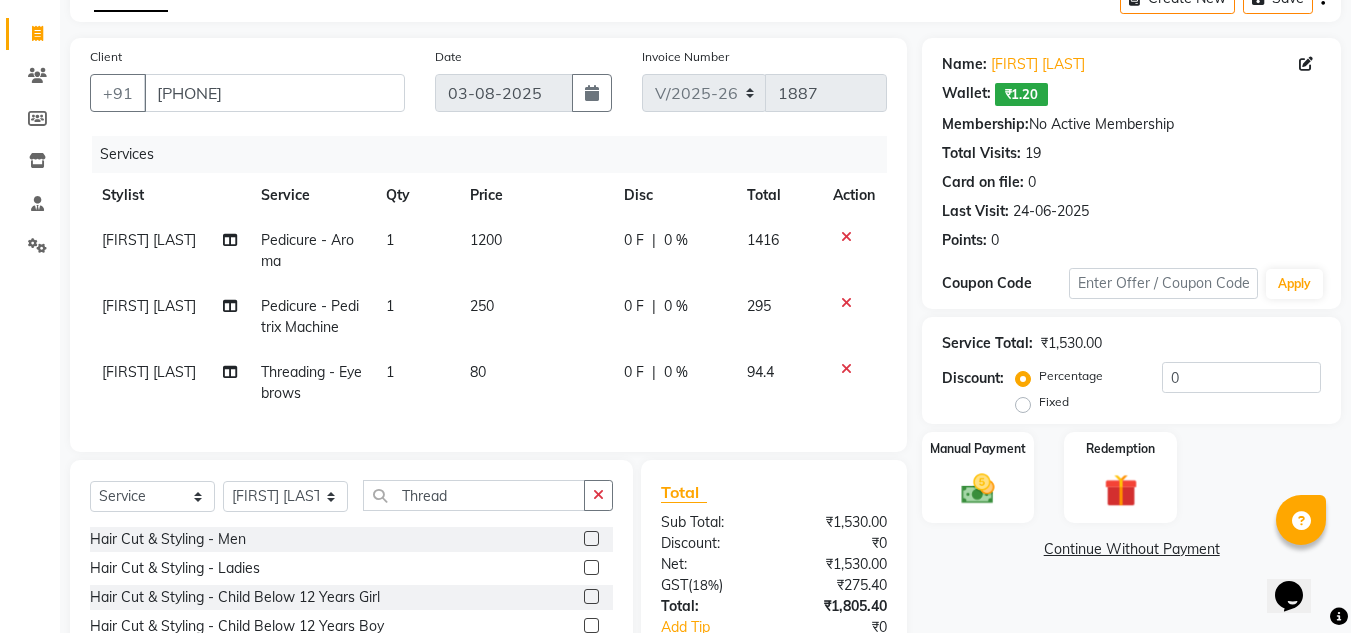 scroll, scrollTop: 279, scrollLeft: 0, axis: vertical 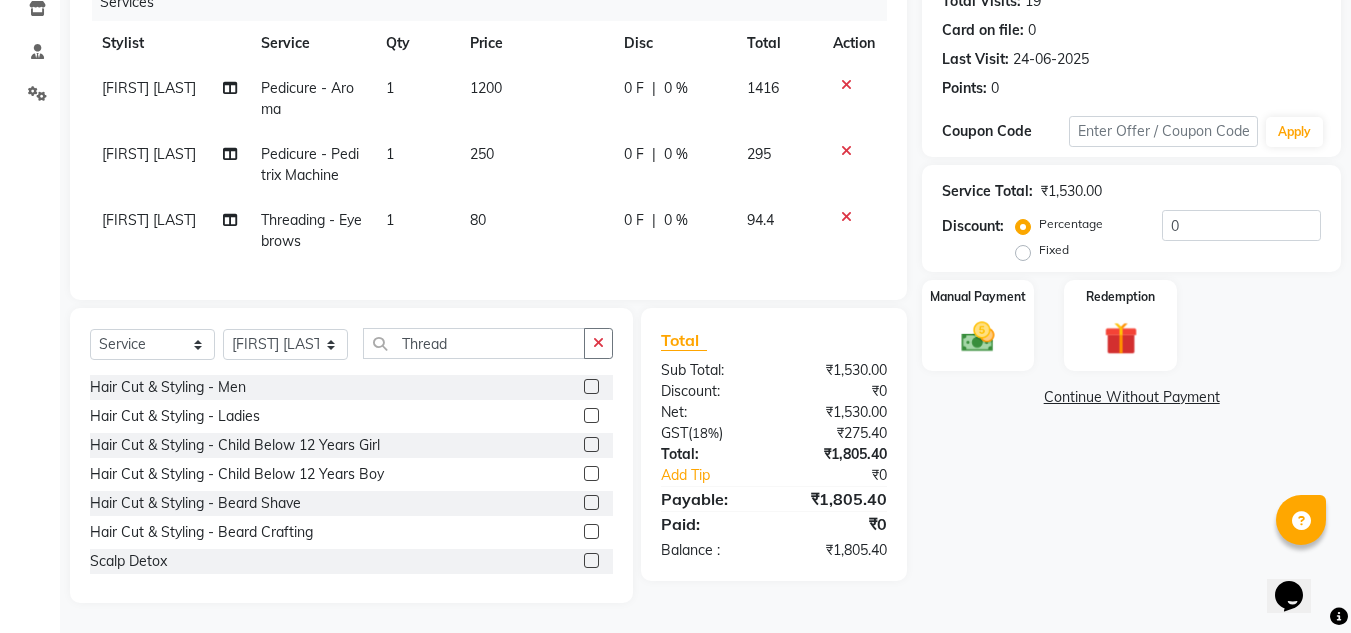 click 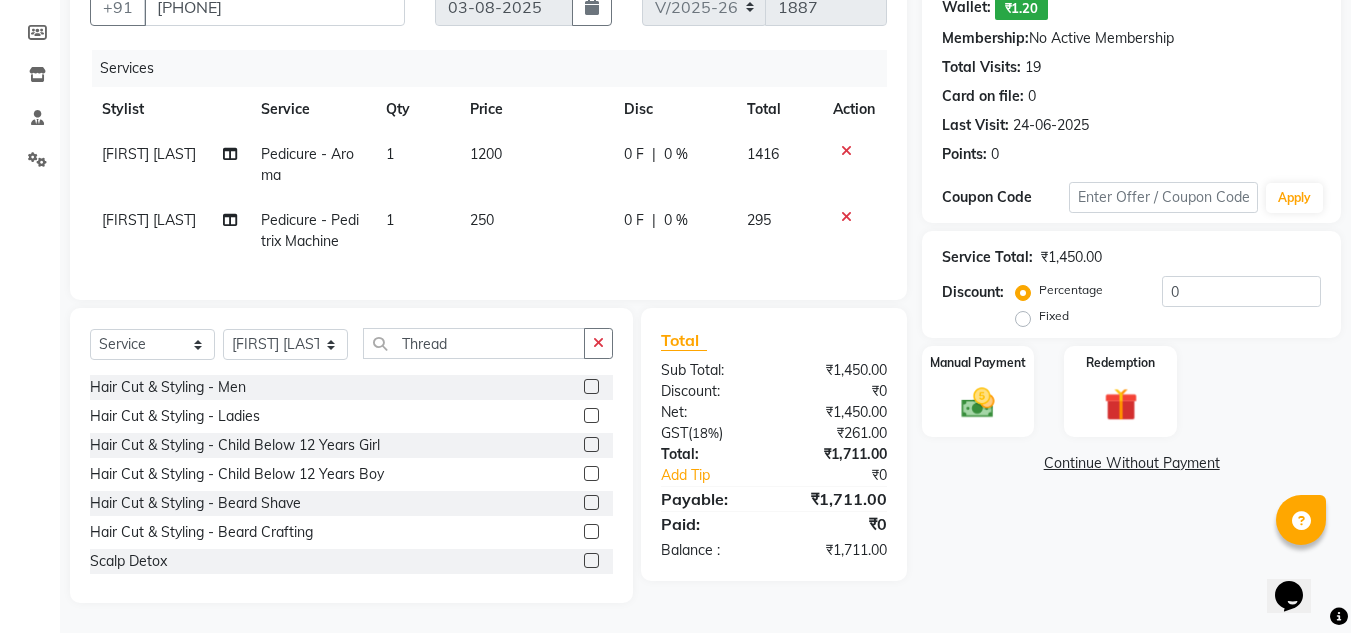 scroll, scrollTop: 213, scrollLeft: 0, axis: vertical 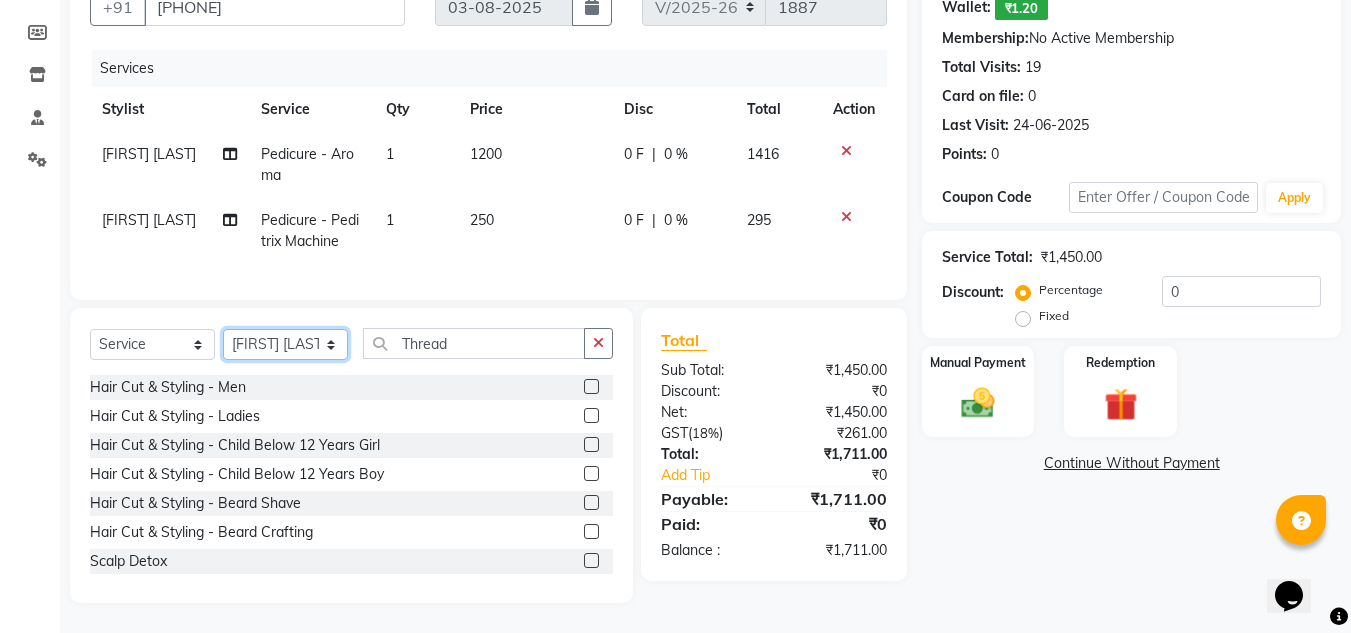click on "Select Stylist Amandeep Kaur Kalsi Aniket Kadam  Faim Alvi  Front Desk  Muskan Khan  Pooja Kolge Reena Shaukat Ali  Salman Ansari  Shailendra Chauhan  Shekhar Sangle Soniyaa Varma Suchita Mistry" 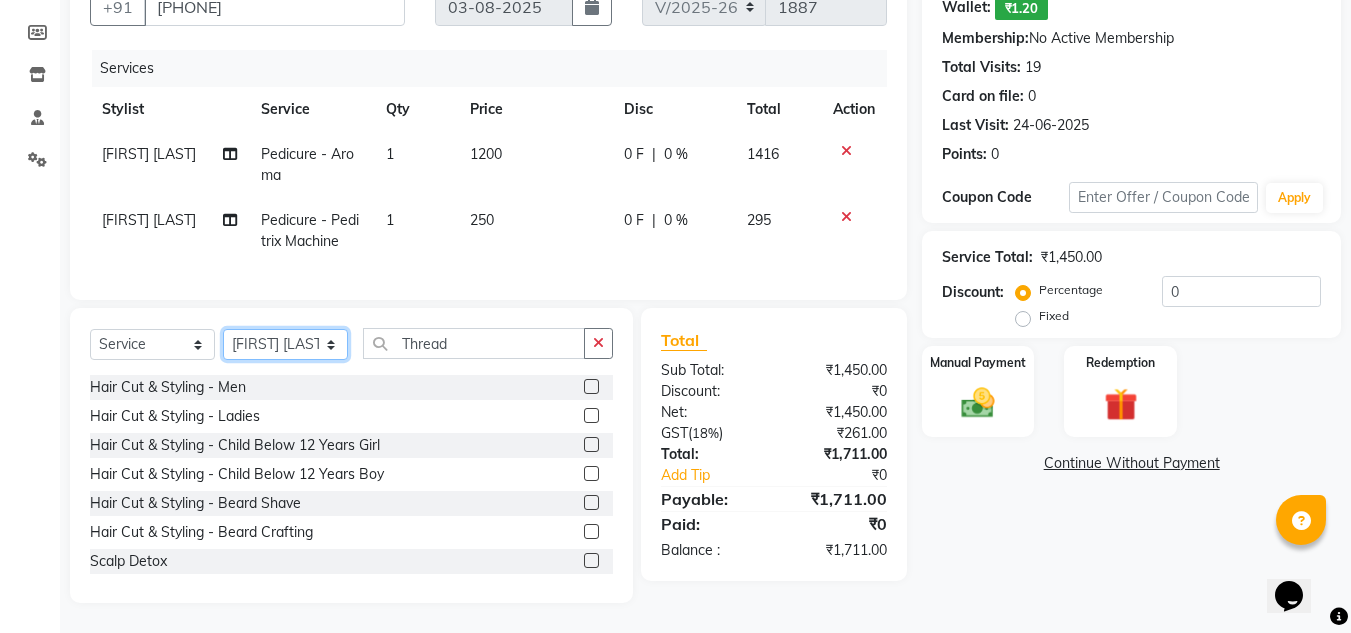 select on "13306" 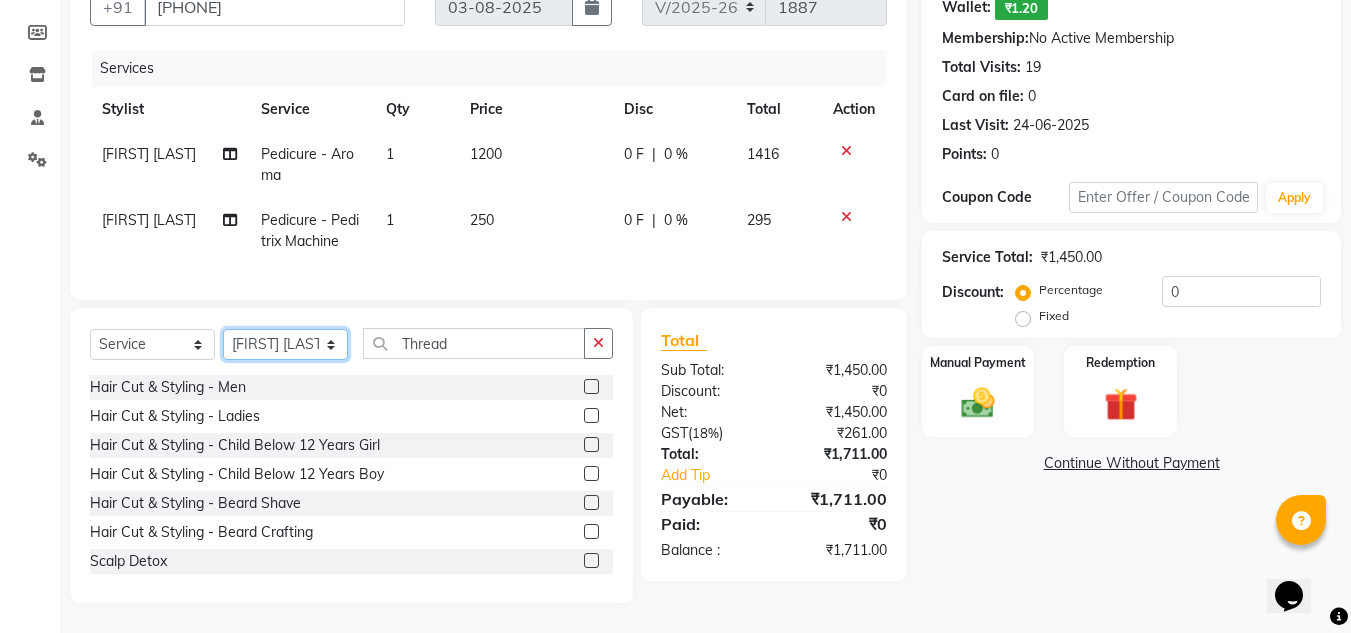 click on "Select Stylist Amandeep Kaur Kalsi Aniket Kadam  Faim Alvi  Front Desk  Muskan Khan  Pooja Kolge Reena Shaukat Ali  Salman Ansari  Shailendra Chauhan  Shekhar Sangle Soniyaa Varma Suchita Mistry" 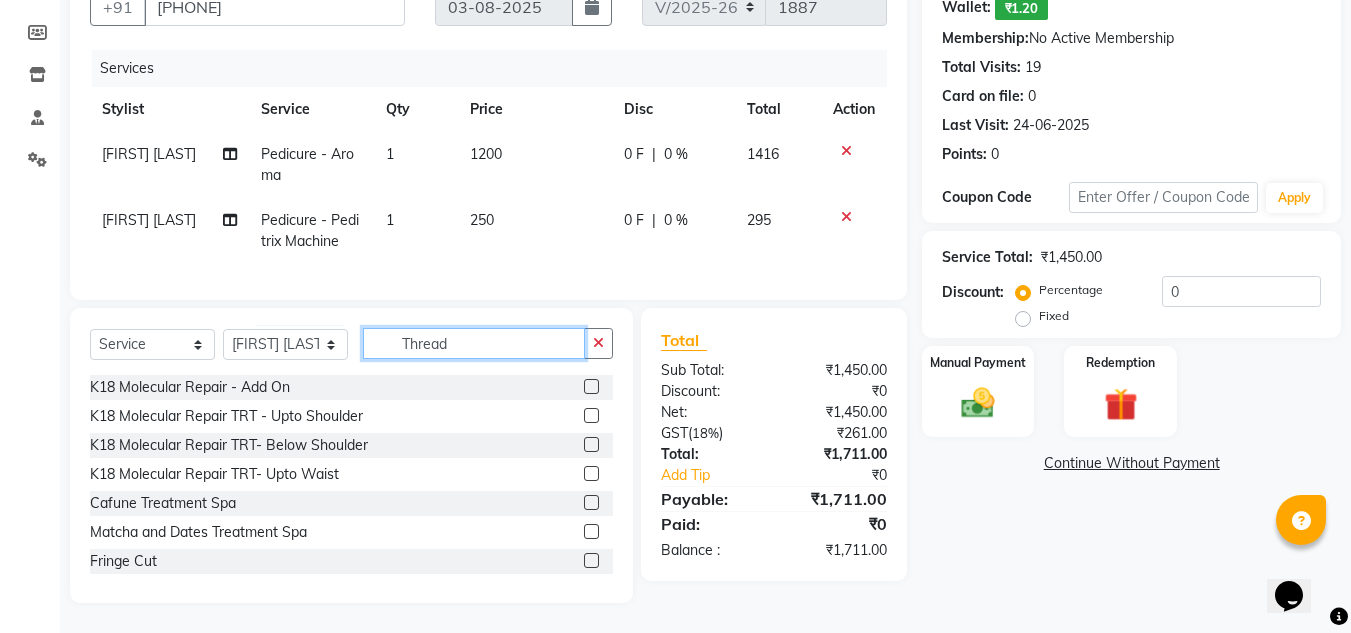click on "Thread" 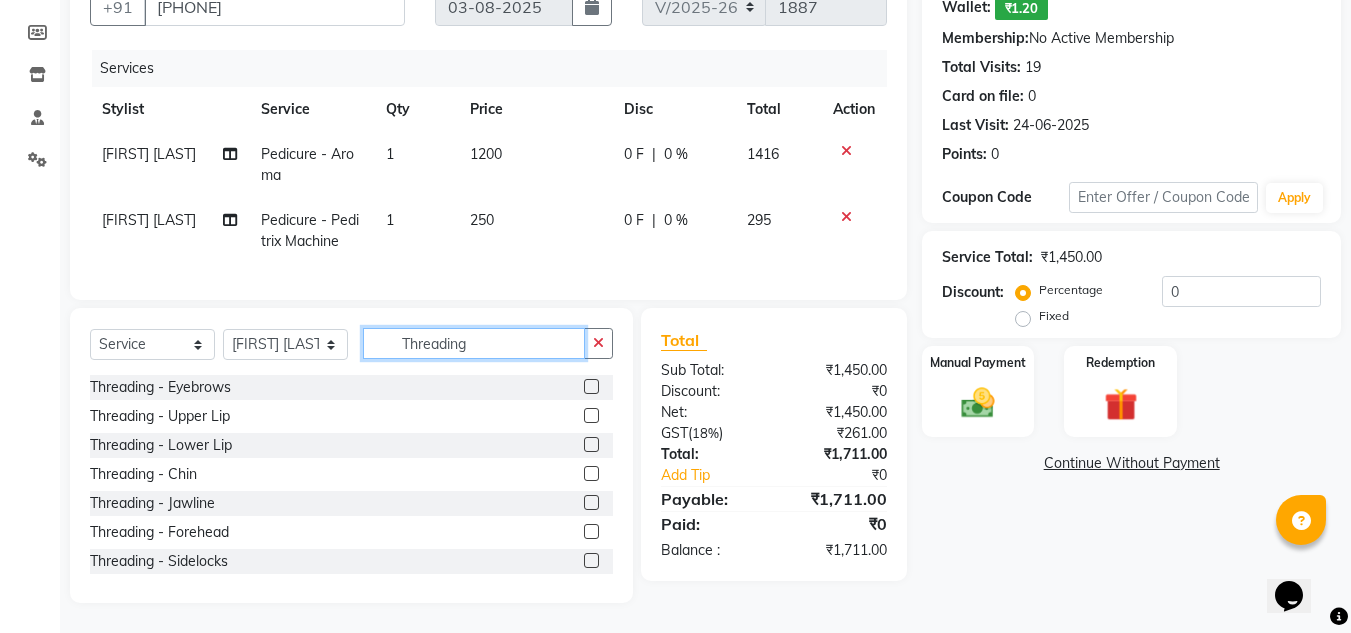 type on "Threading" 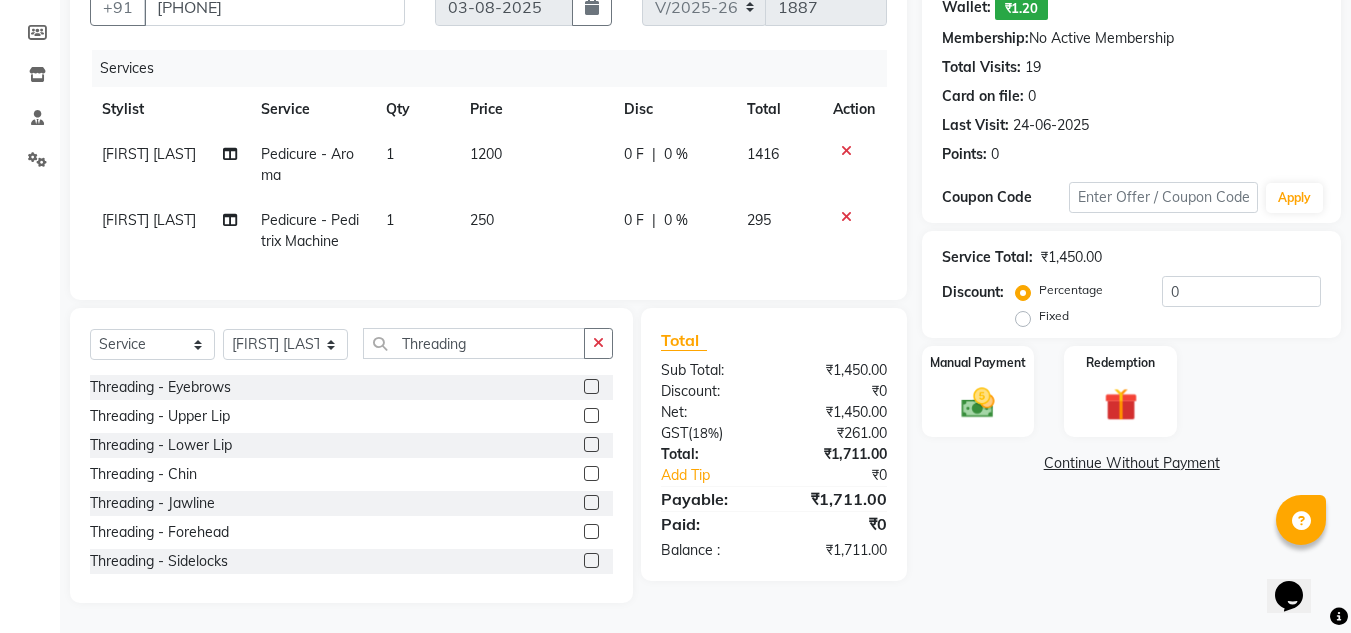 click 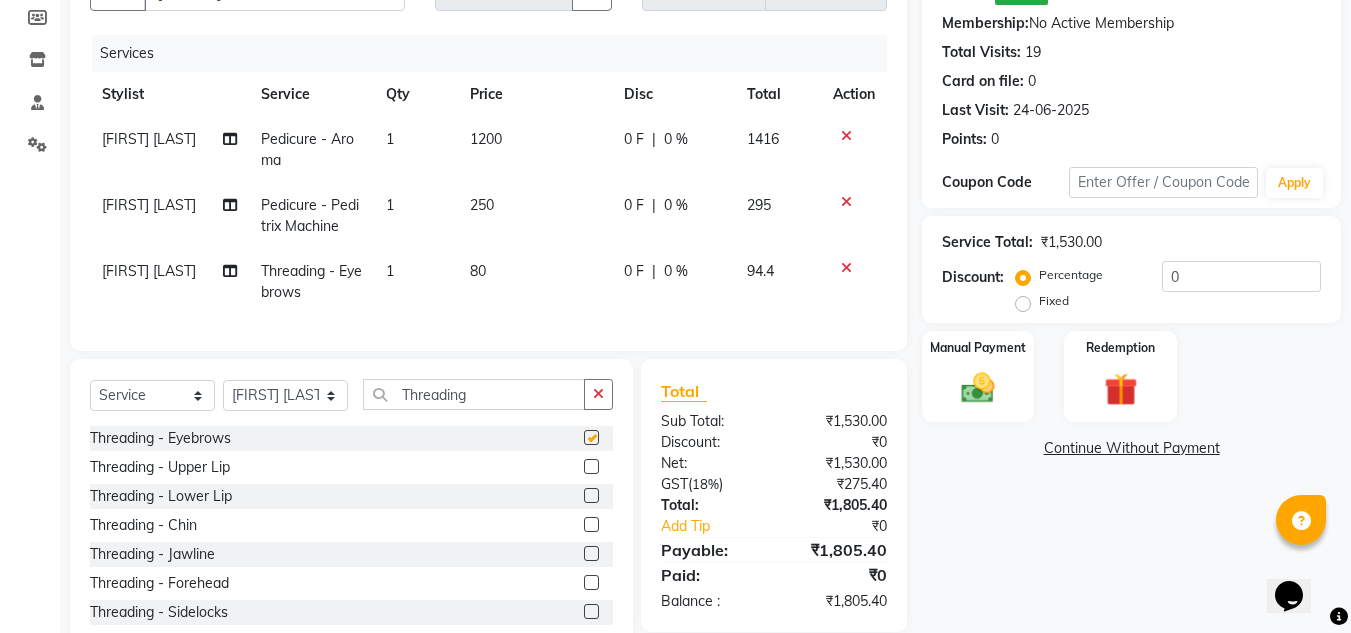 checkbox on "false" 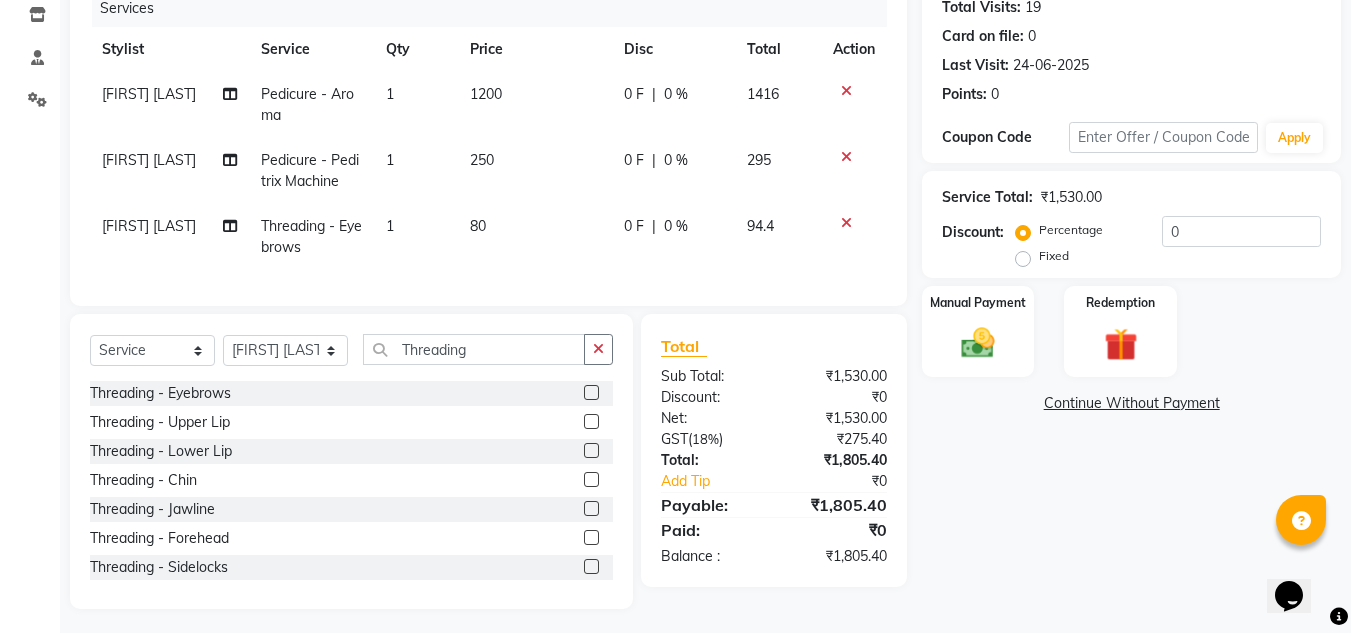 scroll, scrollTop: 279, scrollLeft: 0, axis: vertical 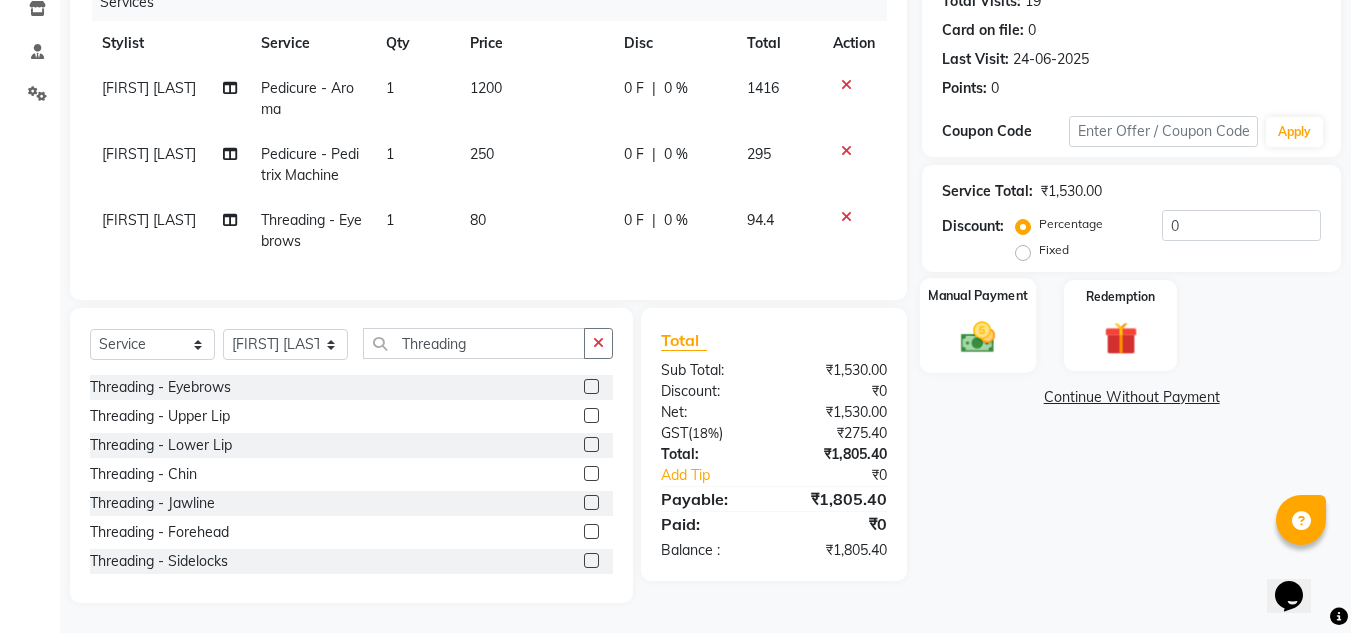 click 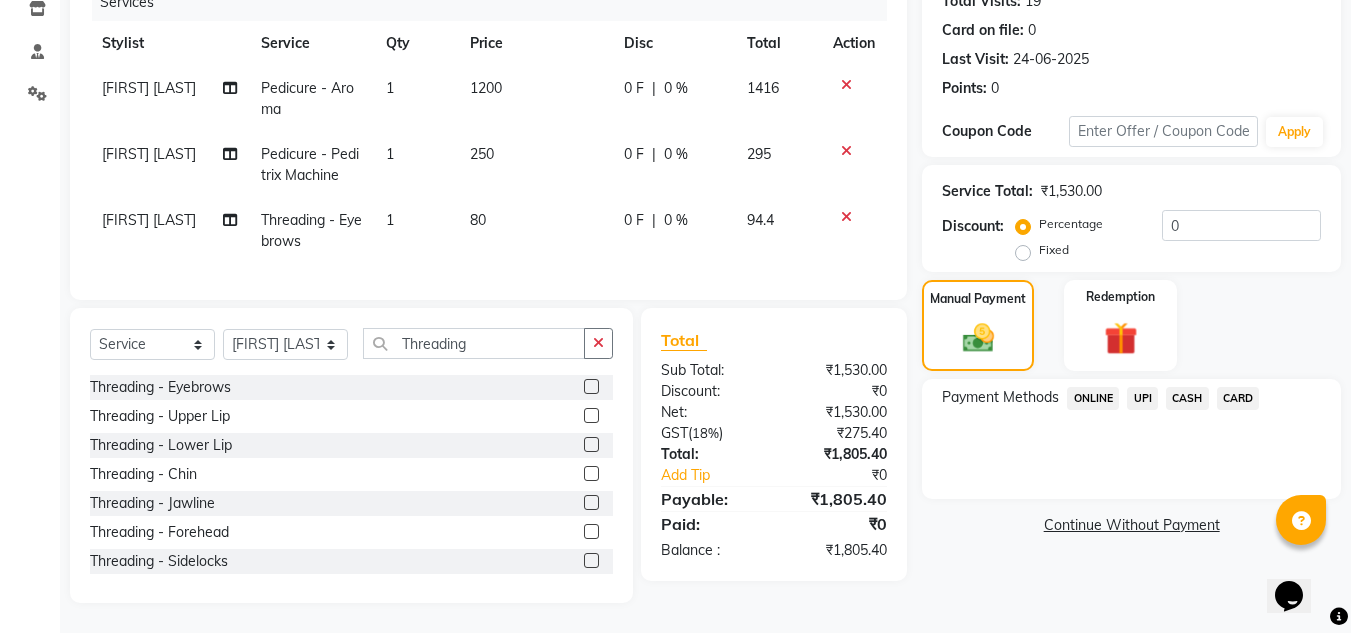 click on "CARD" 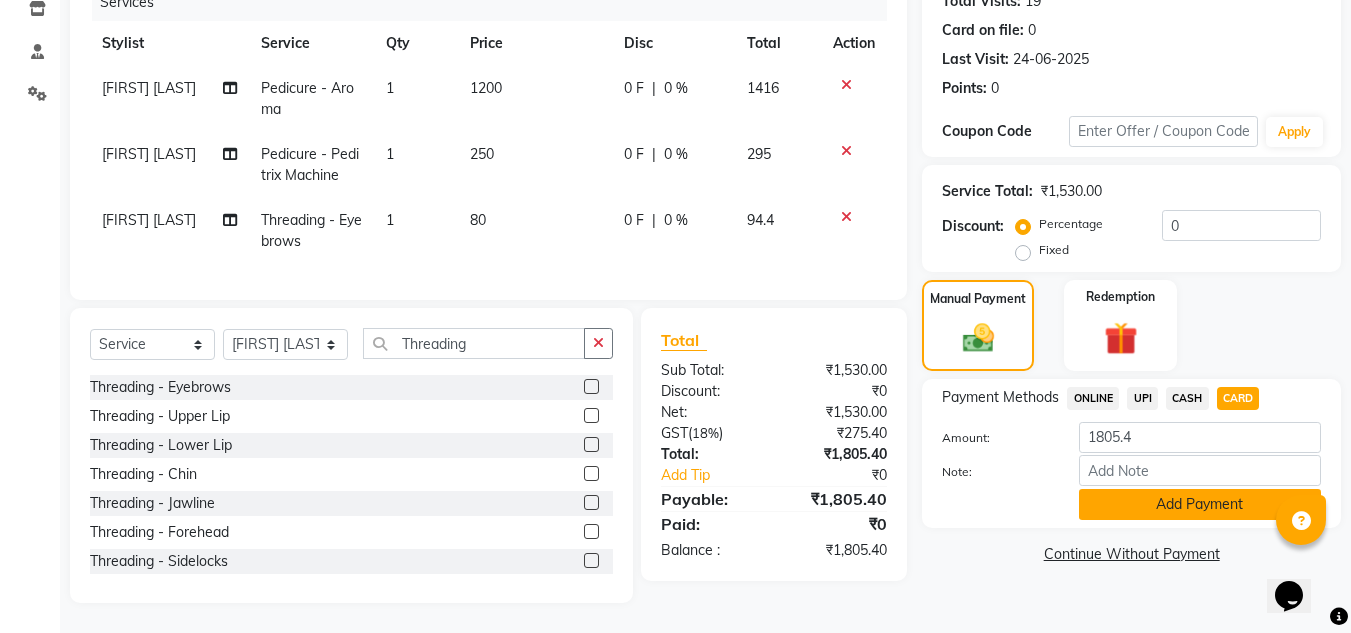click on "Add Payment" 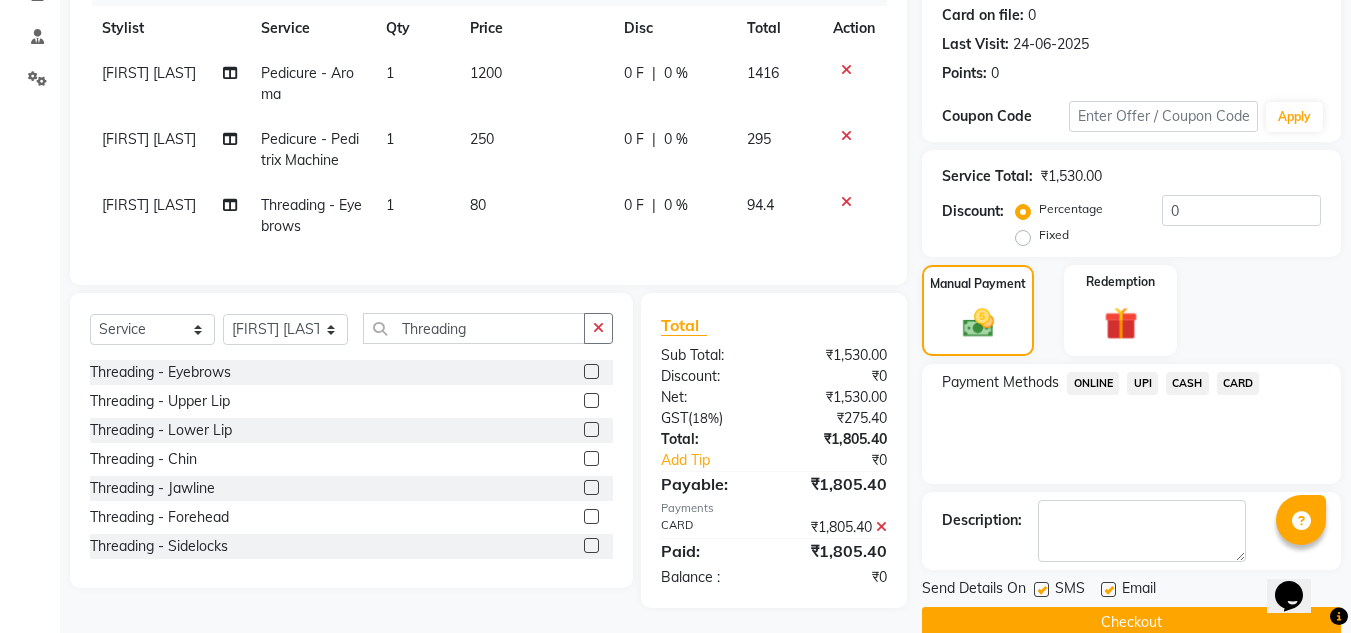 click 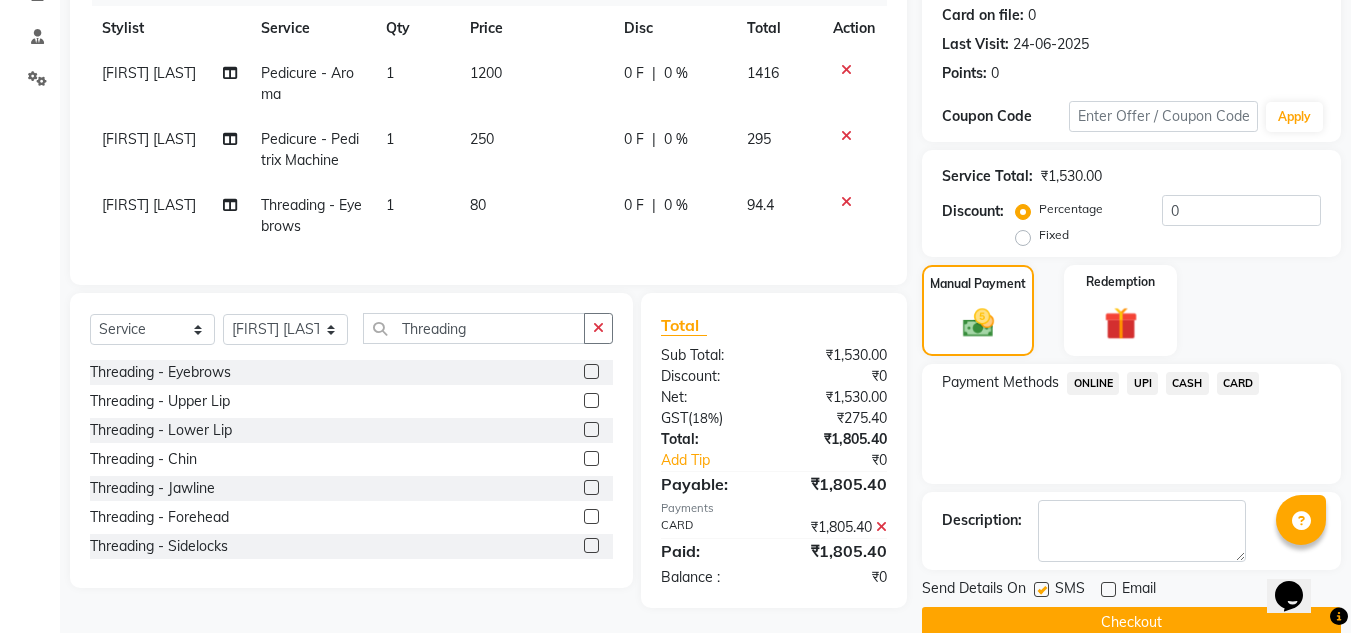 click on "Checkout" 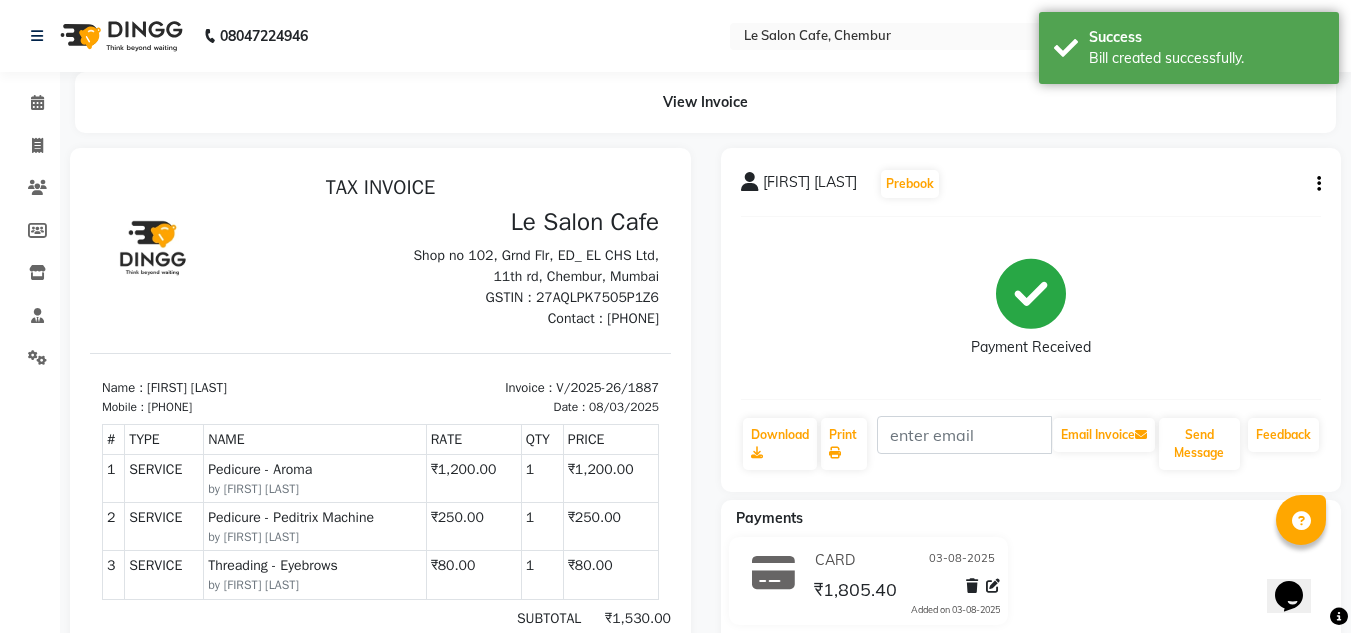 scroll, scrollTop: 0, scrollLeft: 0, axis: both 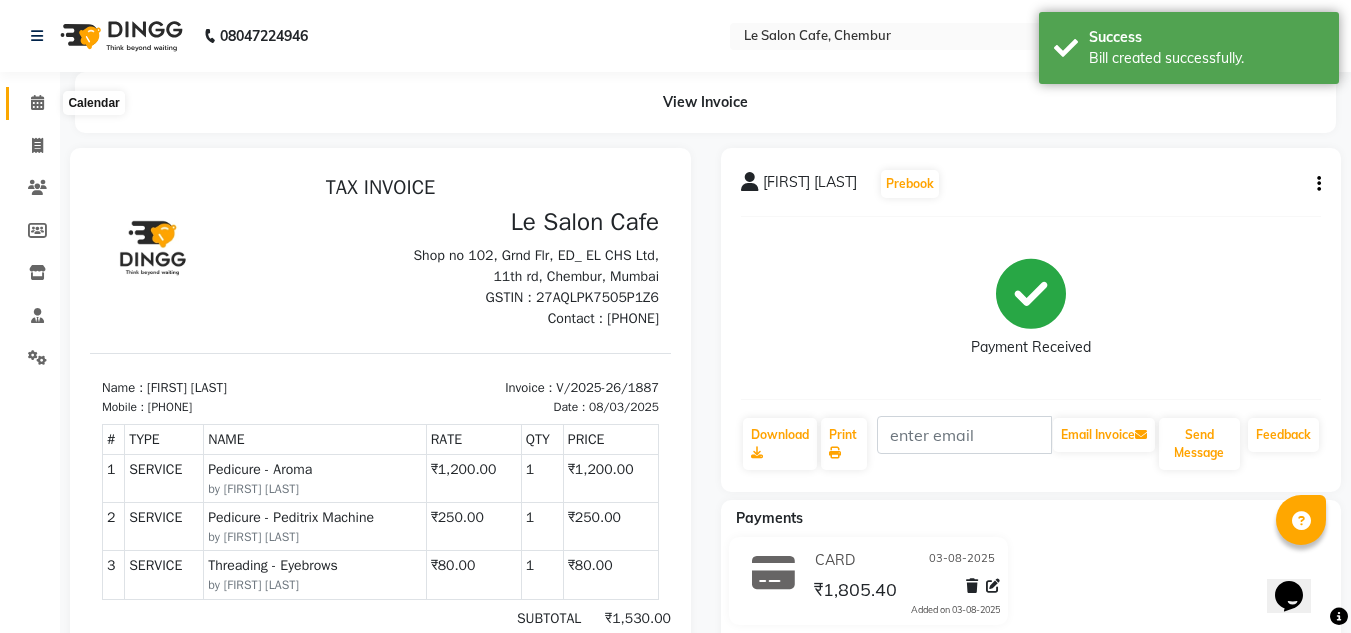 click 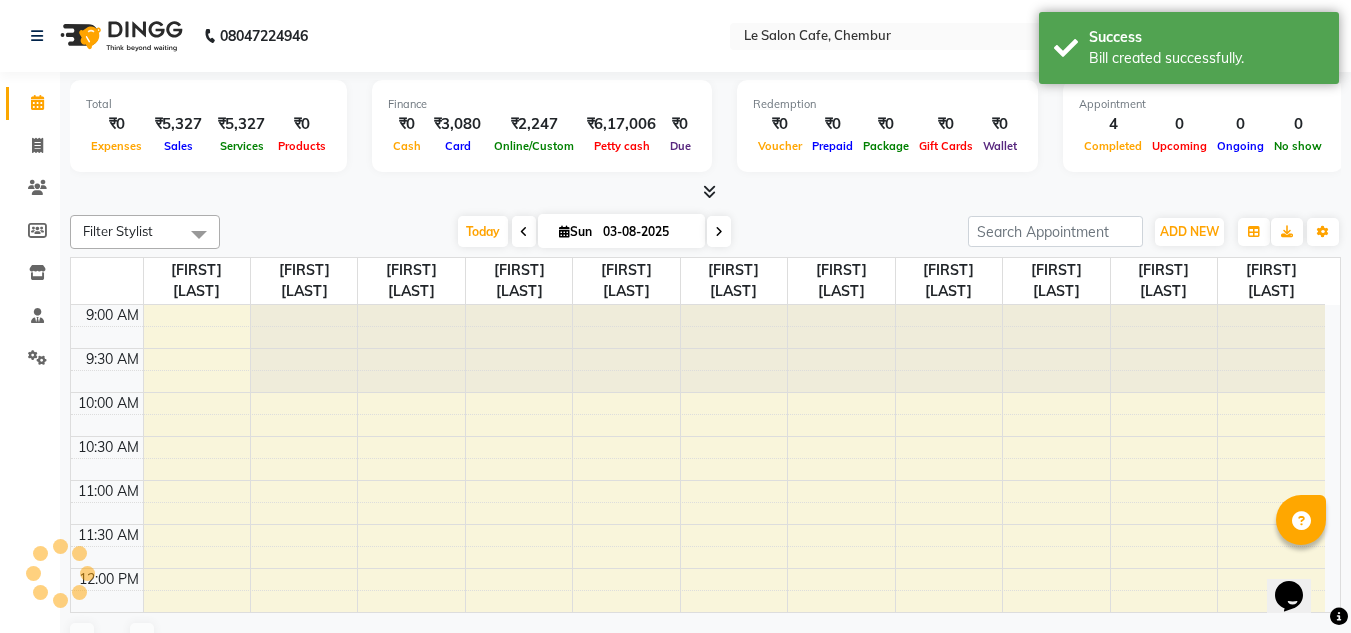 scroll, scrollTop: 441, scrollLeft: 0, axis: vertical 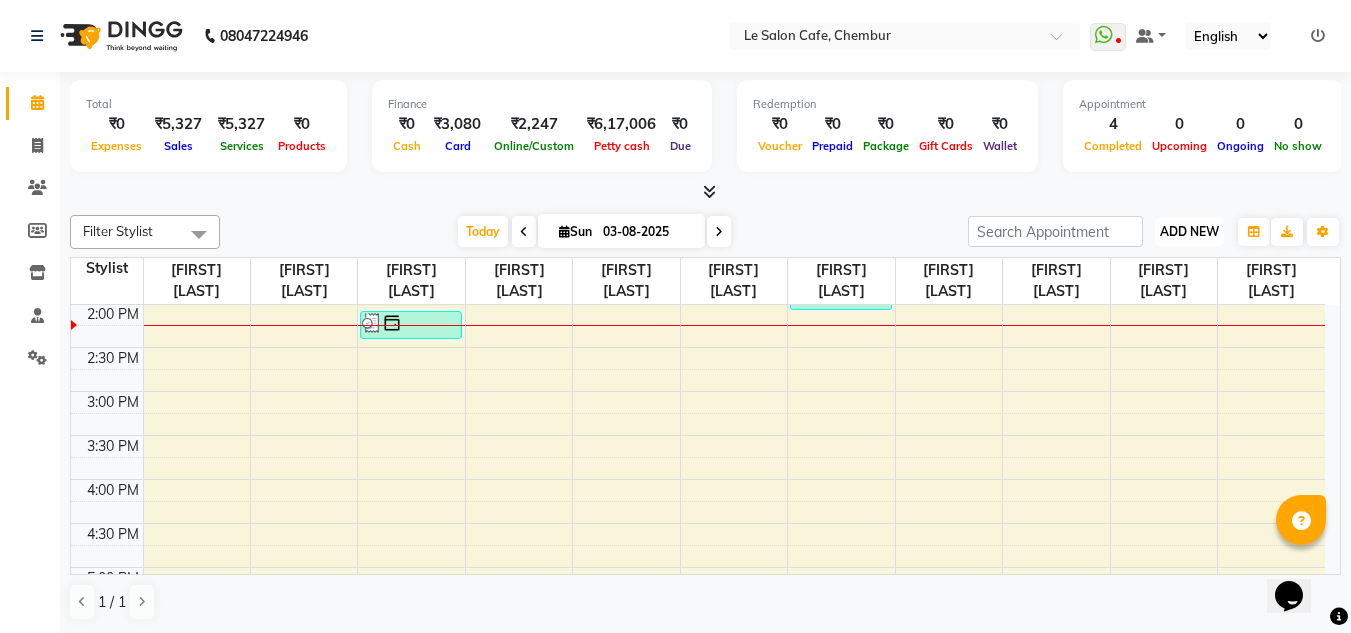 click on "ADD NEW" at bounding box center (1189, 231) 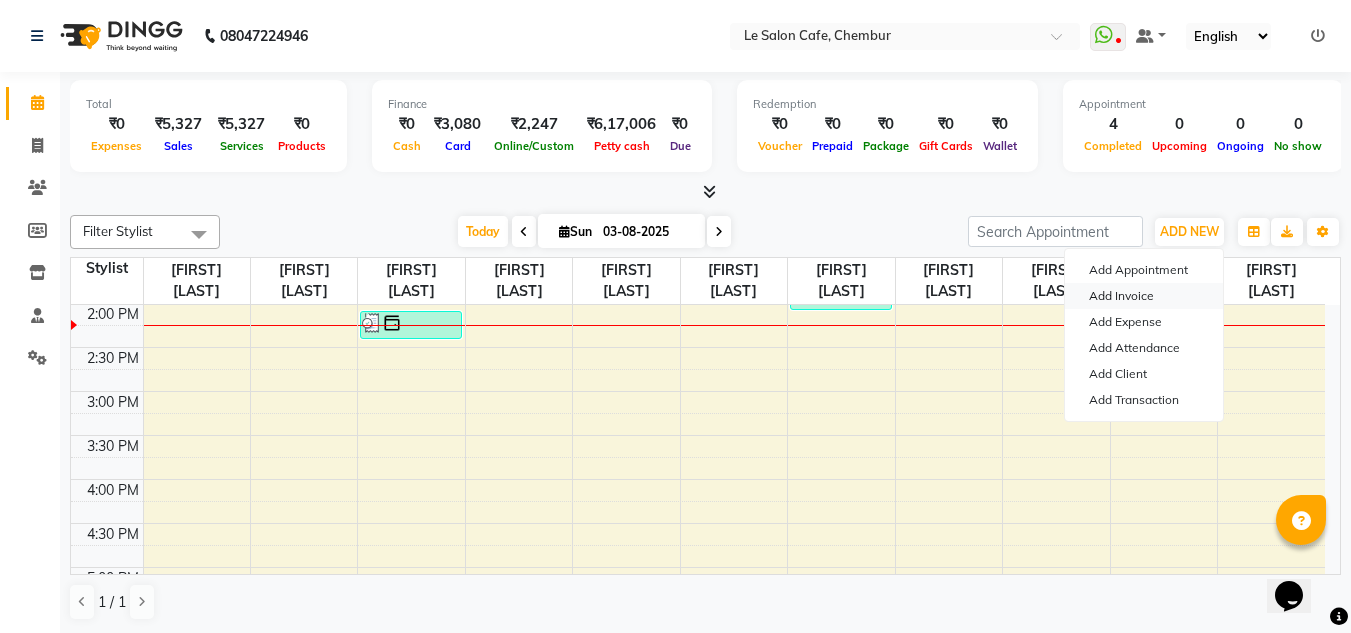 click on "Add Invoice" at bounding box center [1144, 296] 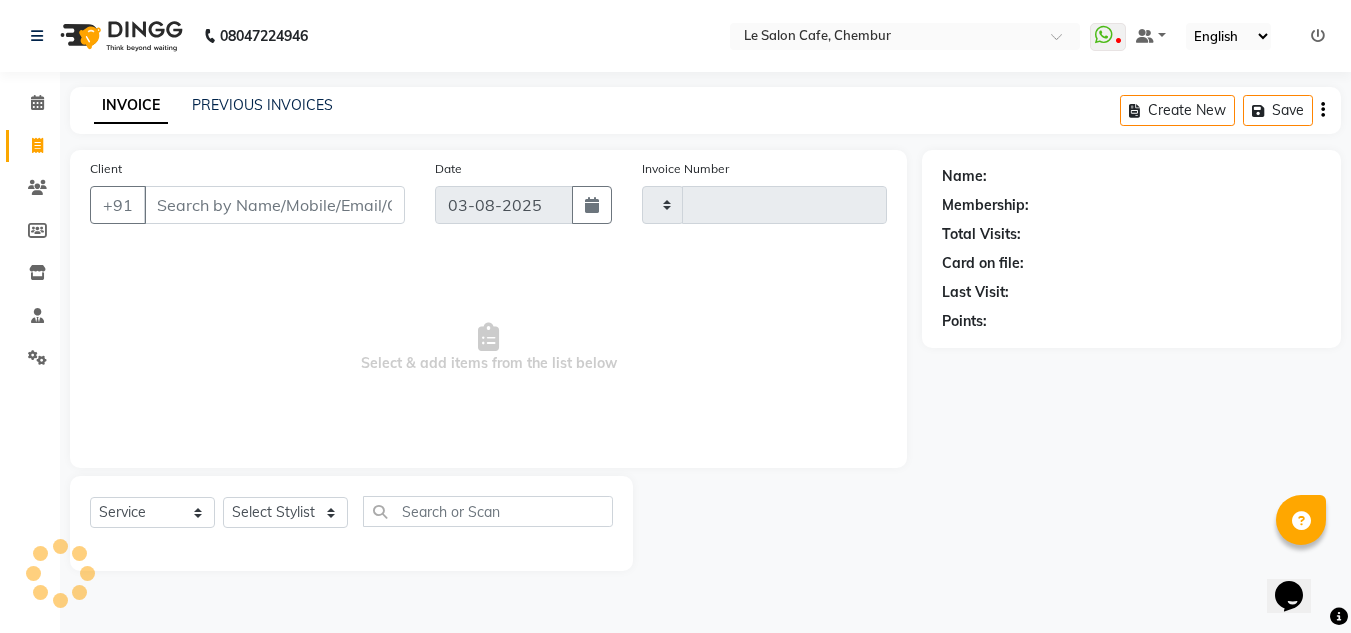 type on "1888" 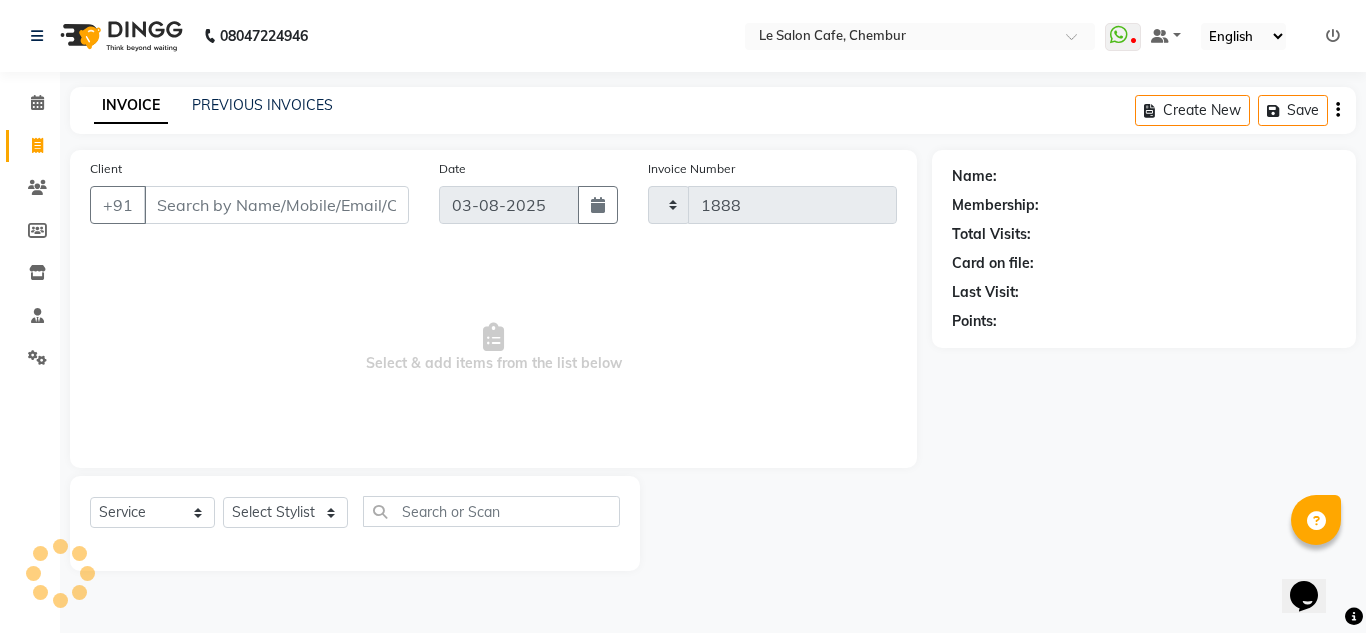 select on "594" 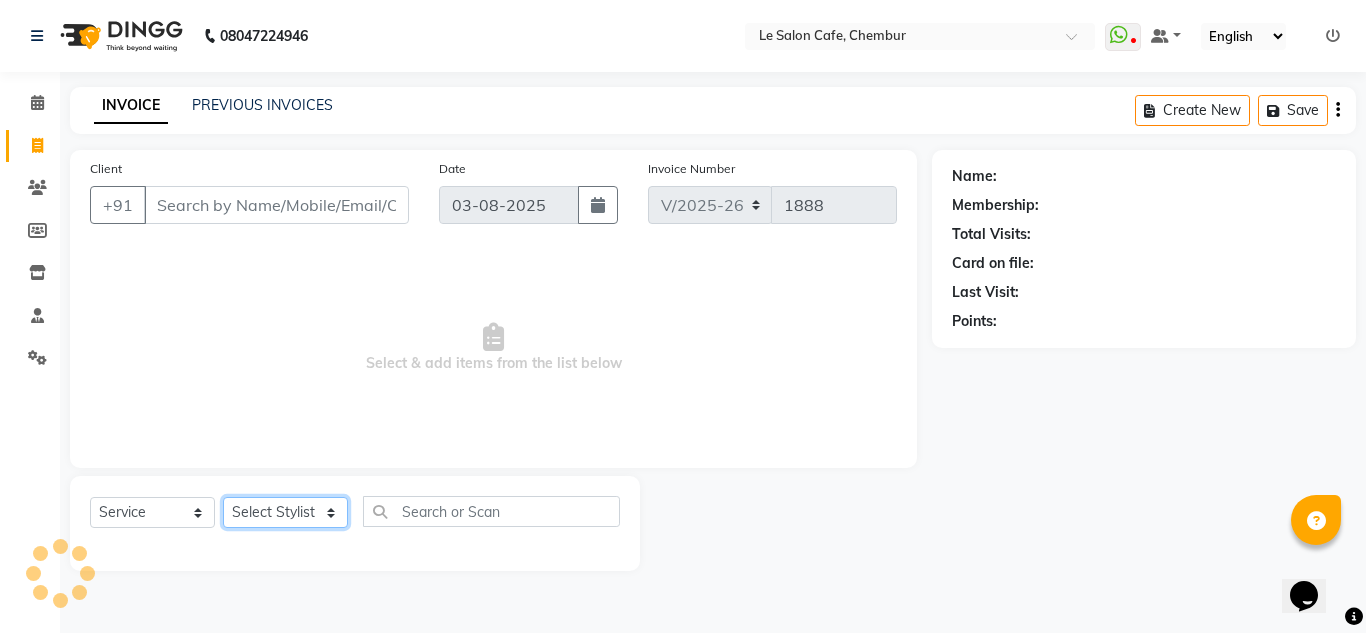 click on "Select Stylist" 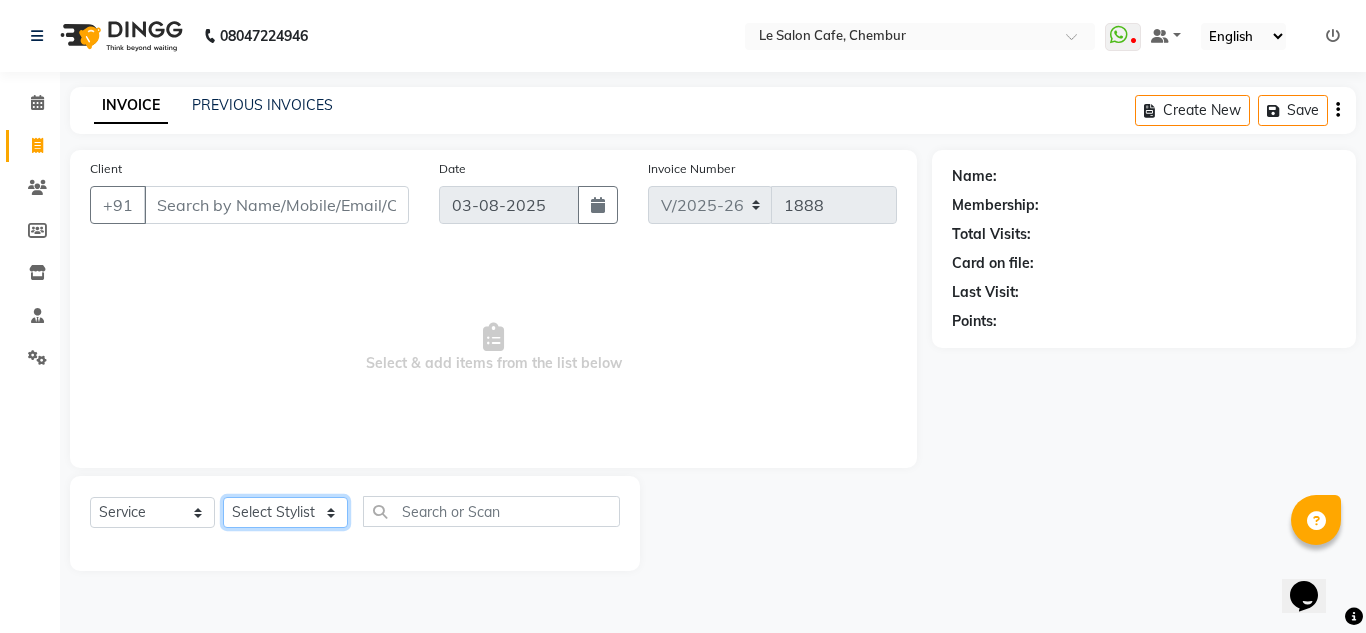 select on "63472" 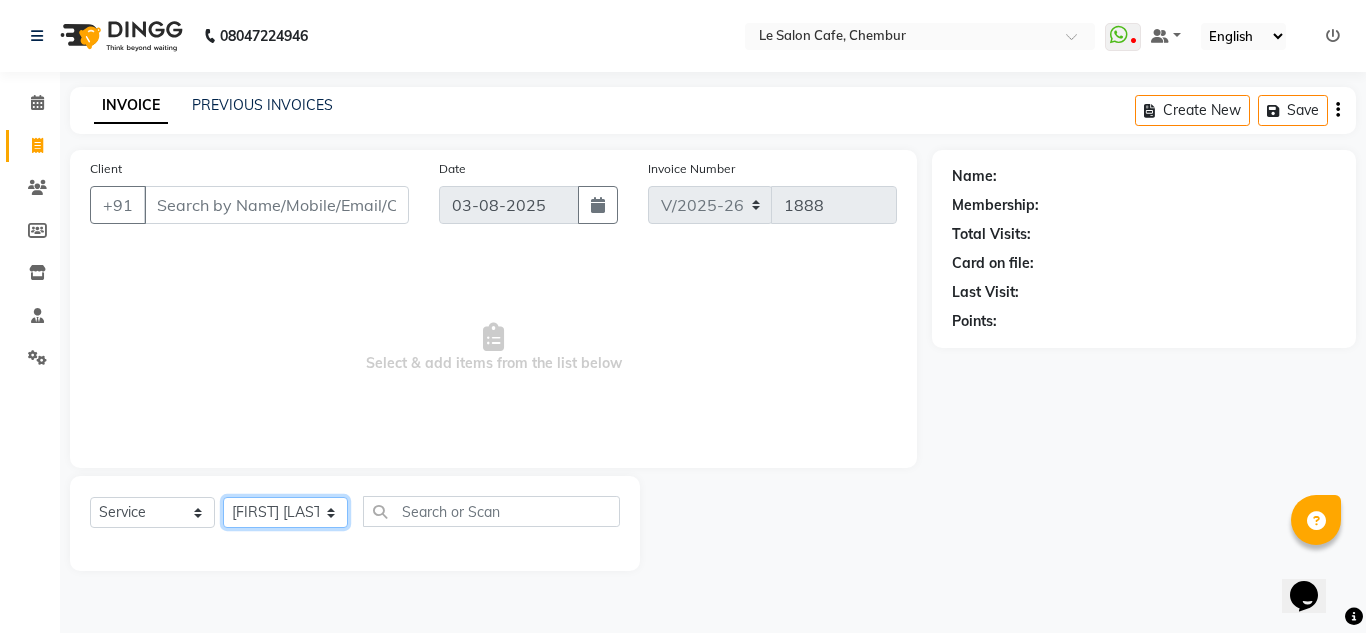 click on "Select Stylist Amandeep Kaur Kalsi Aniket Kadam  Faim Alvi  Front Desk  Muskan Khan  Pooja Kolge Reena Shaukat Ali  Salman Ansari  Shailendra Chauhan  Shekhar Sangle Soniyaa Varma Suchita Mistry" 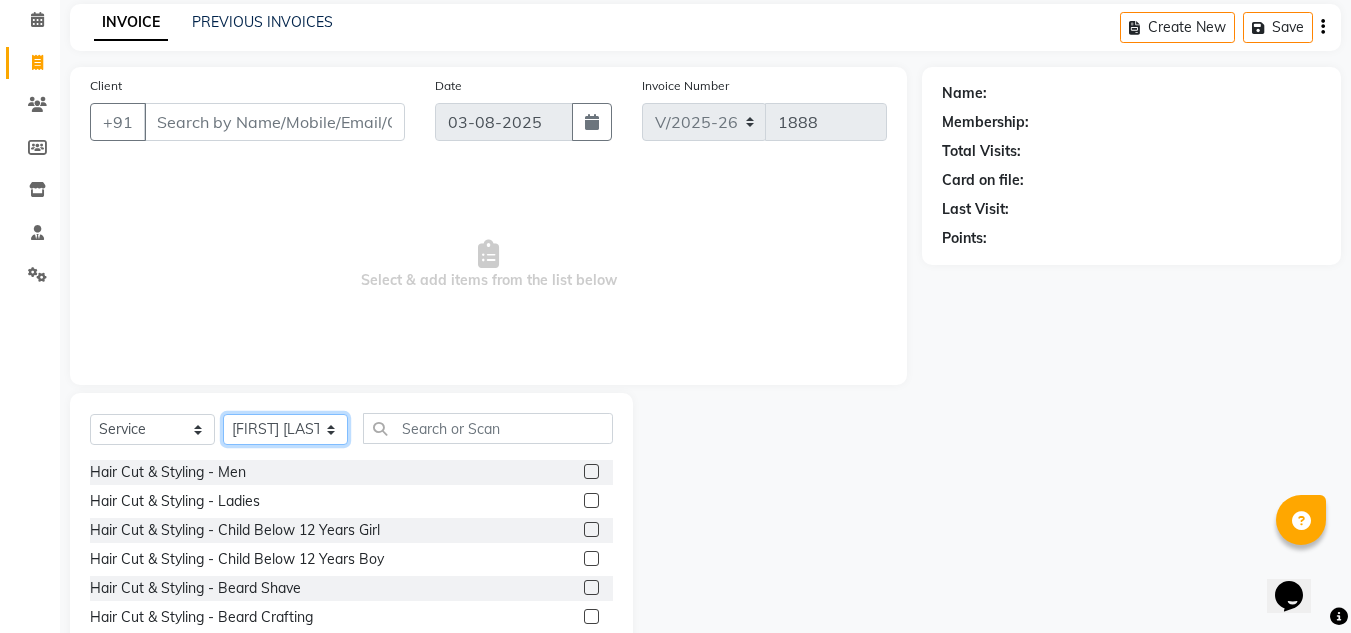 scroll, scrollTop: 168, scrollLeft: 0, axis: vertical 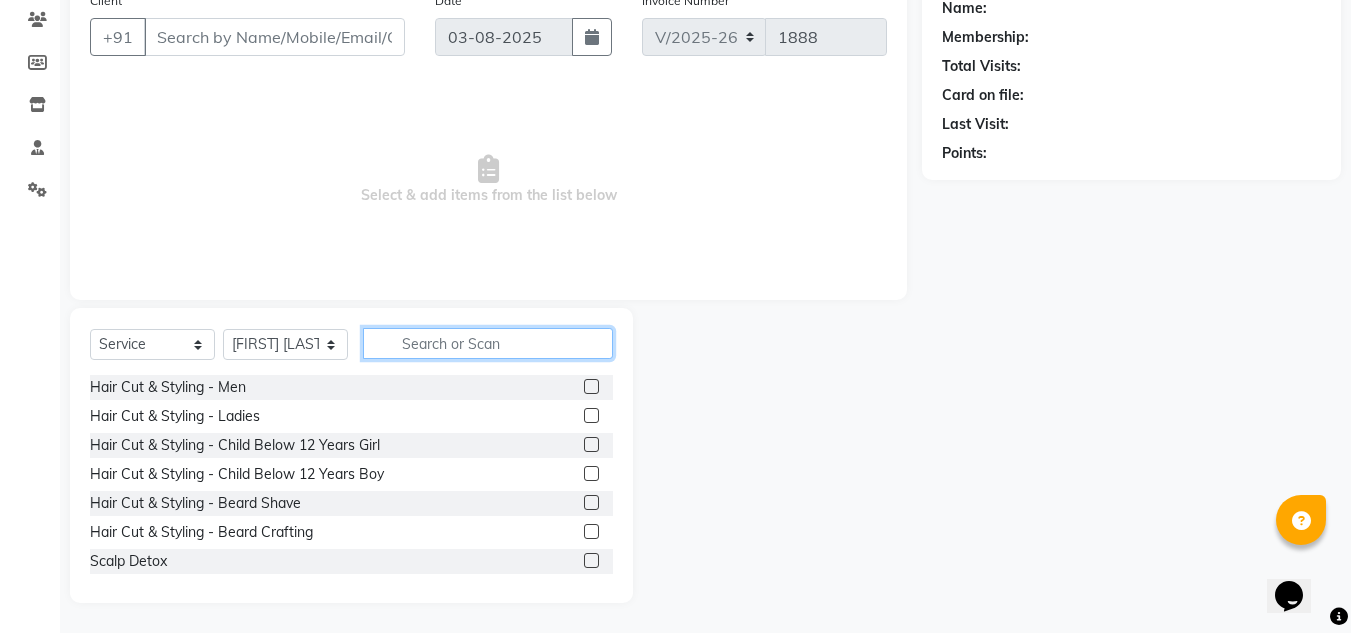 click 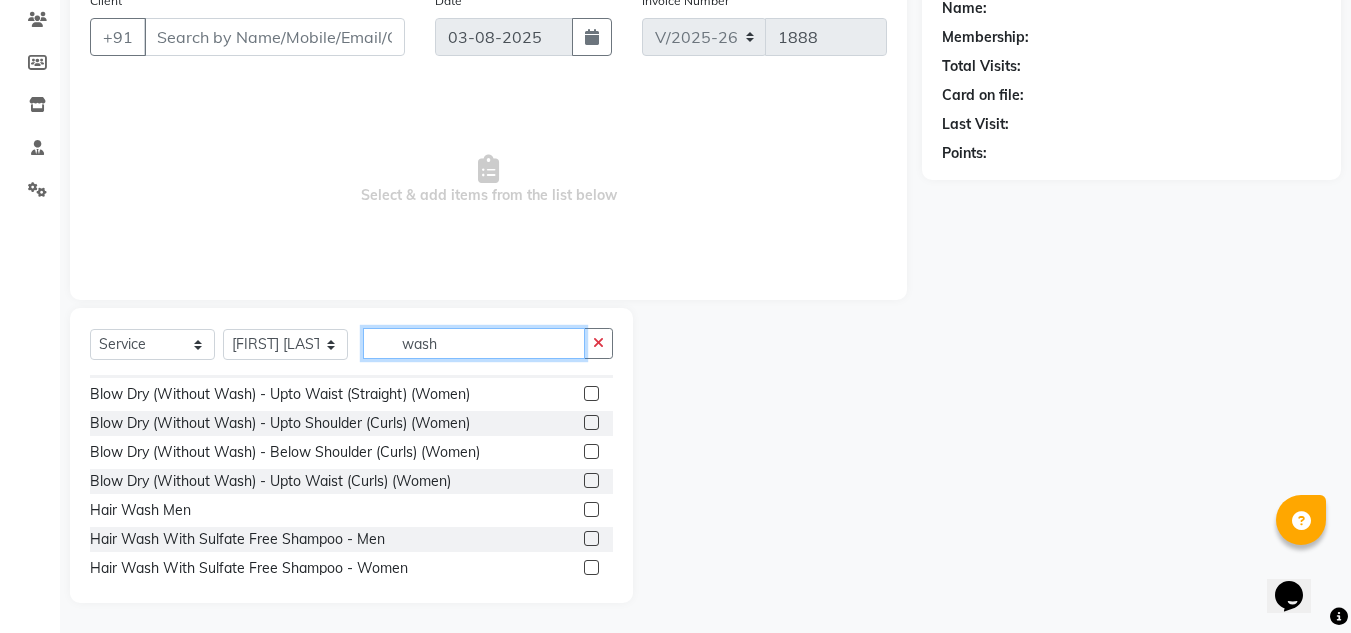 scroll, scrollTop: 119, scrollLeft: 0, axis: vertical 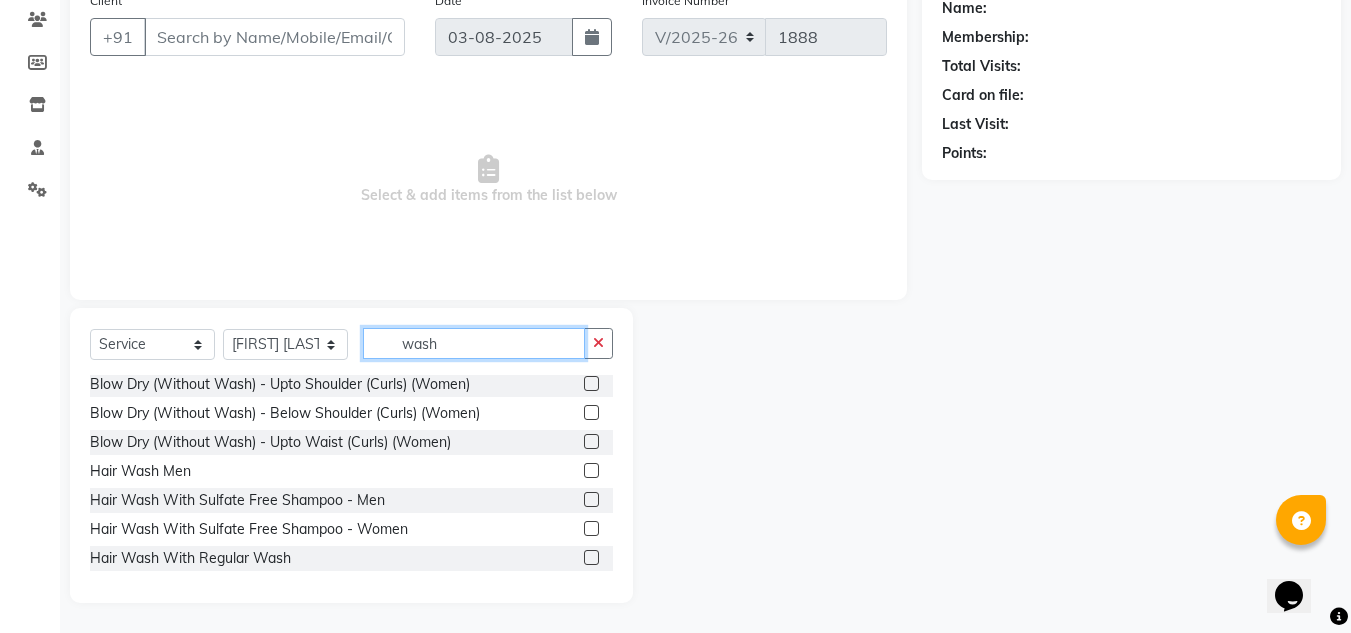 type on "wash" 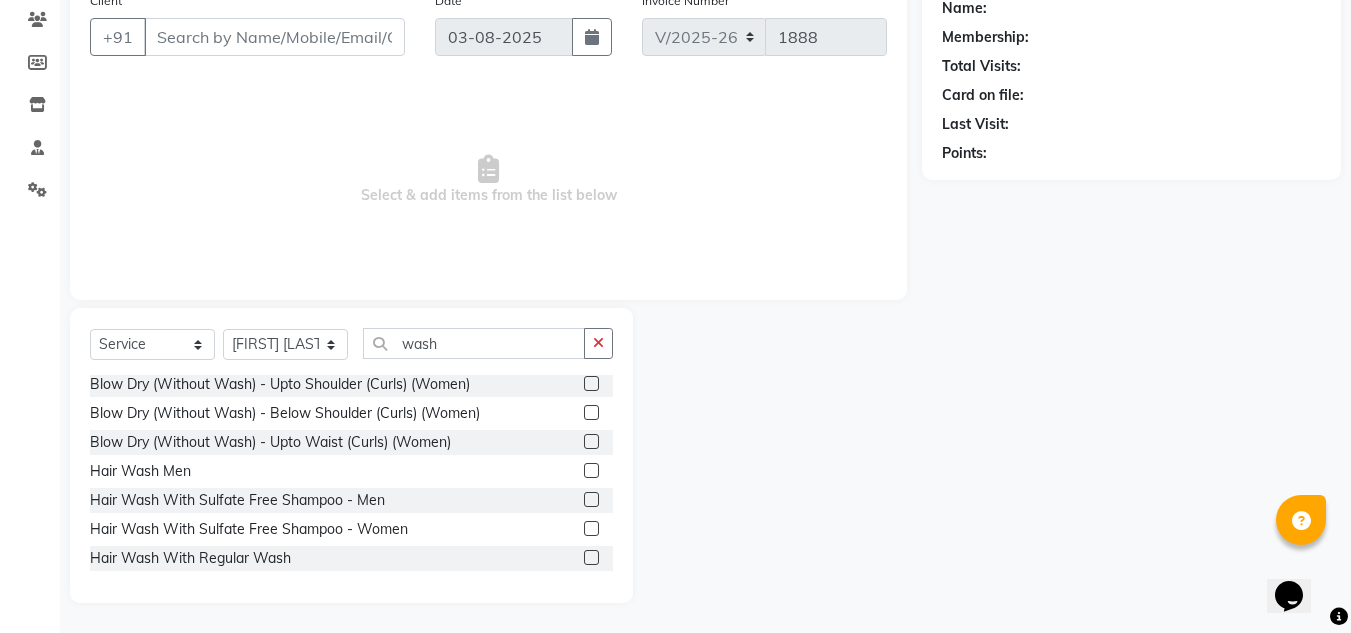 click 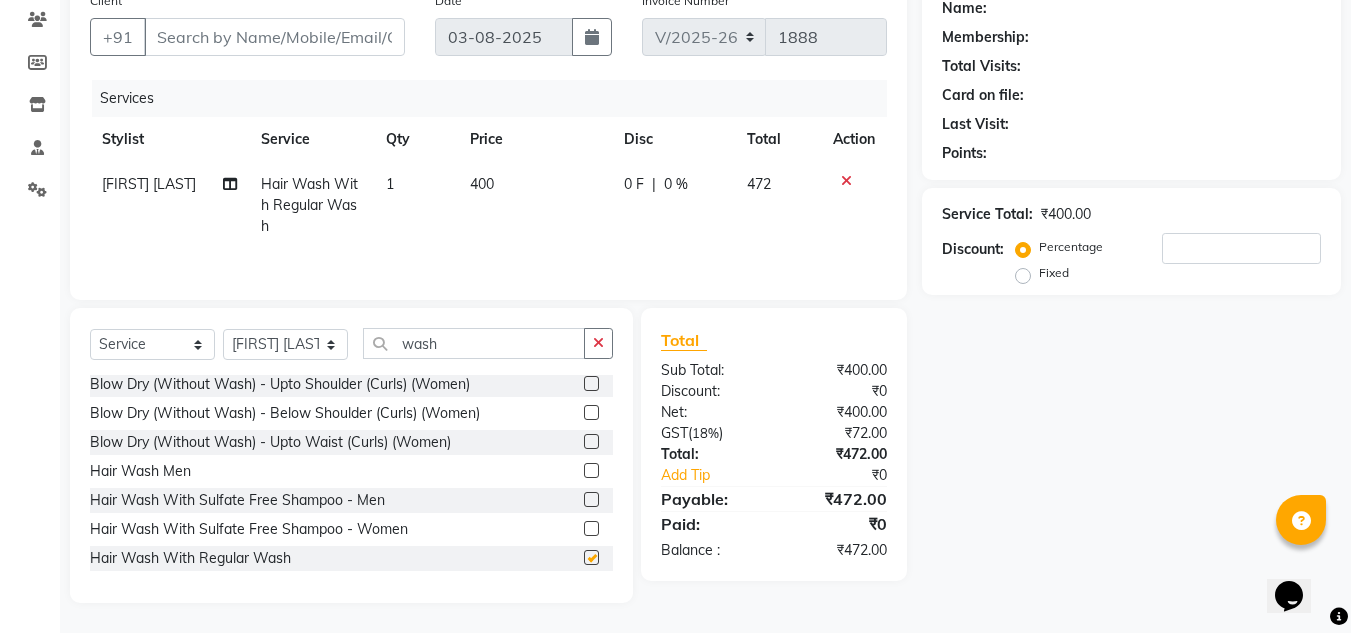 checkbox on "false" 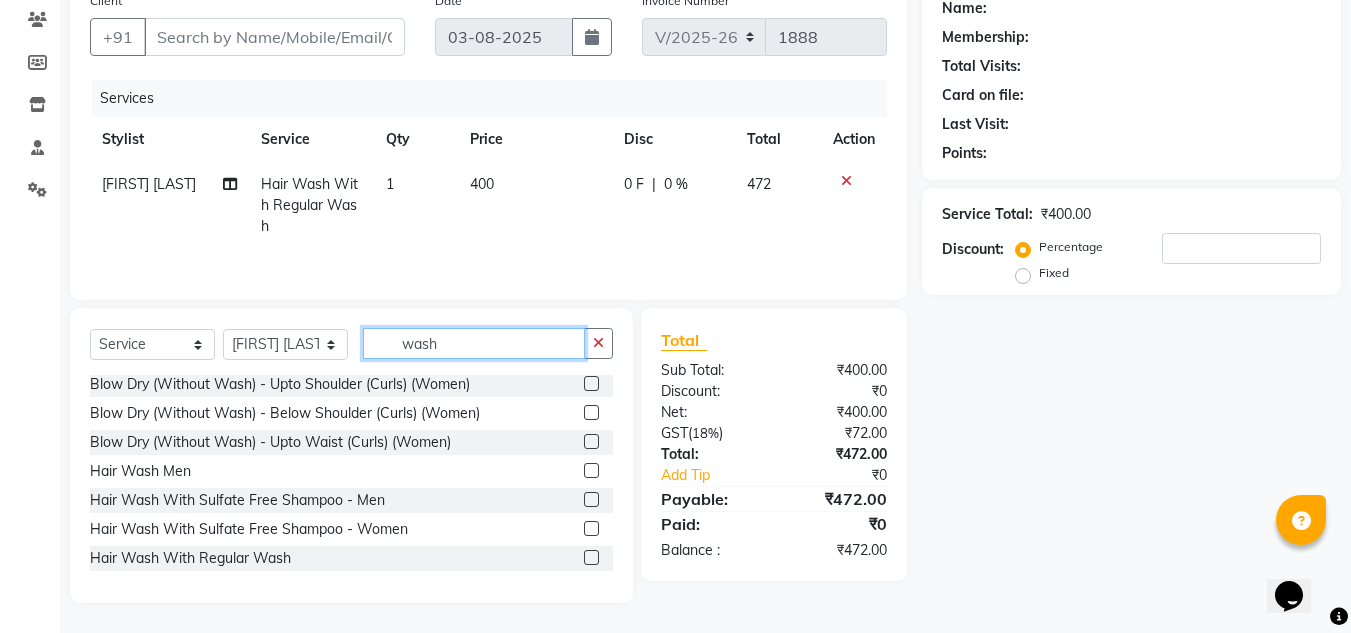 click on "wash" 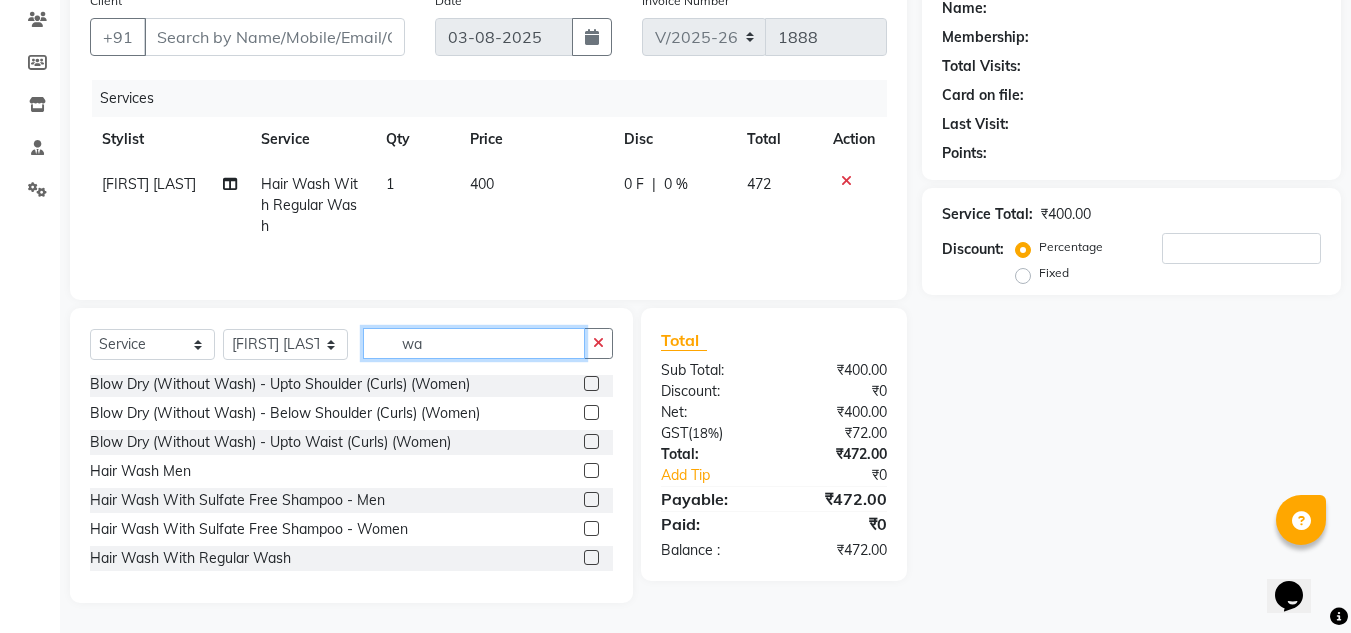 type on "w" 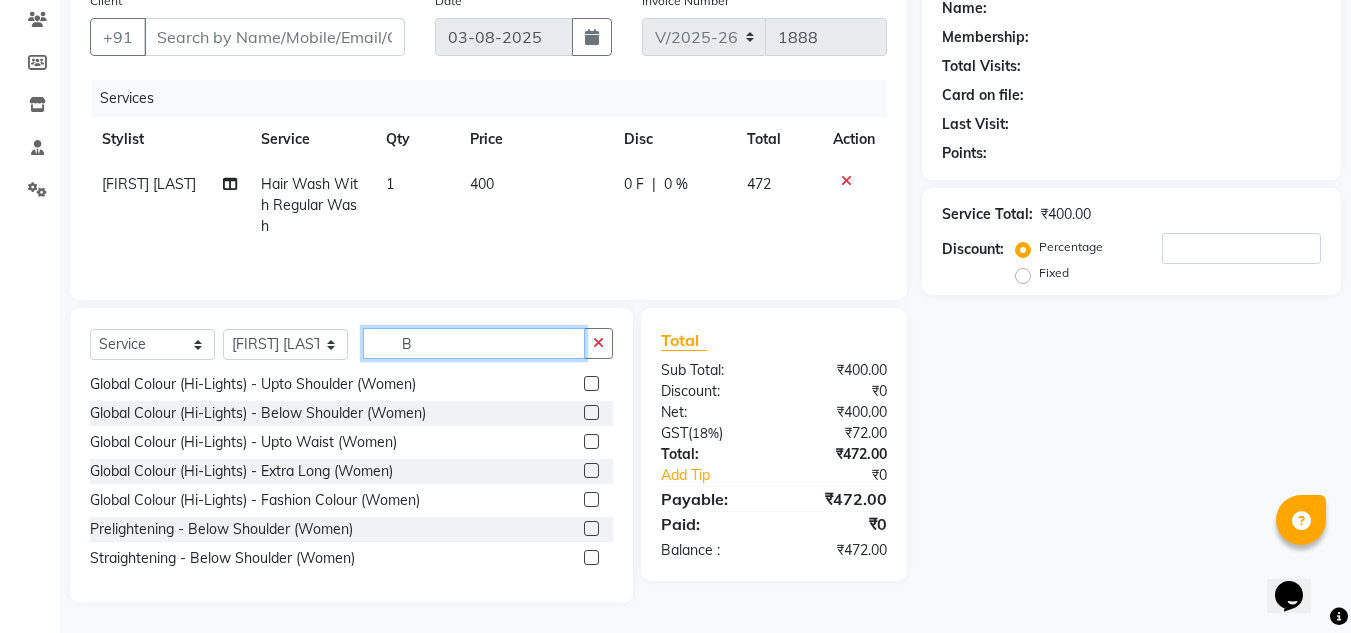 scroll, scrollTop: 293, scrollLeft: 0, axis: vertical 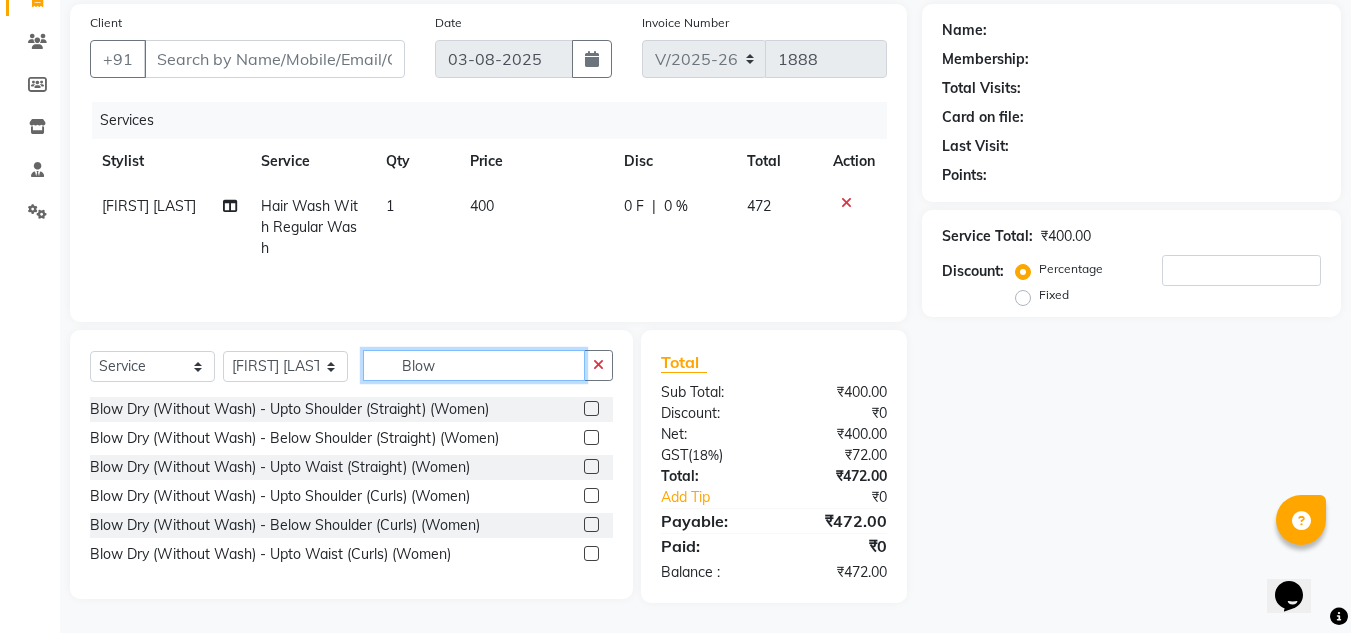 type on "Blow" 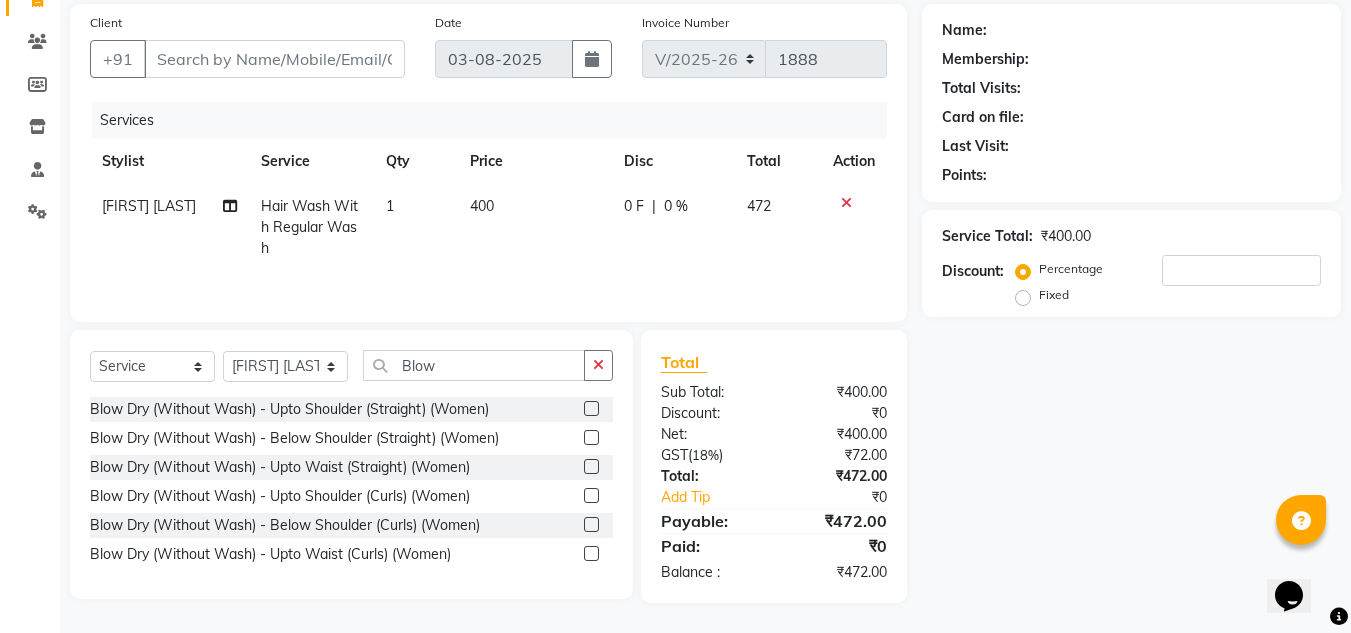 click 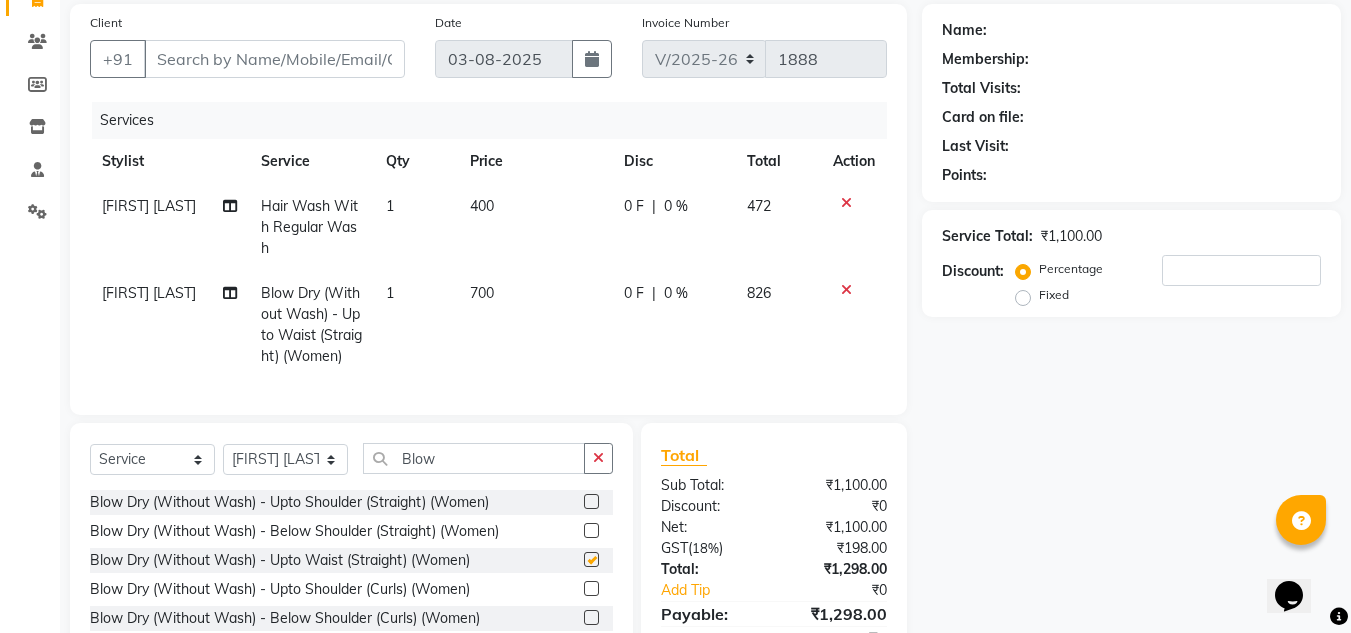 checkbox on "false" 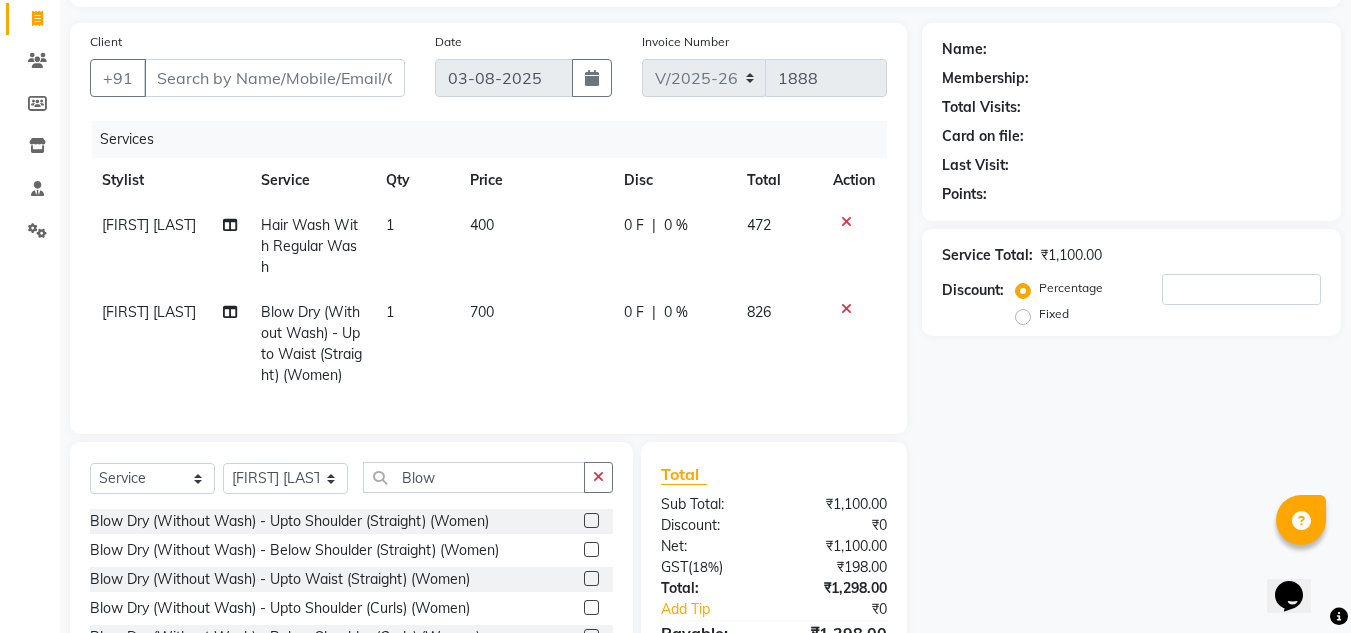 scroll, scrollTop: 0, scrollLeft: 0, axis: both 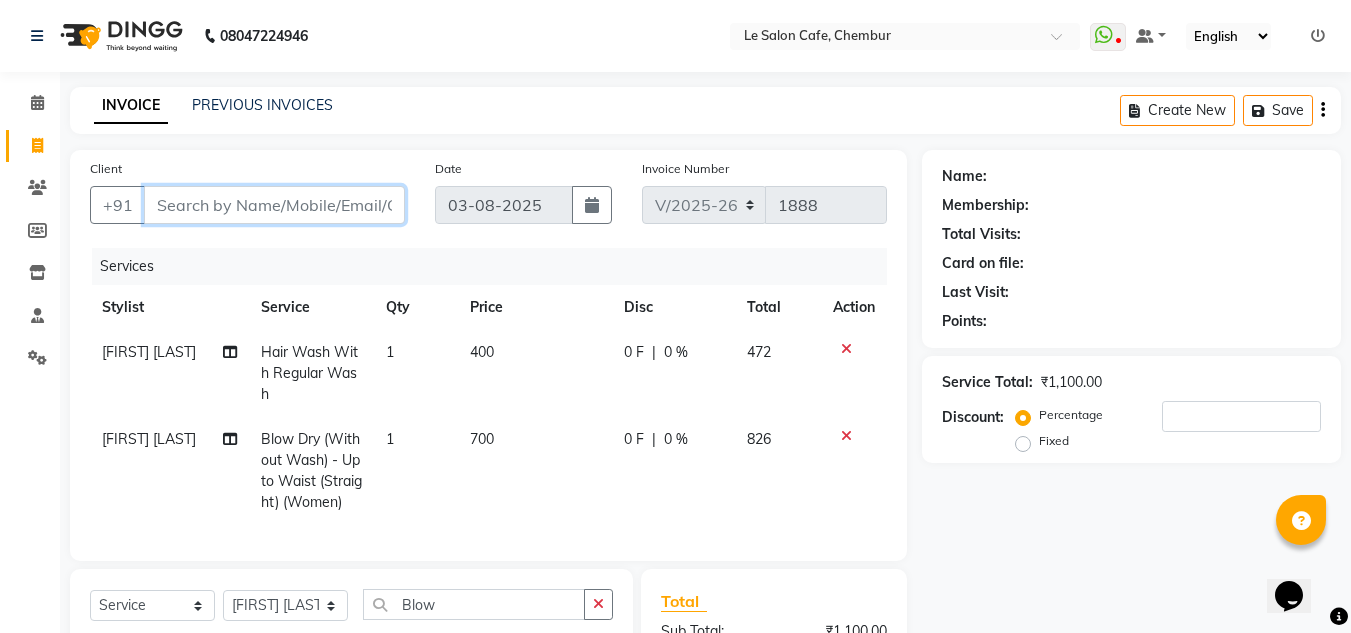 click on "Client" at bounding box center (274, 205) 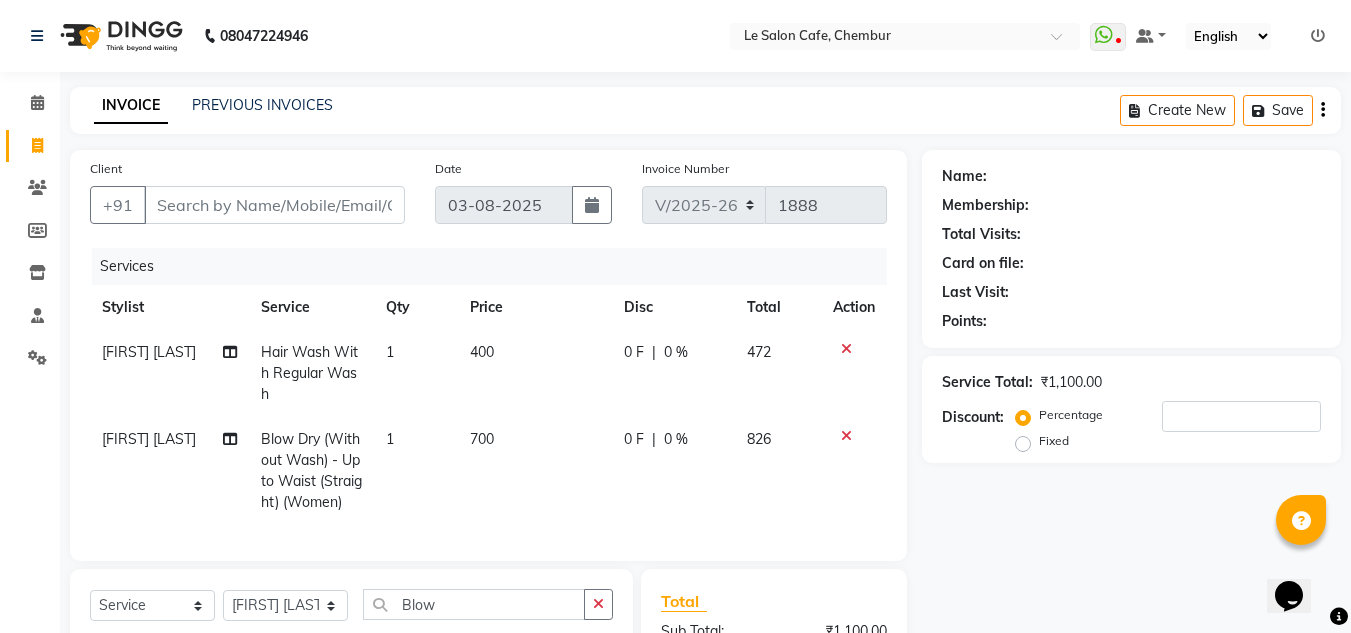 click on "Name: Membership: Total Visits: Card on file: Last Visit:  Points:  Service Total:  ₹1,100.00  Discount:  Percentage   Fixed" 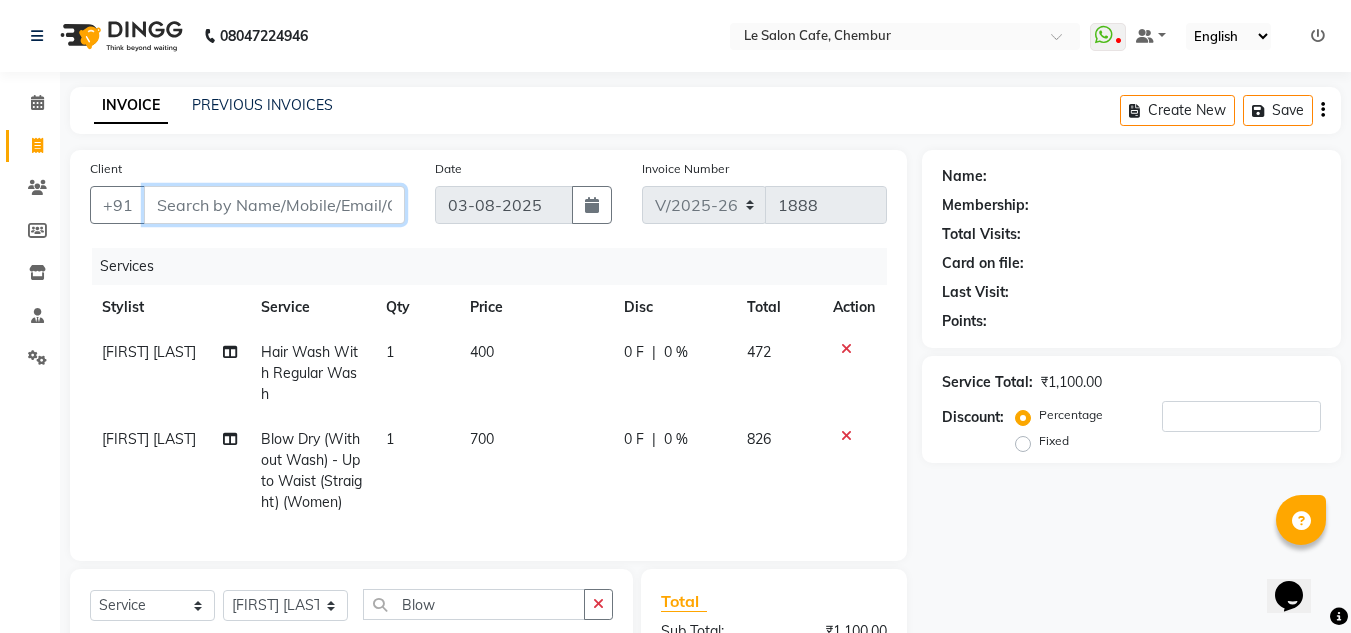 click on "Client" at bounding box center (274, 205) 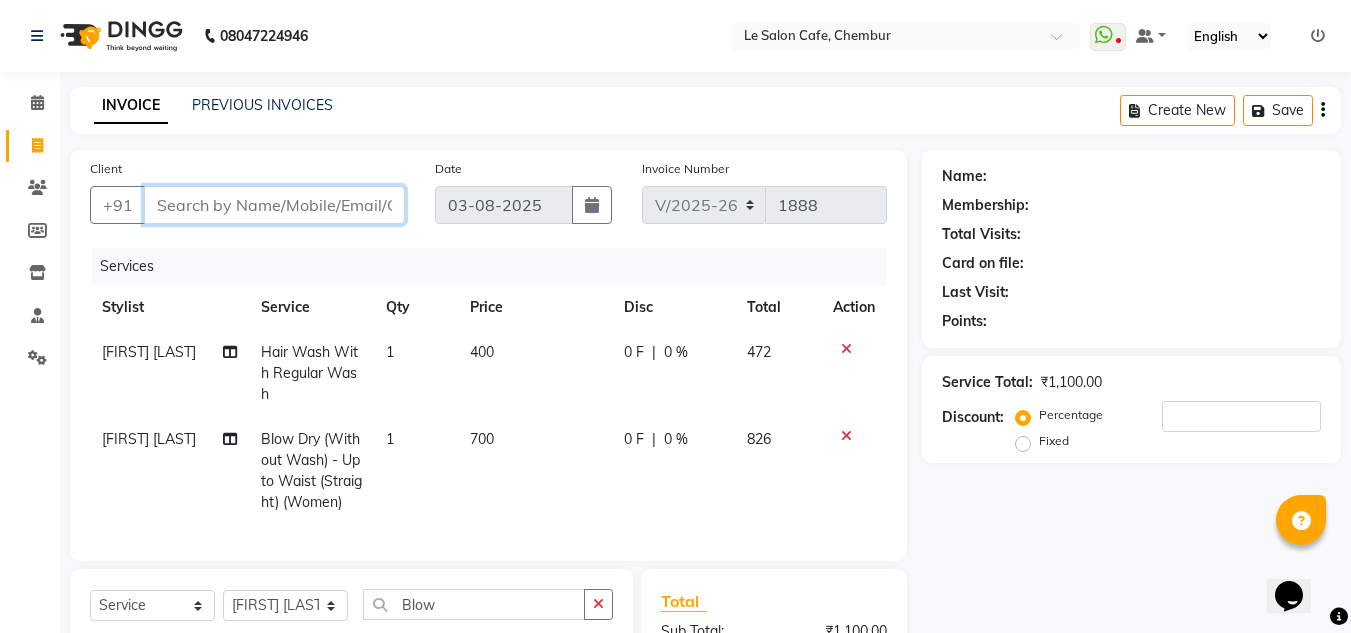 type on "Ashvika Sethi" 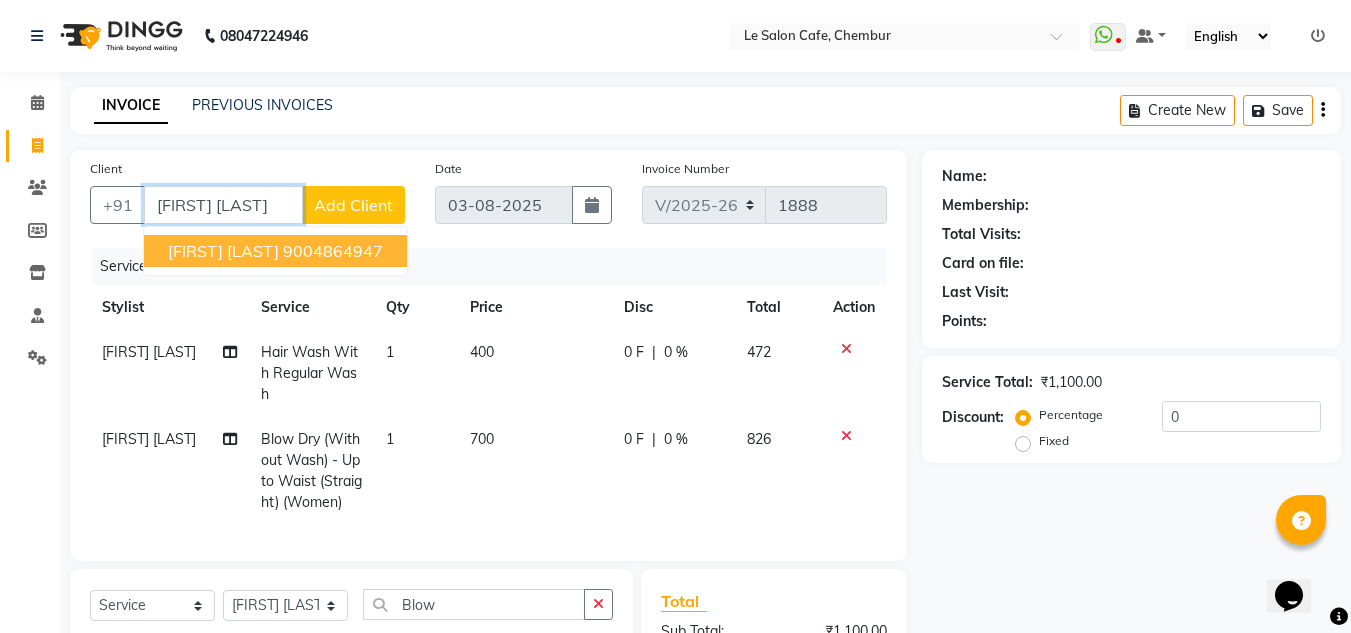 click on "Ashvika Sethi" at bounding box center [223, 251] 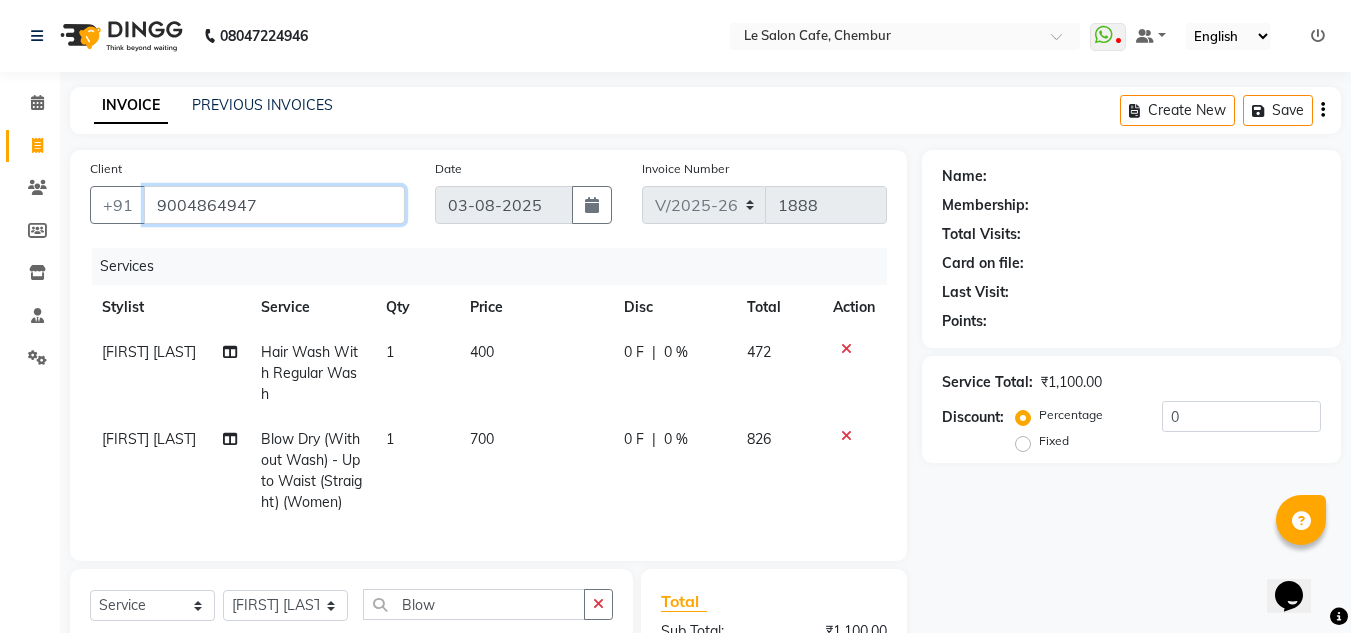 type on "9004864947" 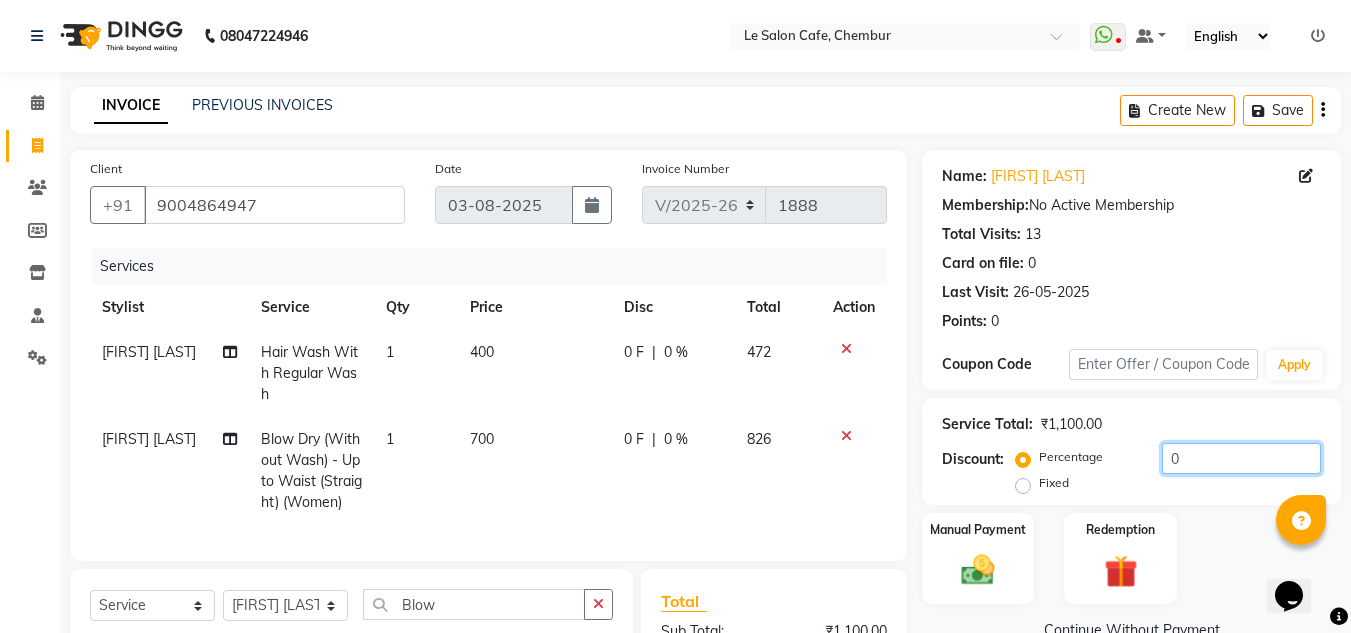 click on "0" 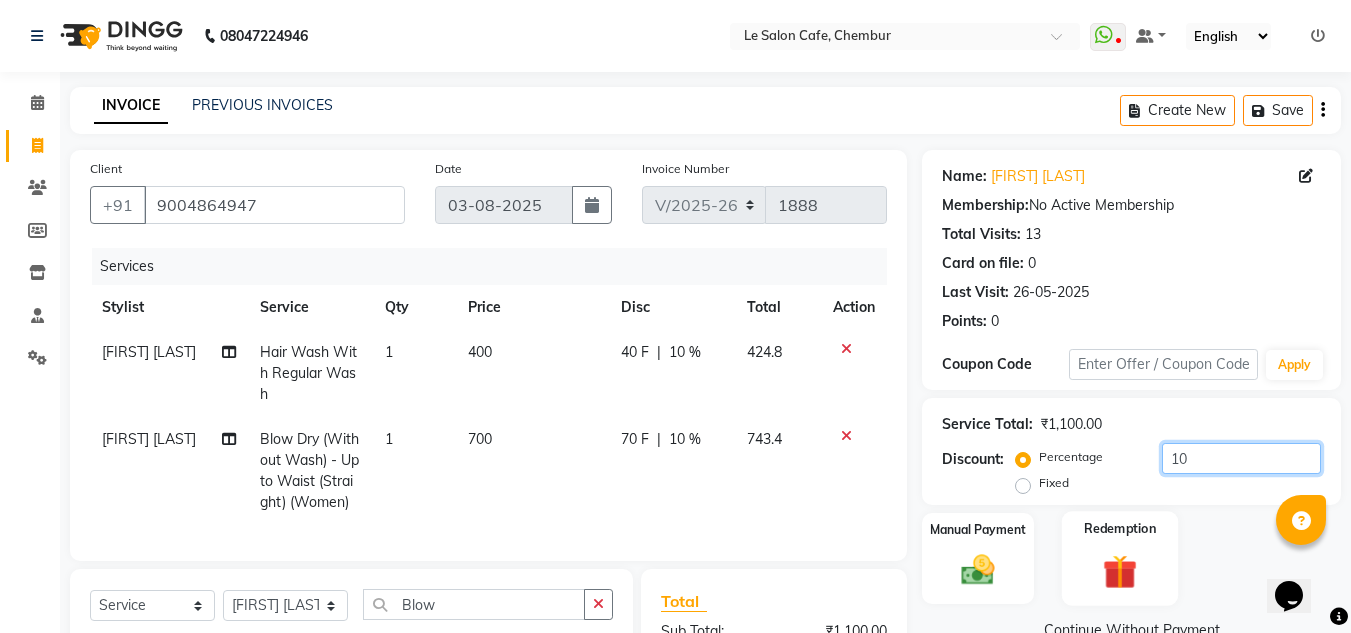scroll, scrollTop: 254, scrollLeft: 0, axis: vertical 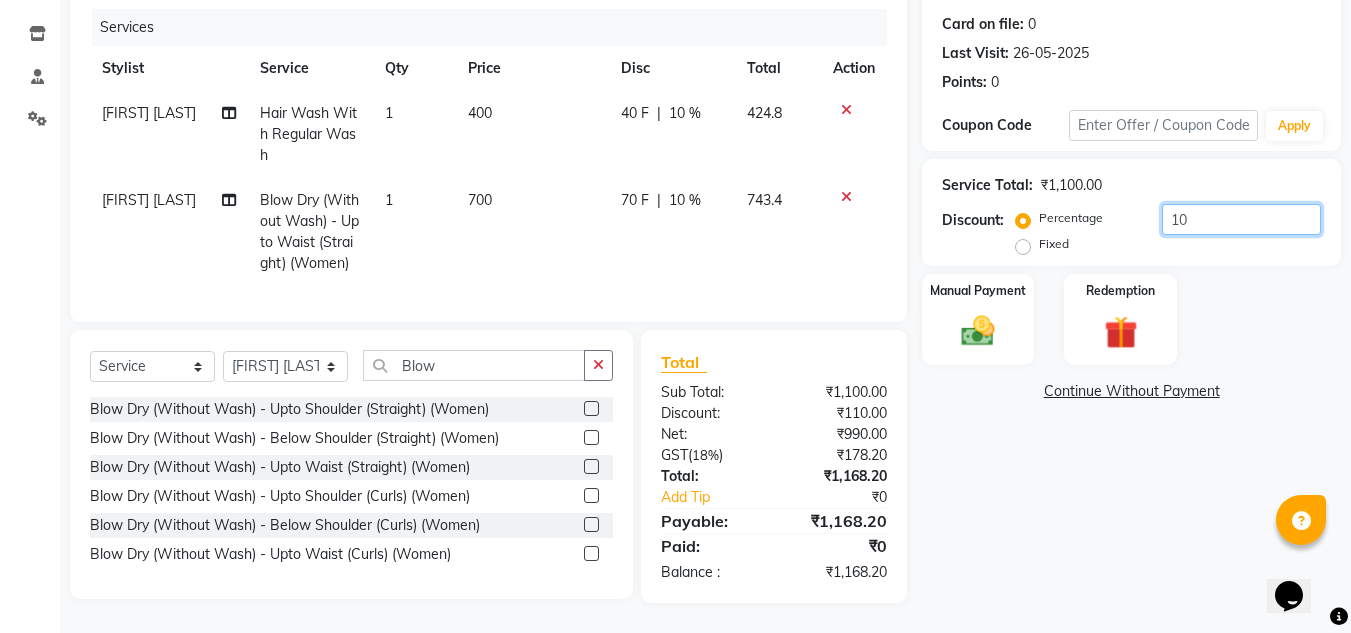 type on "10" 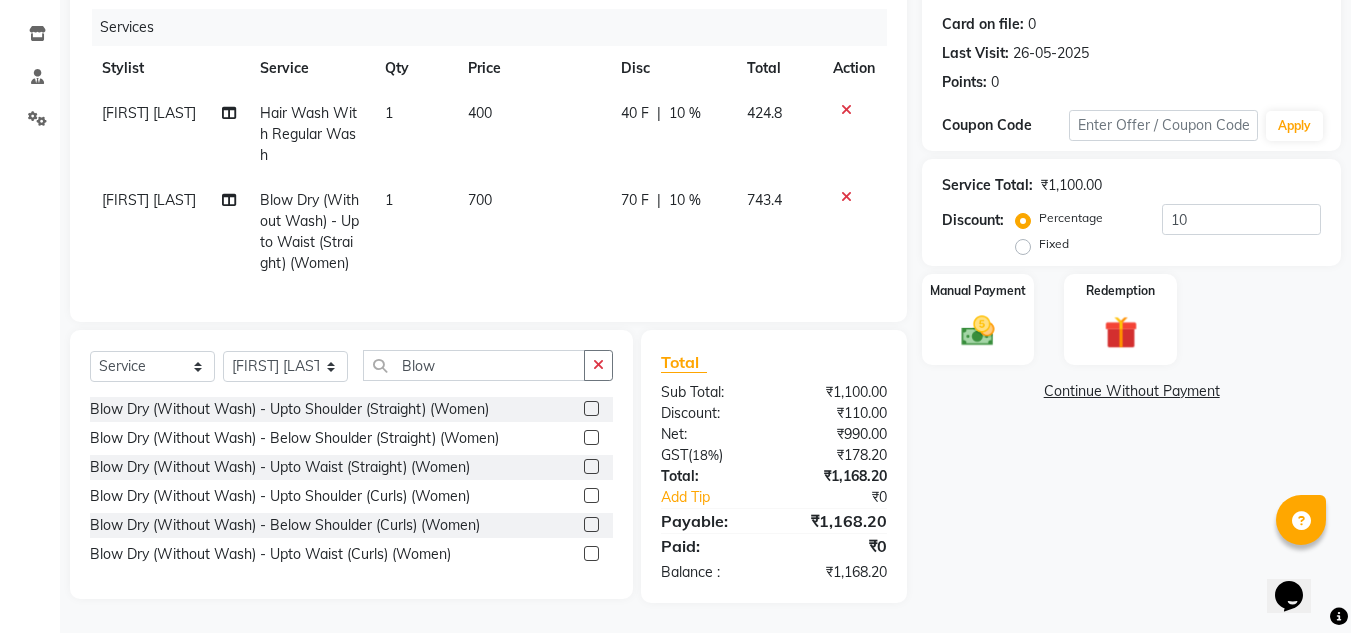 click on "Name: Ashvika Sethi Membership:  No Active Membership  Total Visits:  13 Card on file:  0 Last Visit:   26-05-2025 Points:   0  Coupon Code Apply Service Total:  ₹1,100.00  Discount:  Percentage   Fixed  10 Manual Payment Redemption  Continue Without Payment" 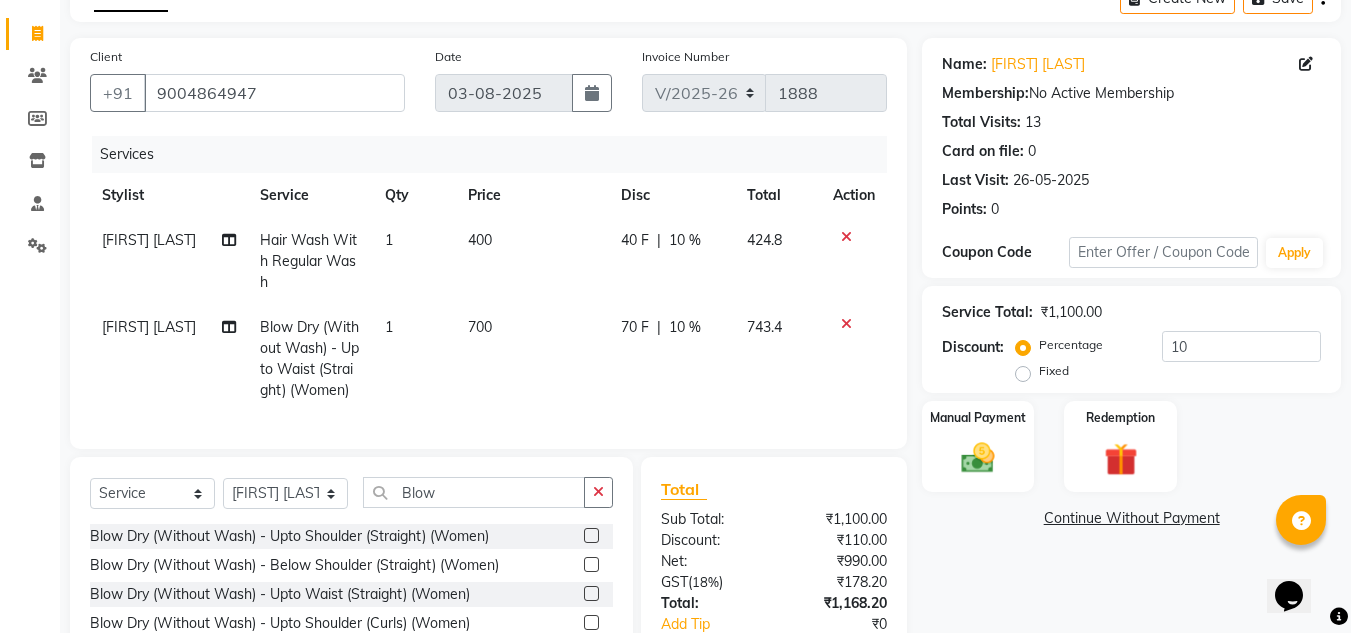 scroll, scrollTop: 254, scrollLeft: 0, axis: vertical 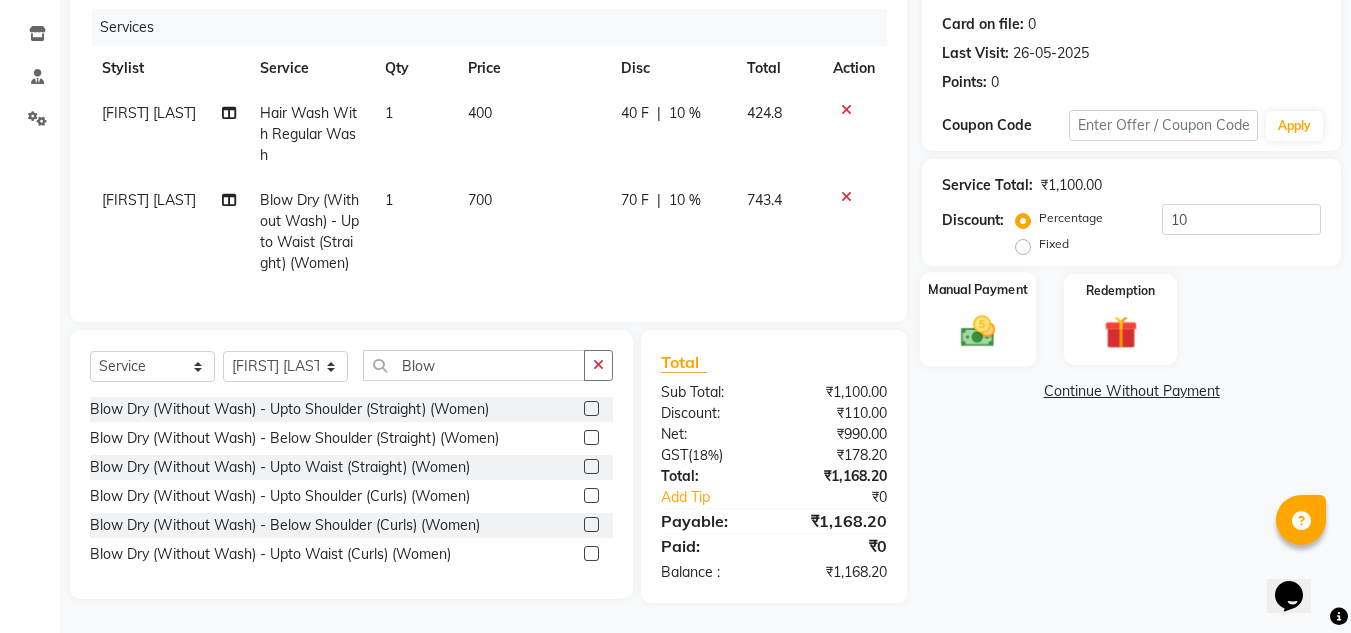 click 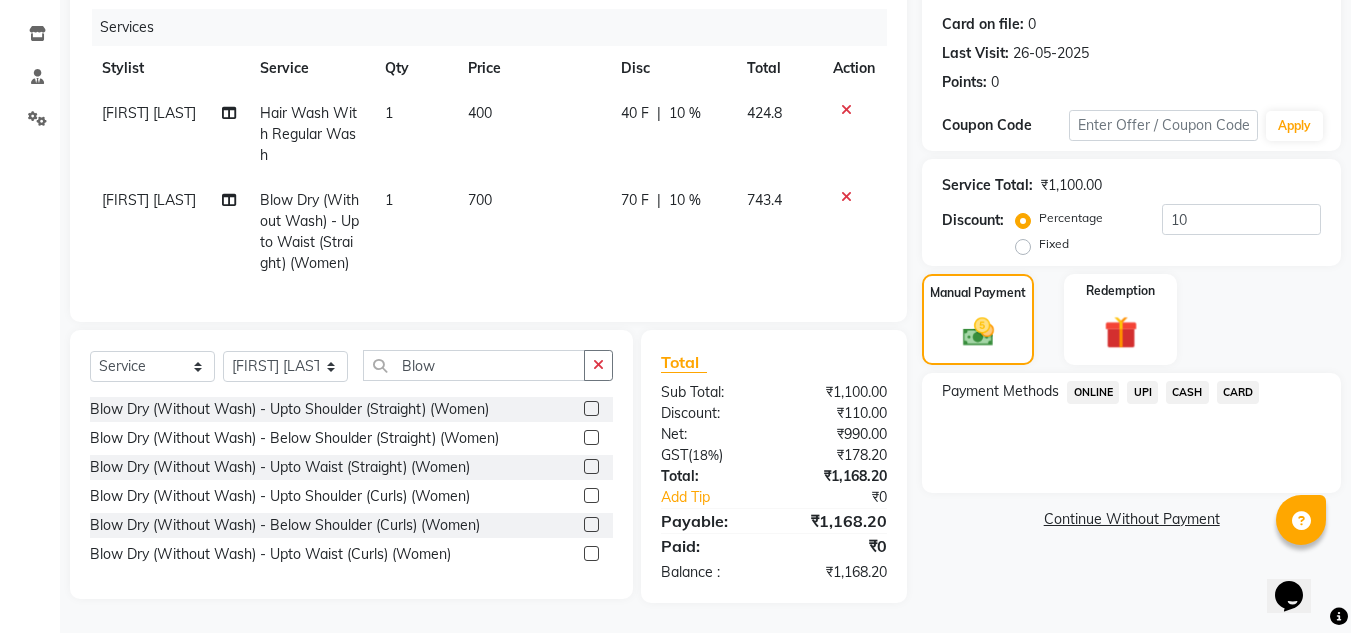 click on "UPI" 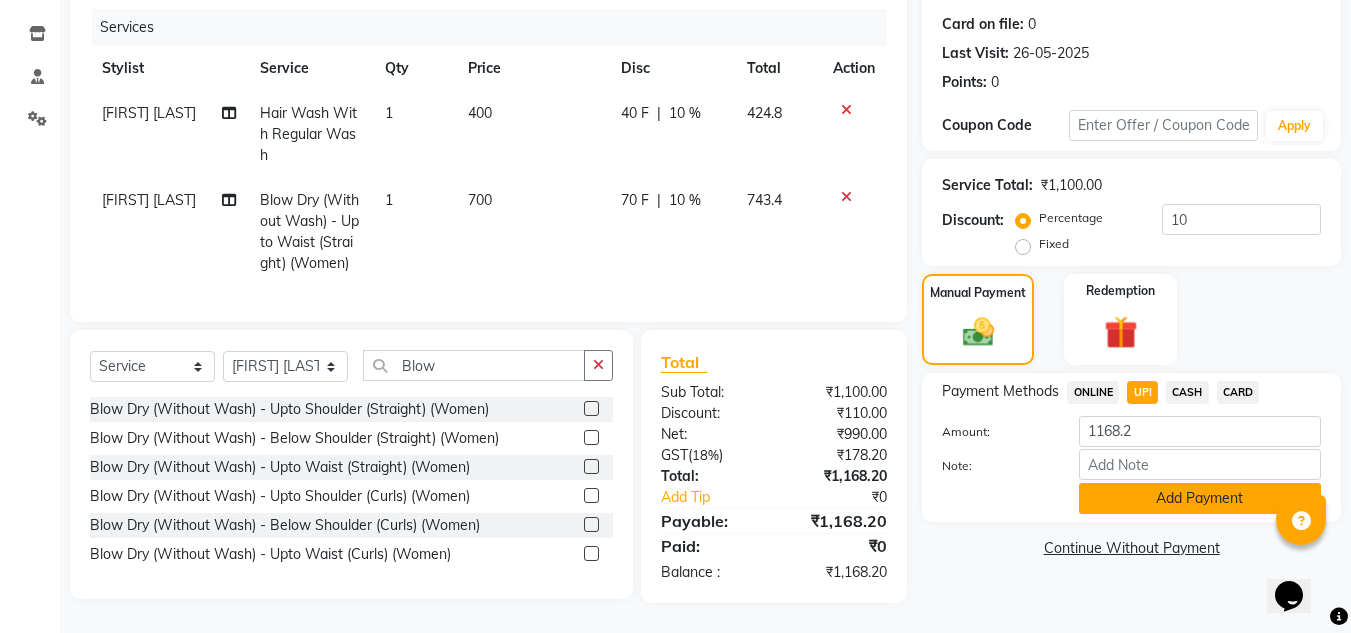 click on "Add Payment" 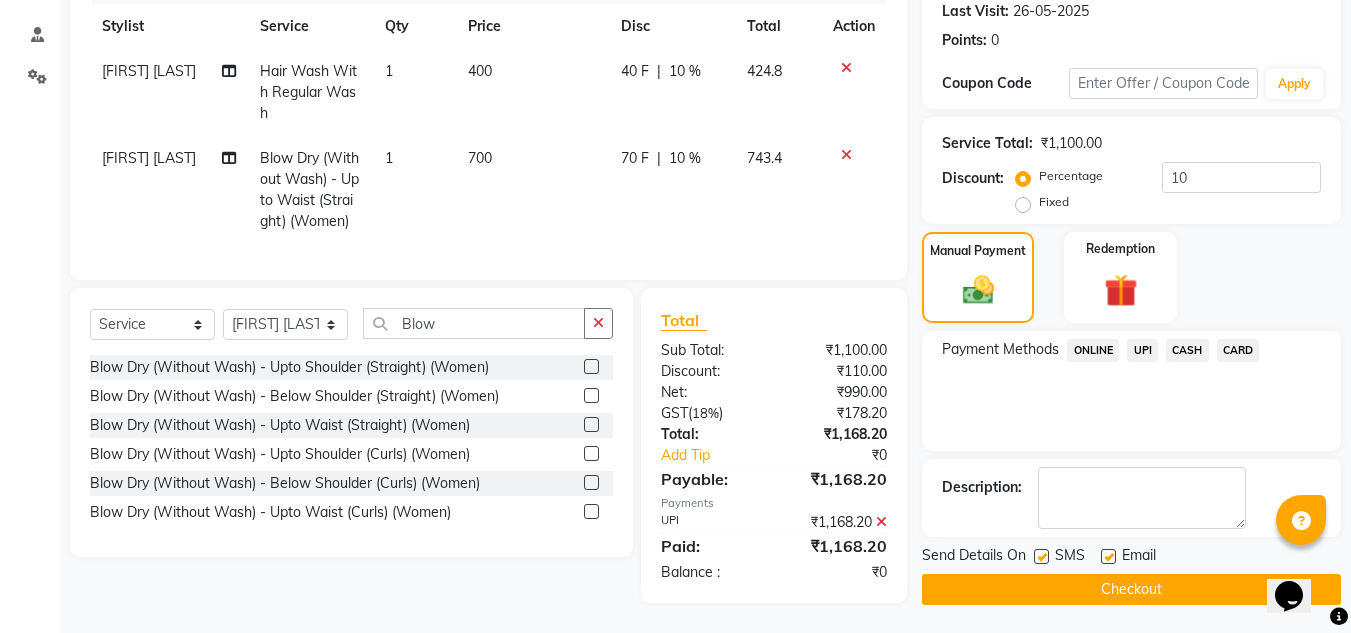 scroll, scrollTop: 296, scrollLeft: 0, axis: vertical 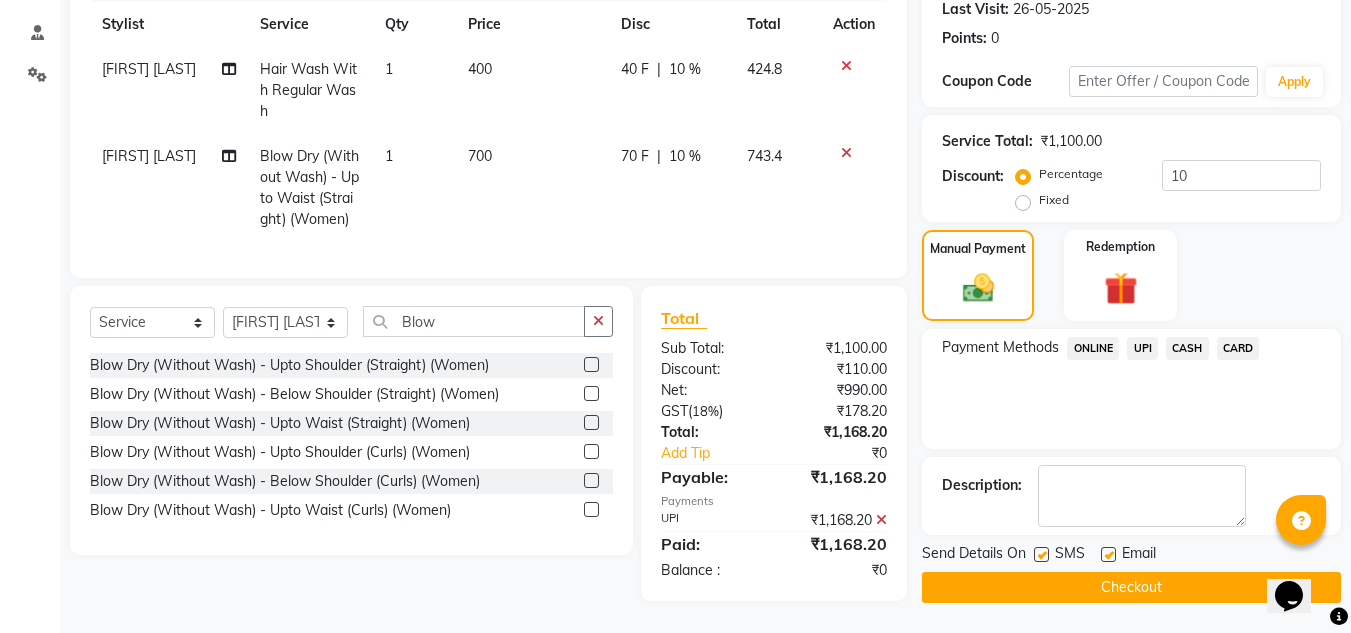 click 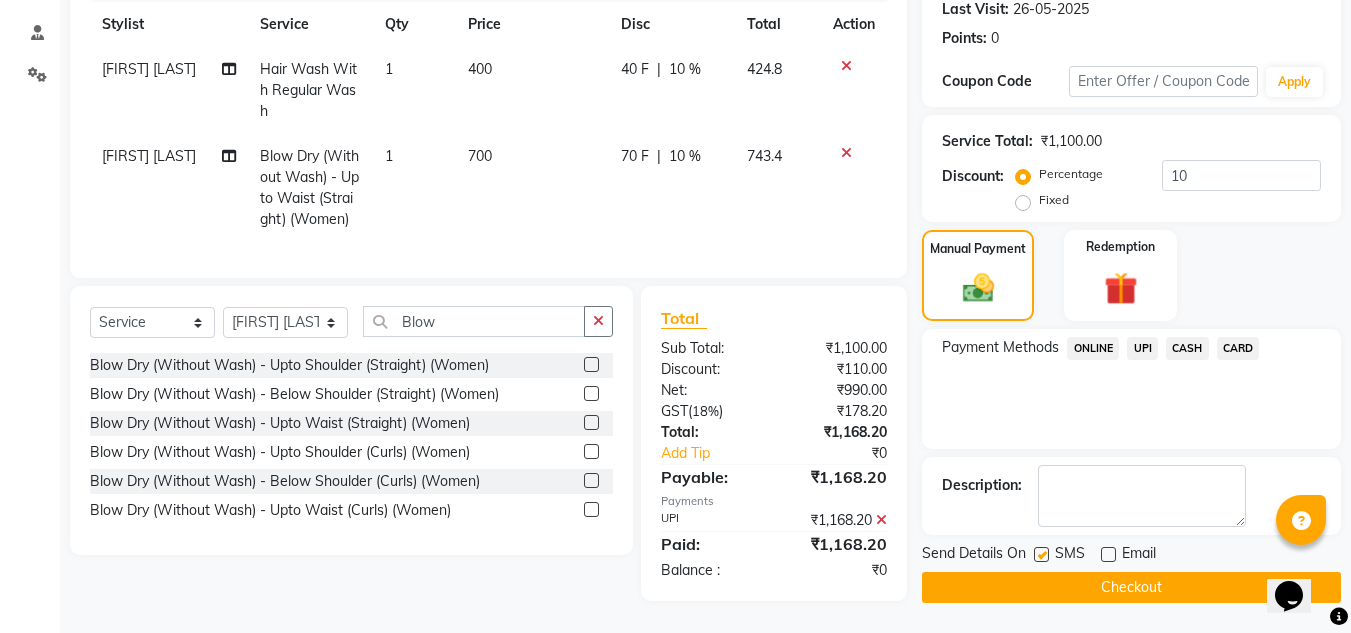 click on "Checkout" 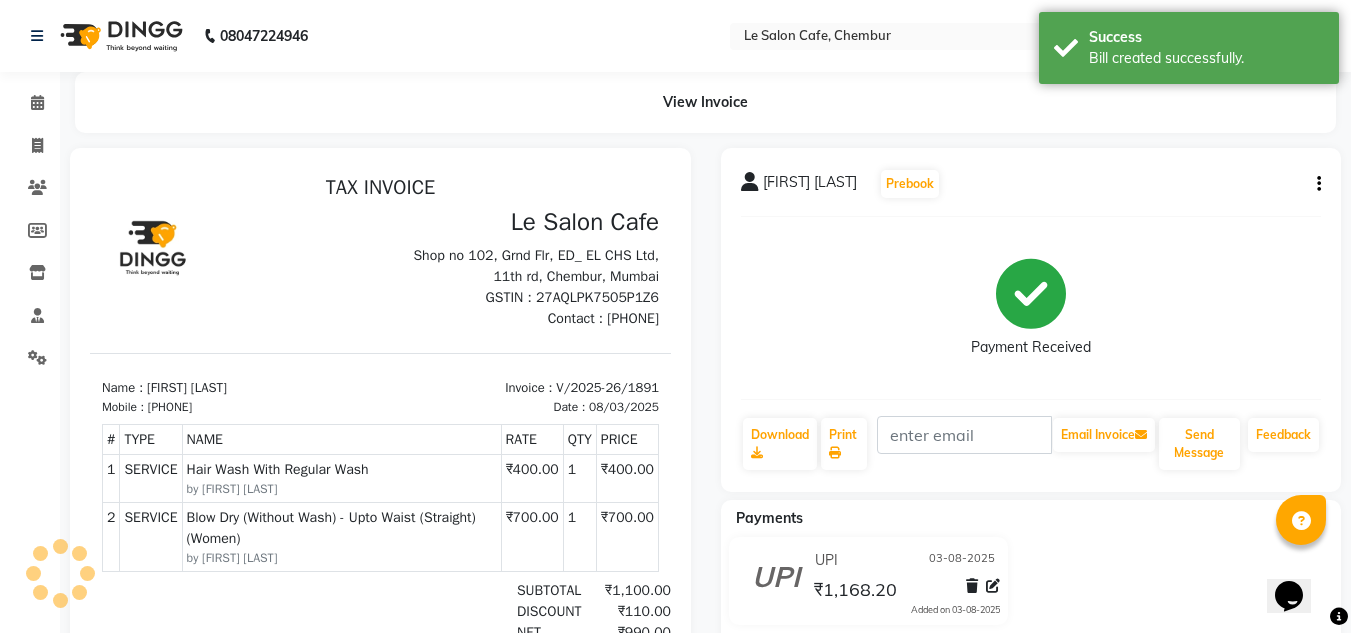 scroll, scrollTop: 0, scrollLeft: 0, axis: both 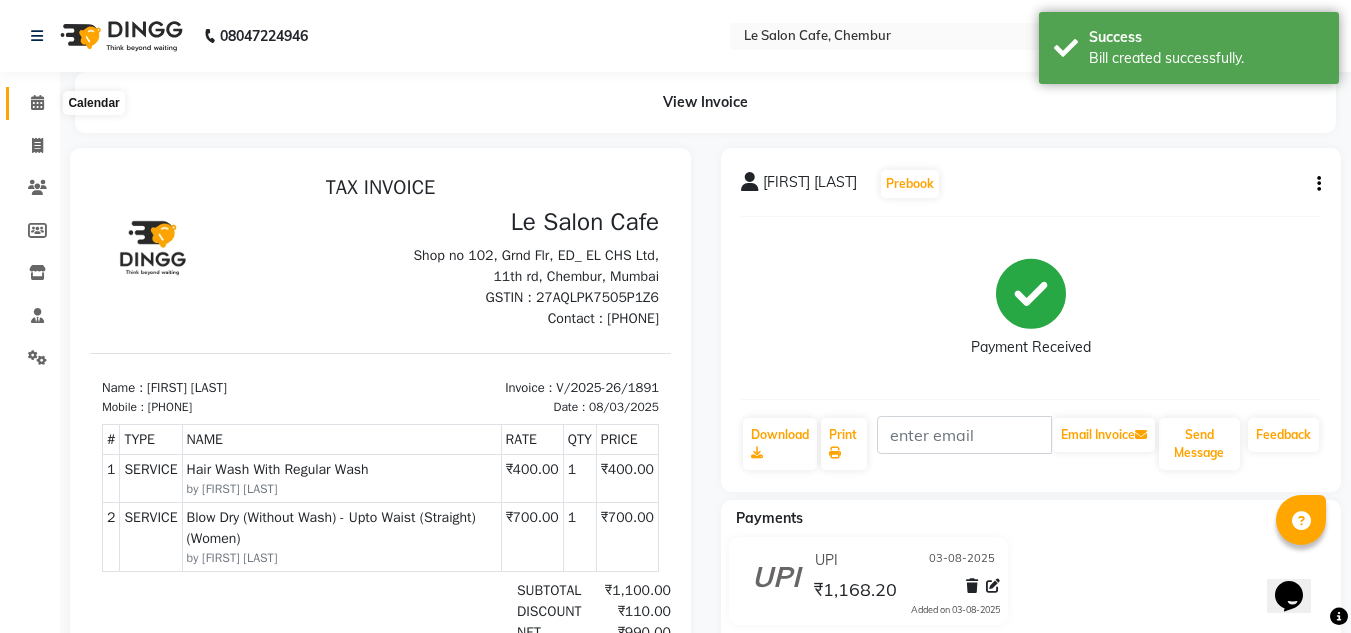click 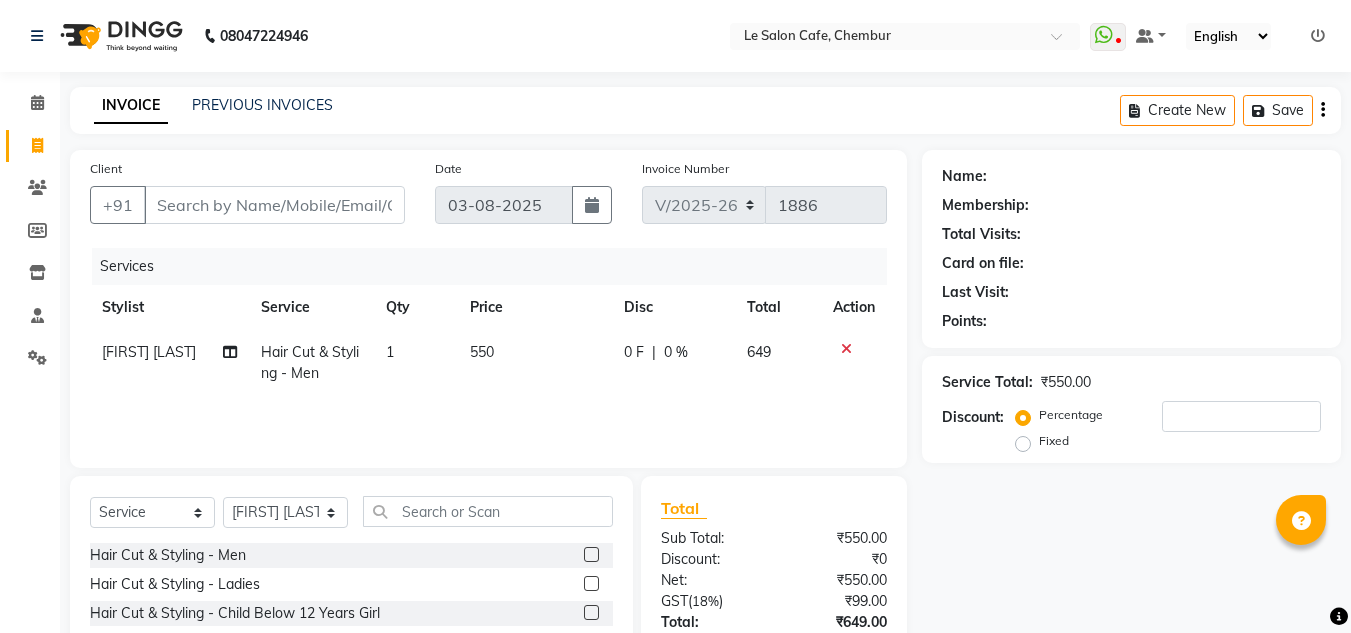 select on "594" 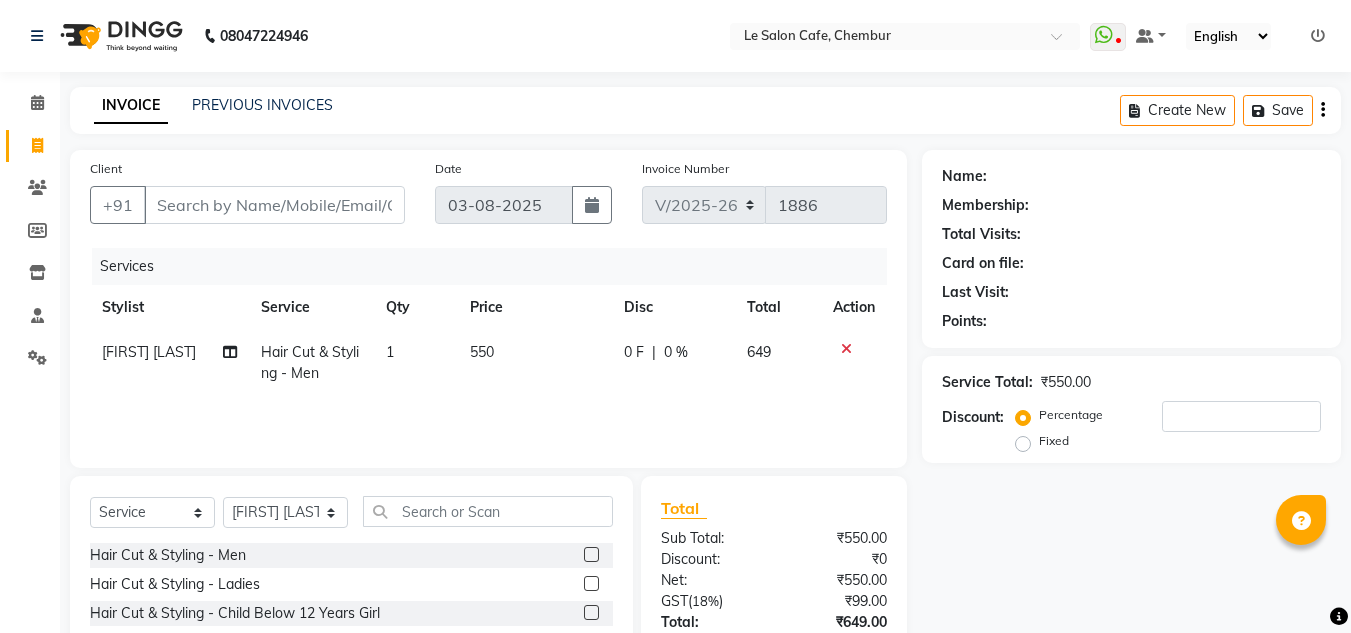scroll, scrollTop: 0, scrollLeft: 0, axis: both 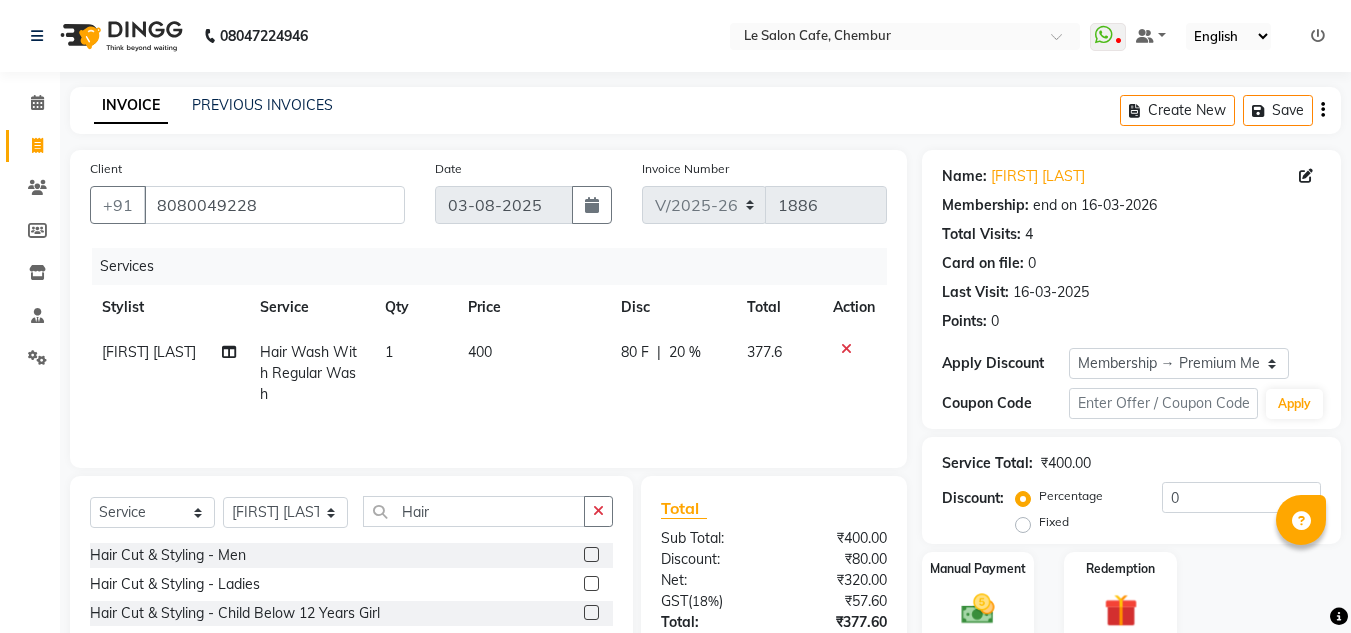 select on "594" 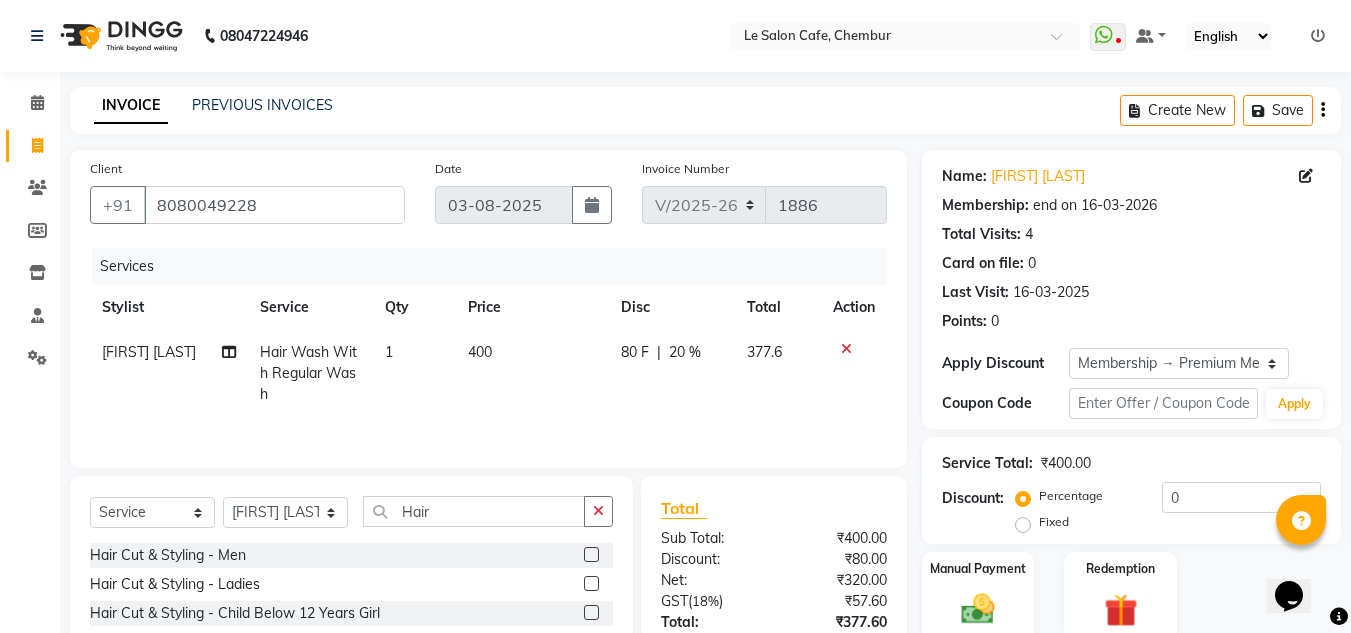 scroll, scrollTop: 0, scrollLeft: 0, axis: both 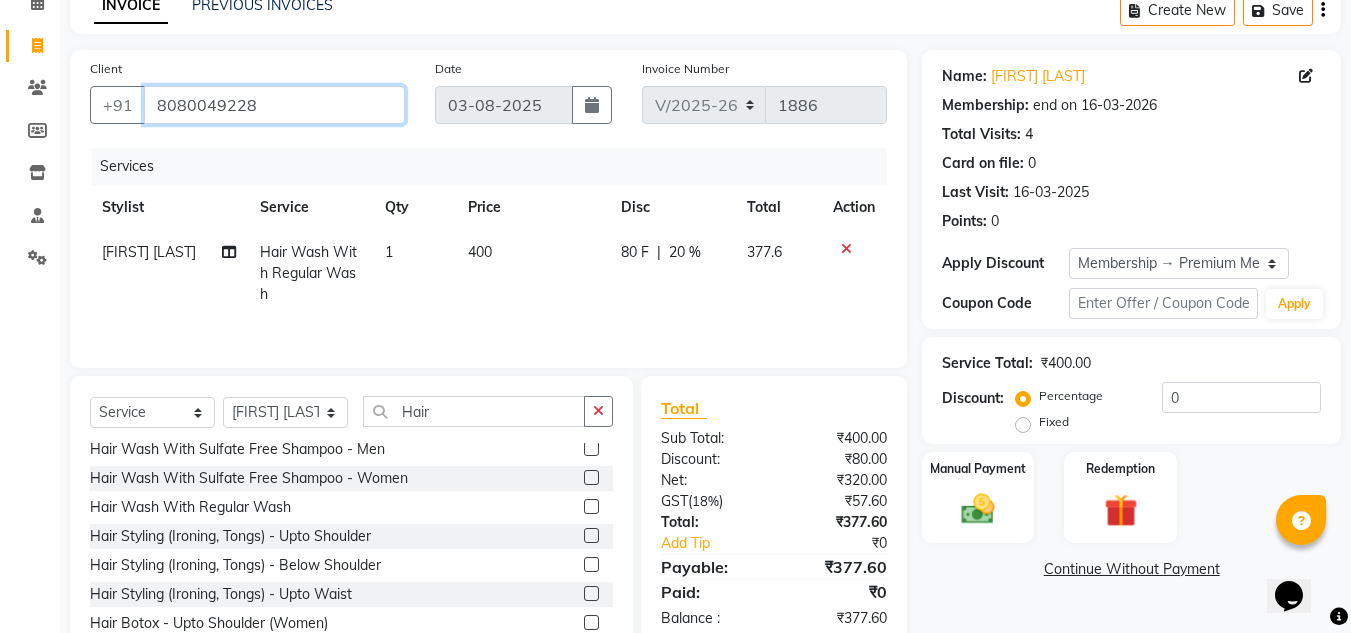 click on "8080049228" at bounding box center (274, 105) 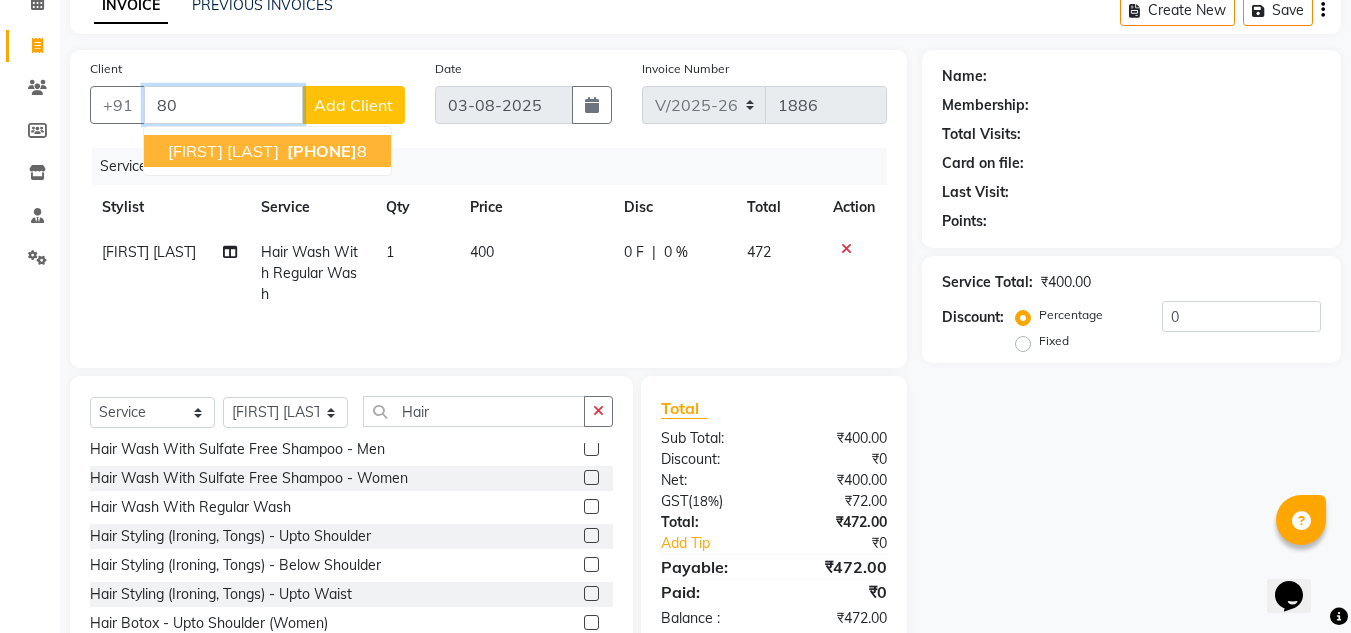 type on "8" 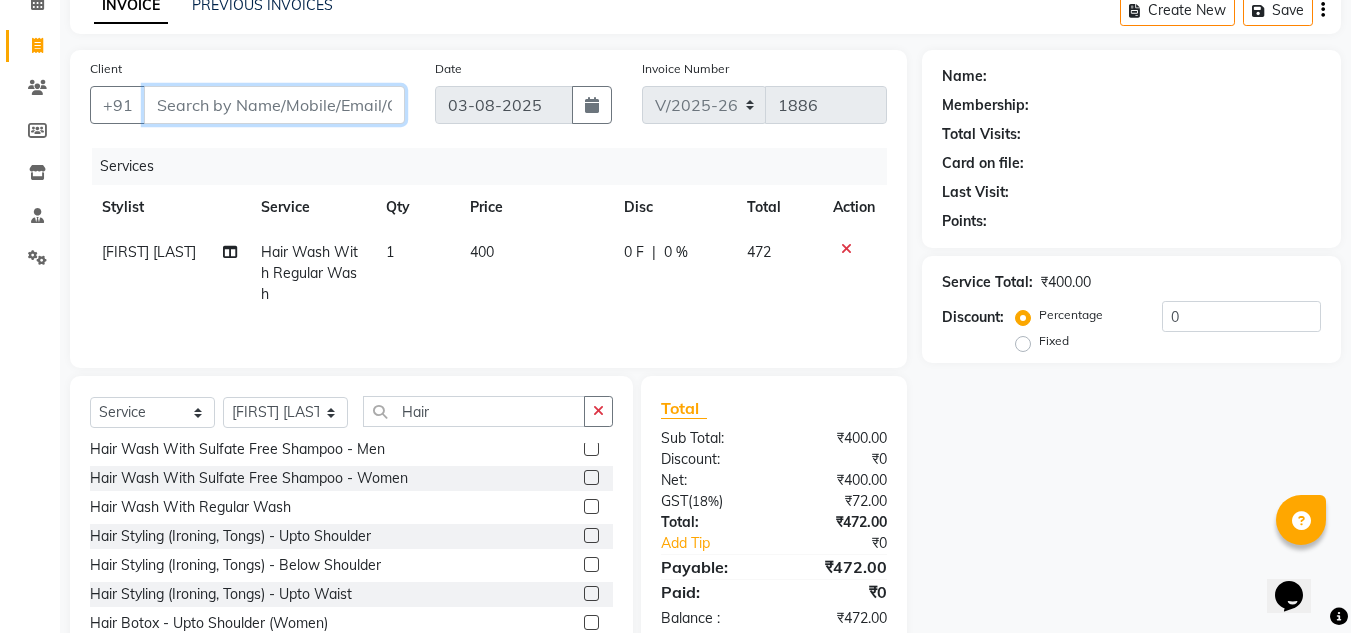 click on "Client" at bounding box center (274, 105) 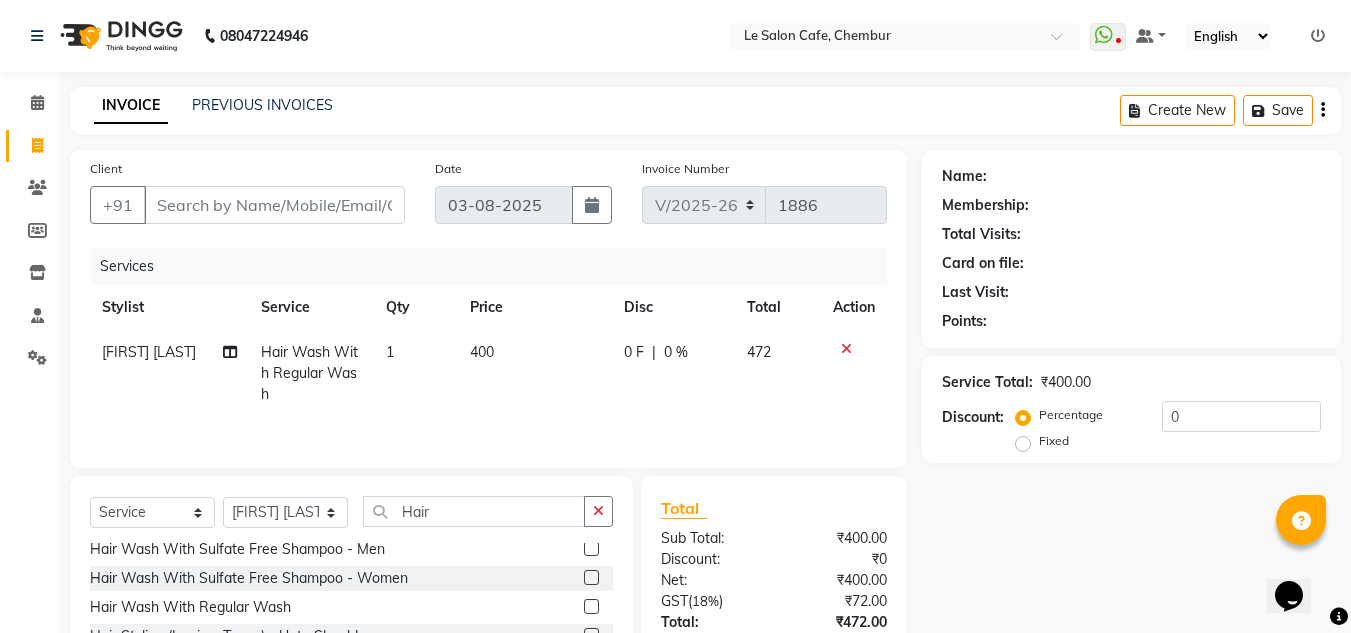 click 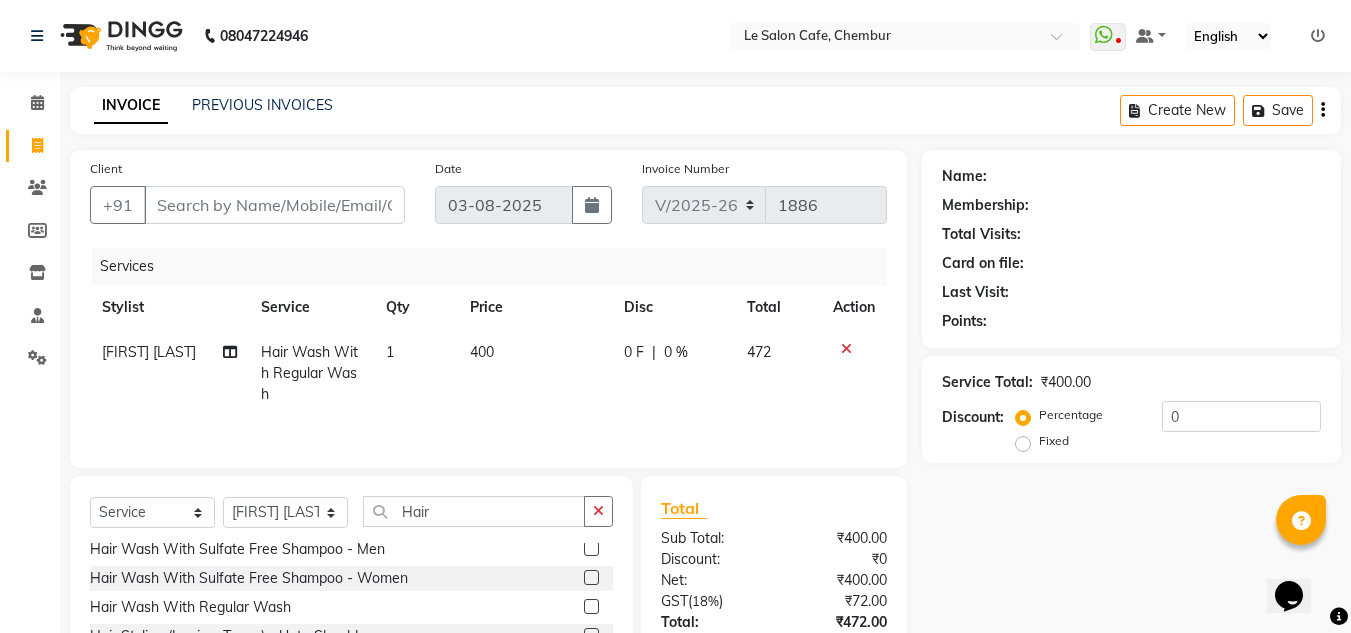 click 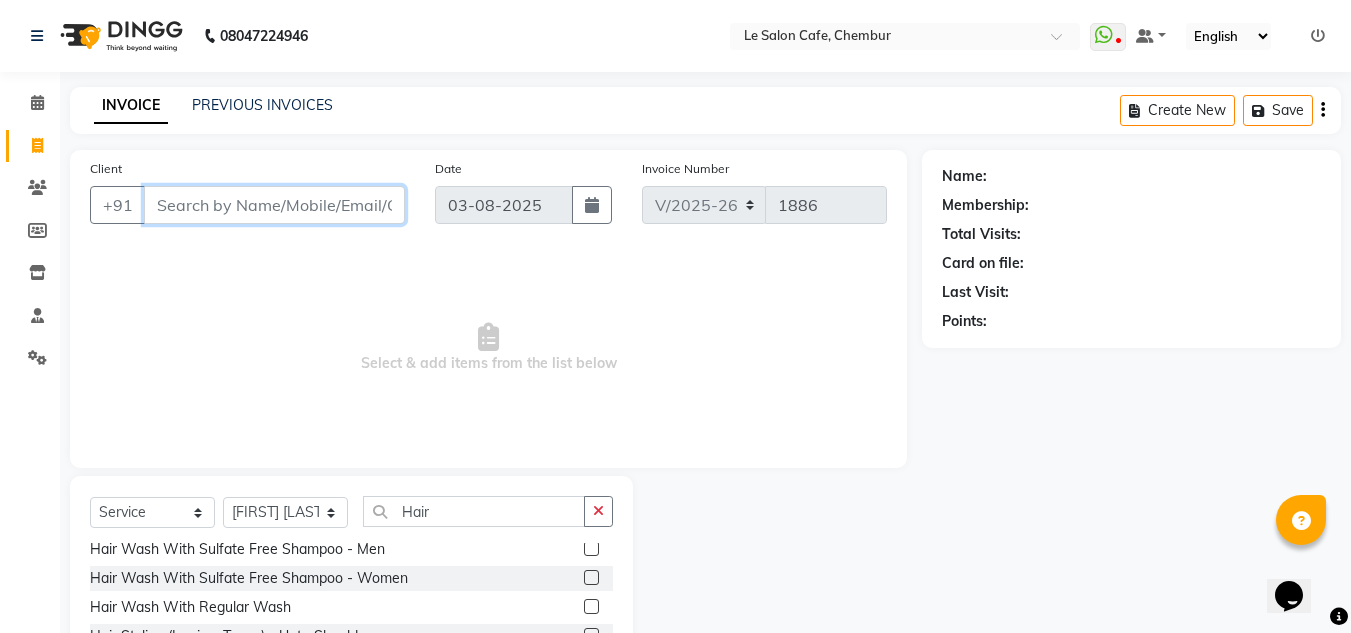 click on "Client" at bounding box center [274, 205] 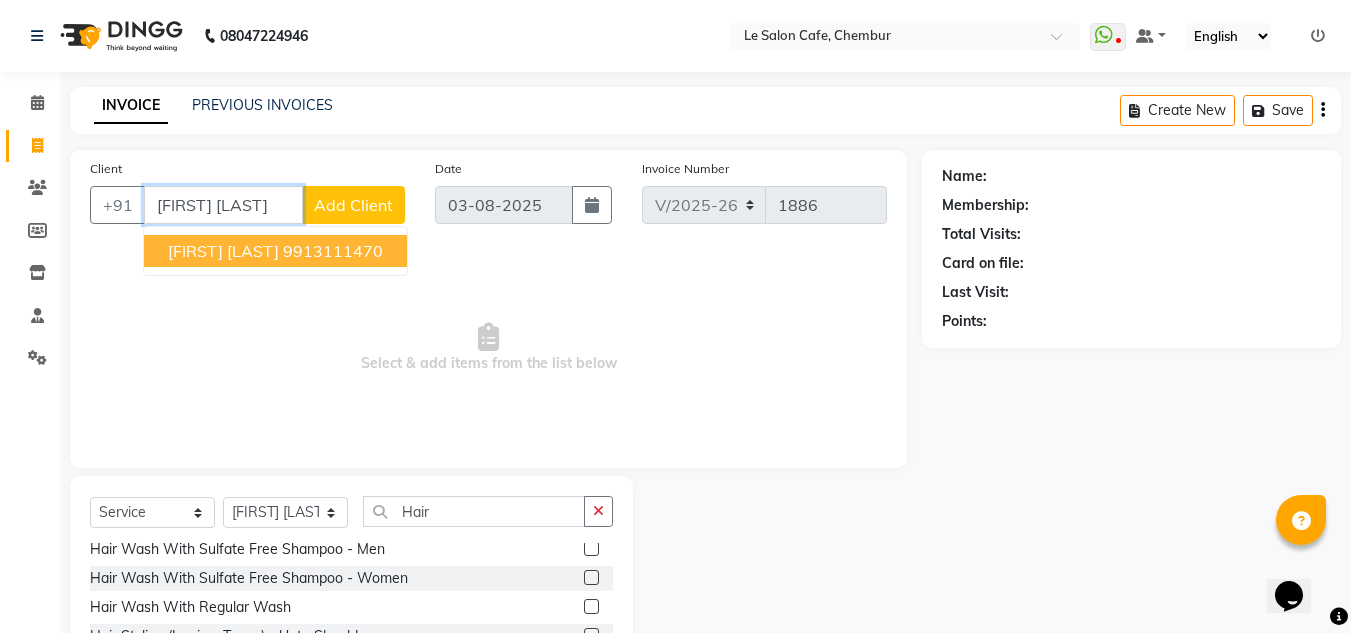 click on "[FIRST] [LAST] [PHONE]" at bounding box center (275, 251) 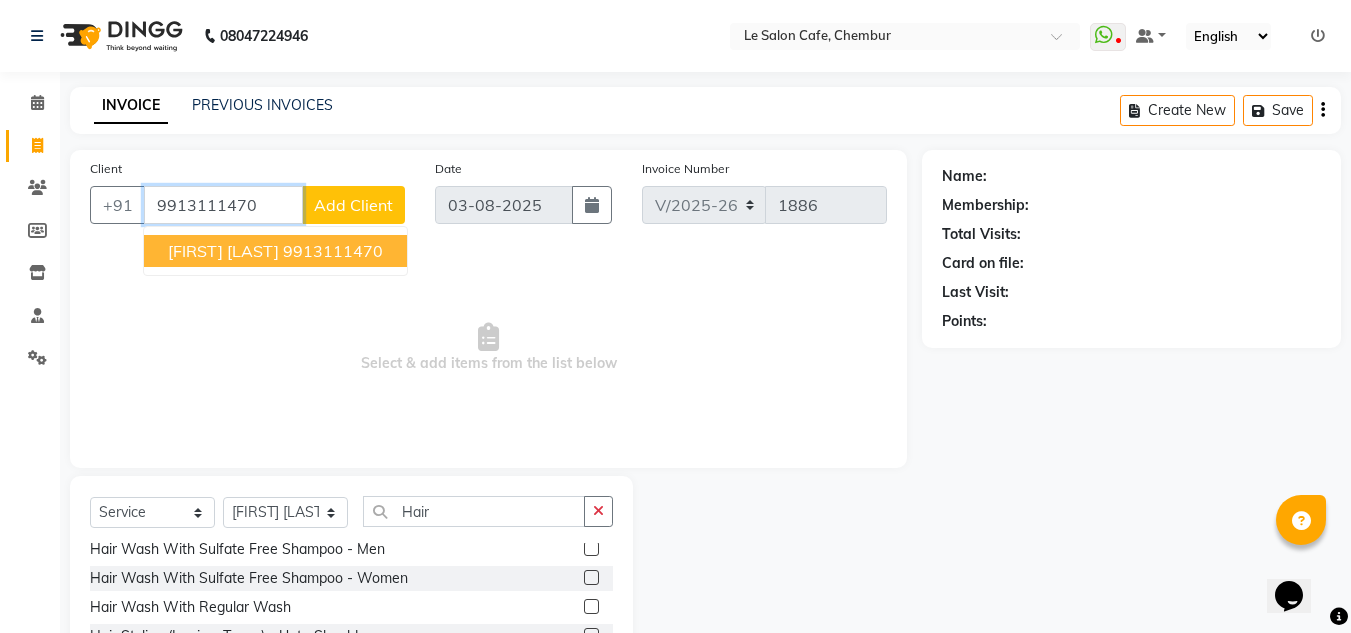 type on "9913111470" 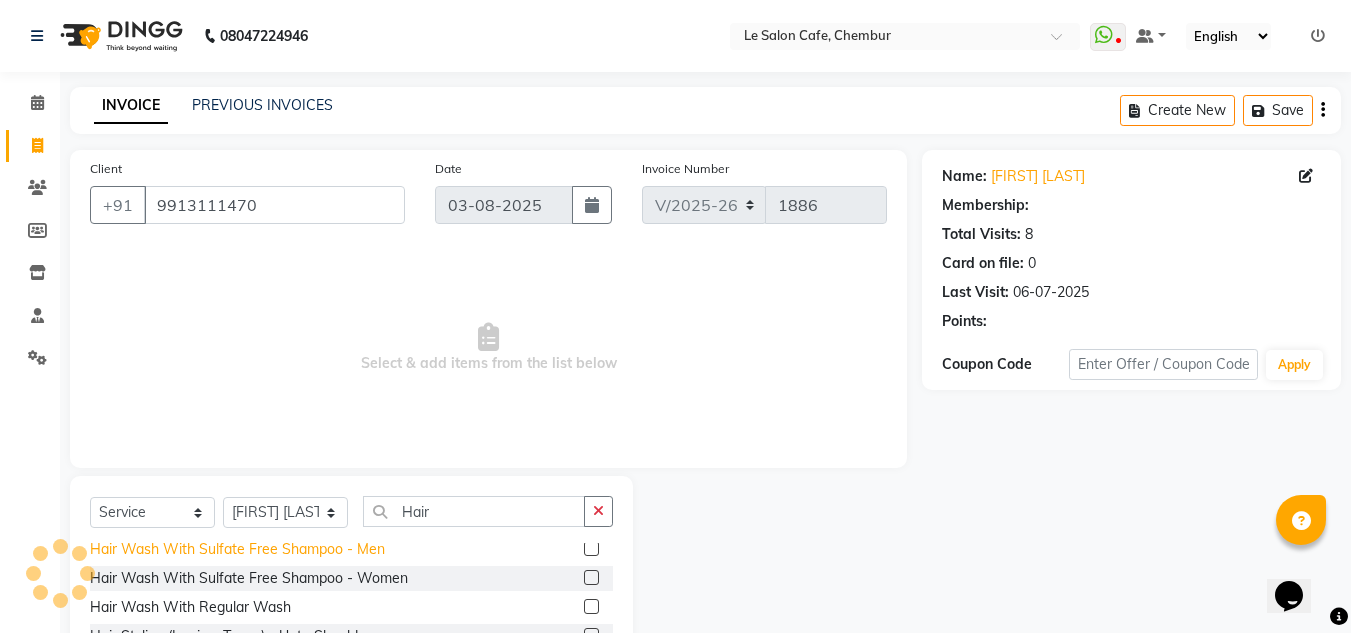 select on "1: Object" 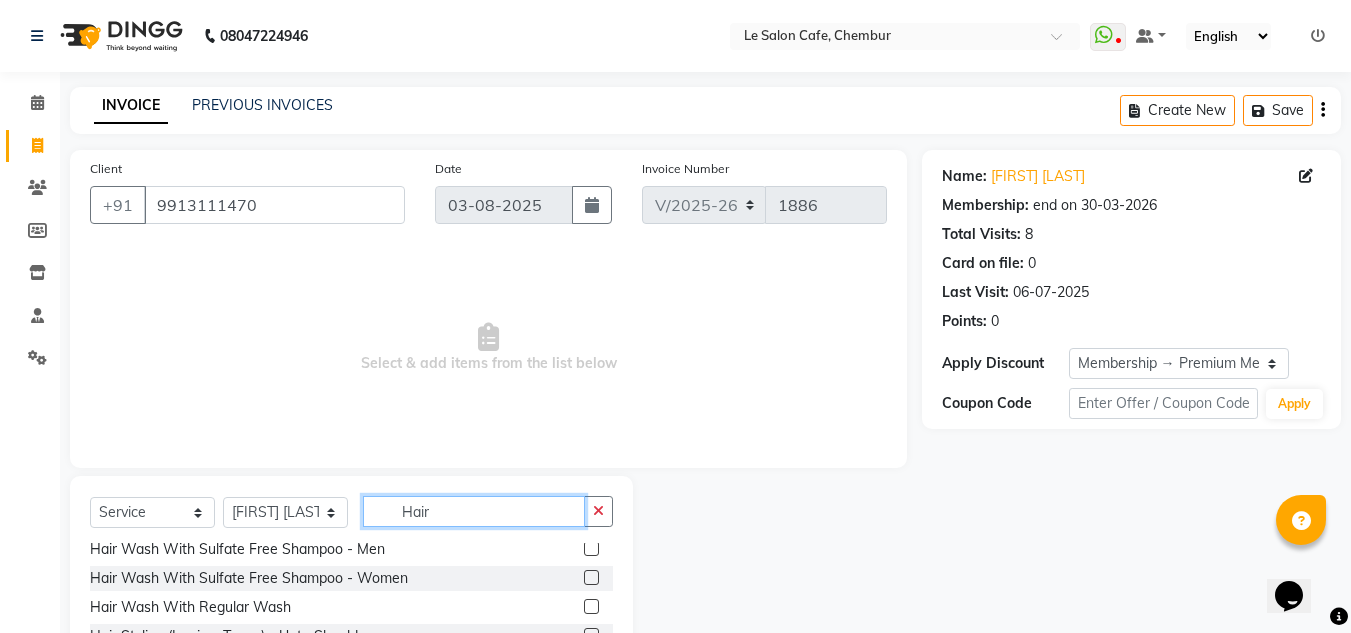 click on "Hair" 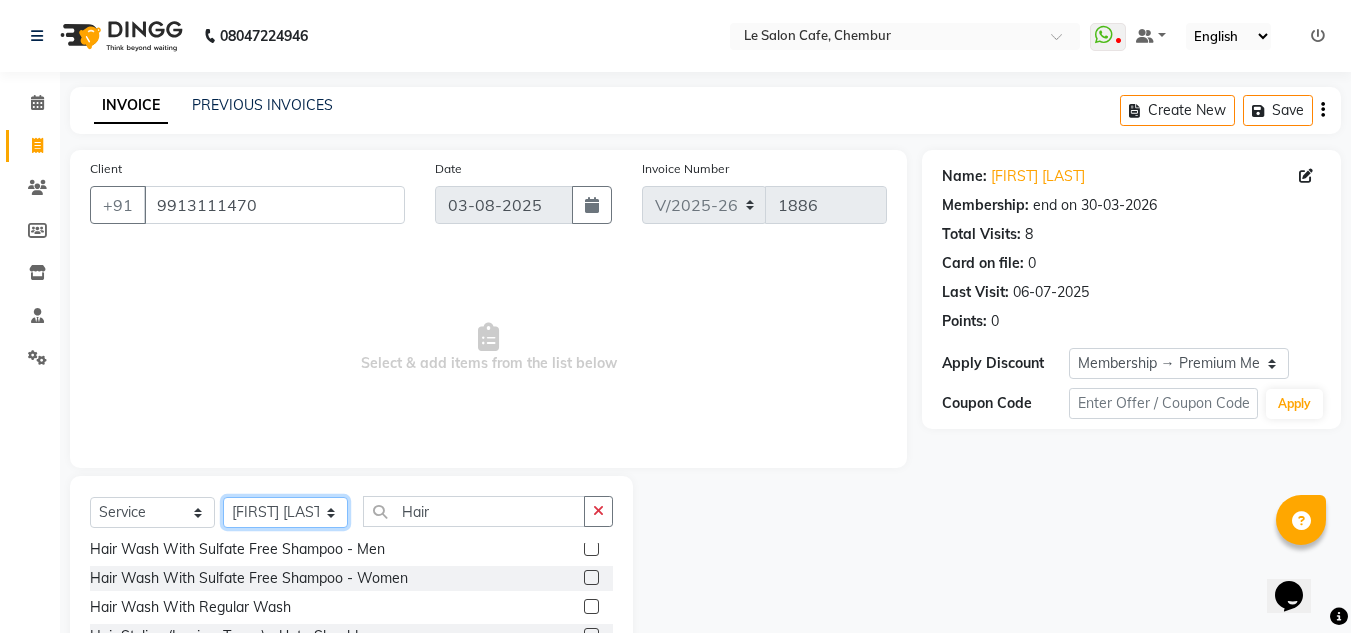 click on "Select Stylist Amandeep Kaur Kalsi Aniket Kadam  Faim Alvi  Front Desk  Muskan Khan  Pooja Kolge Reena Shaukat Ali  Salman Ansari  Shailendra Chauhan  Shekhar Sangle Soniyaa Varma Suchita Mistry" 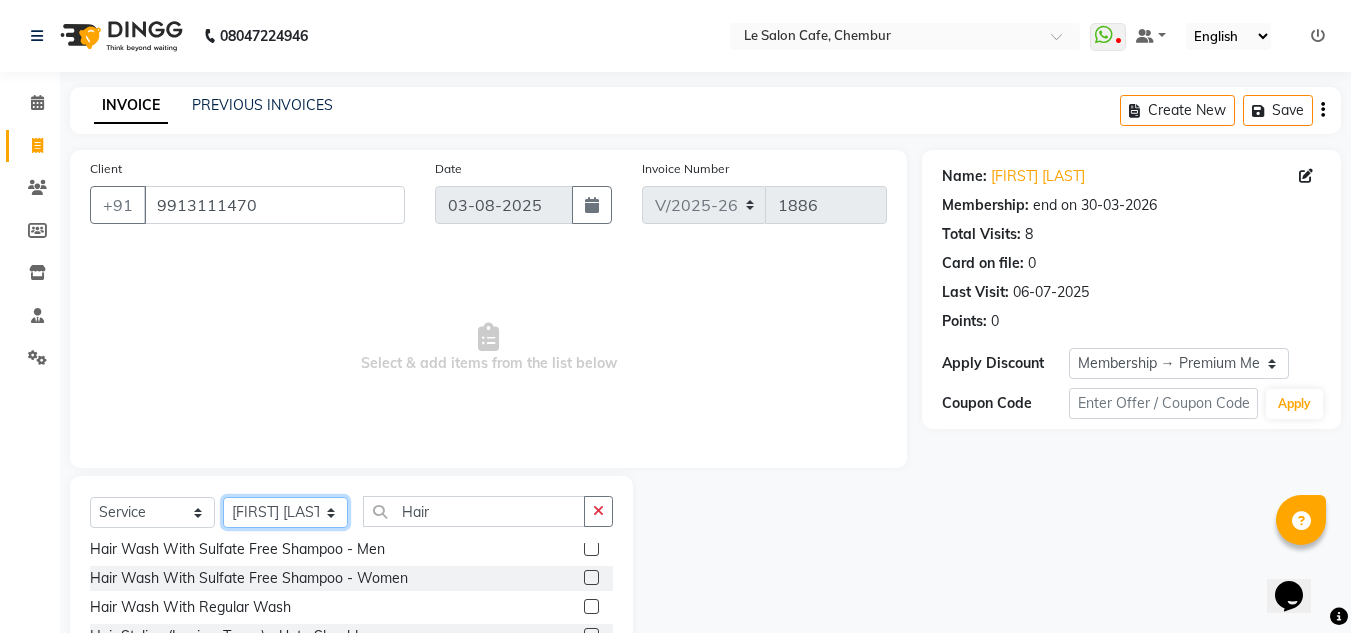 select on "67615" 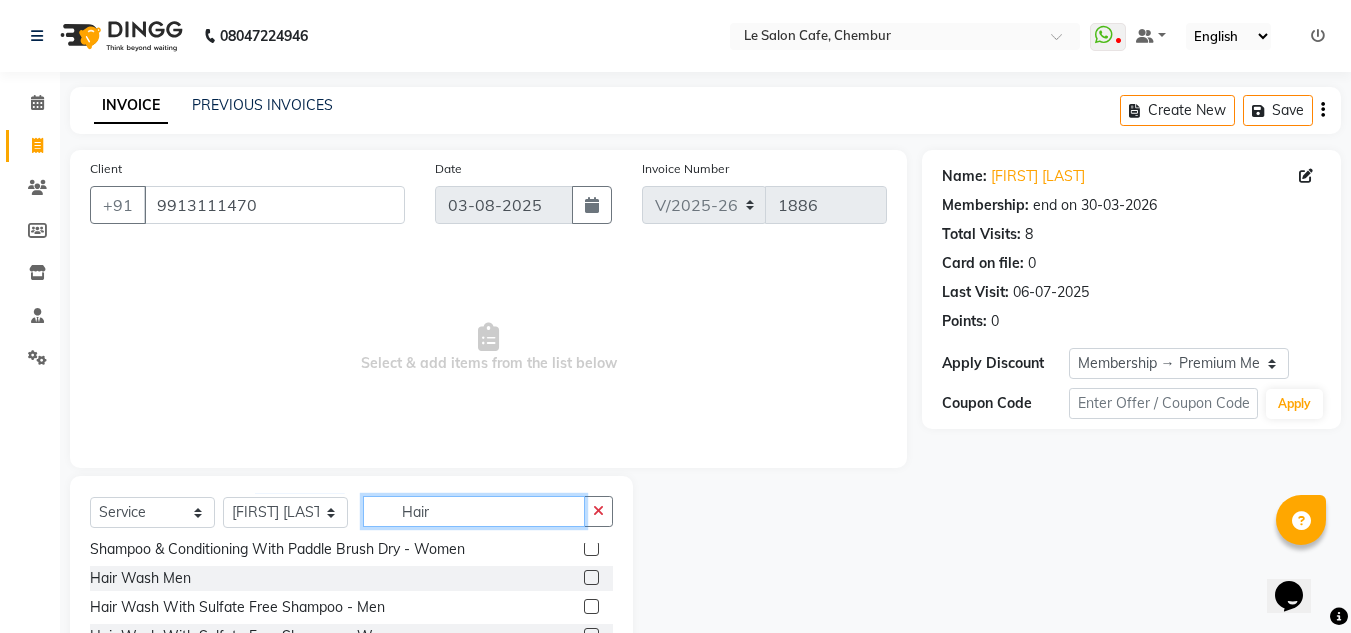 click on "Hair" 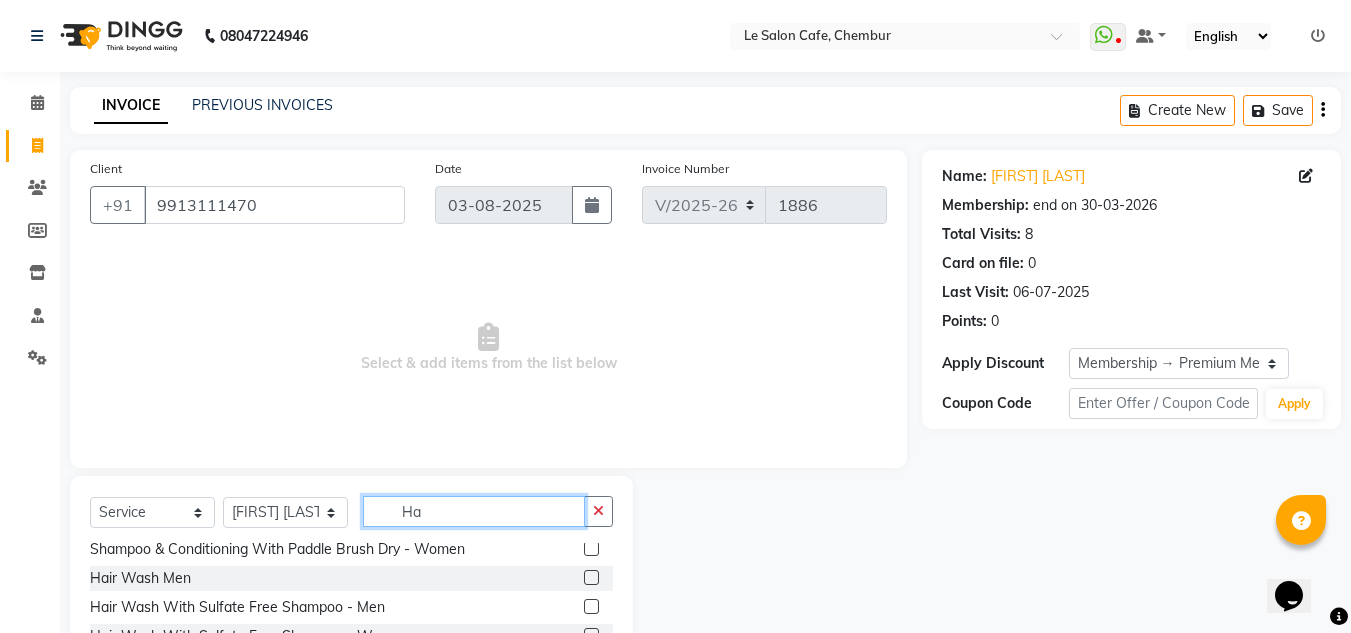 type on "H" 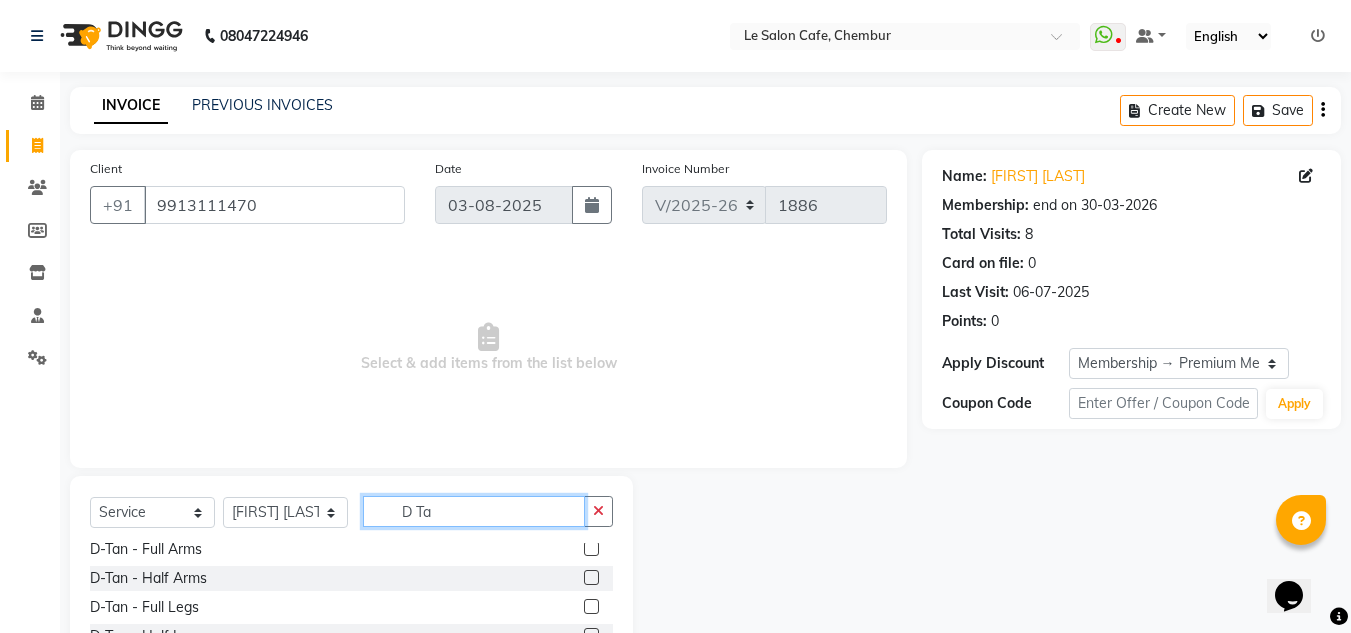 scroll, scrollTop: 0, scrollLeft: 0, axis: both 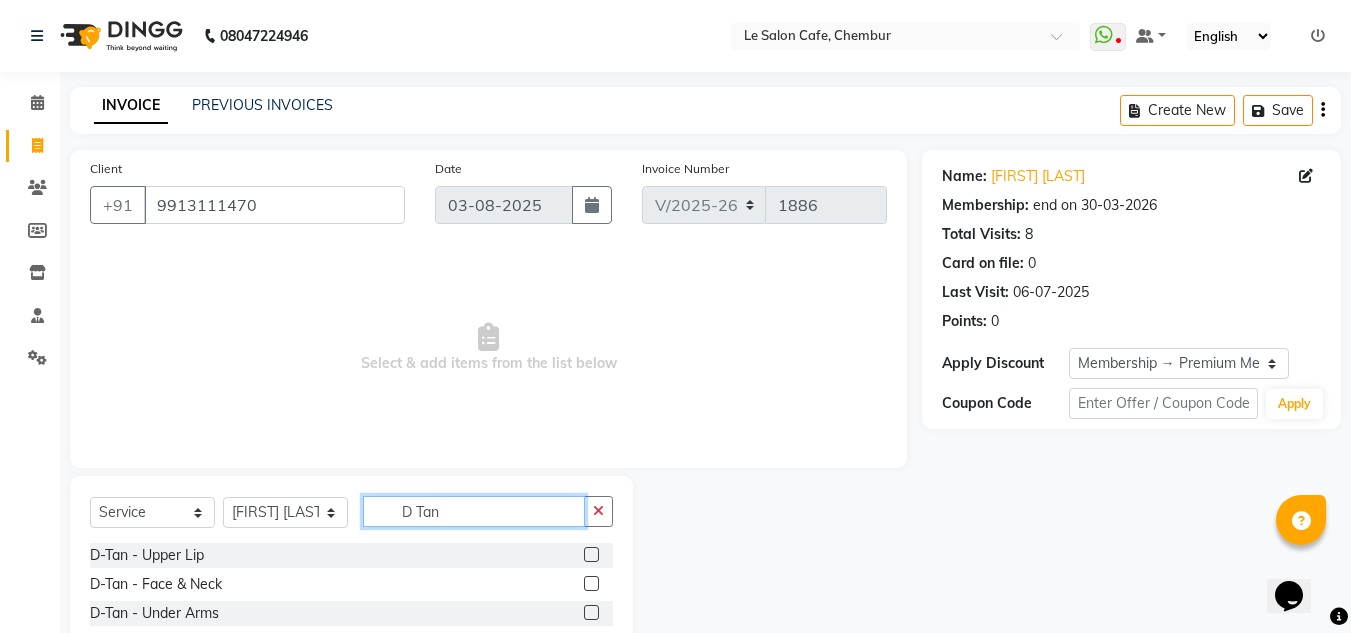 type on "D Tan" 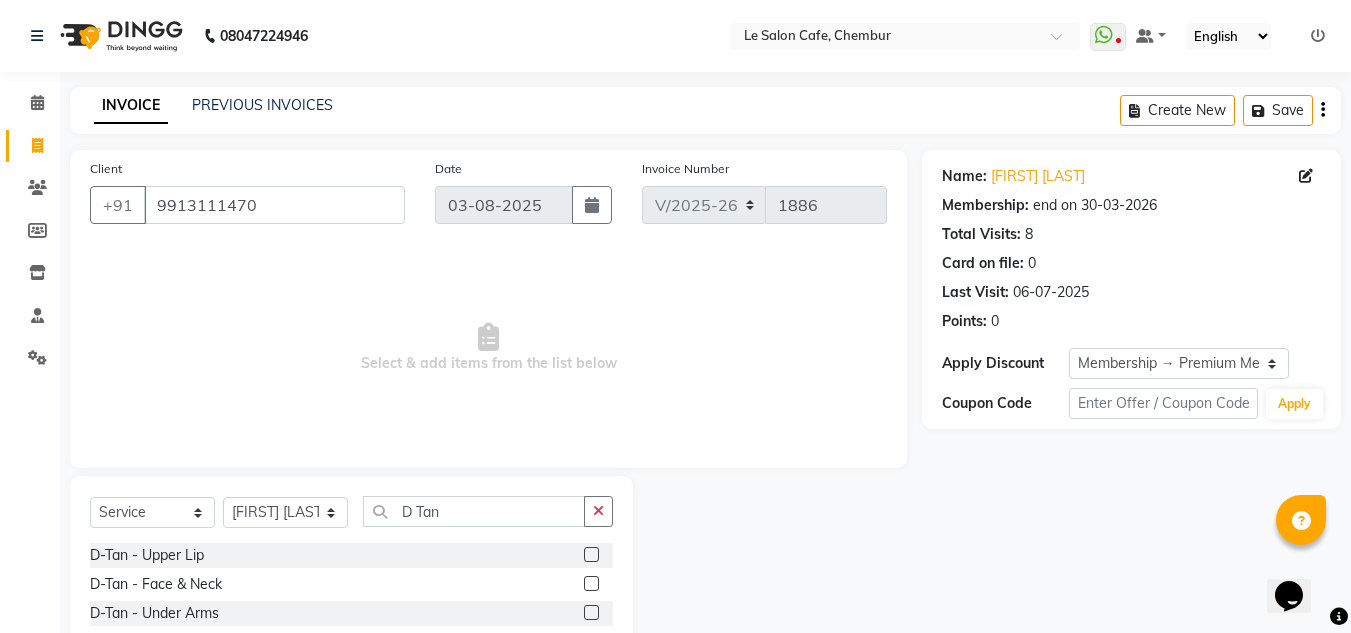 click 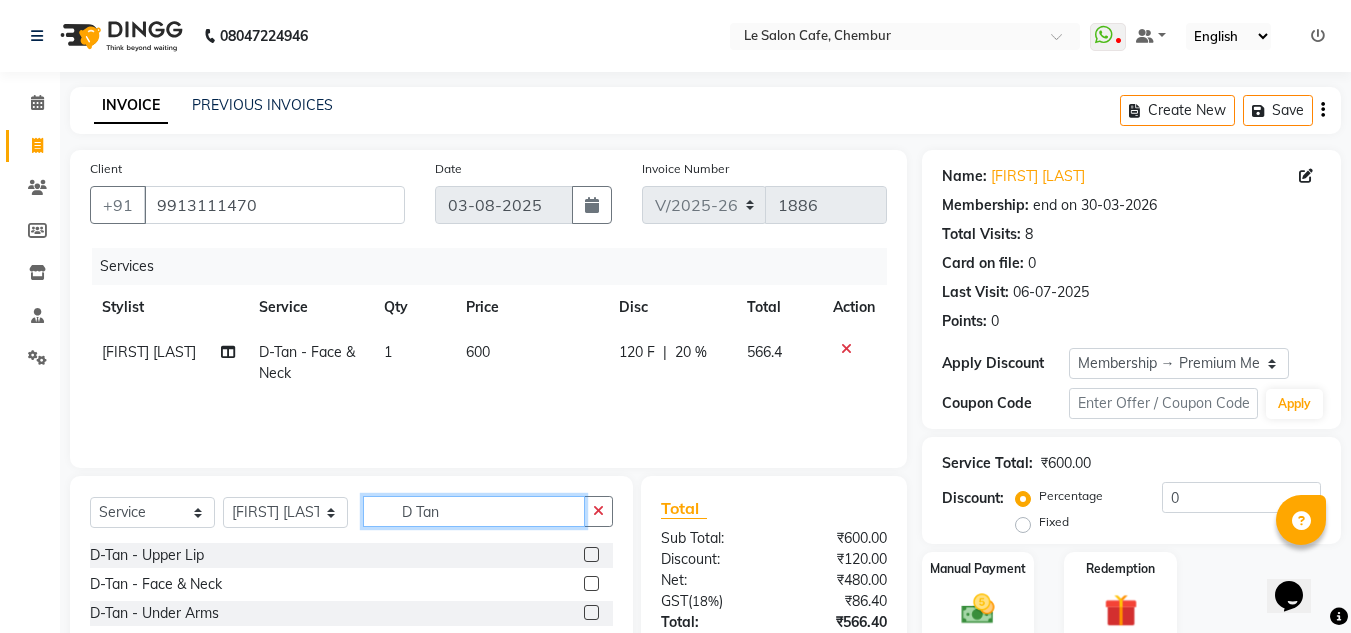 checkbox on "false" 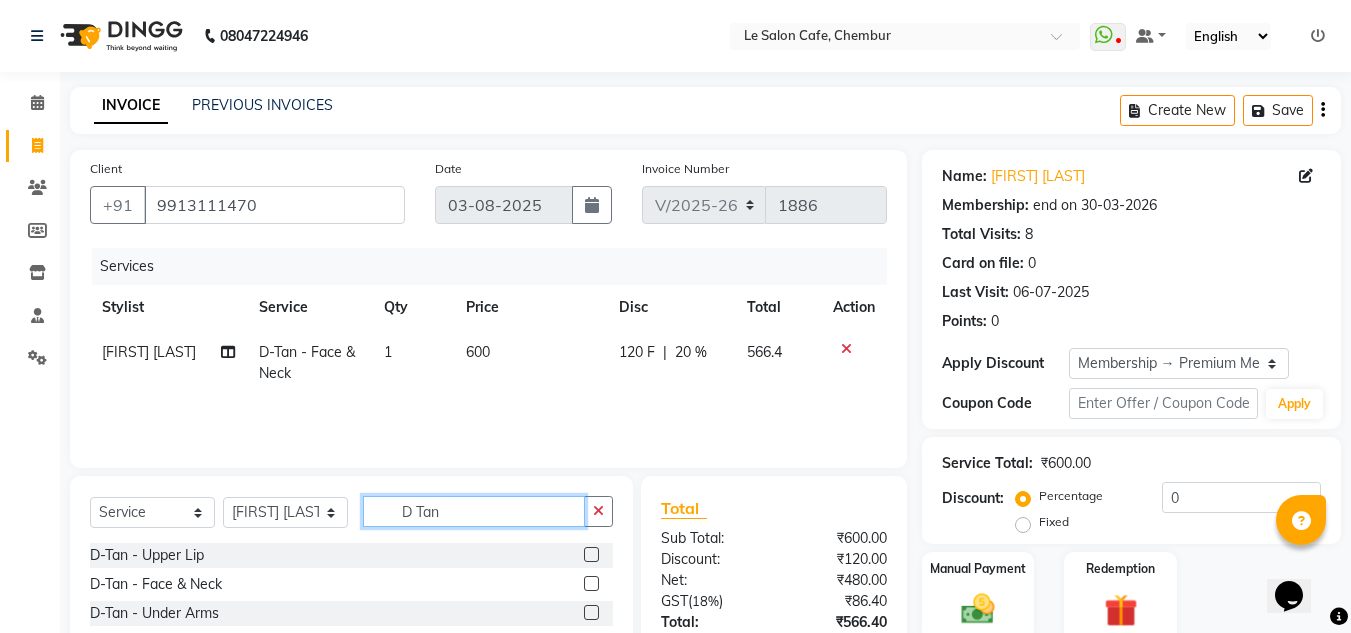 click on "D Tan" 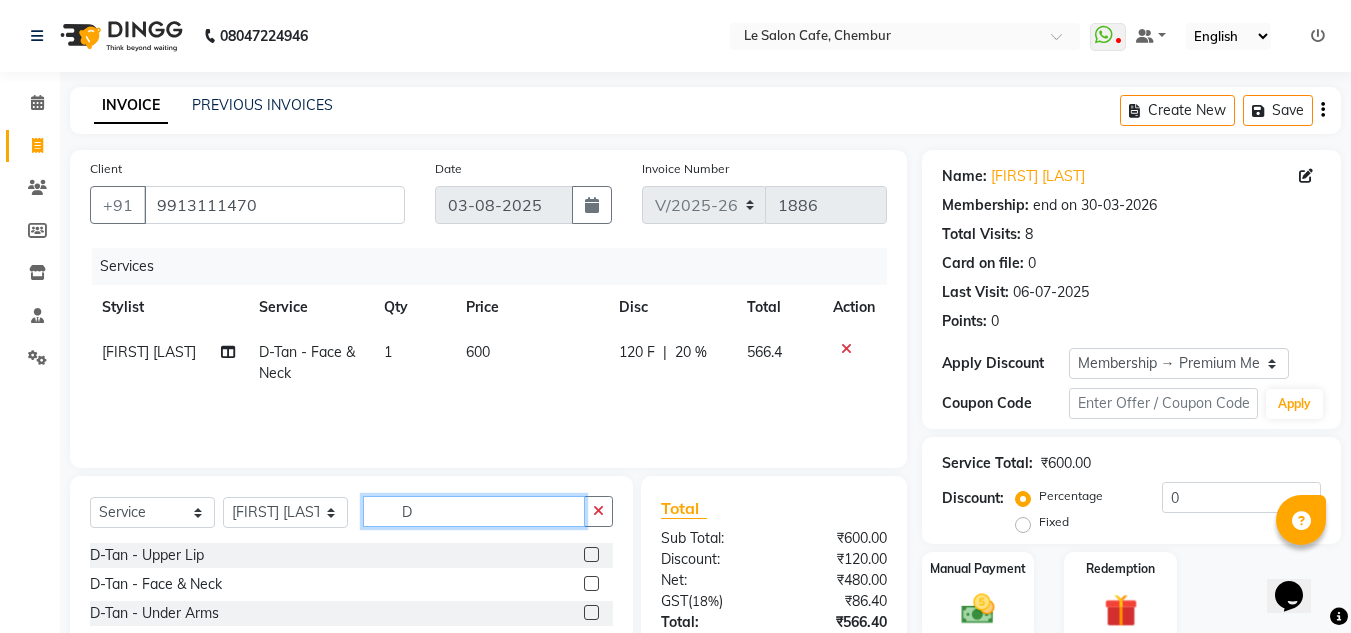 type on "D" 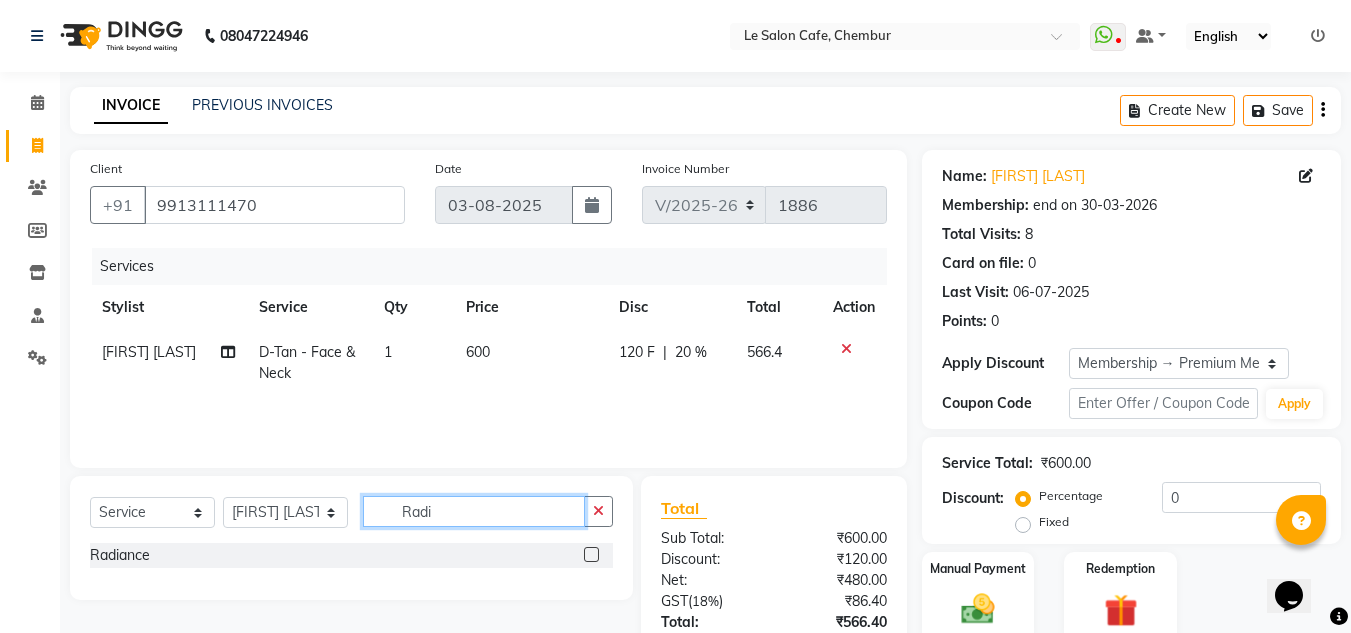 type on "Radi" 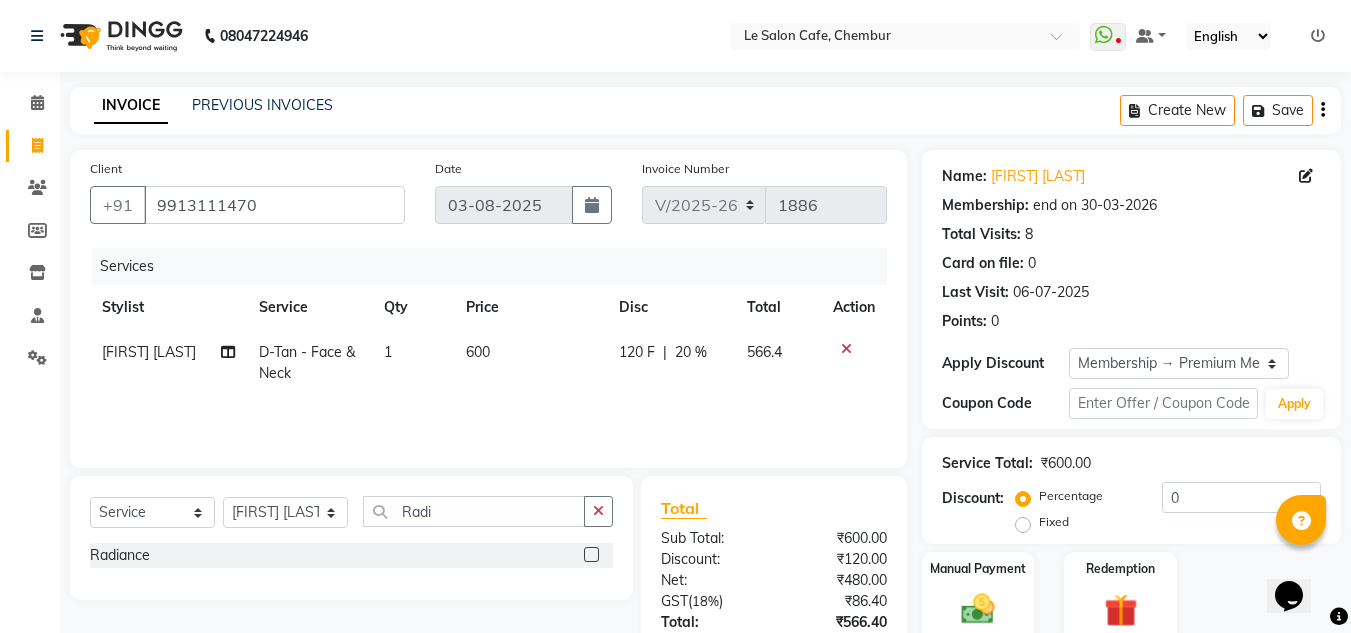 click 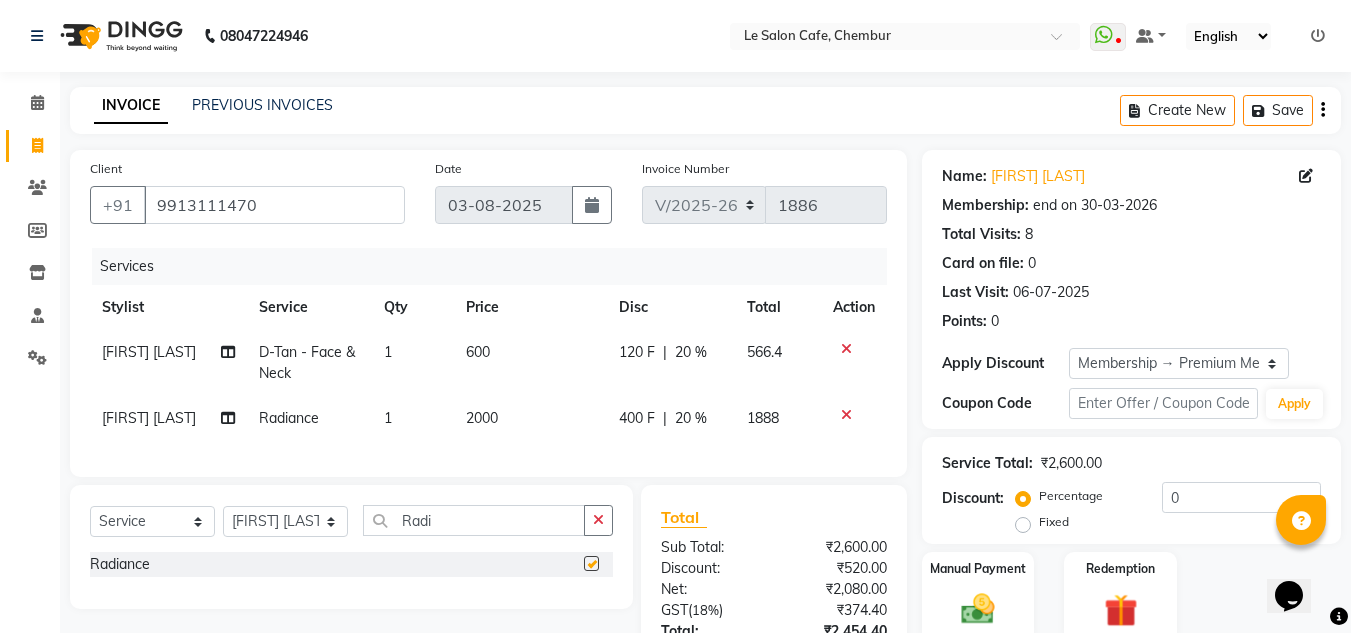 checkbox on "false" 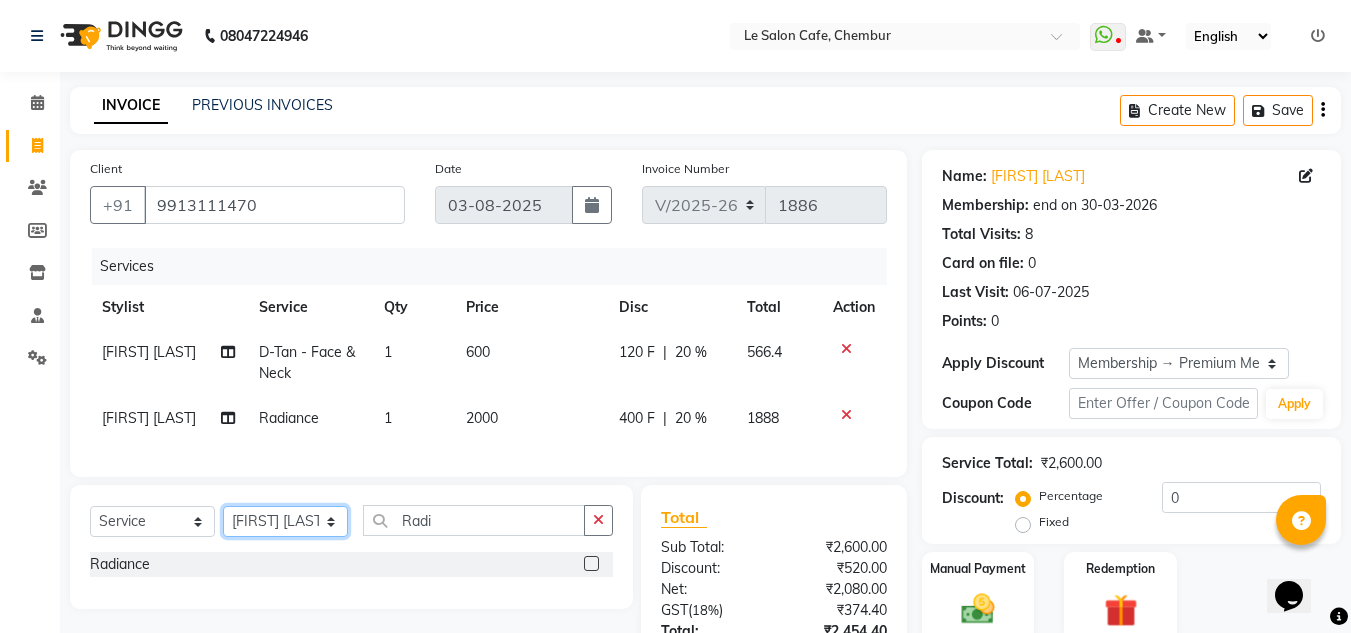click on "Select Stylist Amandeep Kaur Kalsi Aniket Kadam  Faim Alvi  Front Desk  Muskan Khan  Pooja Kolge Reena Shaukat Ali  Salman Ansari  Shailendra Chauhan  Shekhar Sangle Soniyaa Varma Suchita Mistry" 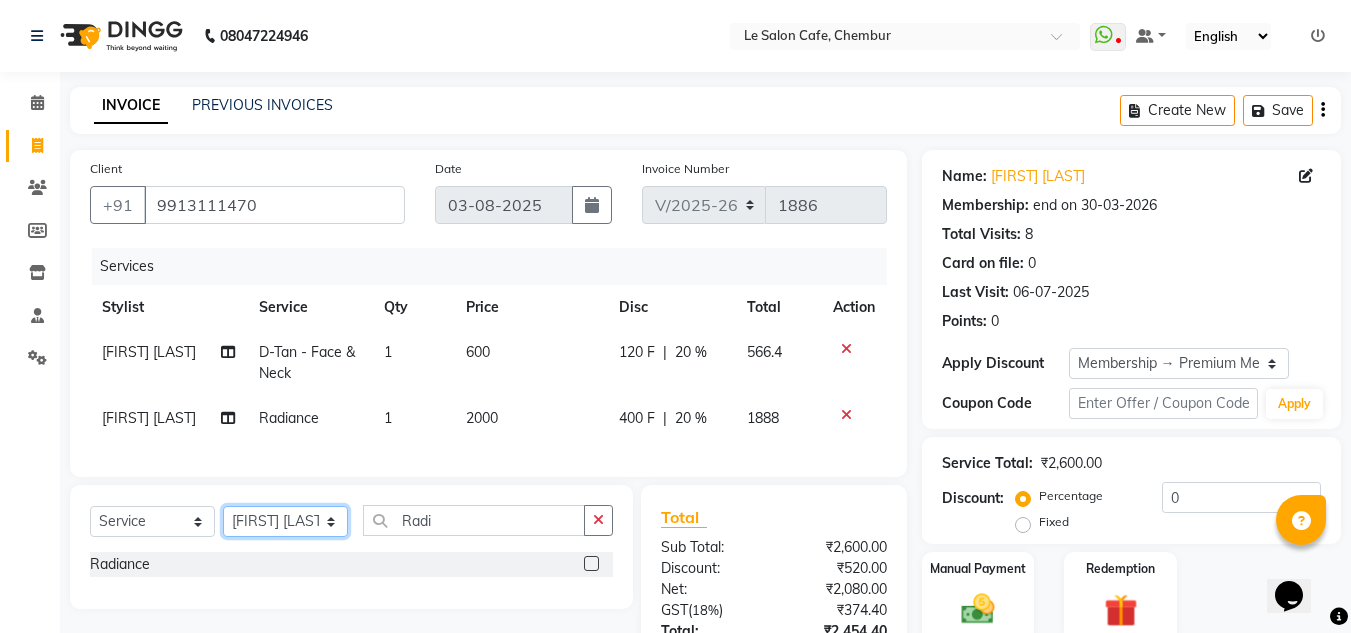 click on "Select Stylist Amandeep Kaur Kalsi Aniket Kadam  Faim Alvi  Front Desk  Muskan Khan  Pooja Kolge Reena Shaukat Ali  Salman Ansari  Shailendra Chauhan  Shekhar Sangle Soniyaa Varma Suchita Mistry" 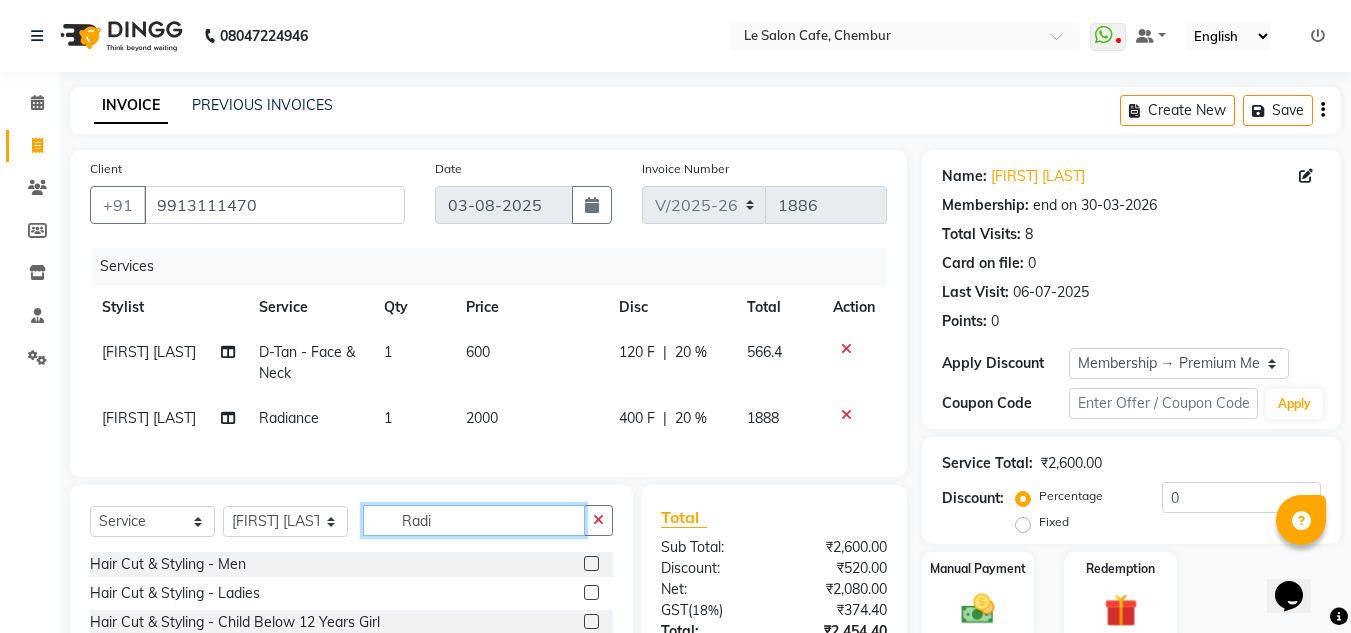 click on "Radi" 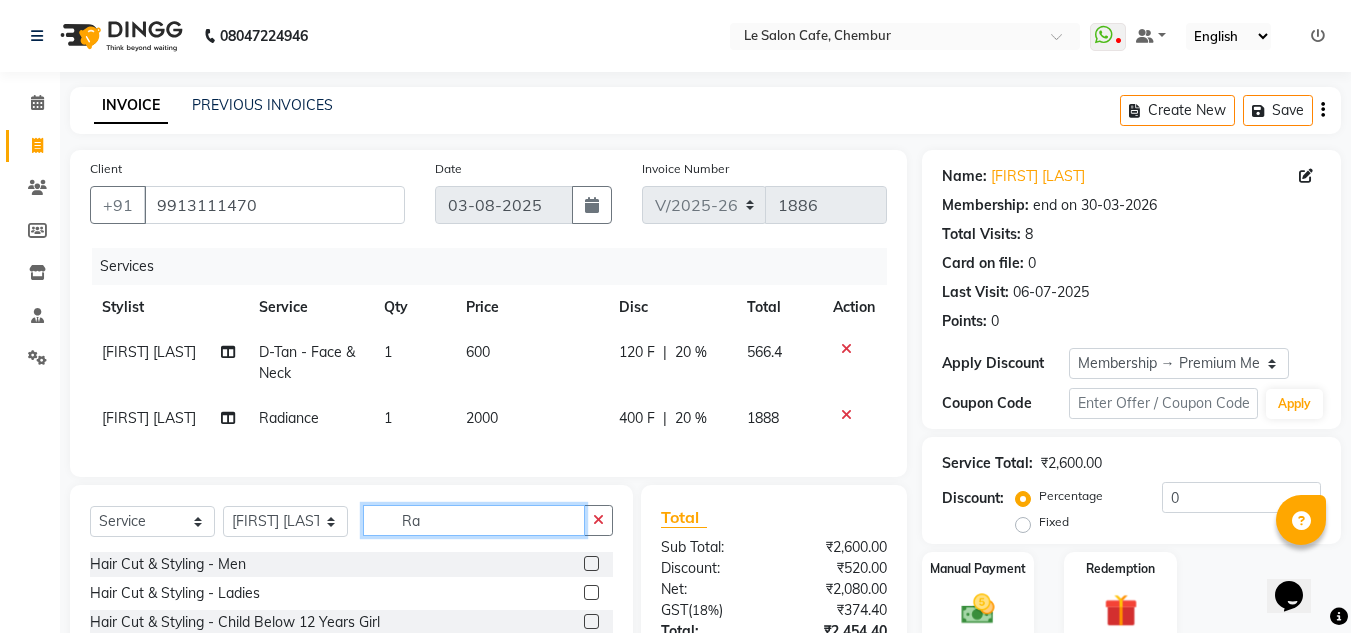 type on "R" 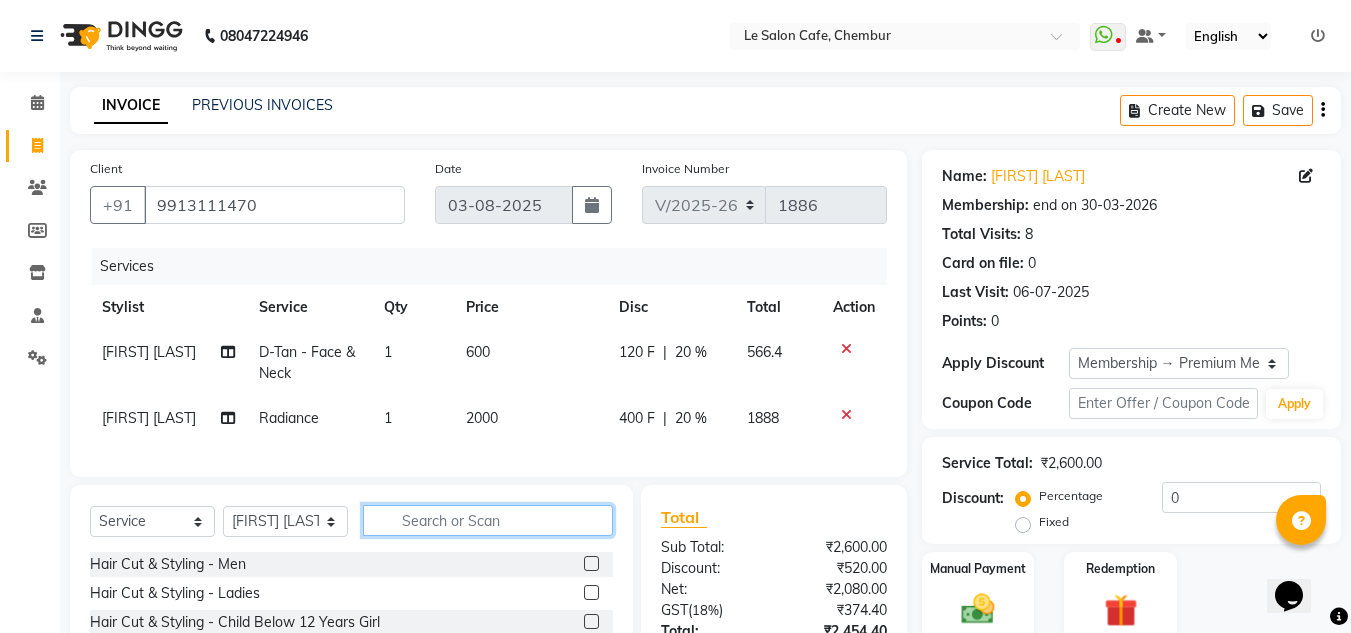 type 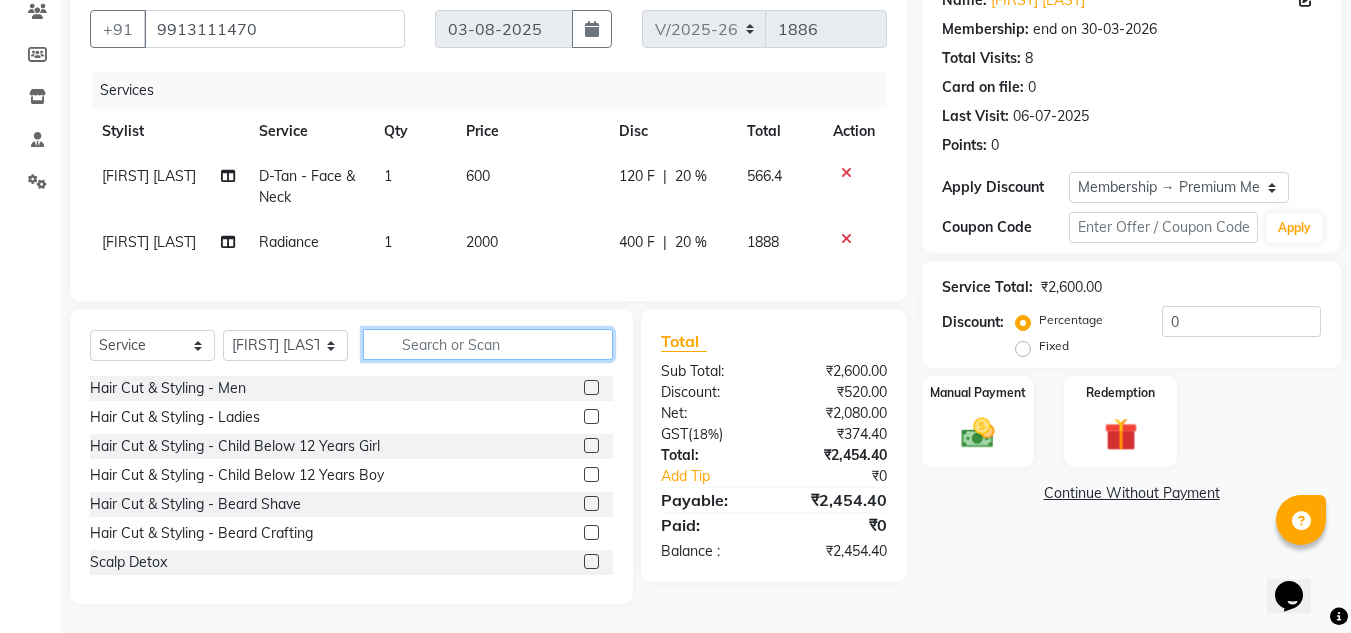 scroll, scrollTop: 192, scrollLeft: 0, axis: vertical 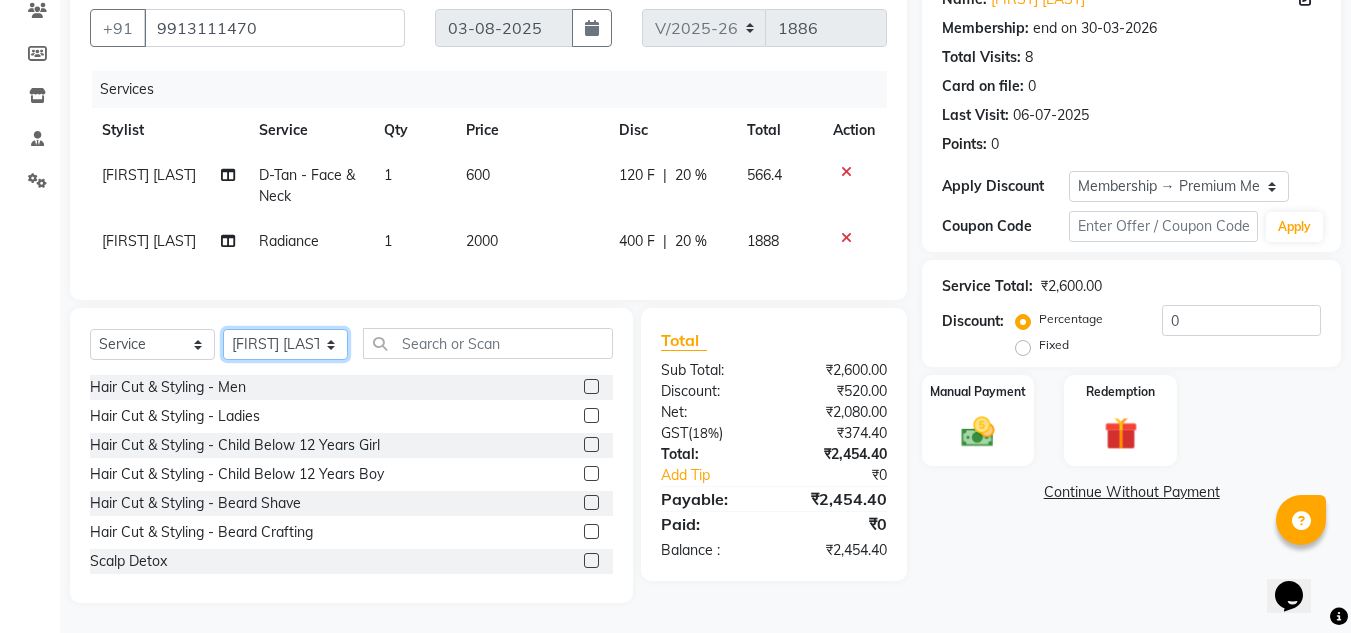 click on "Select Stylist Amandeep Kaur Kalsi Aniket Kadam  Faim Alvi  Front Desk  Muskan Khan  Pooja Kolge Reena Shaukat Ali  Salman Ansari  Shailendra Chauhan  Shekhar Sangle Soniyaa Varma Suchita Mistry" 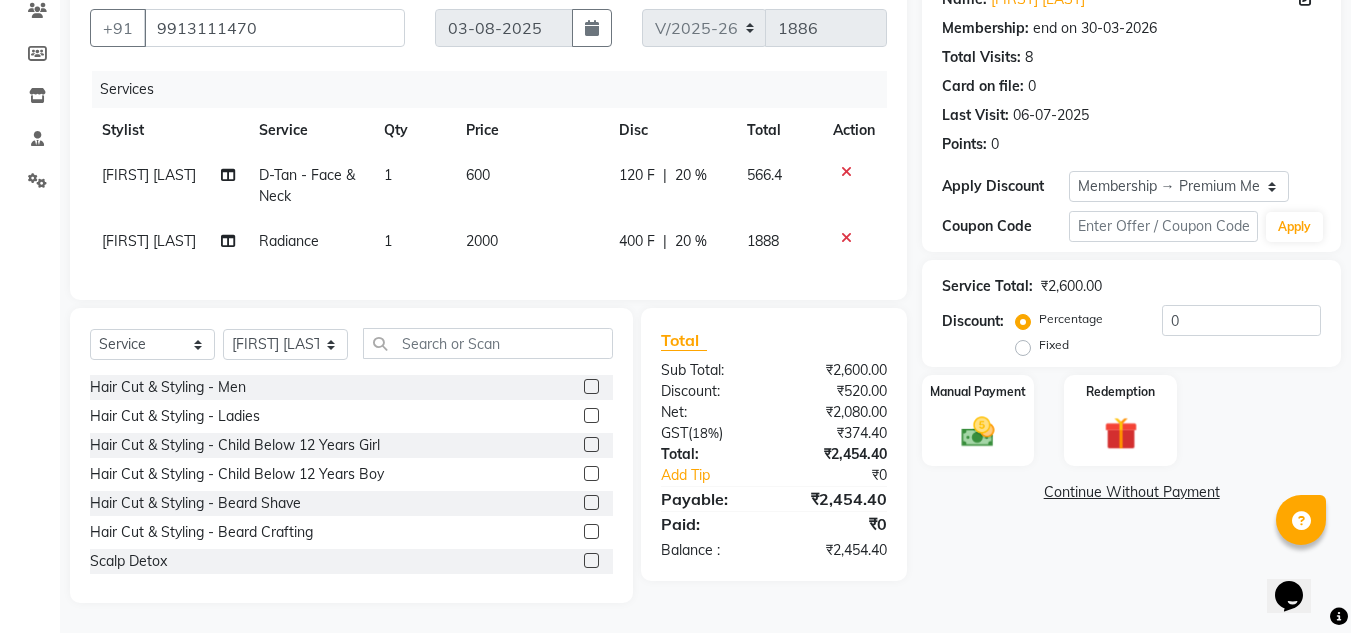 click on "Name: [FIRST] [LAST] Membership: end on 30-03-2026 Total Visits:  8 Card on file:  0 Last Visit:   06-07-2025 Points:   0  Apply Discount Select Membership → Premium Membership Coupon Code Apply Service Total:  ₹2,600.00  Discount:  Percentage   Fixed  0 Manual Payment Redemption  Continue Without Payment" 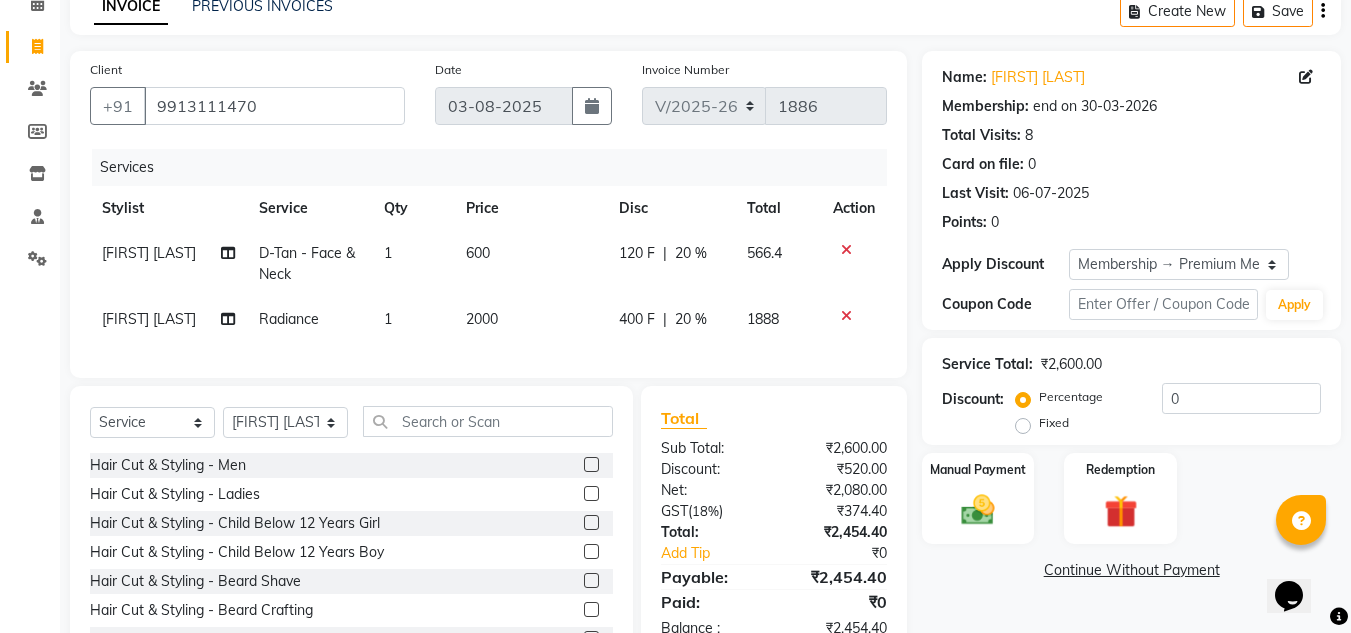 scroll, scrollTop: 192, scrollLeft: 0, axis: vertical 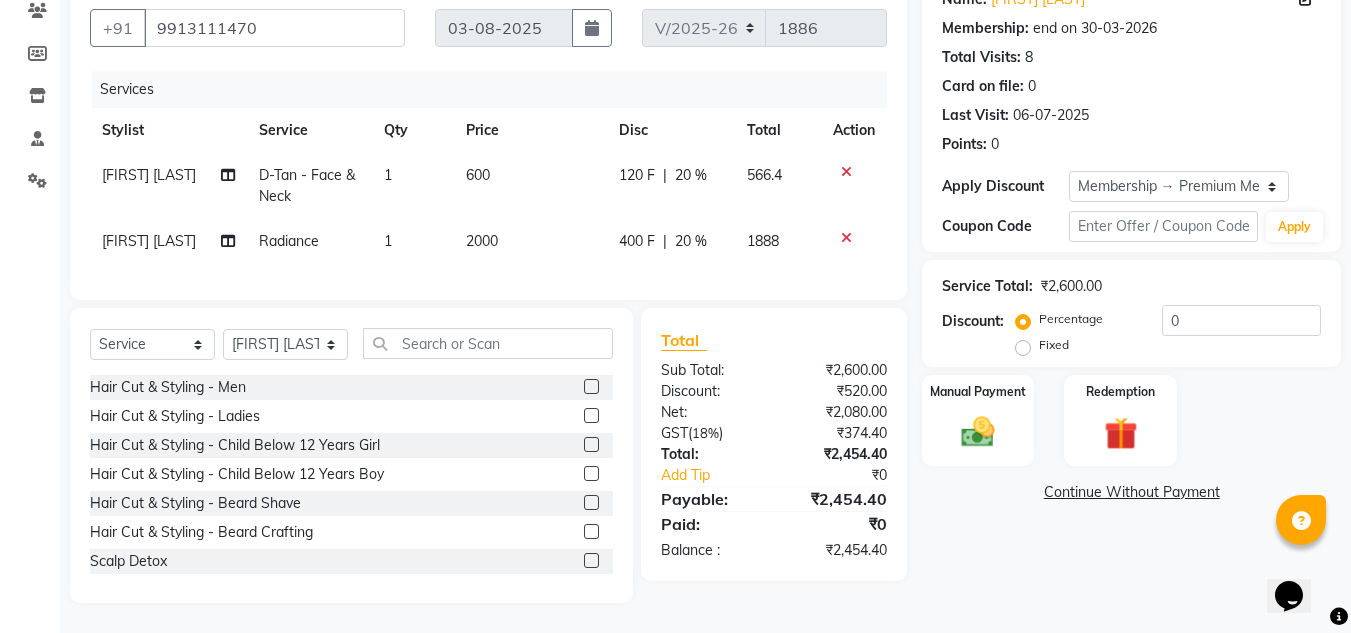 click on "[PHONE]" 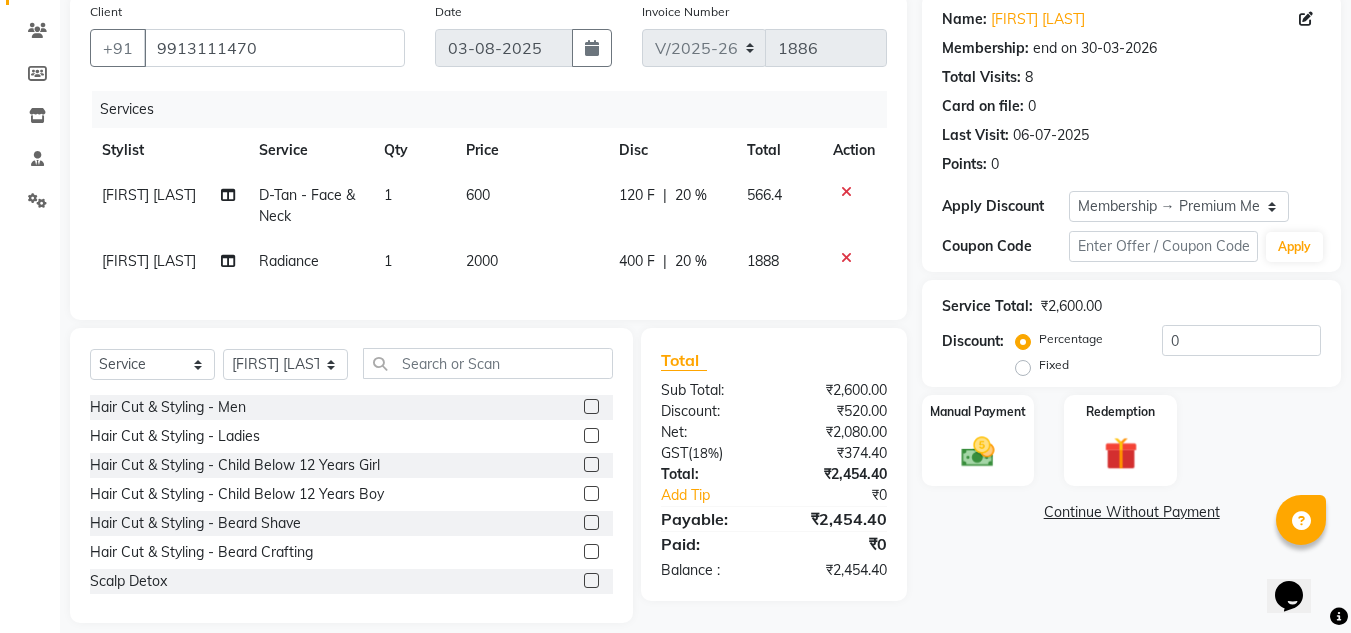 scroll, scrollTop: 192, scrollLeft: 0, axis: vertical 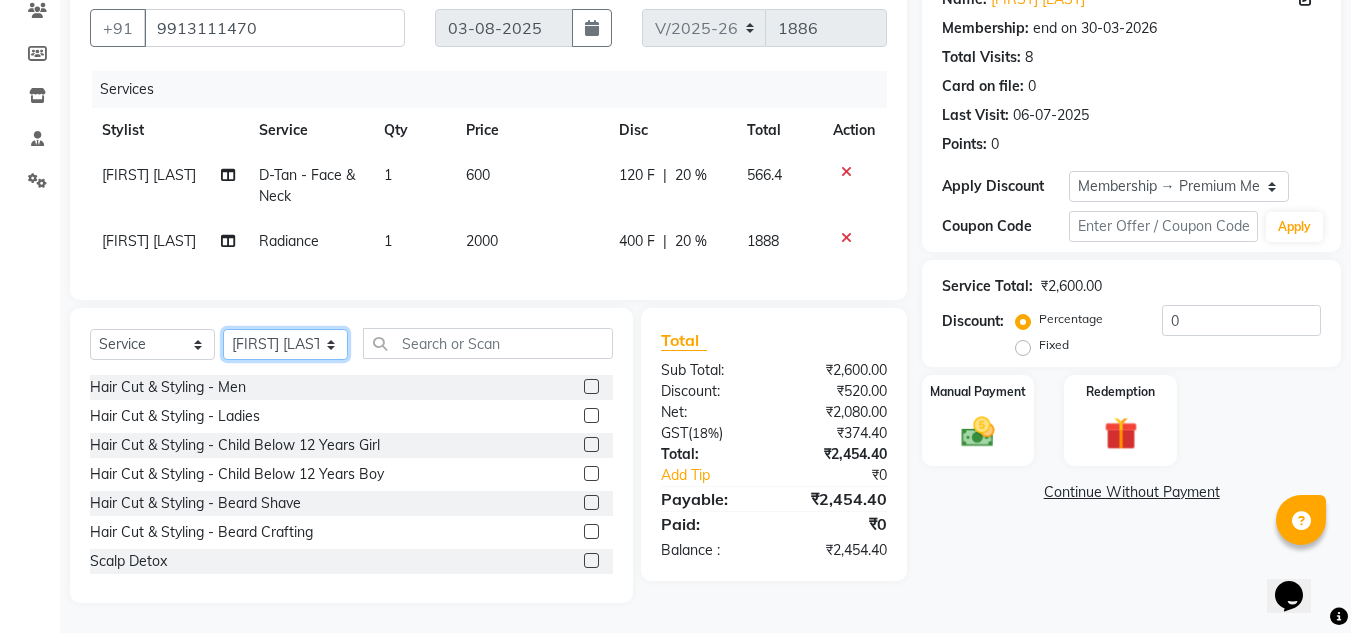 click on "Select Stylist Amandeep Kaur Kalsi Aniket Kadam  Faim Alvi  Front Desk  Muskan Khan  Pooja Kolge Reena Shaukat Ali  Salman Ansari  Shailendra Chauhan  Shekhar Sangle Soniyaa Varma Suchita Mistry" 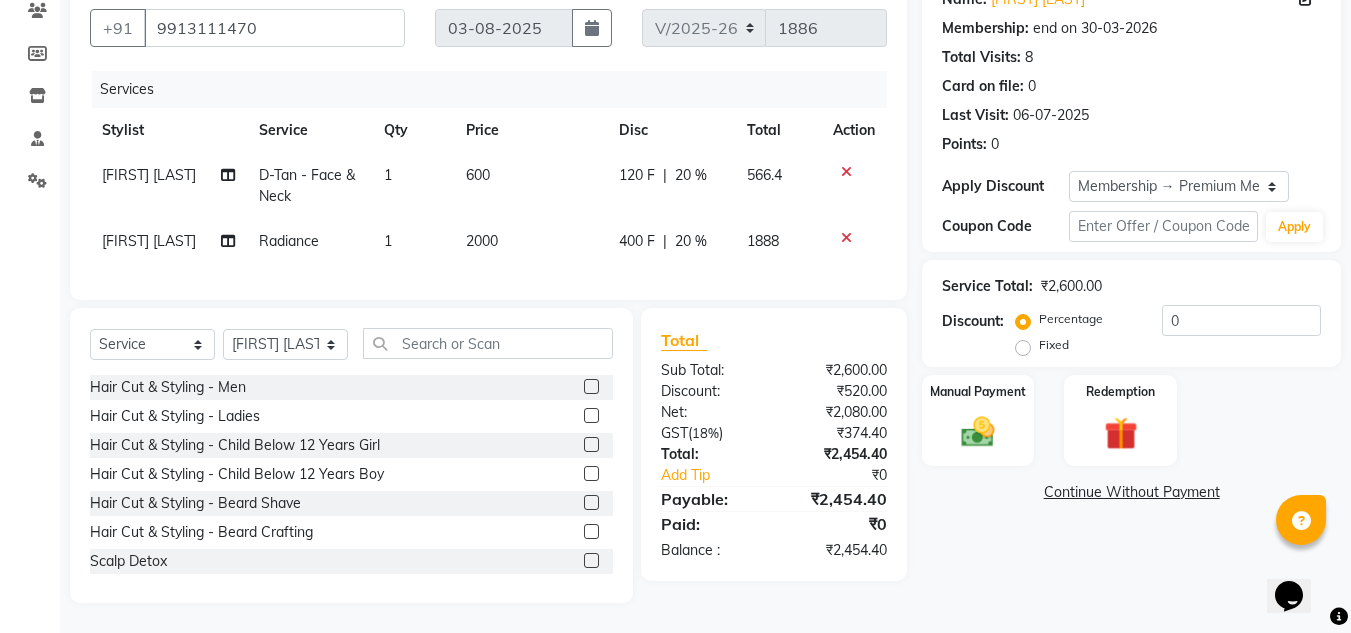 click on "Name: [FIRST] [LAST] Membership: end on 30-03-2026 Total Visits:  8 Card on file:  0 Last Visit:   06-07-2025 Points:   0  Apply Discount Select Membership → Premium Membership Coupon Code Apply Service Total:  ₹2,600.00  Discount:  Percentage   Fixed  0 Manual Payment Redemption  Continue Without Payment" 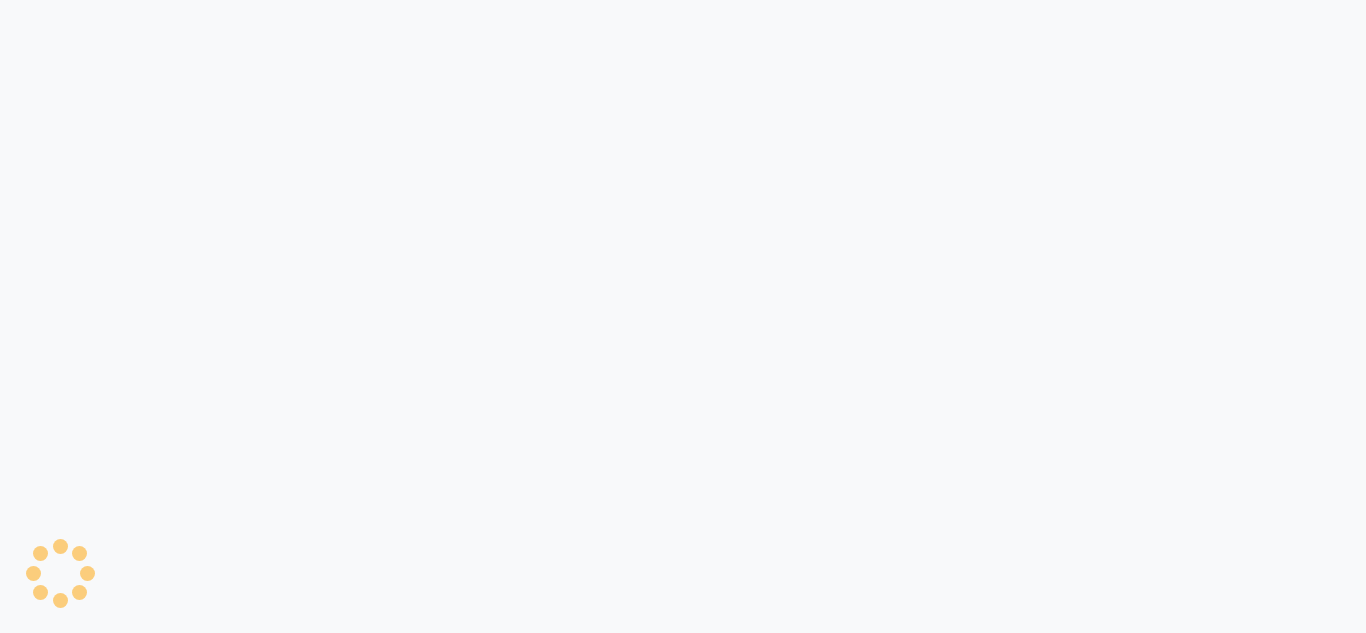 scroll, scrollTop: 0, scrollLeft: 0, axis: both 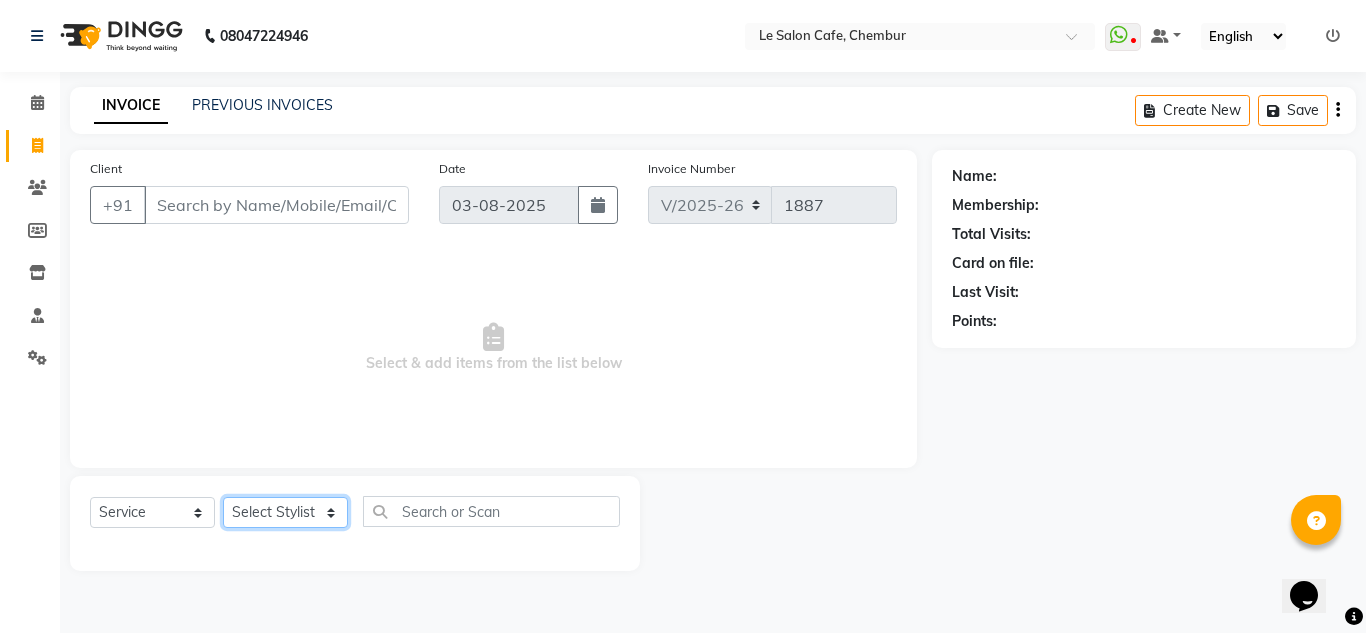 click on "Select Stylist Amandeep Kaur Kalsi Aniket Kadam  Faim Alvi  Front Desk  Muskan Khan  Pooja Kolge Reena Shaukat Ali  Salman Ansari  Shailendra Chauhan  Shekhar Sangle Soniyaa Varma Suchita Mistry" 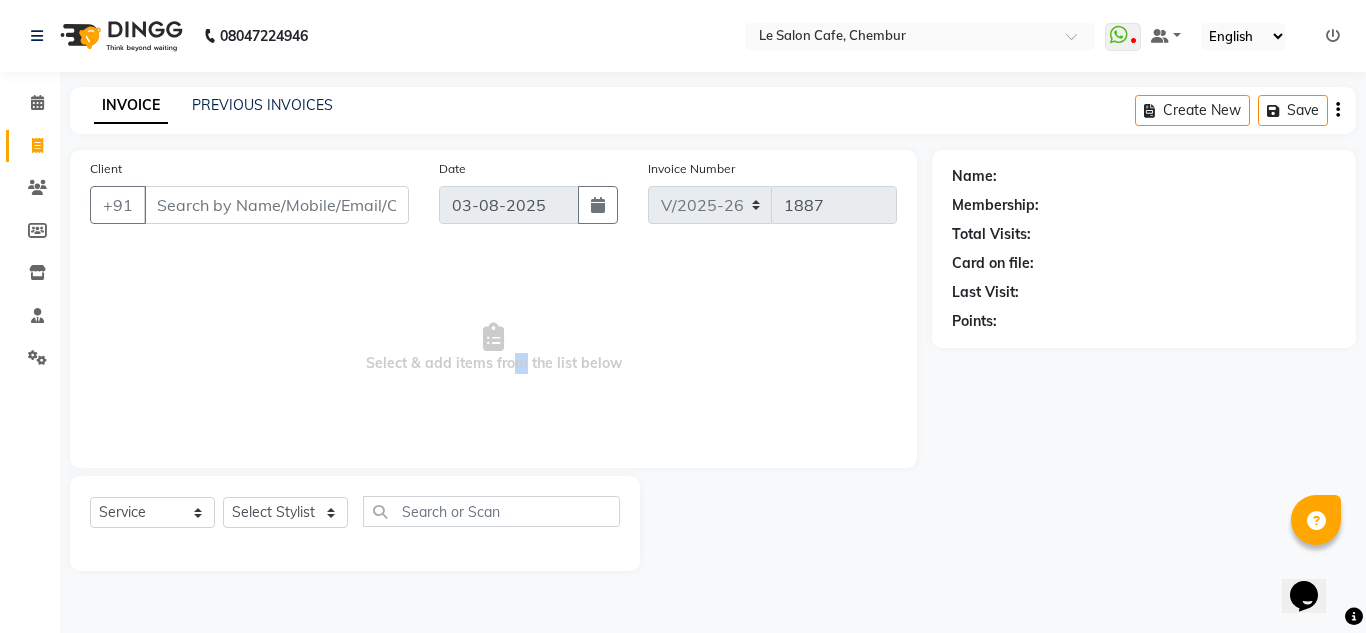 click on "Select & add items from the list below" at bounding box center (493, 348) 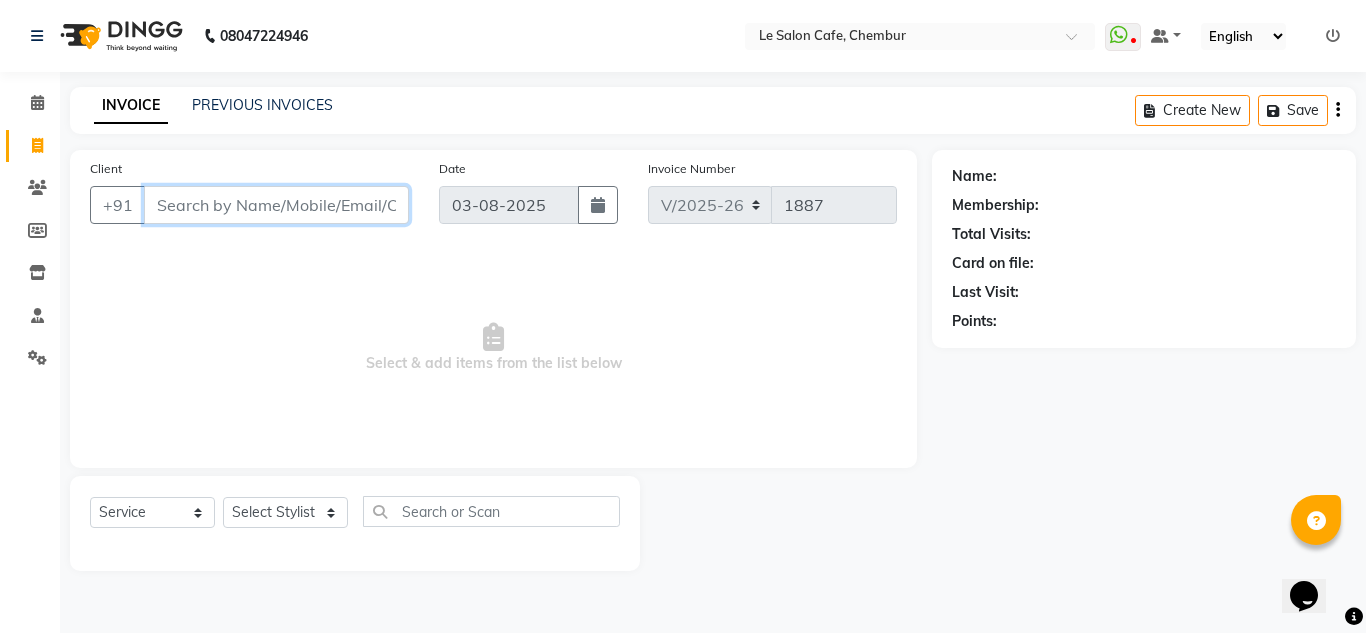 click on "Client" at bounding box center [276, 205] 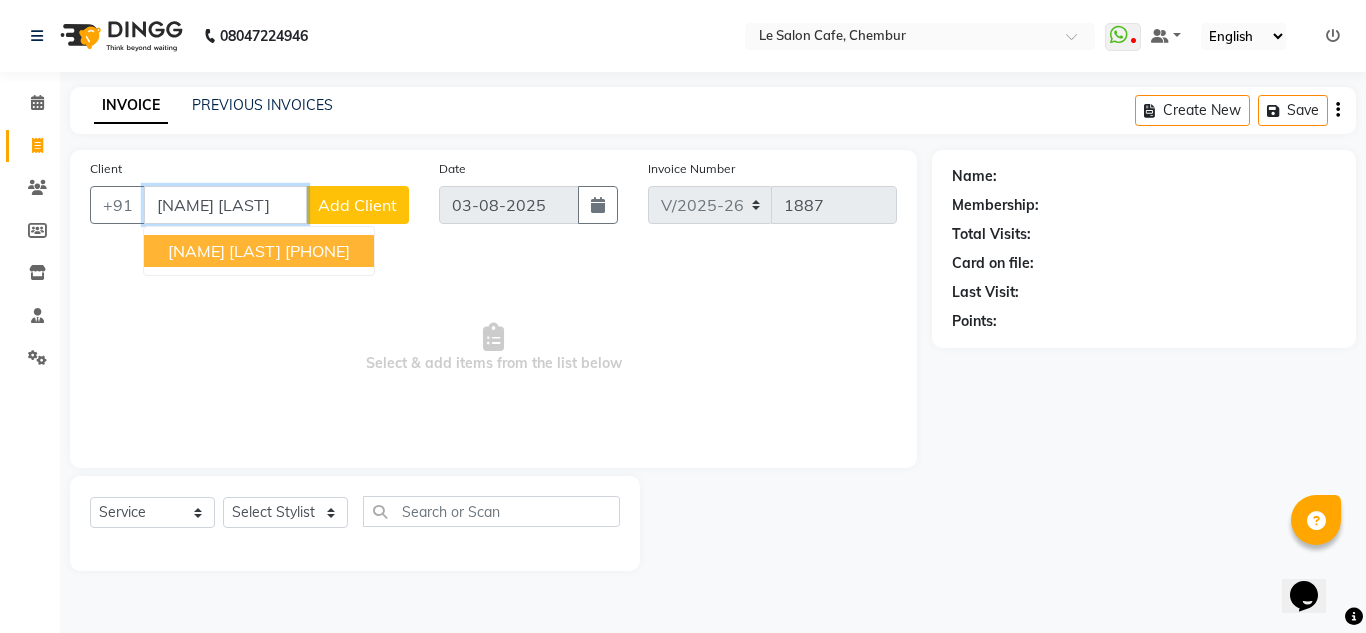 click on "9820183224" at bounding box center (317, 251) 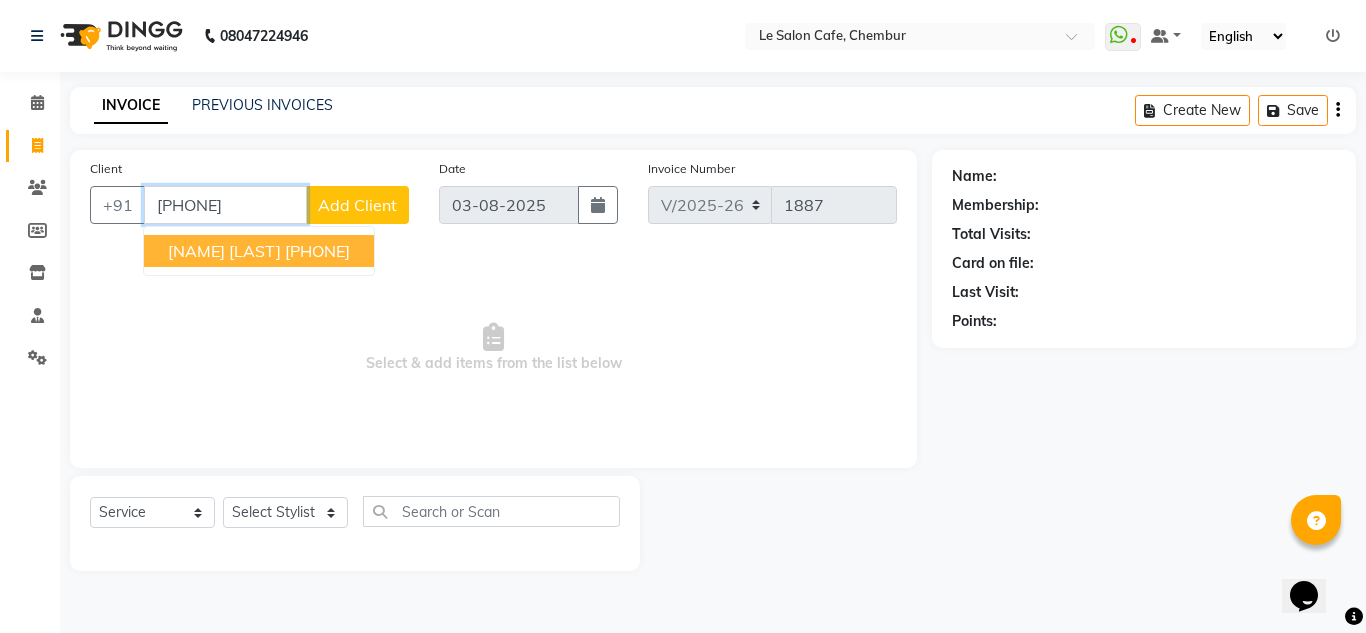 type on "9820183224" 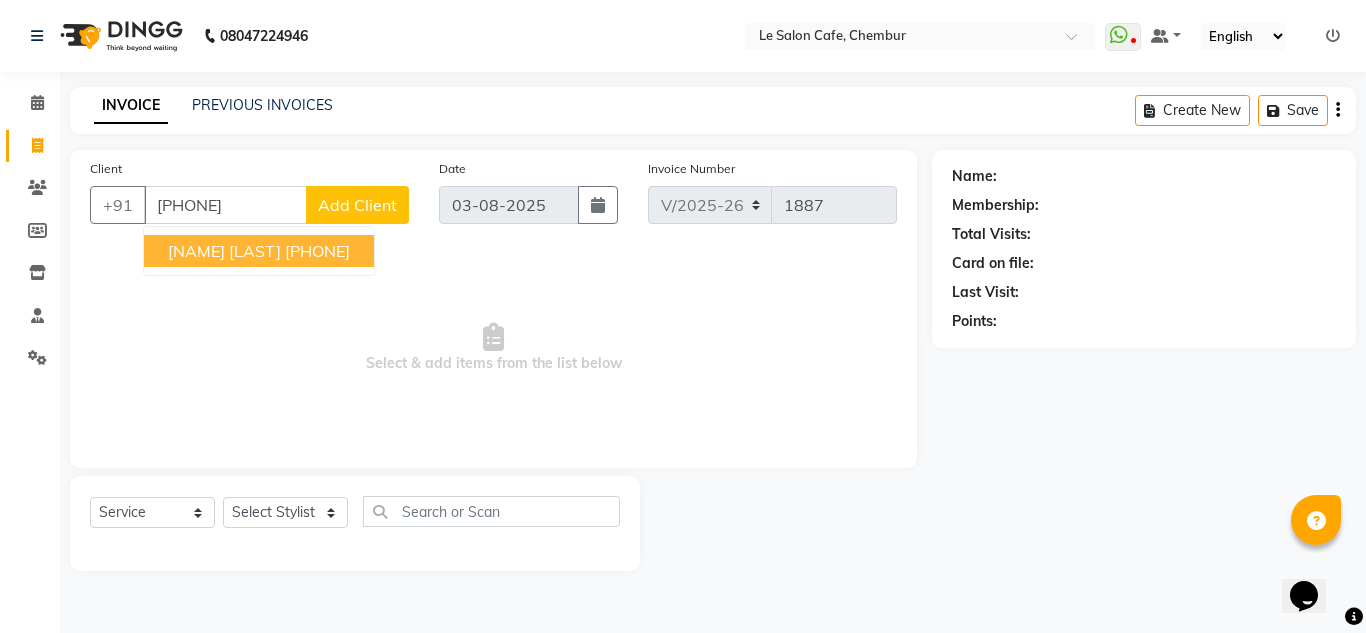 select on "1: Object" 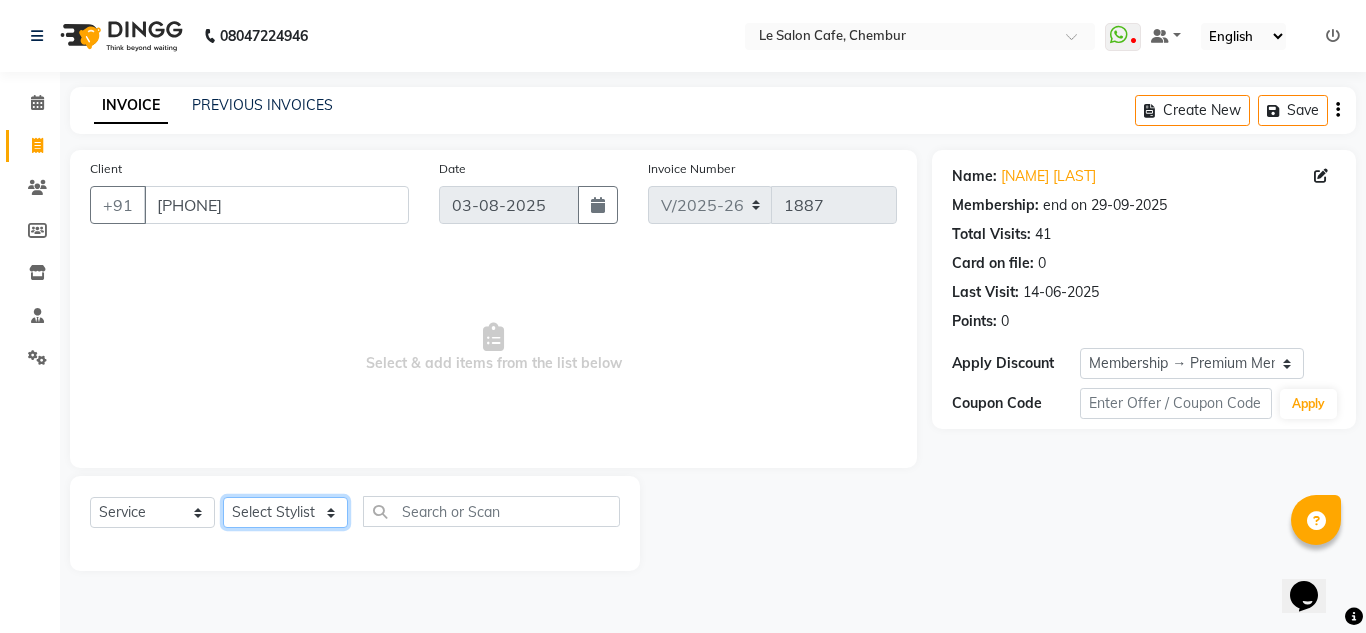 click on "Select Stylist Amandeep Kaur Kalsi Aniket Kadam  Faim Alvi  Front Desk  Muskan Khan  Pooja Kolge Reena Shaukat Ali  Salman Ansari  Shailendra Chauhan  Shekhar Sangle Soniyaa Varma Suchita Mistry" 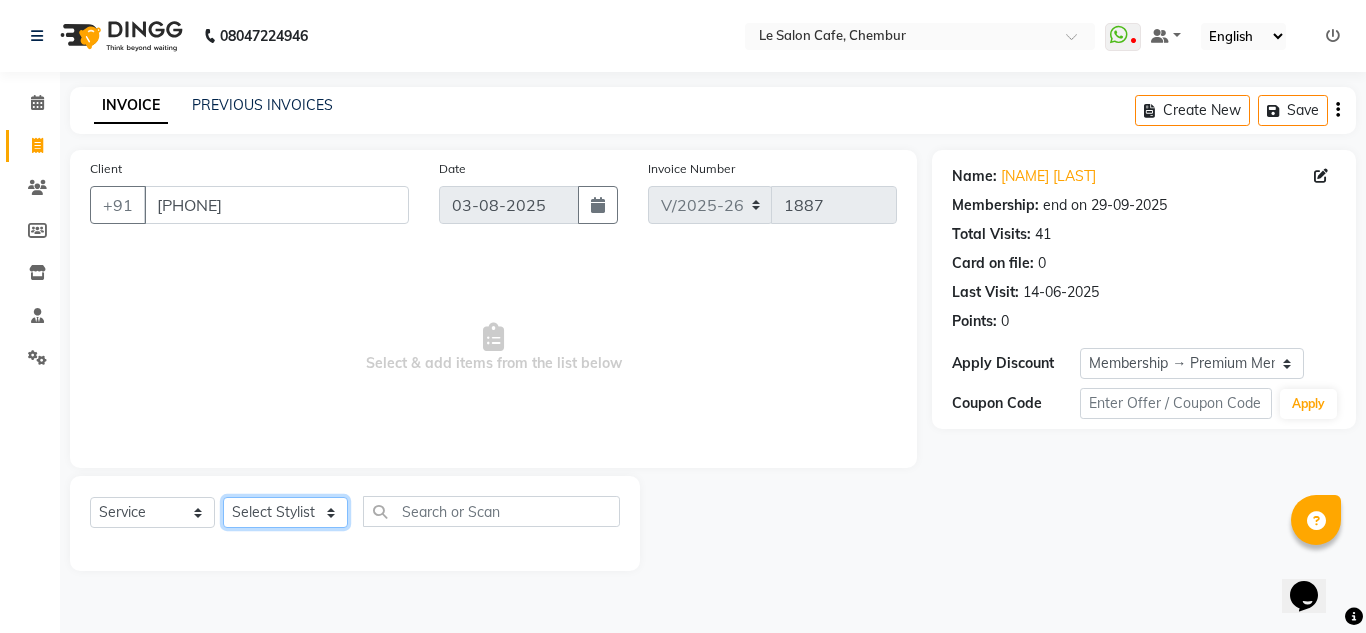 select on "68181" 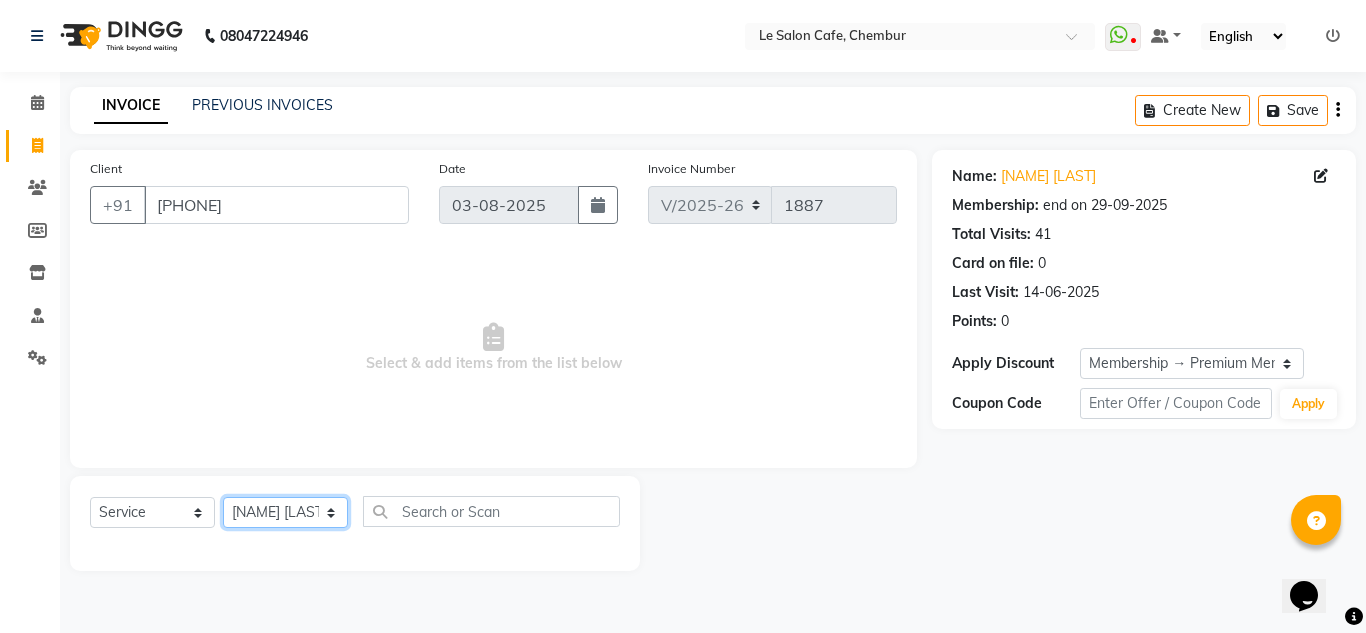 click on "Select Stylist Amandeep Kaur Kalsi Aniket Kadam  Faim Alvi  Front Desk  Muskan Khan  Pooja Kolge Reena Shaukat Ali  Salman Ansari  Shailendra Chauhan  Shekhar Sangle Soniyaa Varma Suchita Mistry" 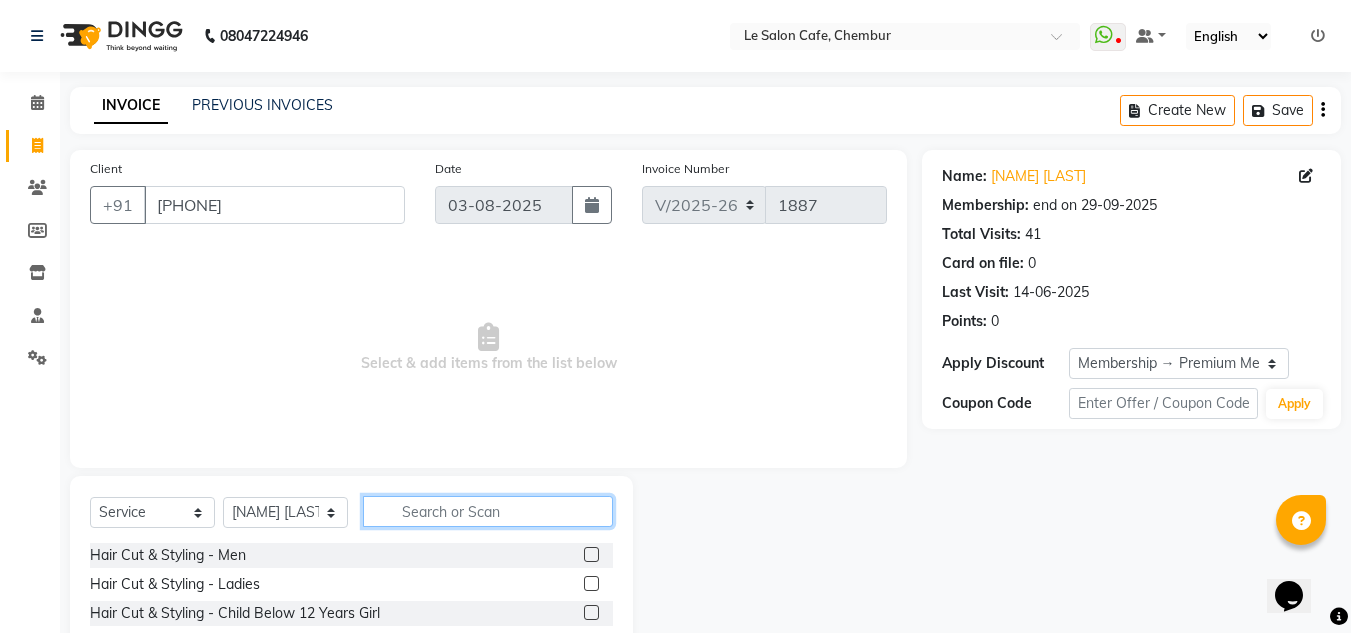click 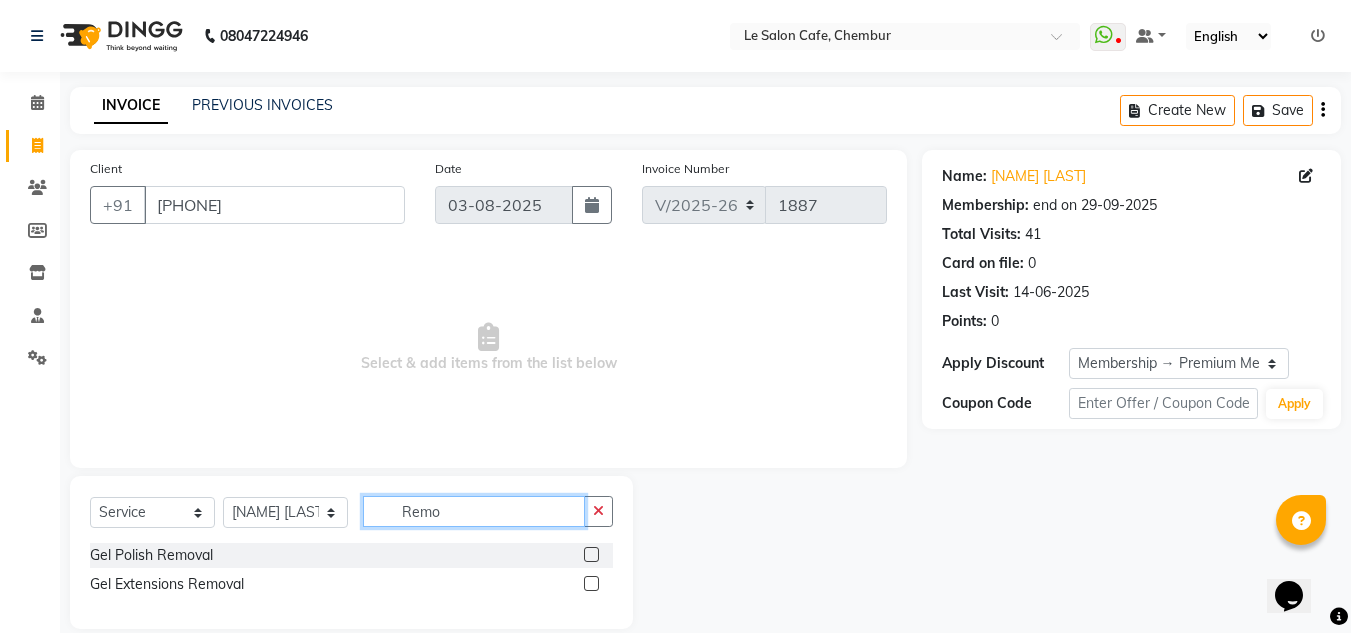 type on "Remo" 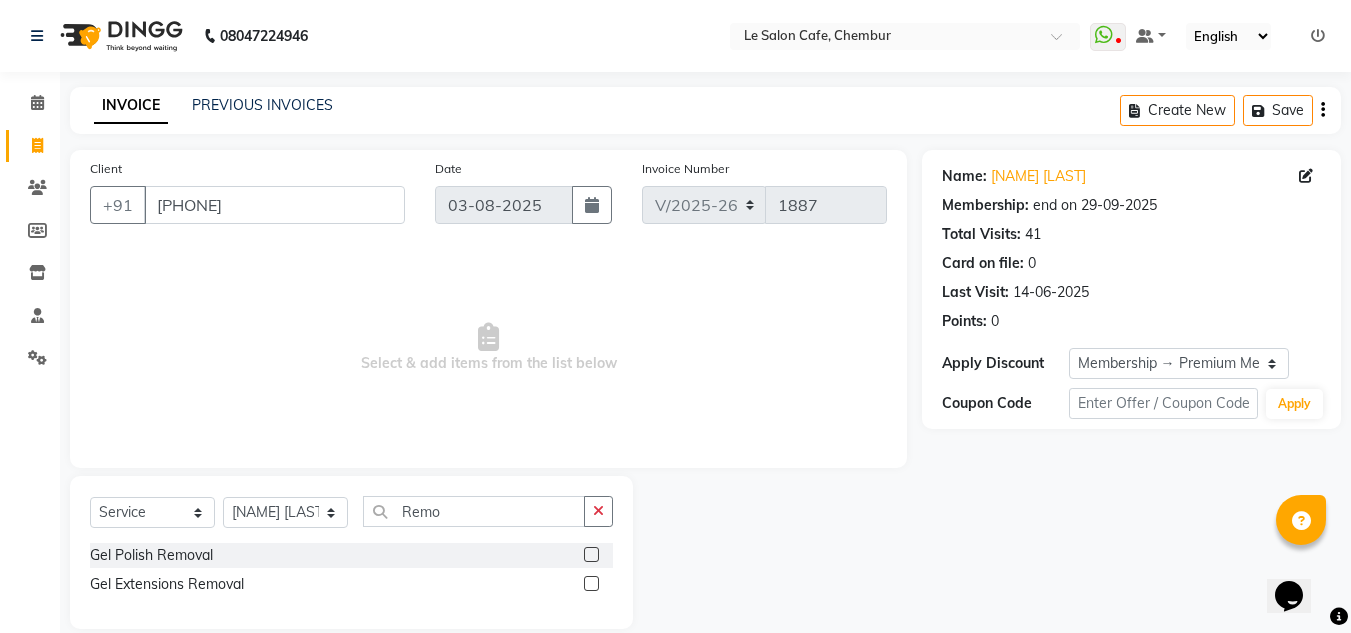 click 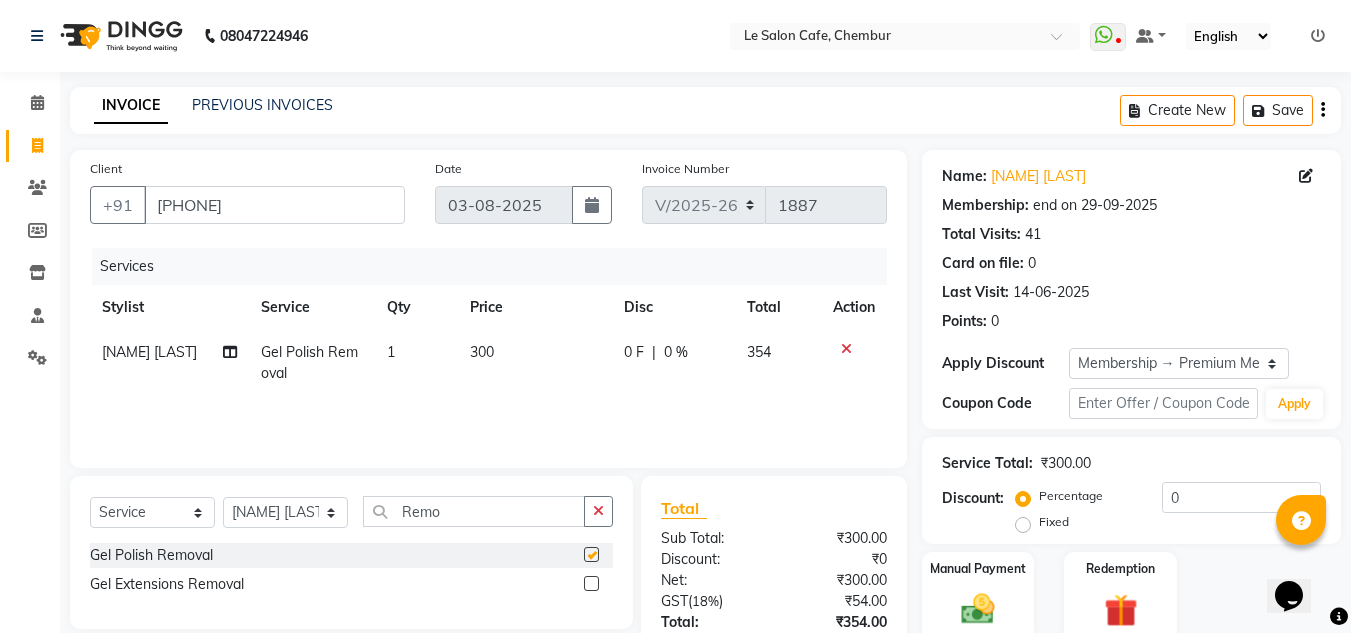 checkbox on "false" 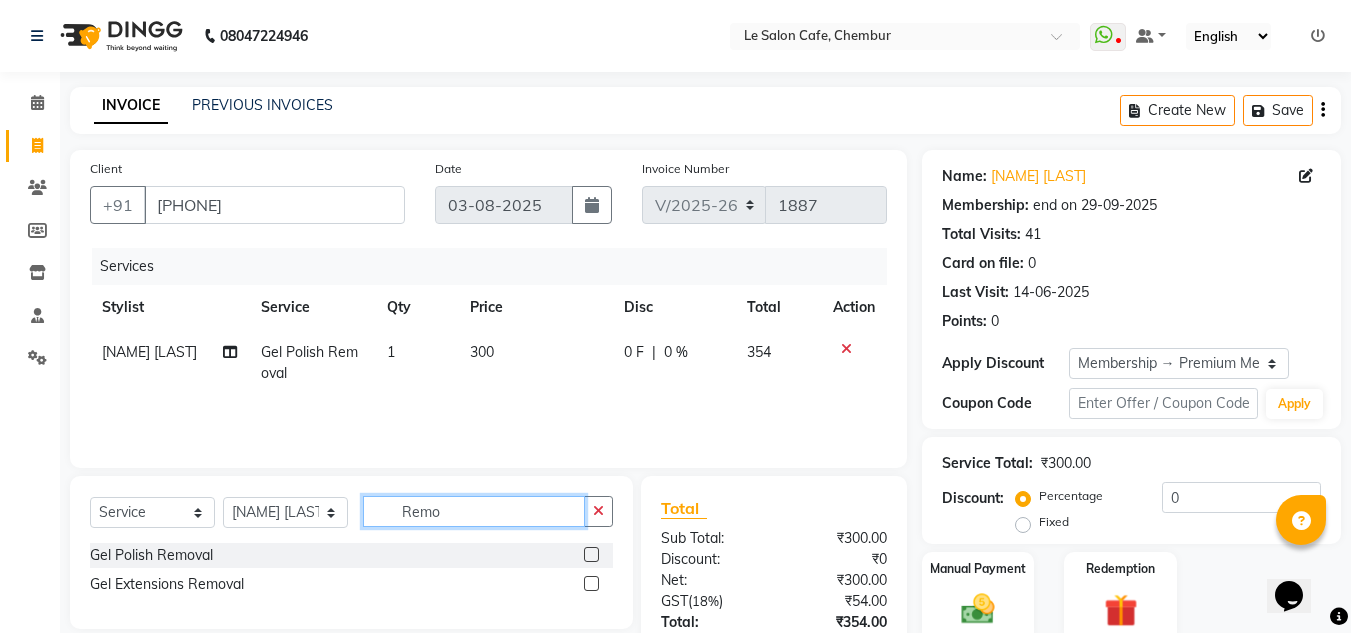click on "Remo" 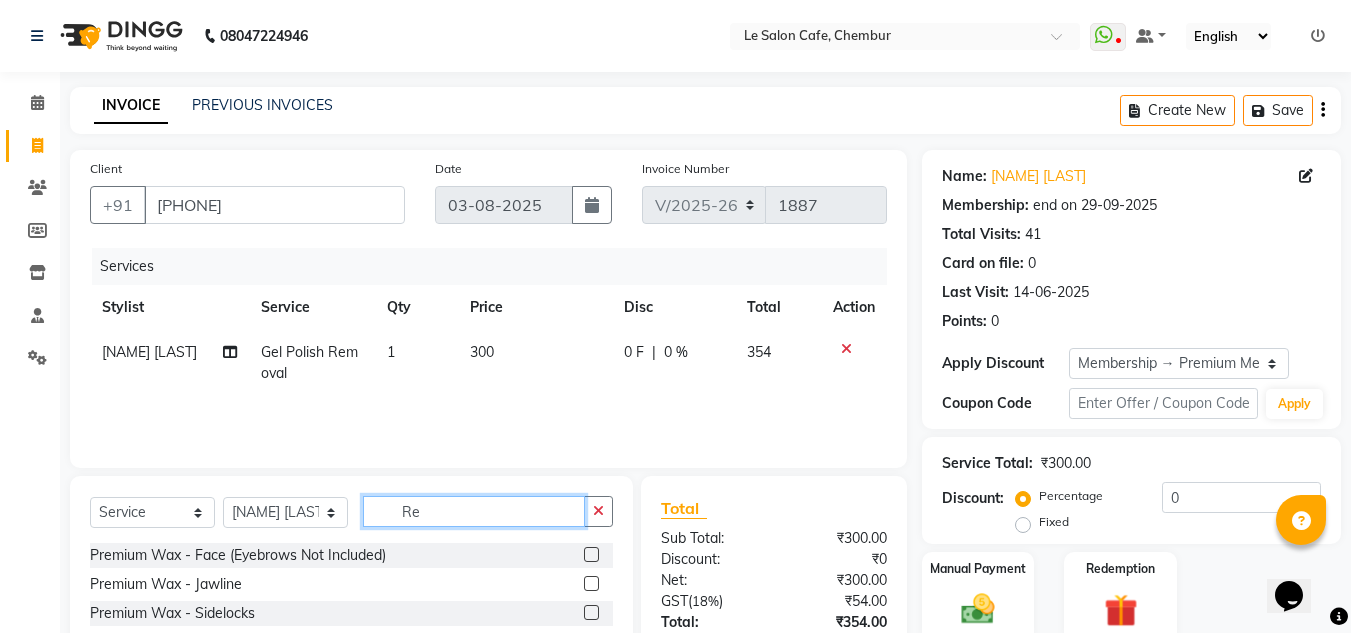 type on "R" 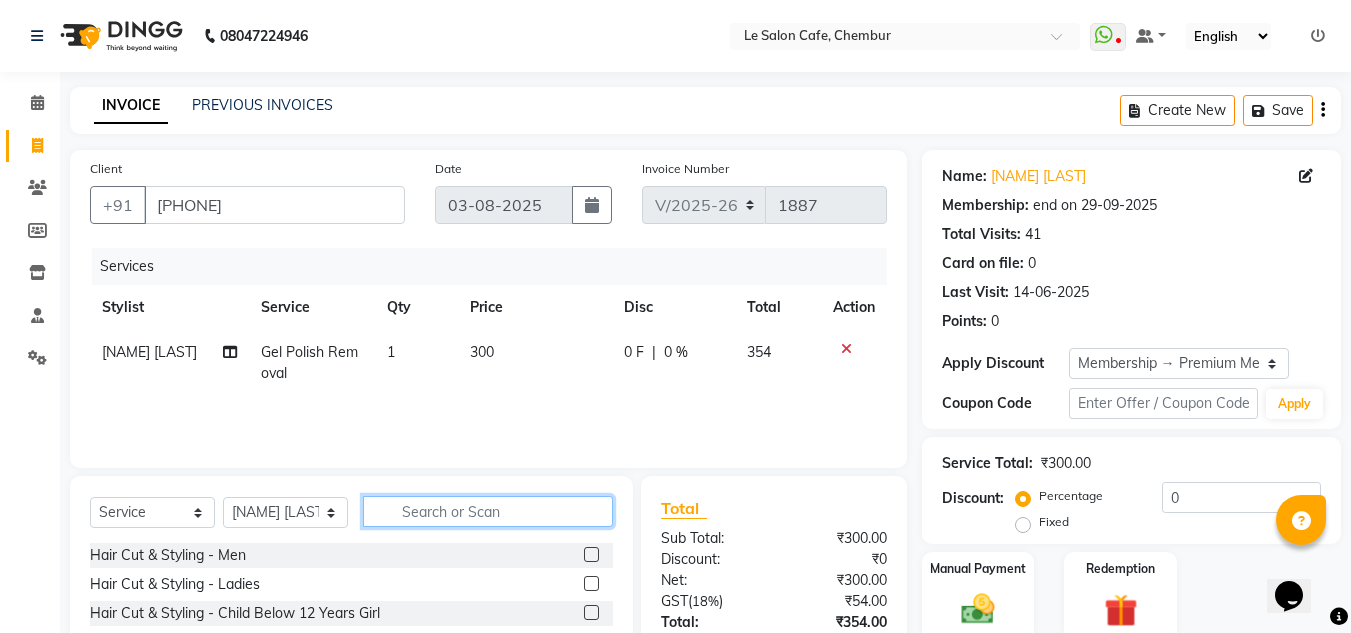 type 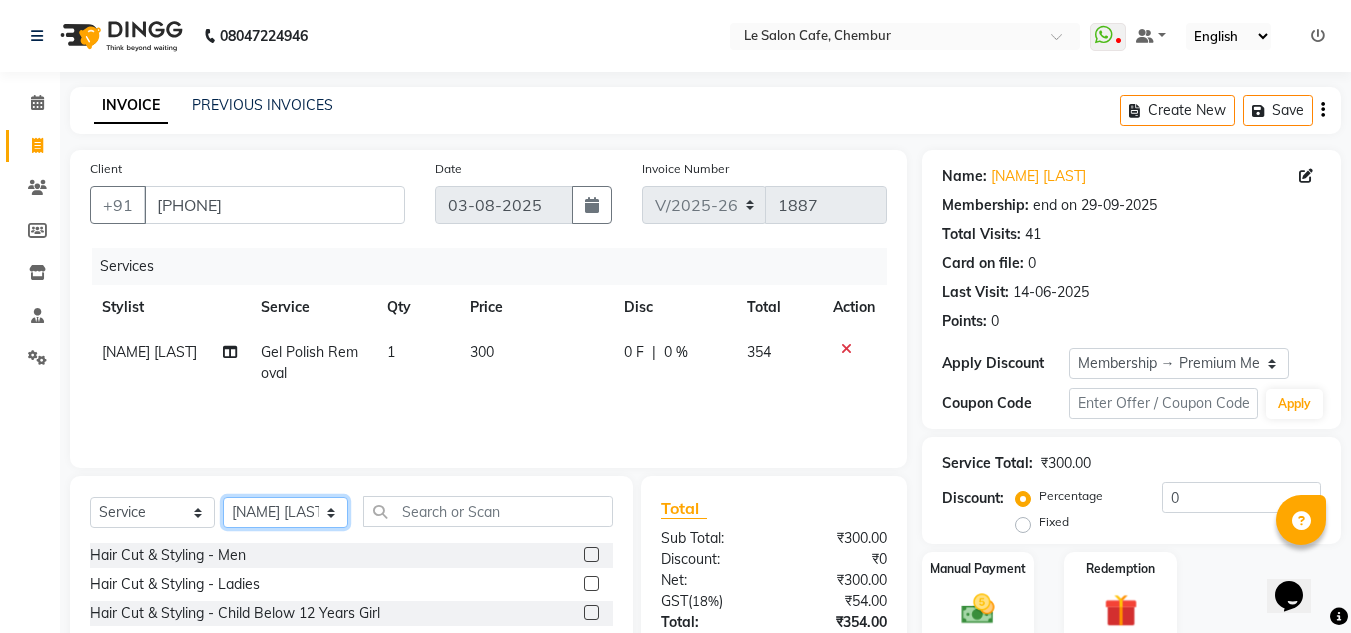 click on "Select Stylist Amandeep Kaur Kalsi Aniket Kadam  Faim Alvi  Front Desk  Muskan Khan  Pooja Kolge Reena Shaukat Ali  Salman Ansari  Shailendra Chauhan  Shekhar Sangle Soniyaa Varma Suchita Mistry" 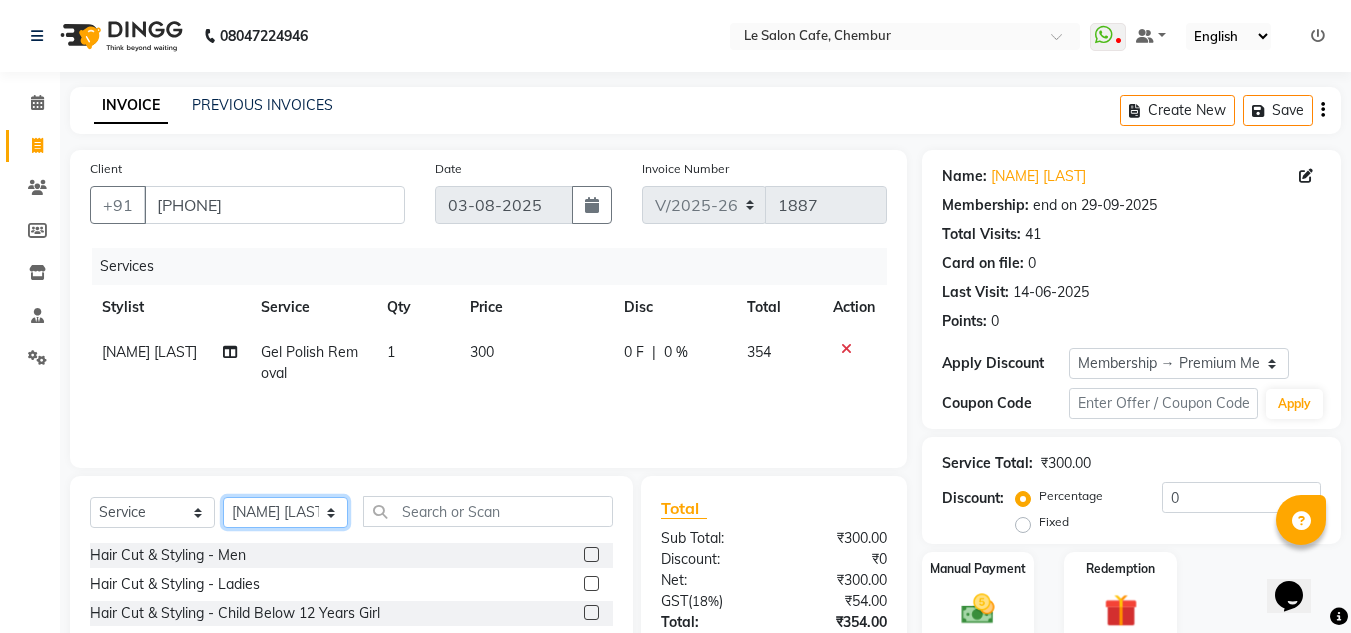 select on "87105" 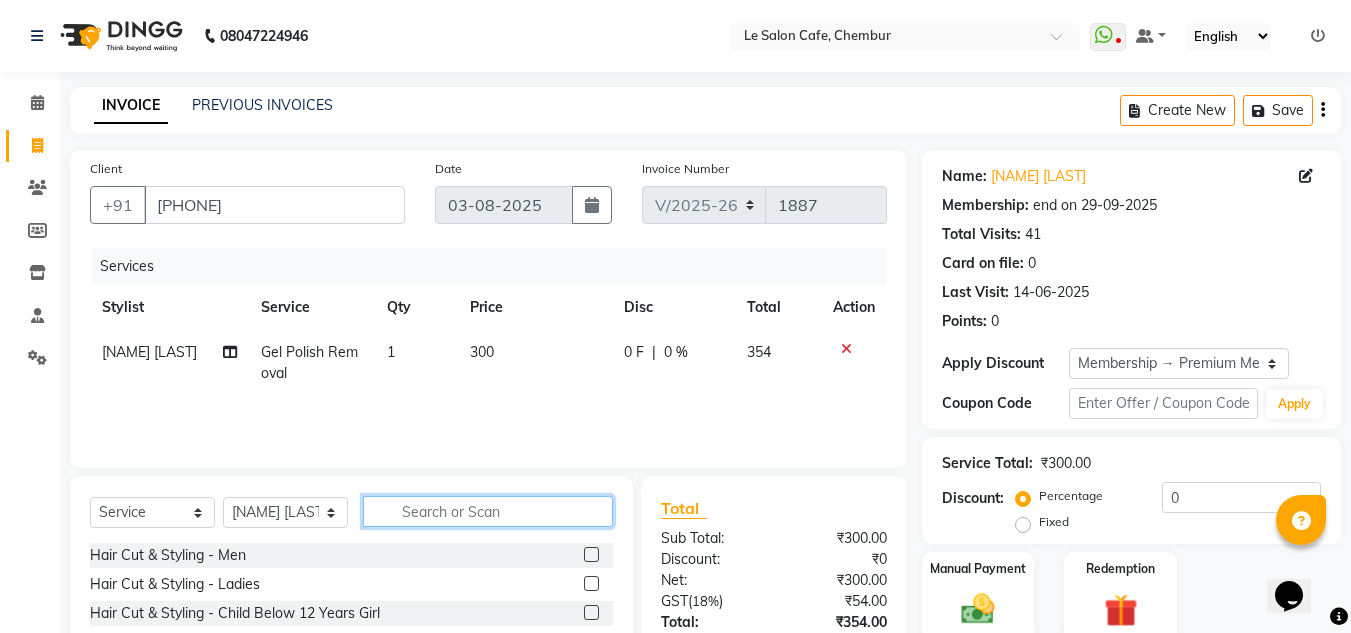 drag, startPoint x: 463, startPoint y: 500, endPoint x: 462, endPoint y: 510, distance: 10.049875 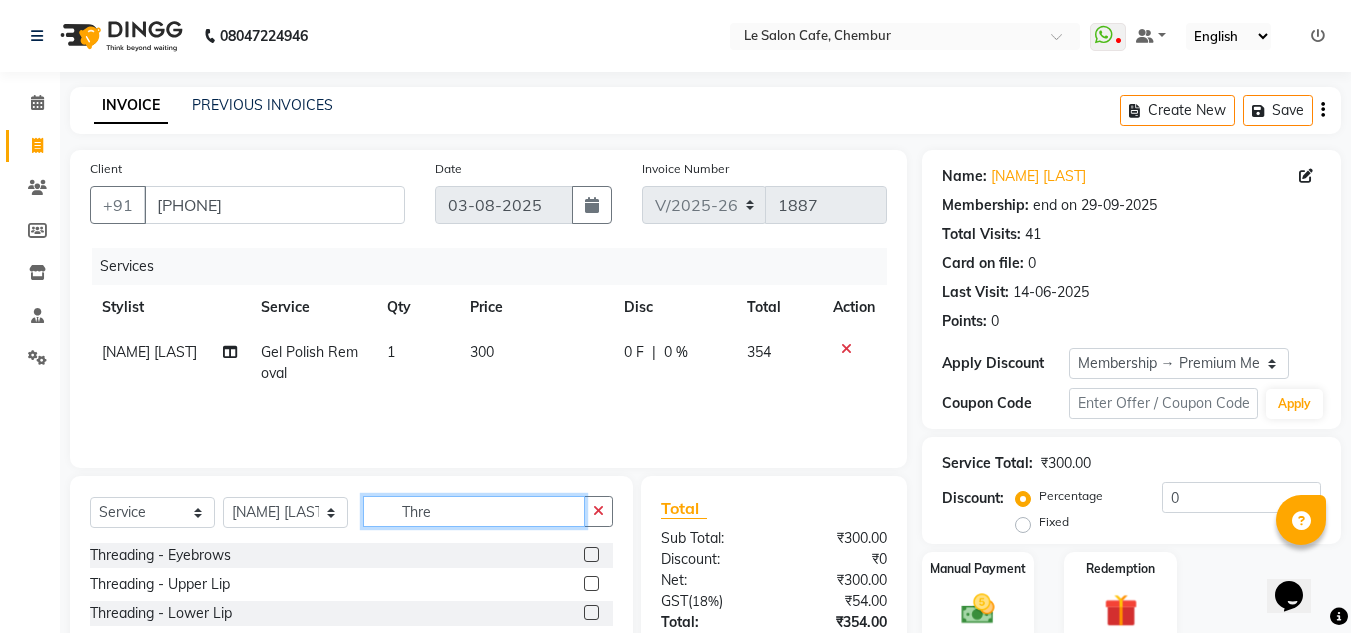 type on "Thre" 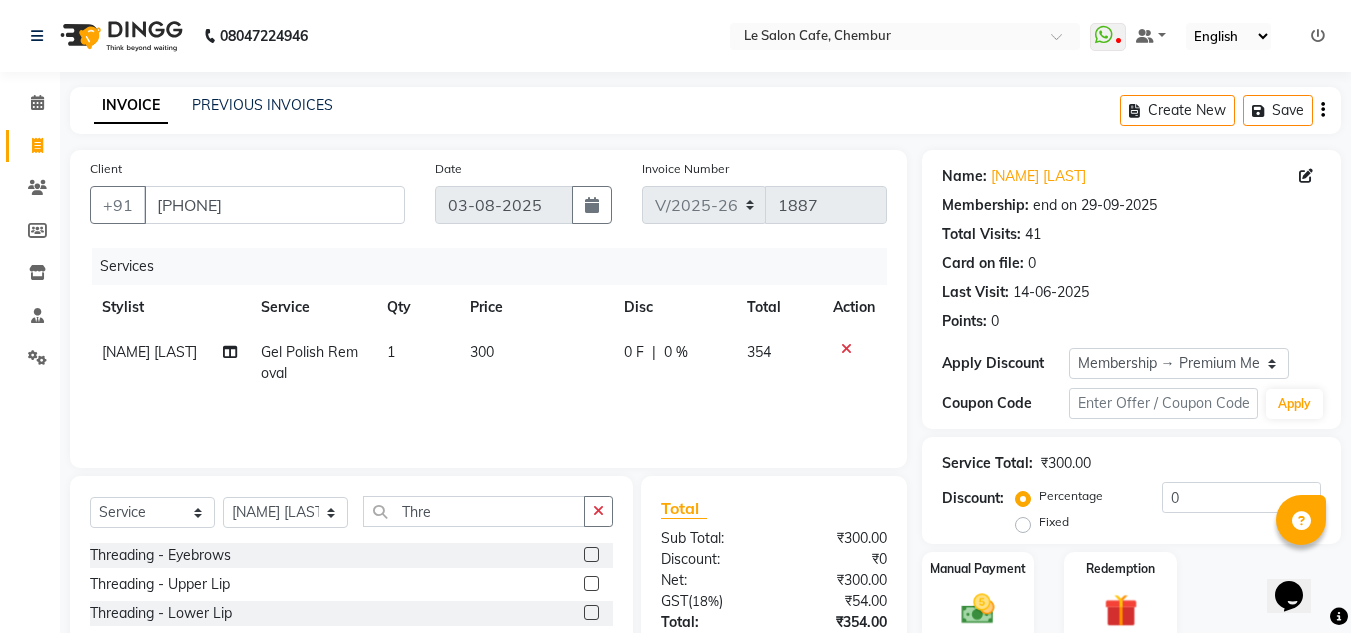 click 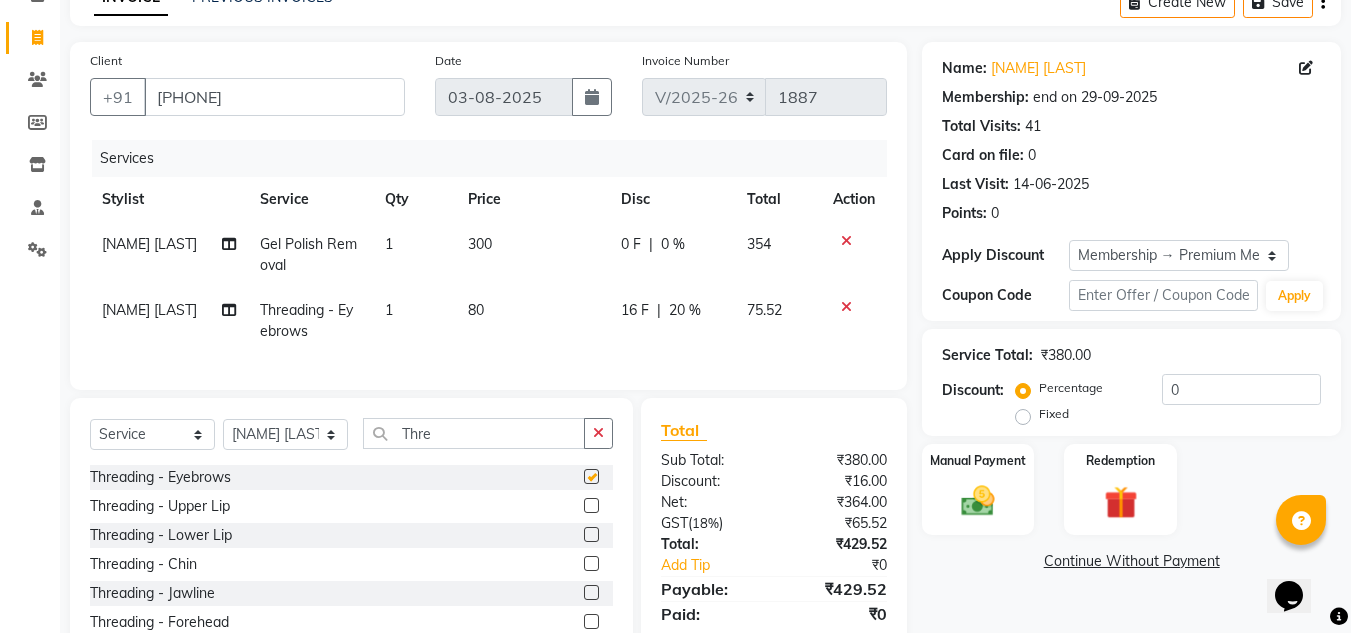 checkbox on "false" 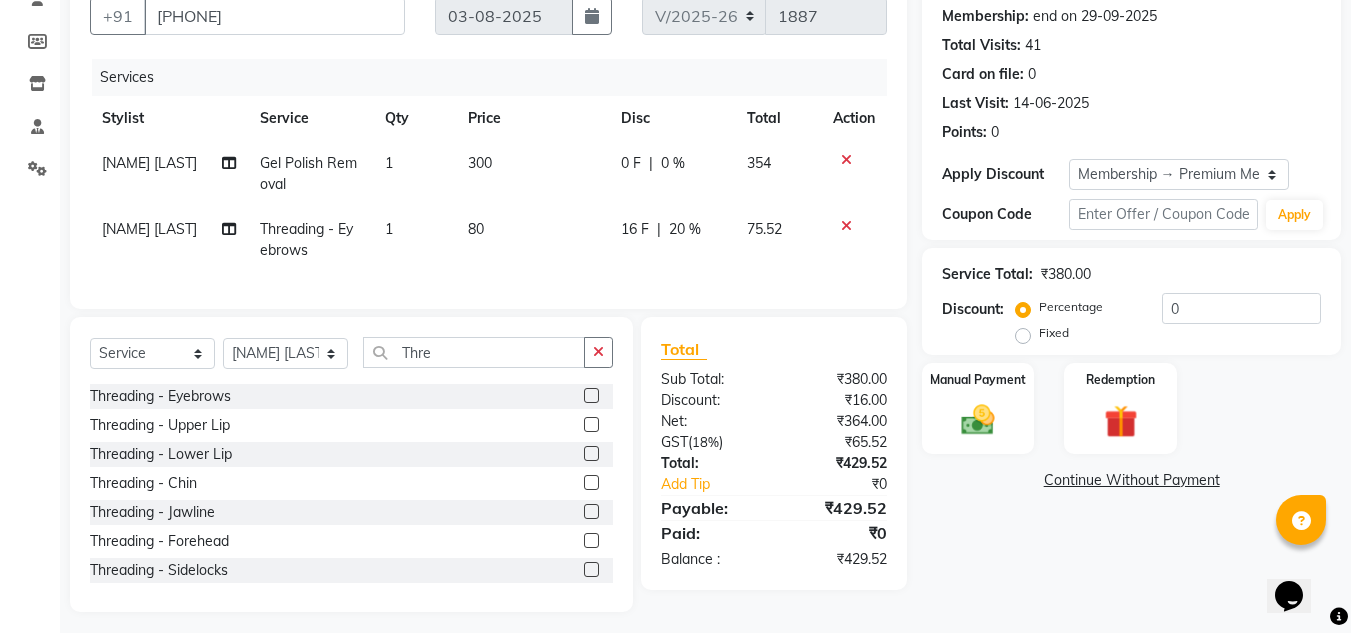 scroll, scrollTop: 200, scrollLeft: 0, axis: vertical 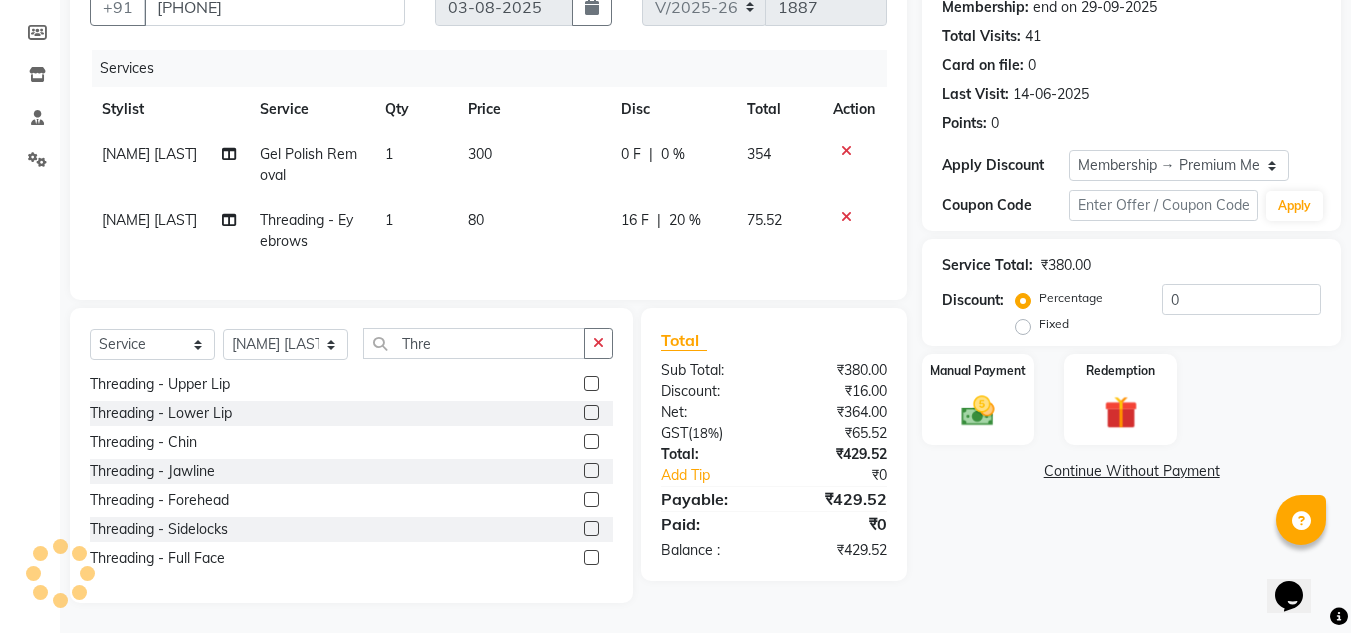 click 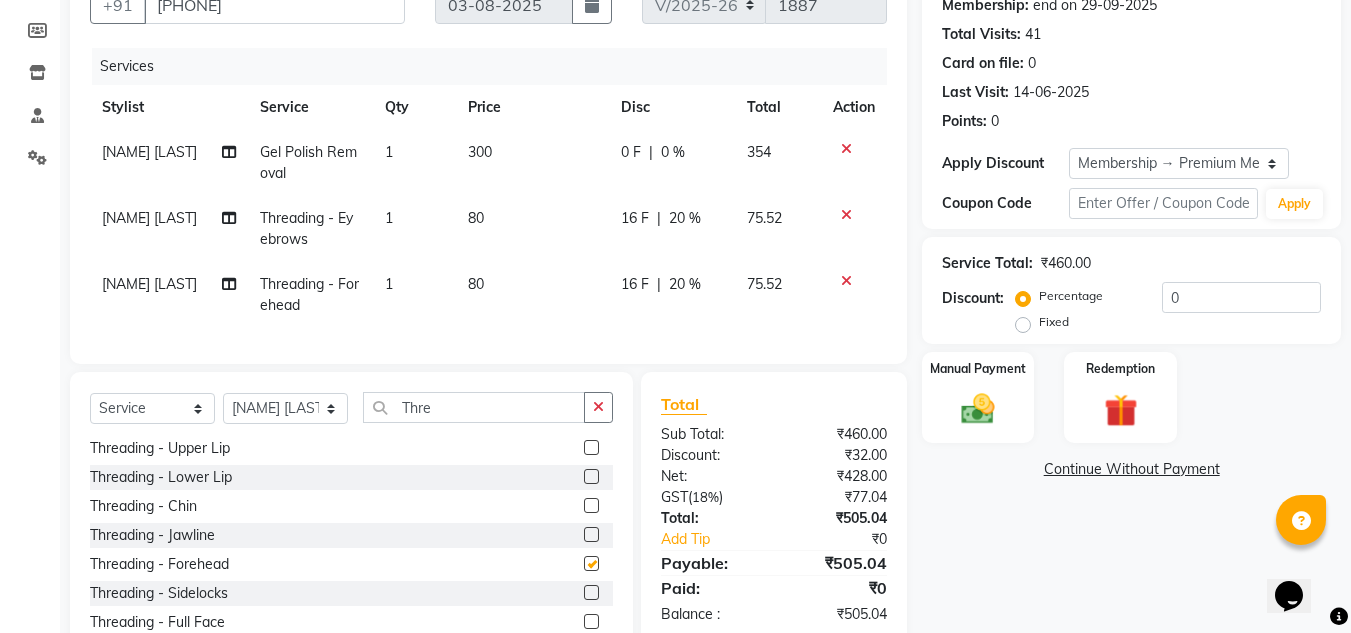 checkbox on "false" 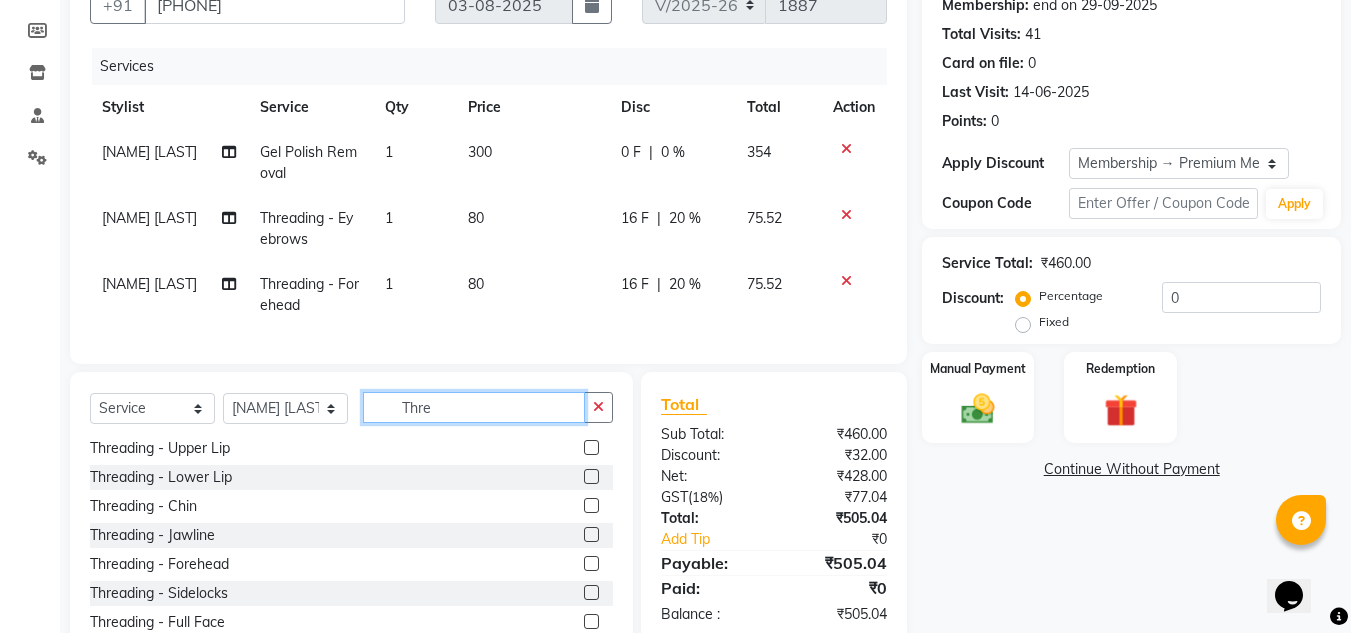 click on "Thre" 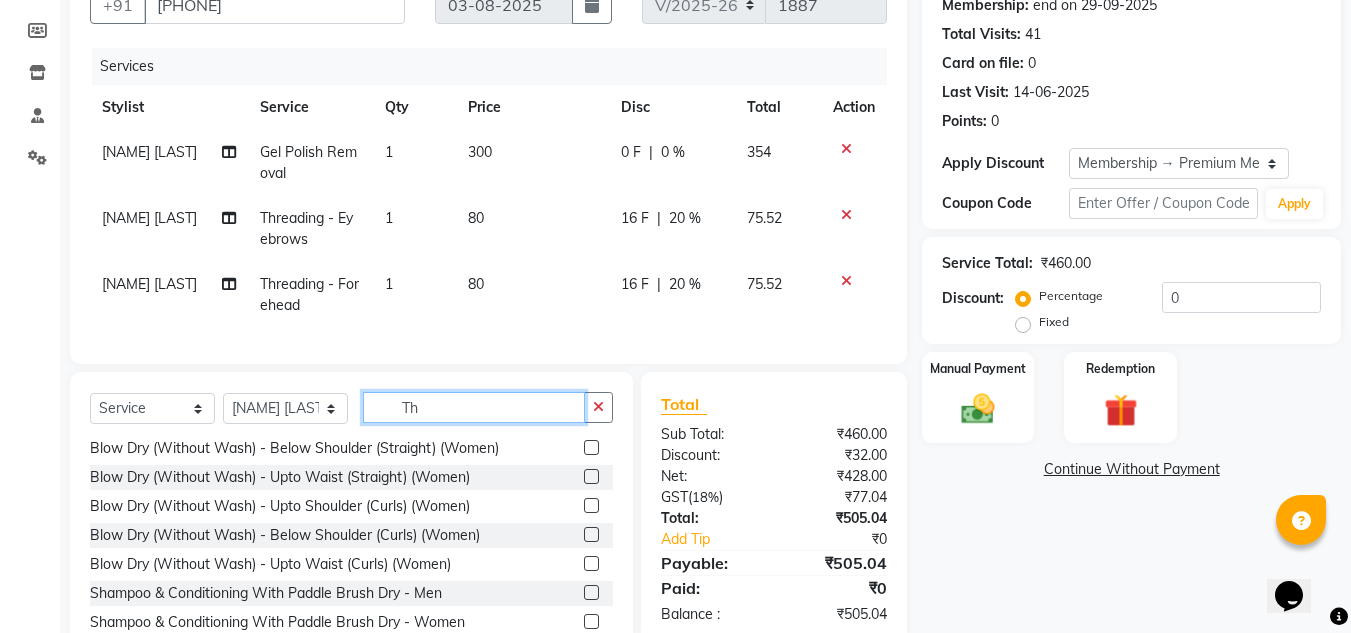 type on "T" 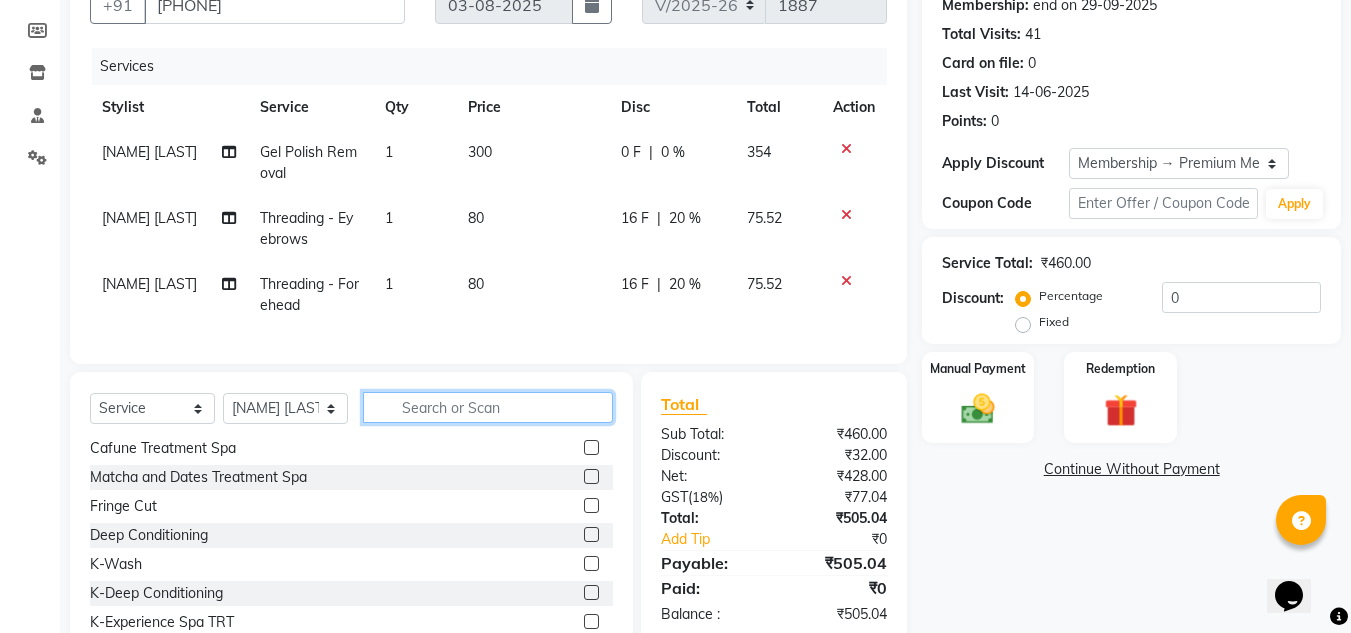 scroll, scrollTop: 728, scrollLeft: 0, axis: vertical 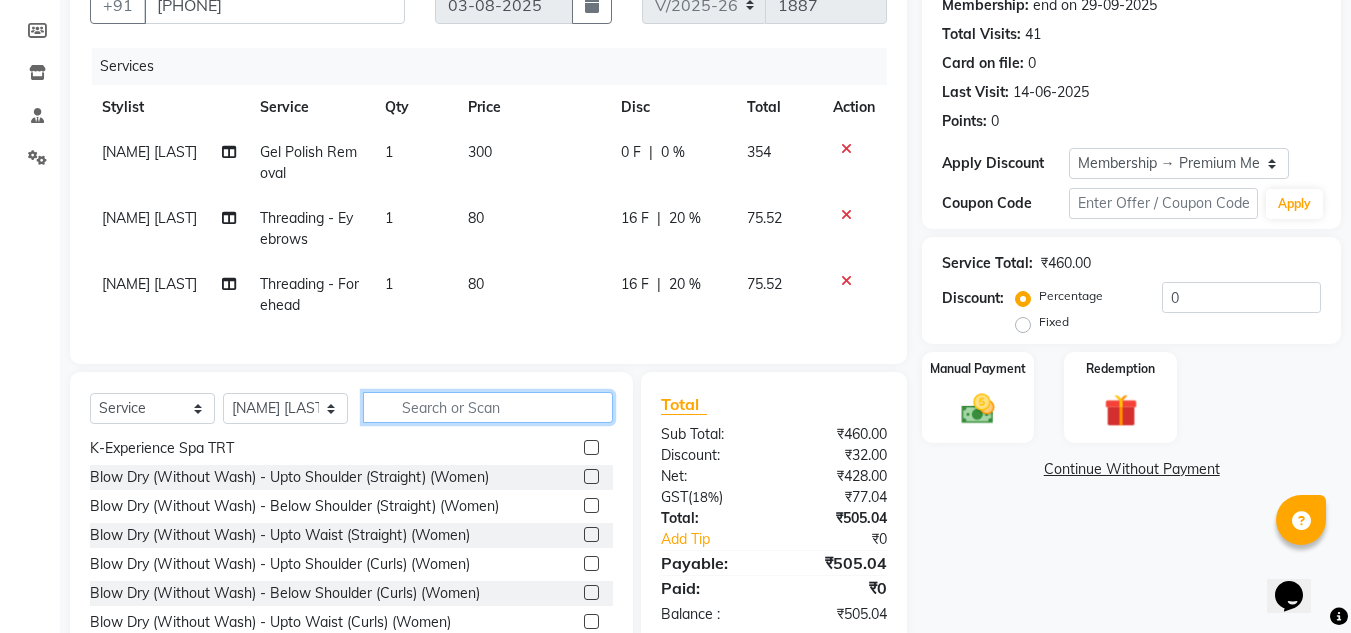 type 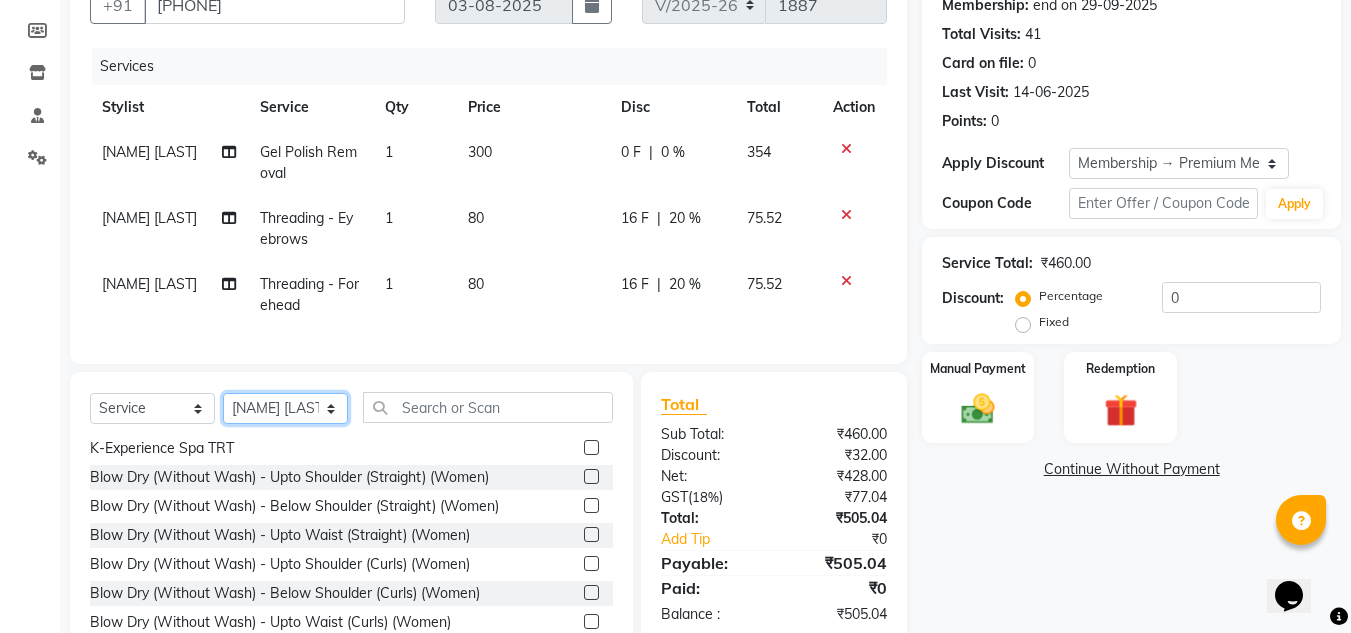 click on "Select Stylist Amandeep Kaur Kalsi Aniket Kadam  Faim Alvi  Front Desk  Muskan Khan  Pooja Kolge Reena Shaukat Ali  Salman Ansari  Shailendra Chauhan  Shekhar Sangle Soniyaa Varma Suchita Mistry" 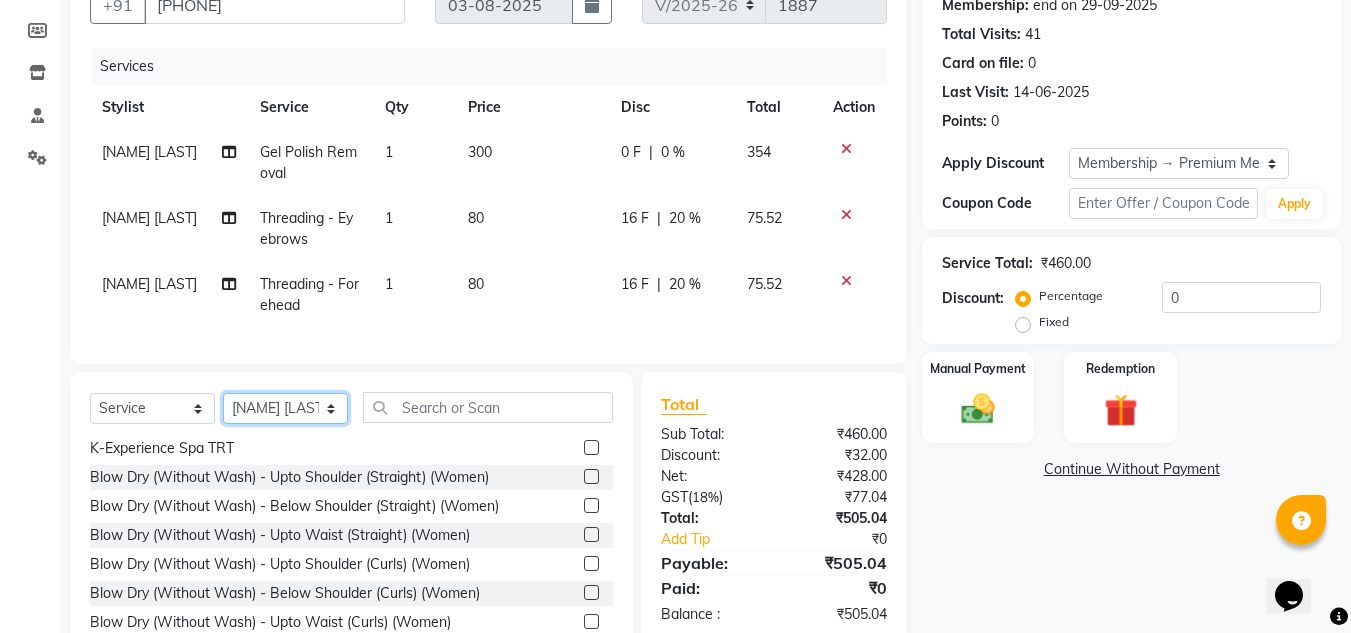 select on "68181" 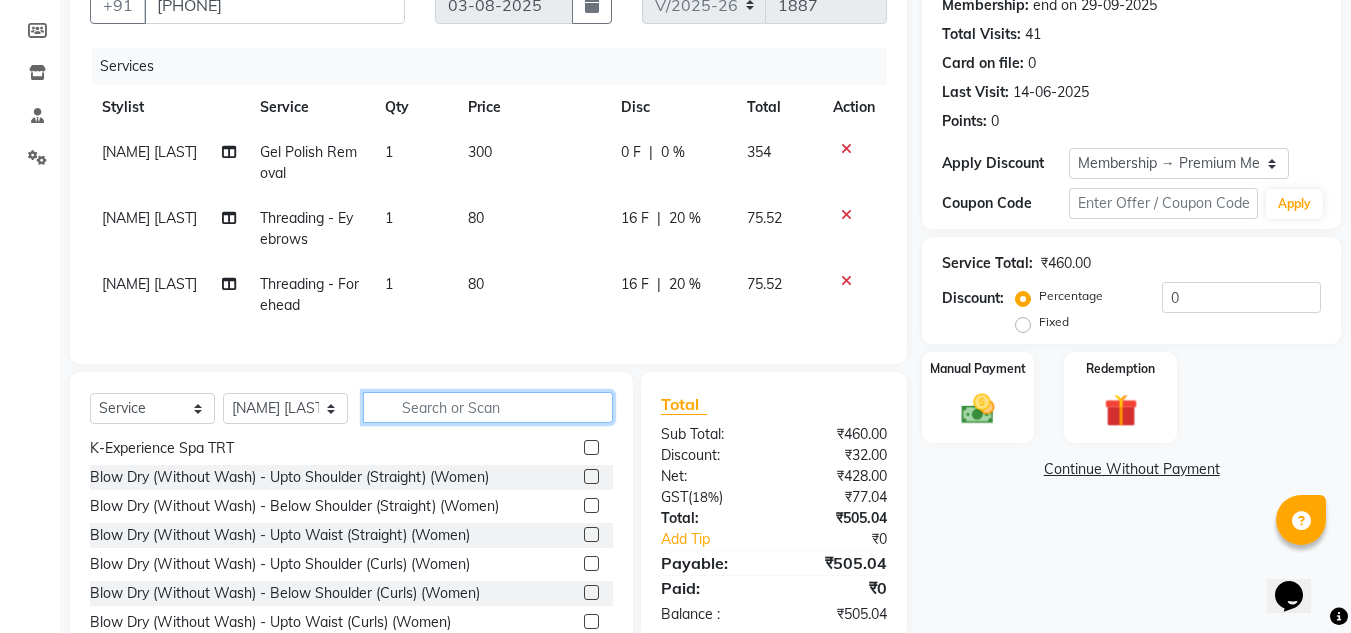 click 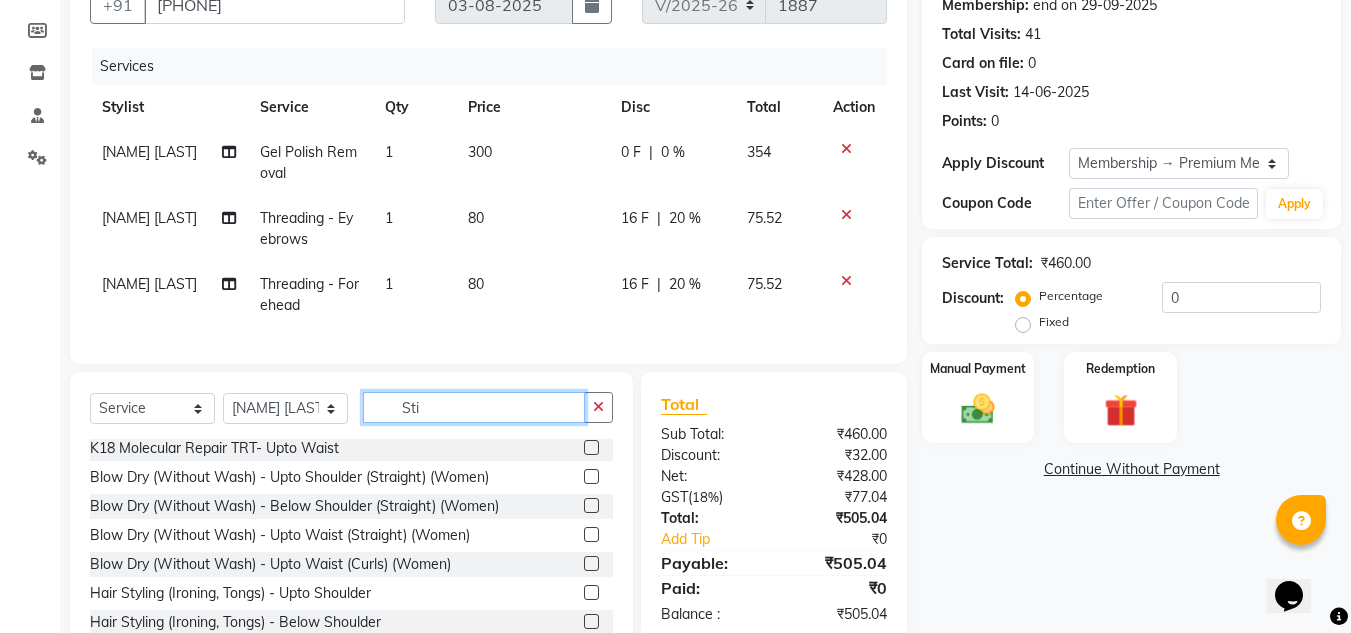 scroll, scrollTop: 0, scrollLeft: 0, axis: both 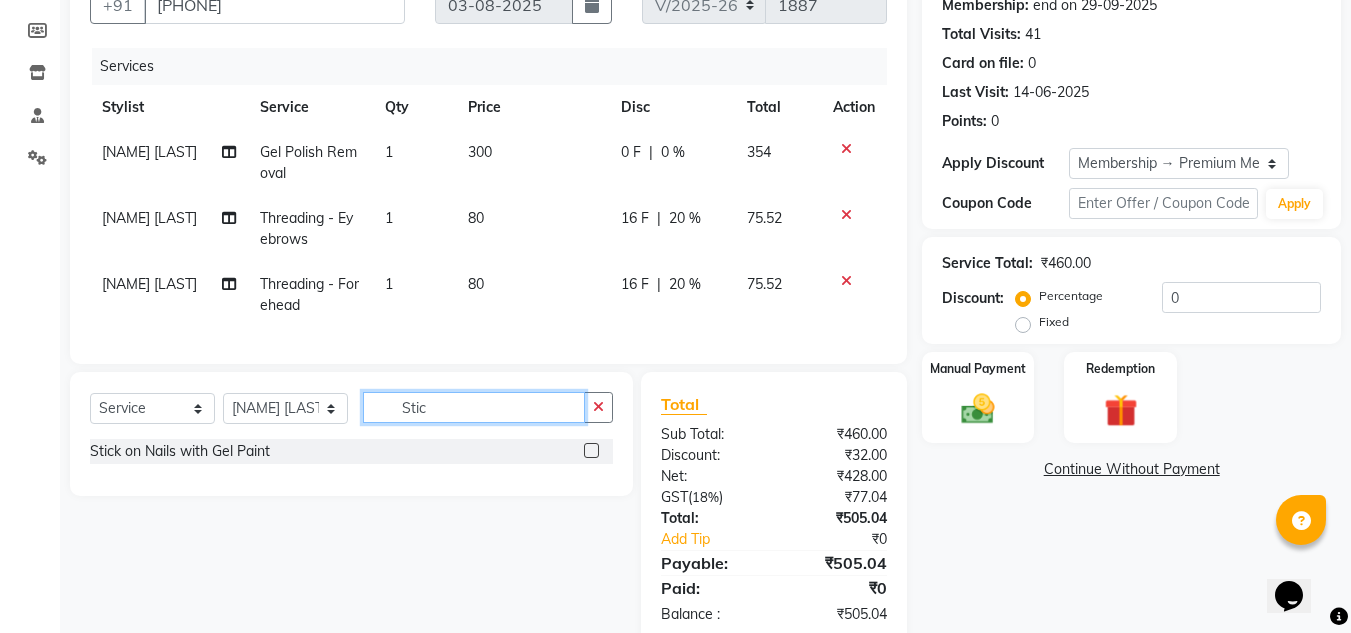 type on "Stic" 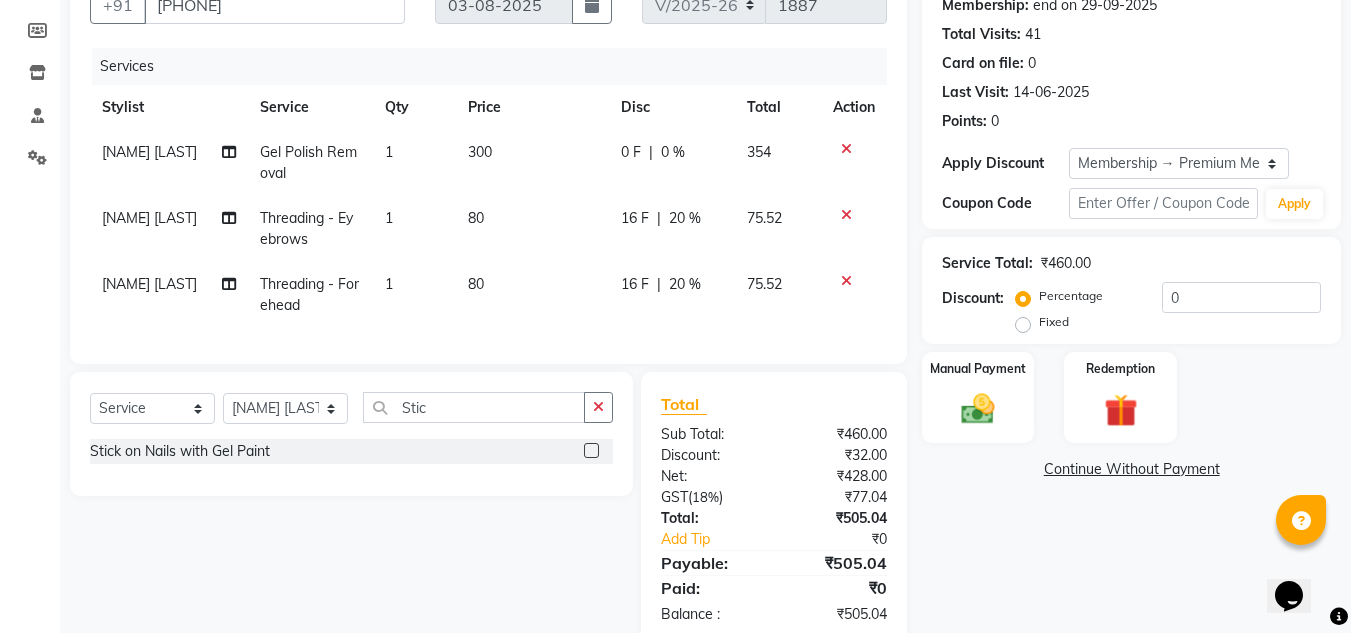click 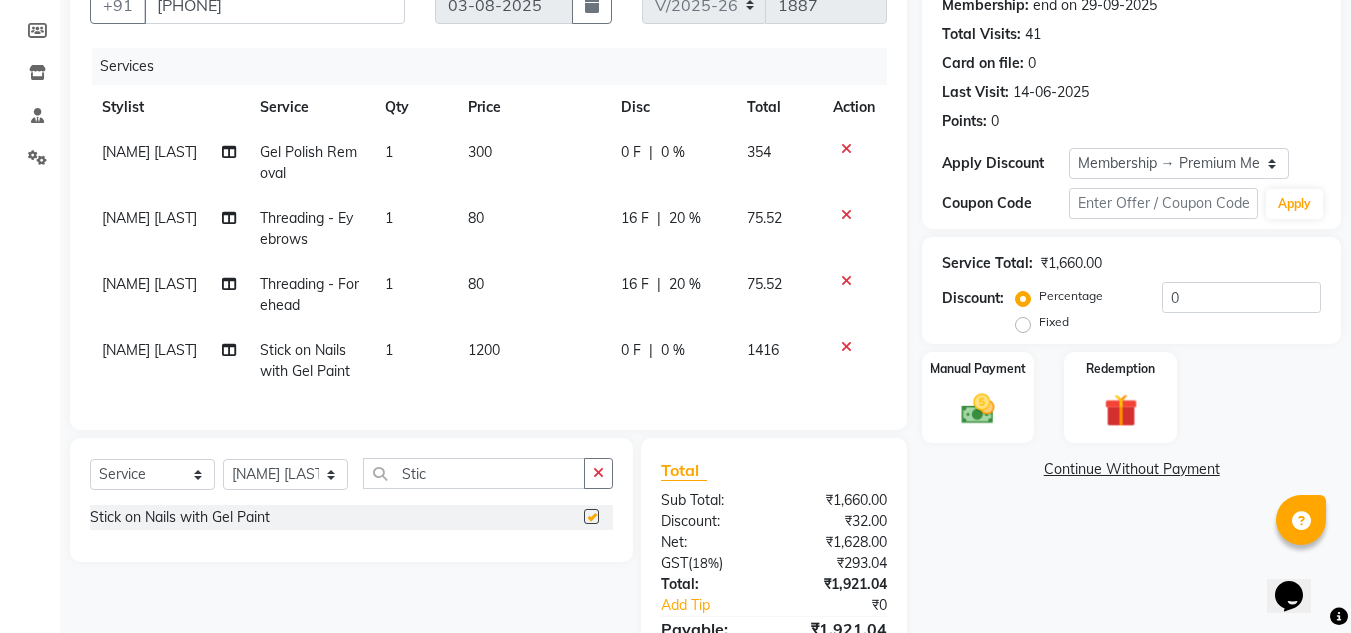 checkbox on "false" 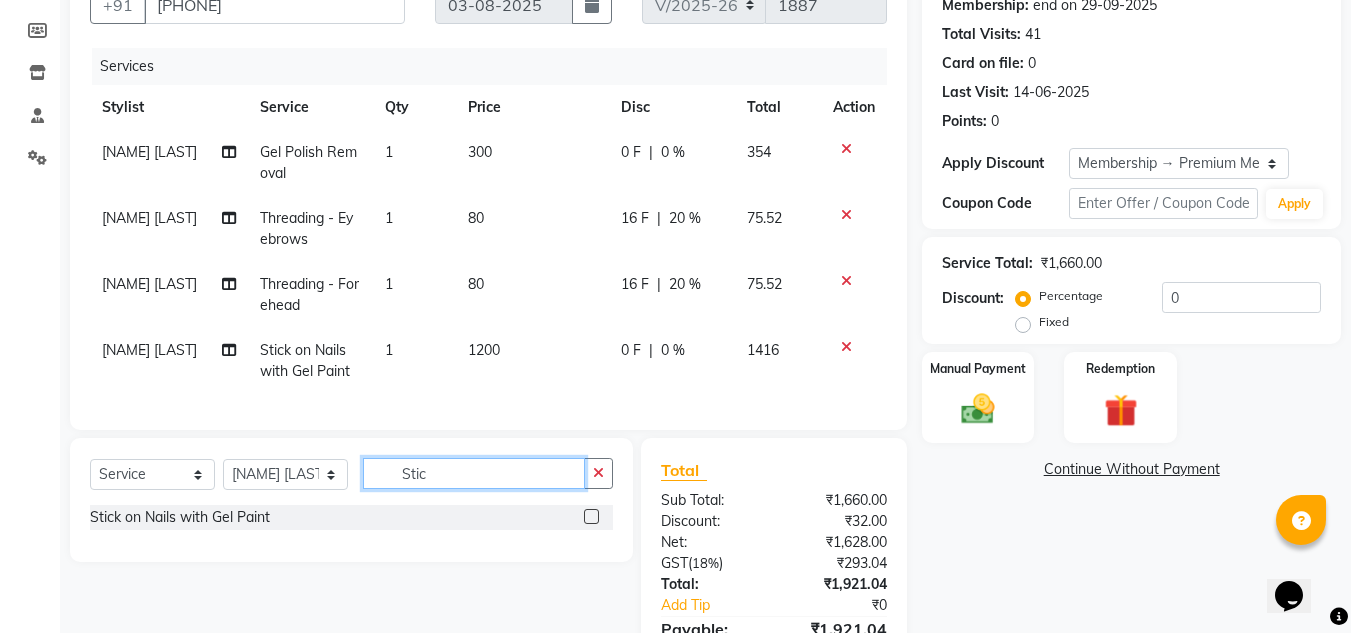 click on "Stic" 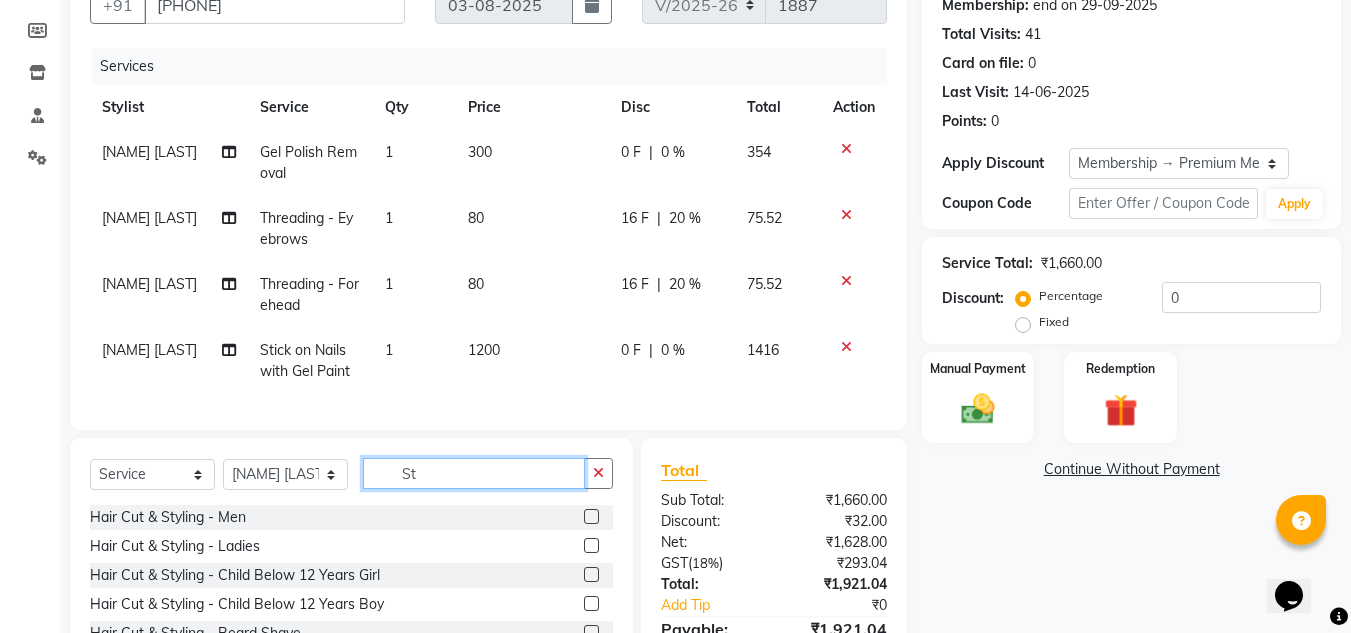 type on "S" 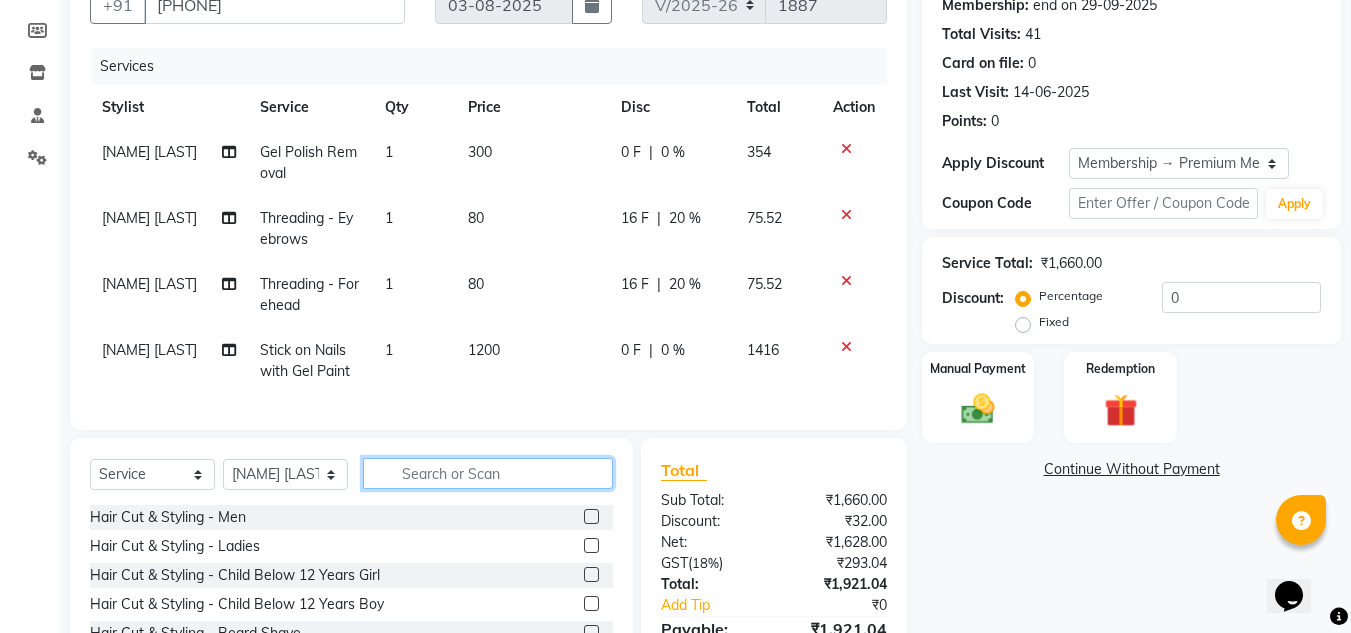 type on "R" 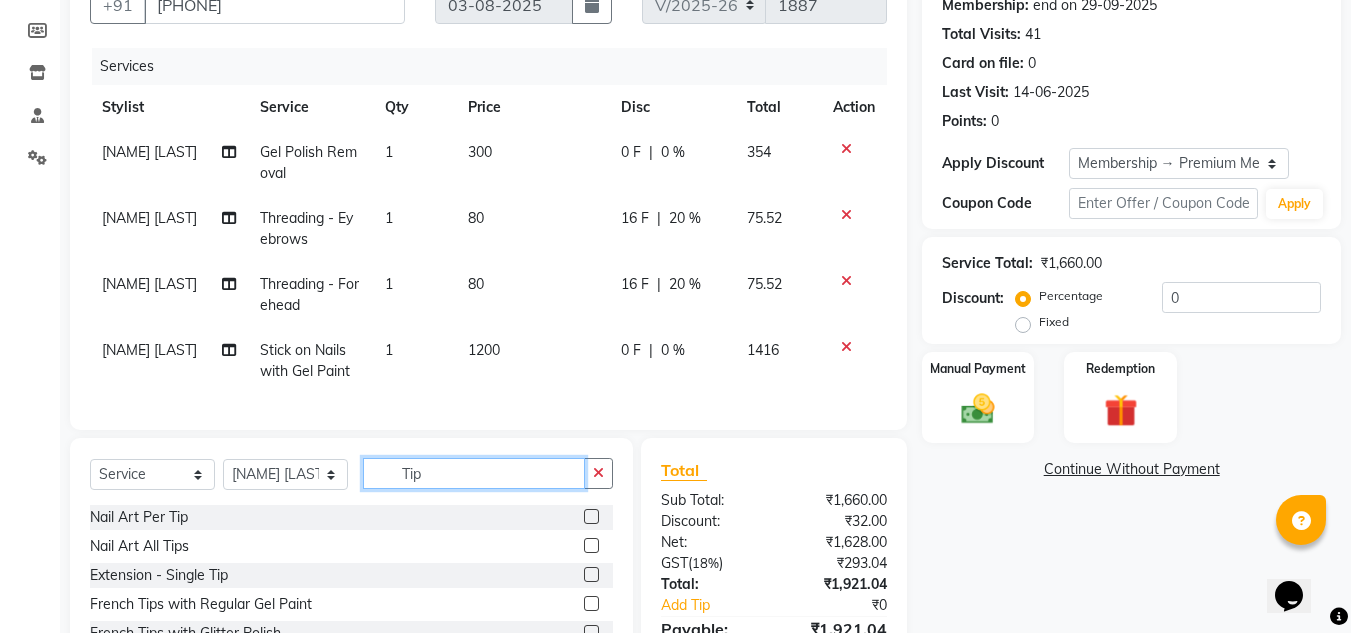 type on "Tip" 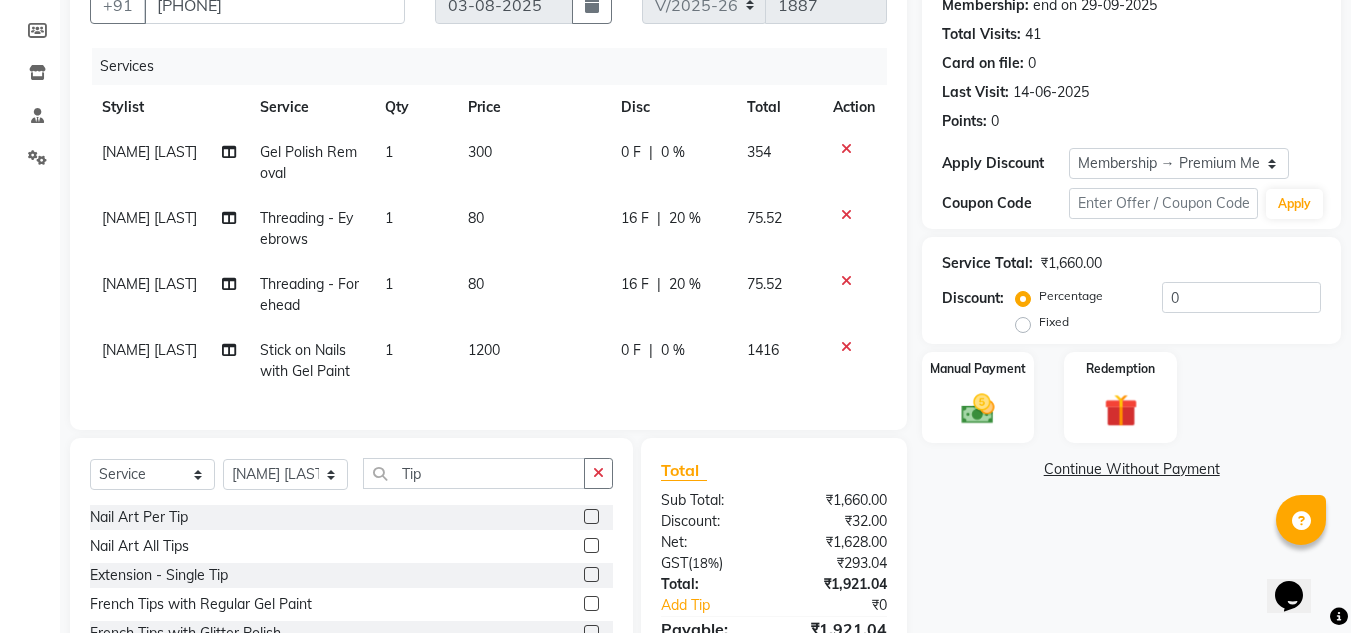 click 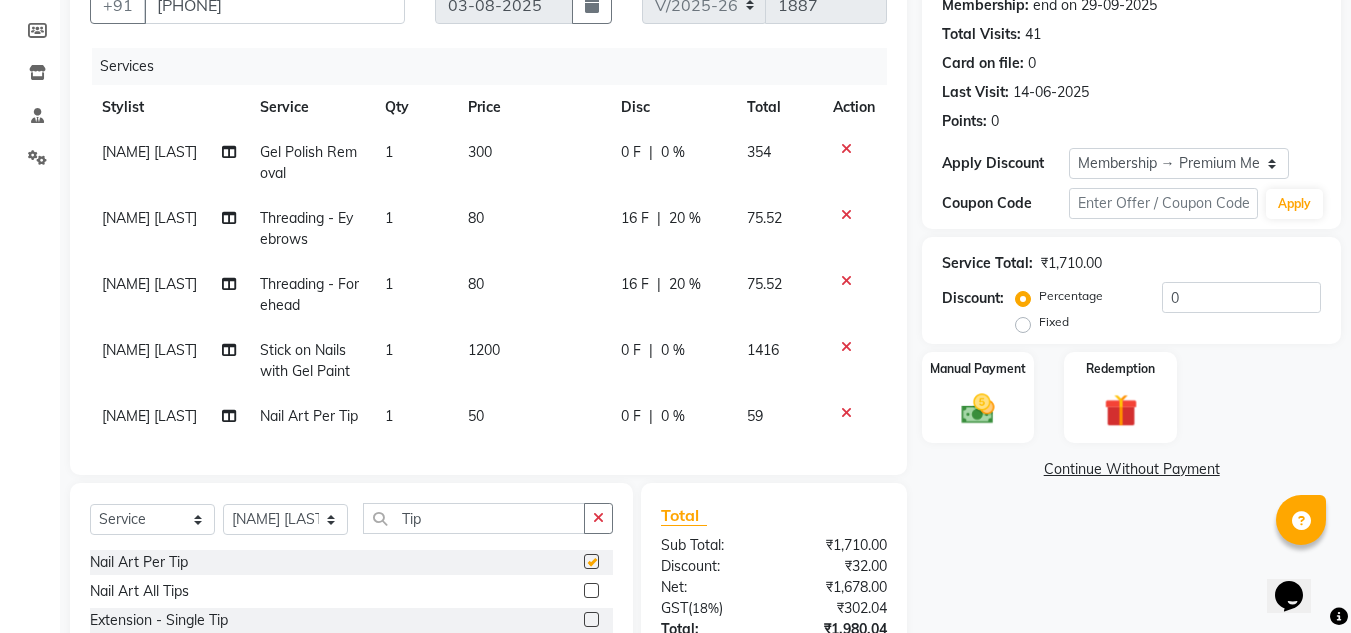 checkbox on "false" 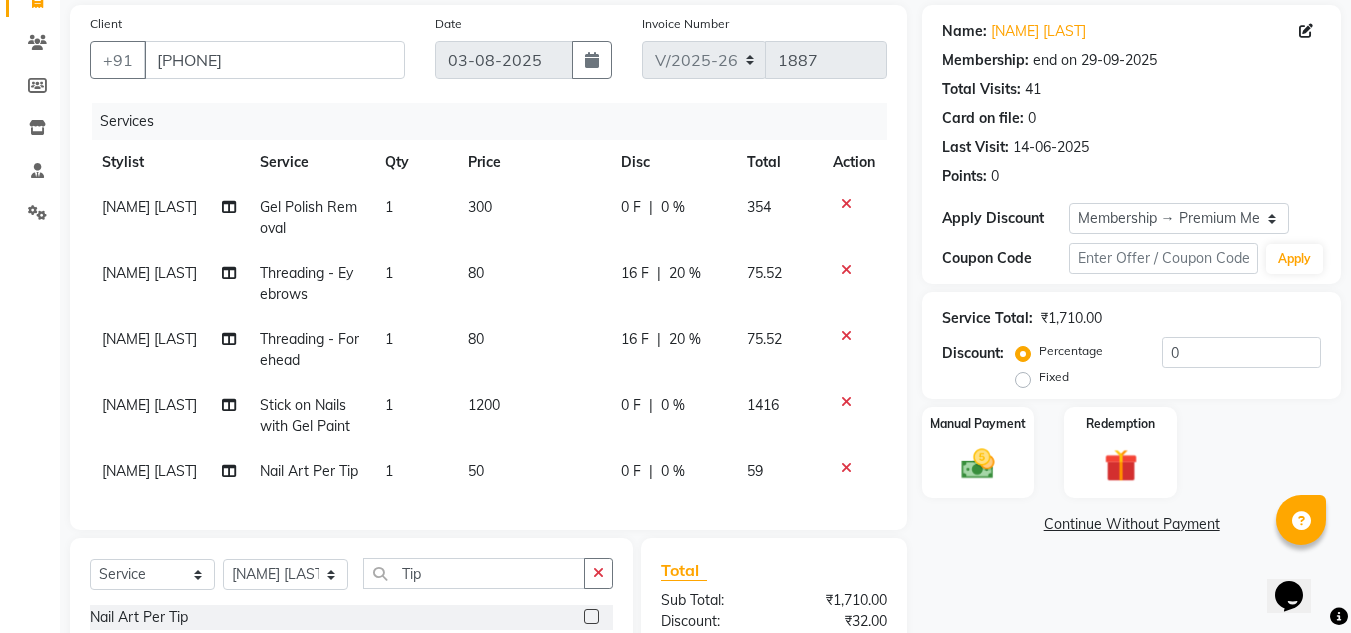 scroll, scrollTop: 200, scrollLeft: 0, axis: vertical 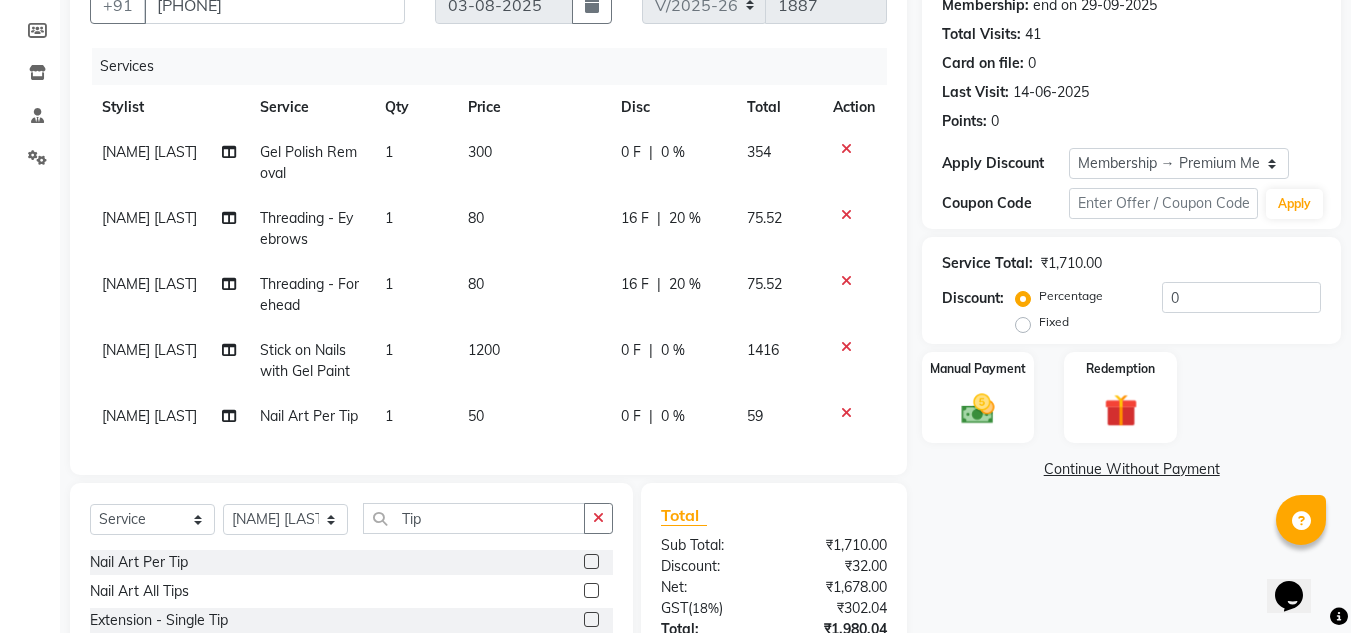 click on "1200" 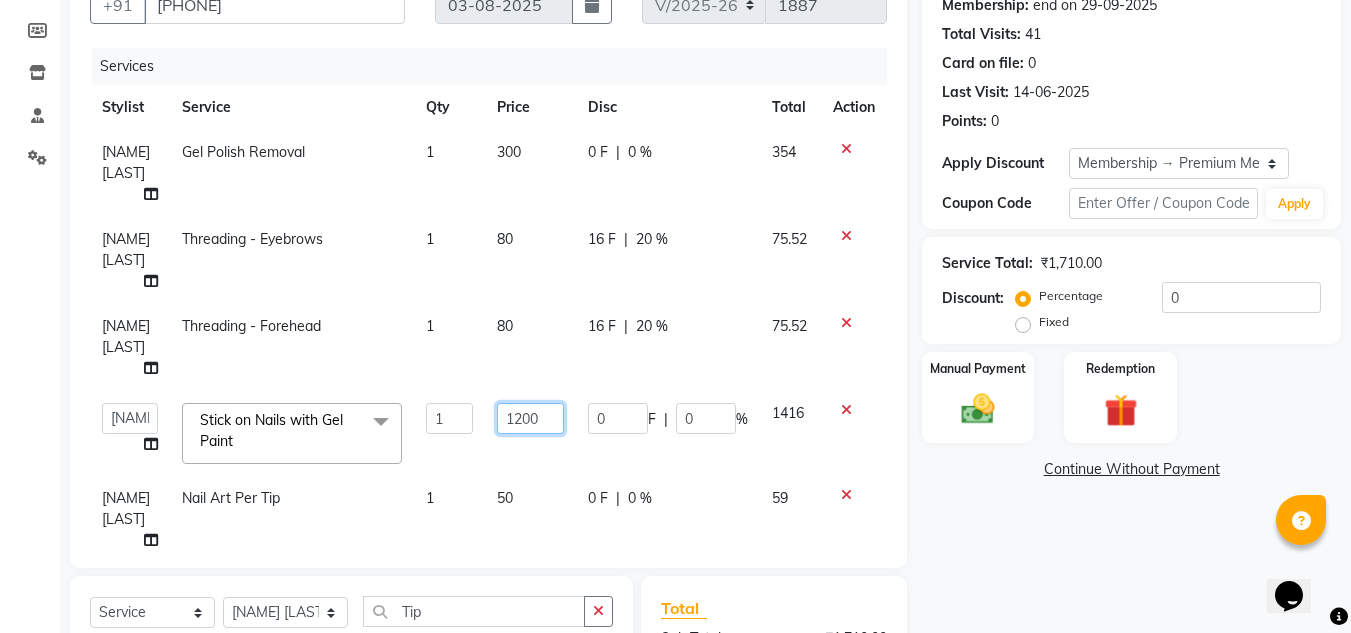 click on "1200" 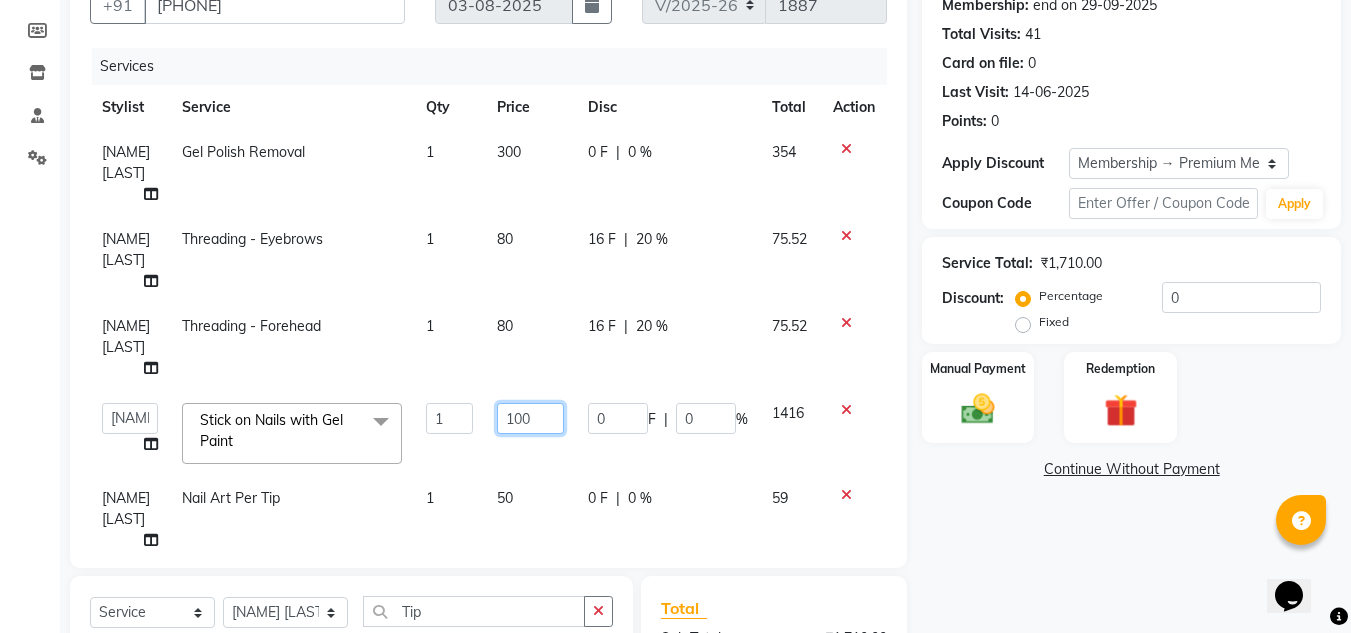 type on "1000" 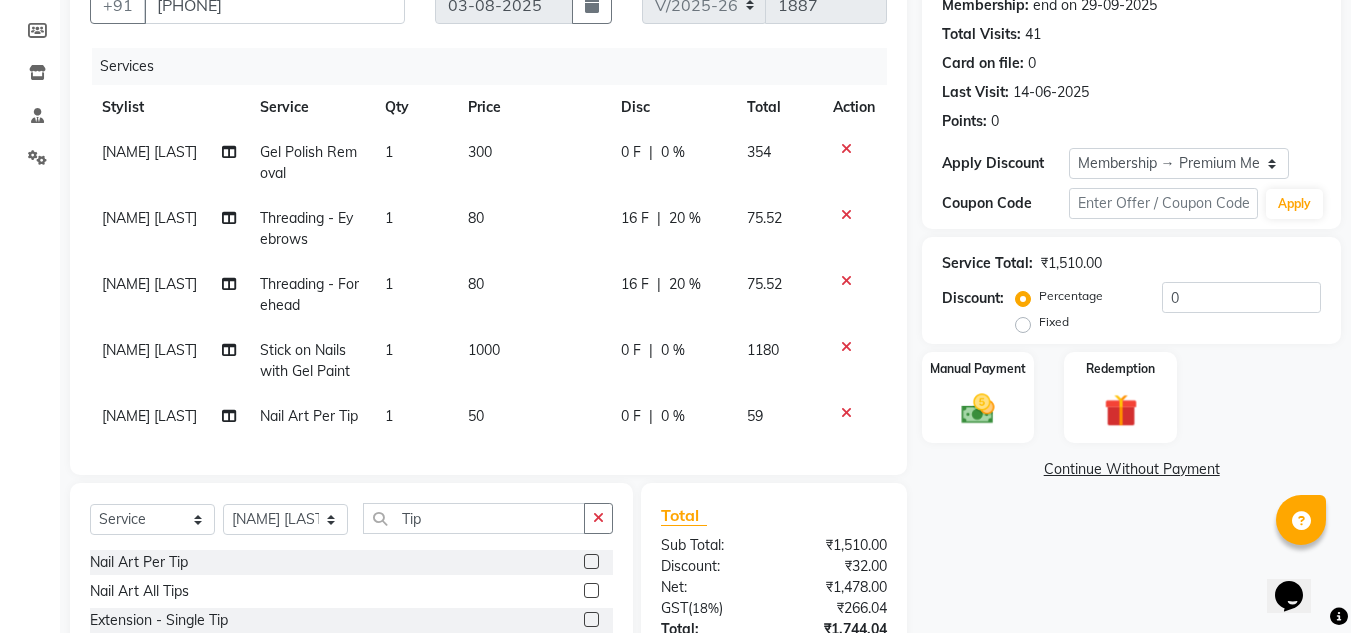 click on "Name: Shalini Gupta Membership: end on 29-09-2025 Total Visits:  41 Card on file:  0 Last Visit:   14-06-2025 Points:   0  Apply Discount Select Membership → Premium Membership Coupon Code Apply Service Total:  ₹1,510.00  Discount:  Percentage   Fixed  0 Manual Payment Redemption  Continue Without Payment" 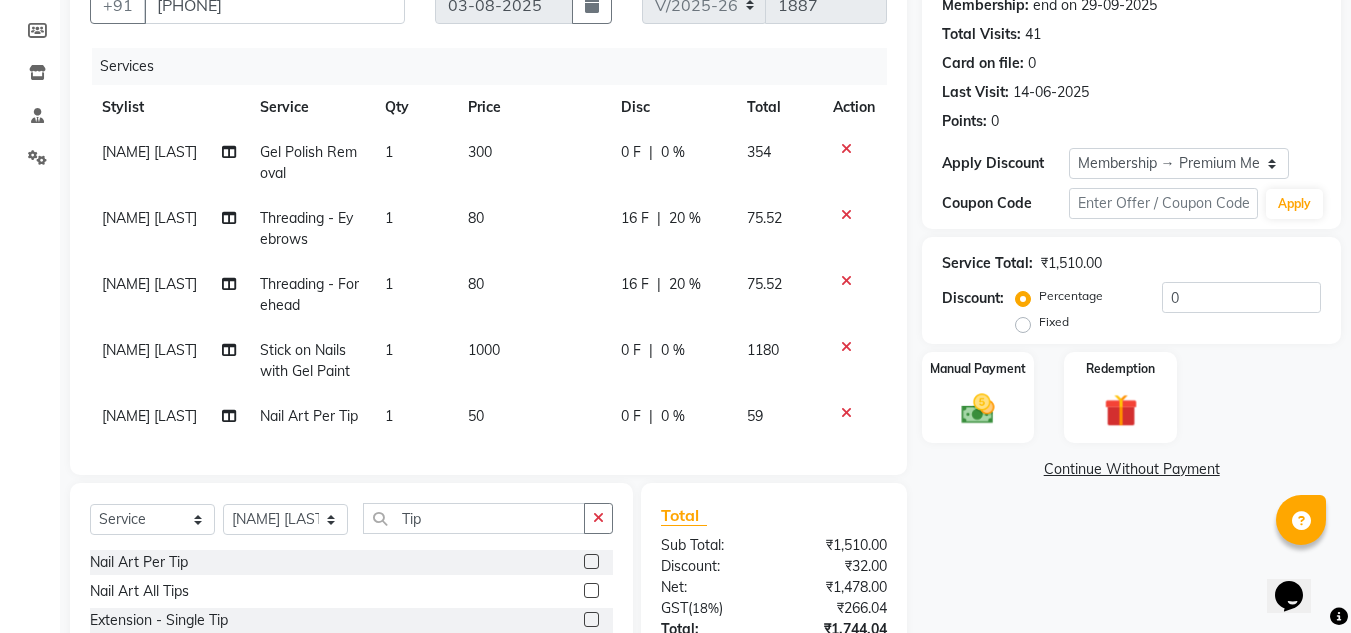 click on "Services Stylist Service Qty Price Disc Total Action Muskan Khan  Gel Polish Removal  1 300 0 F | 0 % 354 Amandeep Kaur Kalsi Threading - Eyebrows 1 80 16 F | 20 % 75.52 Amandeep Kaur Kalsi Threading - Forehead 1 80 16 F | 20 % 75.52 Muskan Khan  Stick on Nails with Gel Paint  1 1000 0 F | 0 % 1180 Muskan Khan  Nail Art Per Tip 1 50 0 F | 0 % 59" 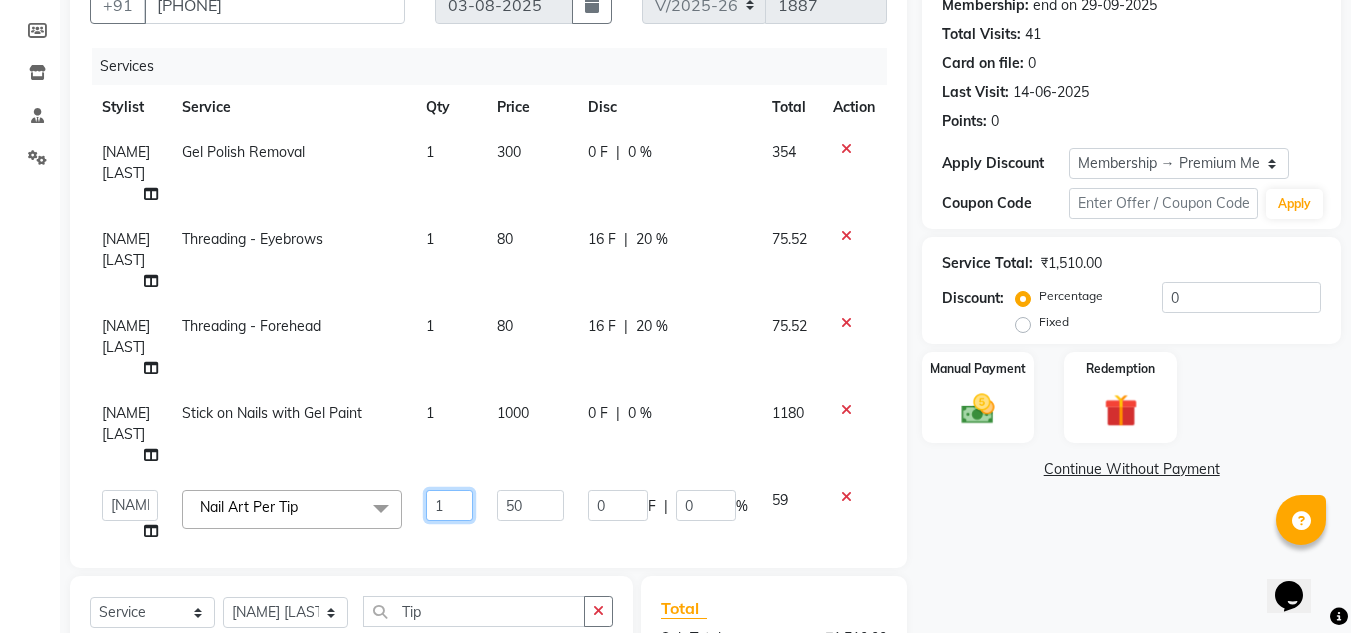 click on "1" 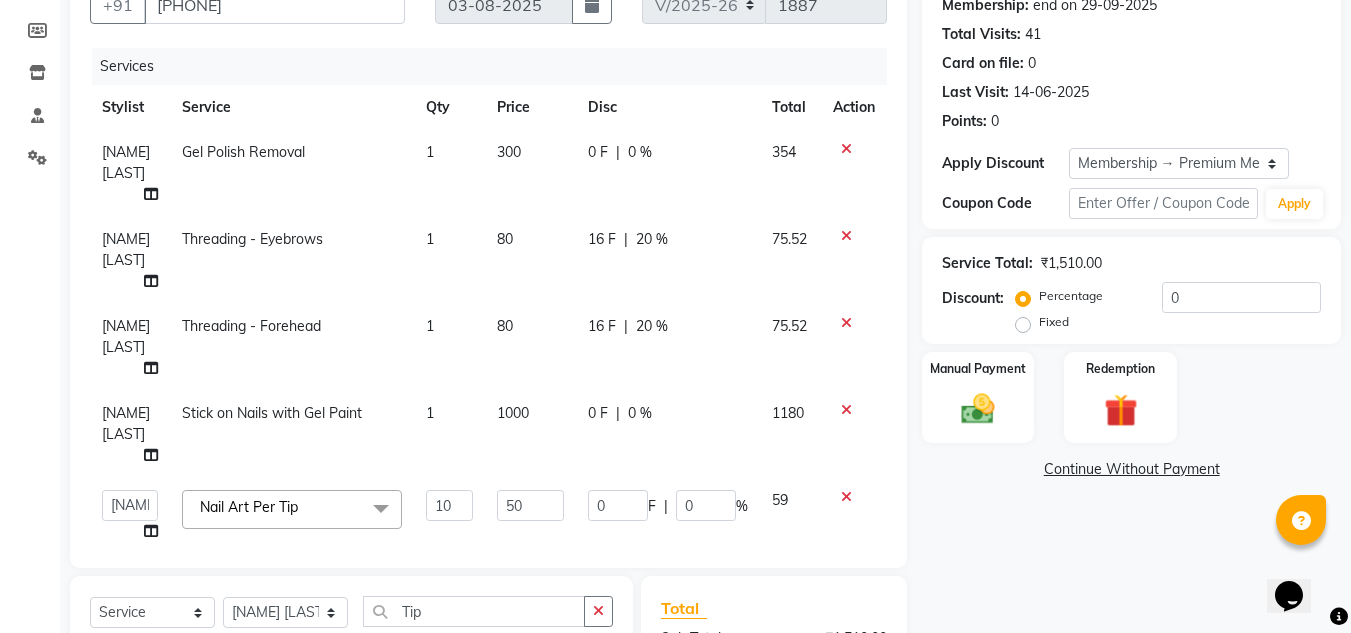 click on "Name: Shalini Gupta Membership: end on 29-09-2025 Total Visits:  41 Card on file:  0 Last Visit:   14-06-2025 Points:   0  Apply Discount Select Membership → Premium Membership Coupon Code Apply Service Total:  ₹1,510.00  Discount:  Percentage   Fixed  0 Manual Payment Redemption  Continue Without Payment" 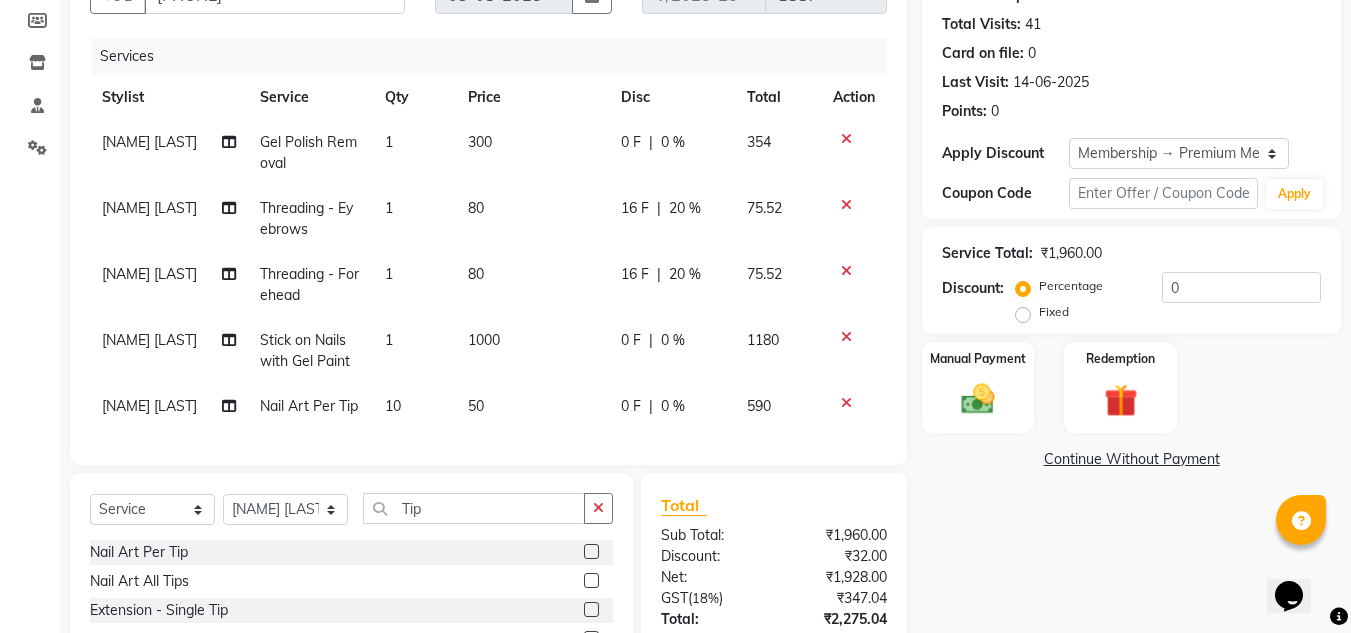 scroll, scrollTop: 0, scrollLeft: 0, axis: both 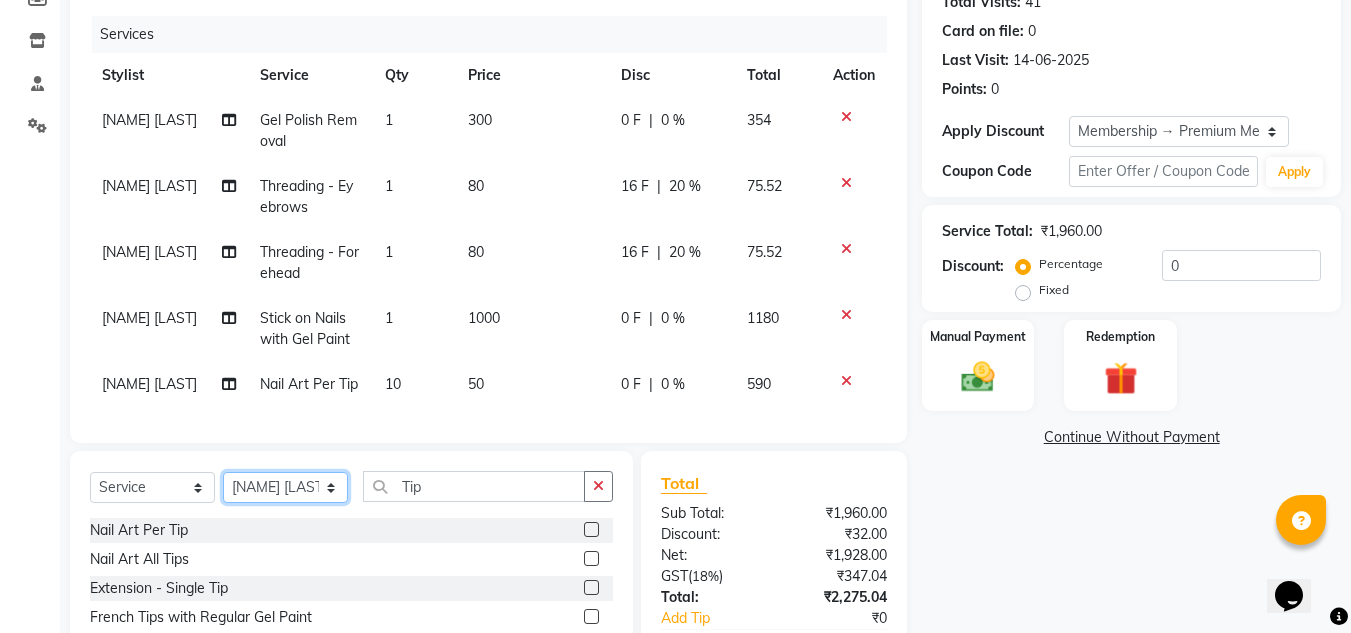 click on "Select Stylist Amandeep Kaur Kalsi Aniket Kadam  Faim Alvi  Front Desk  Muskan Khan  Pooja Kolge Reena Shaukat Ali  Salman Ansari  Shailendra Chauhan  Shekhar Sangle Soniyaa Varma Suchita Mistry" 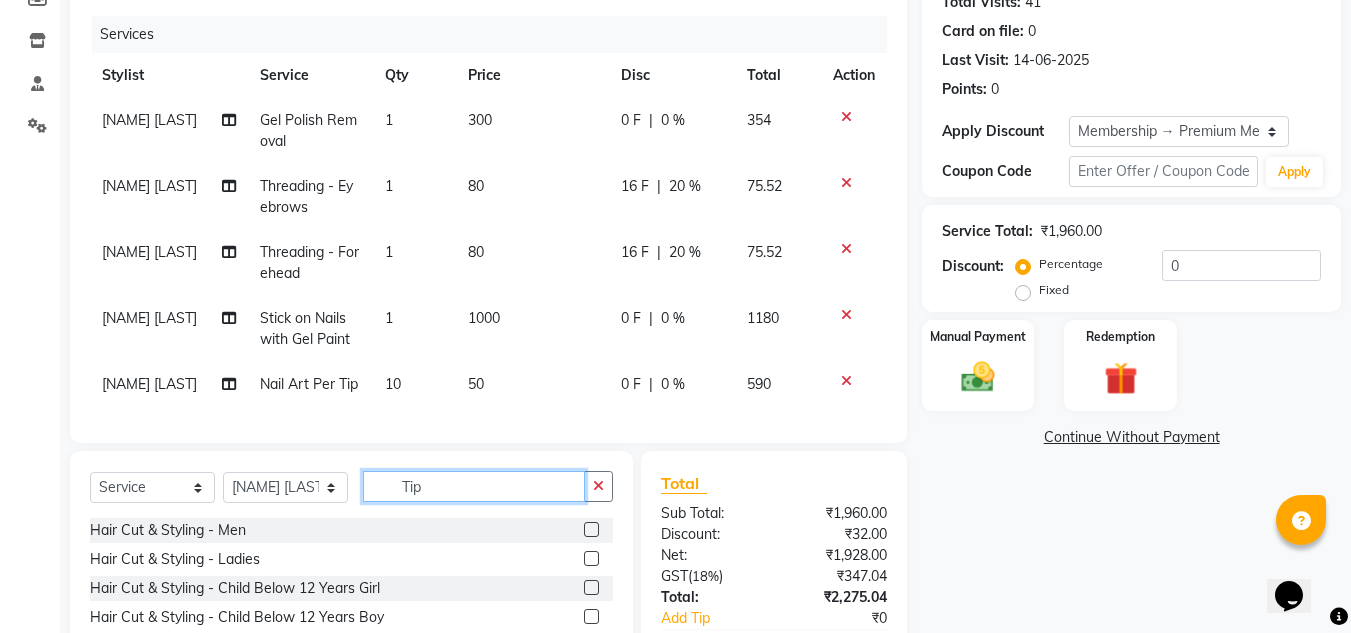 click on "Tip" 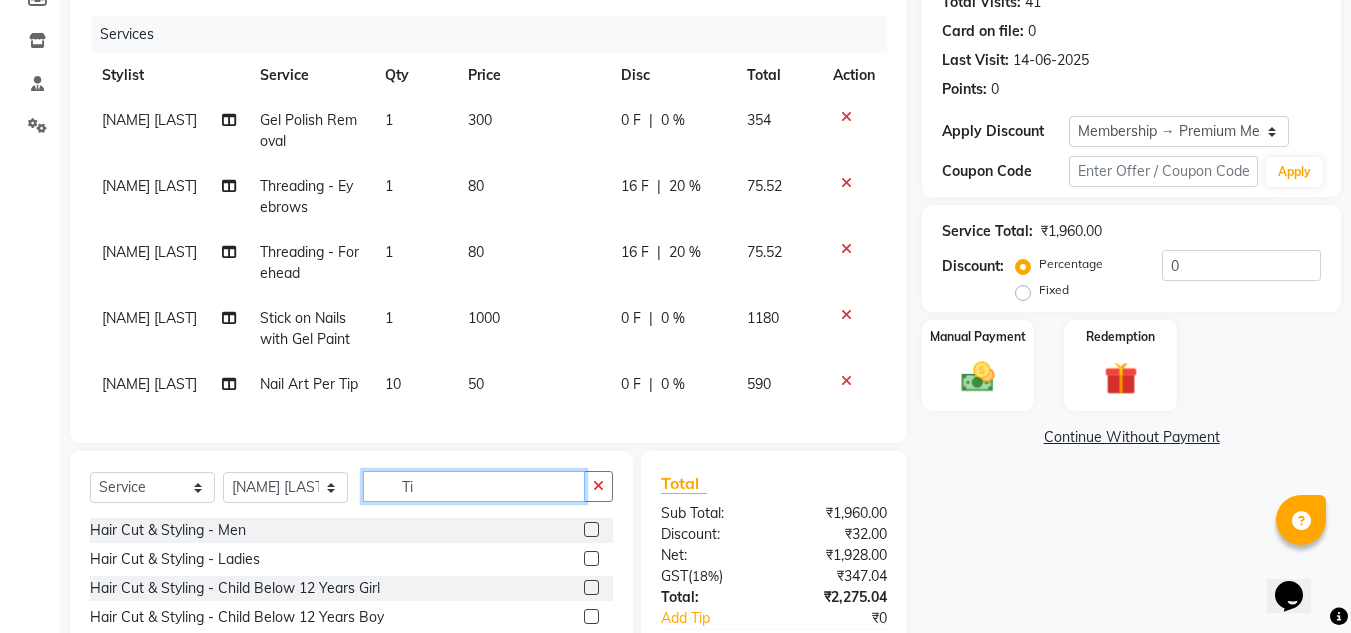 type on "T" 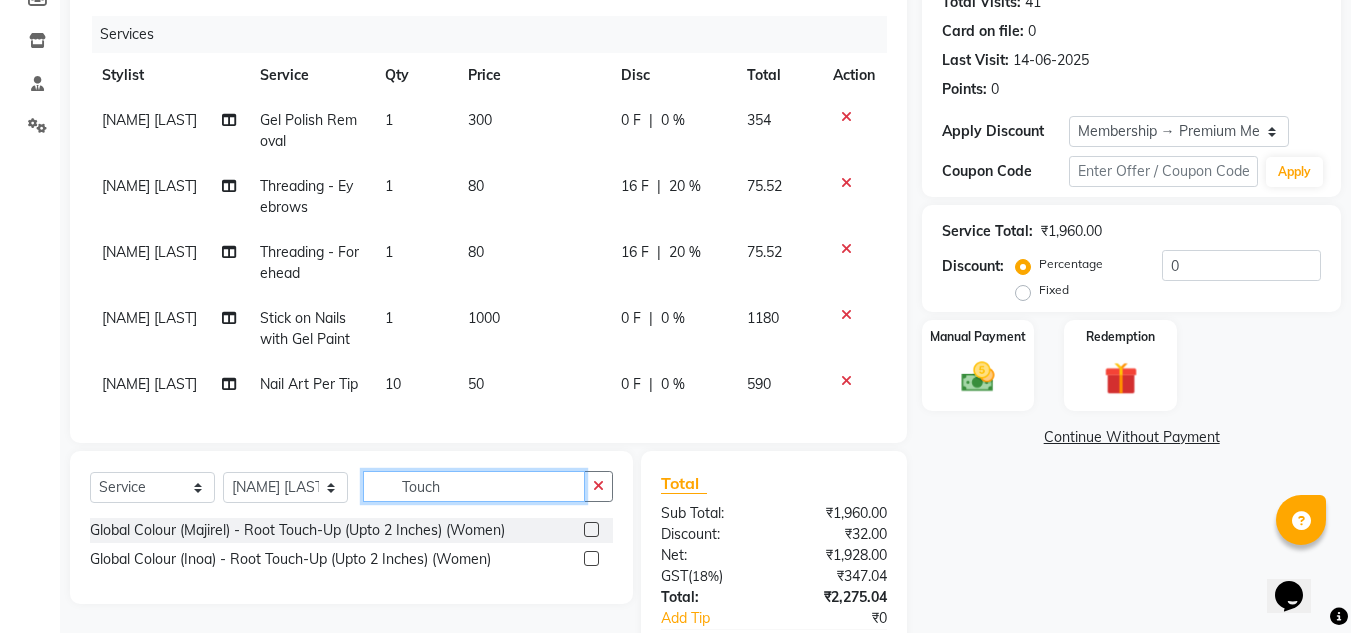 type on "Touch" 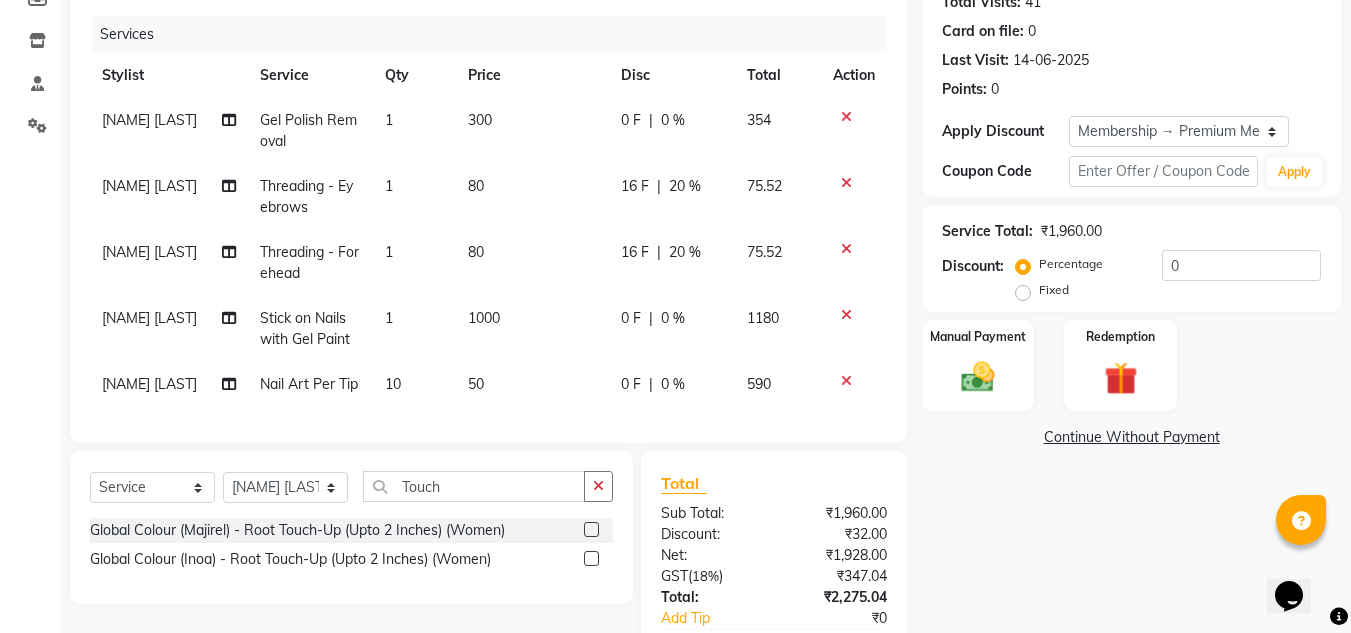 click 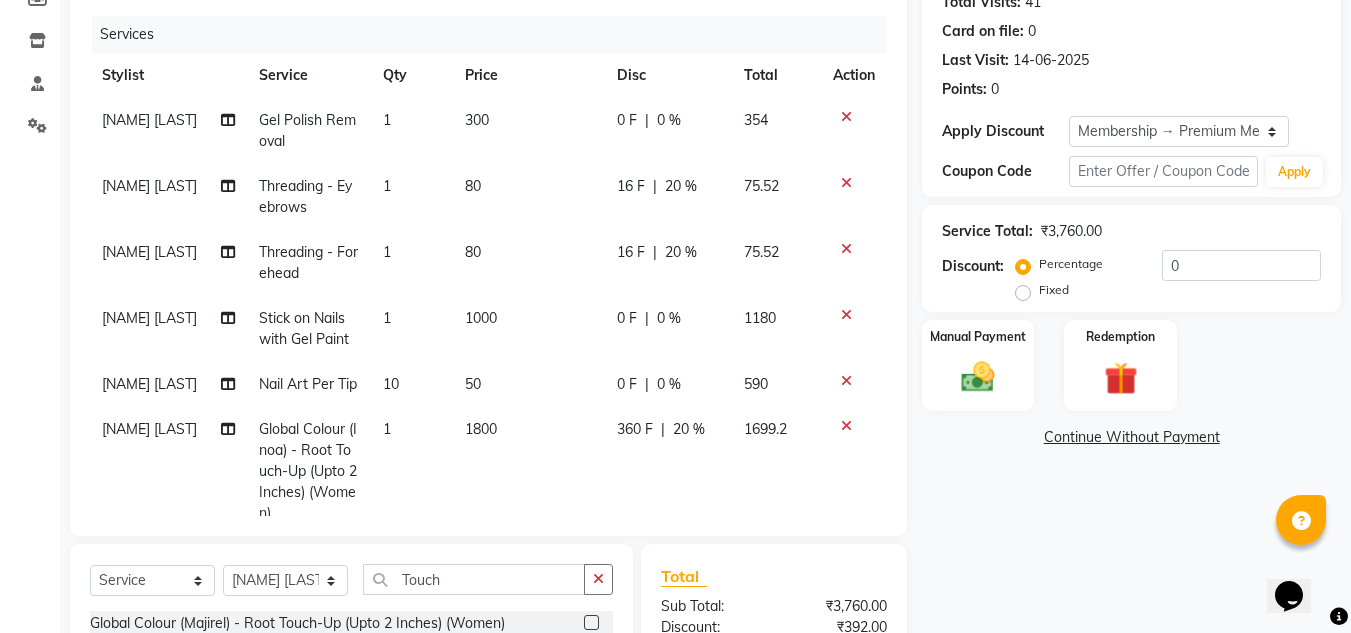 checkbox on "false" 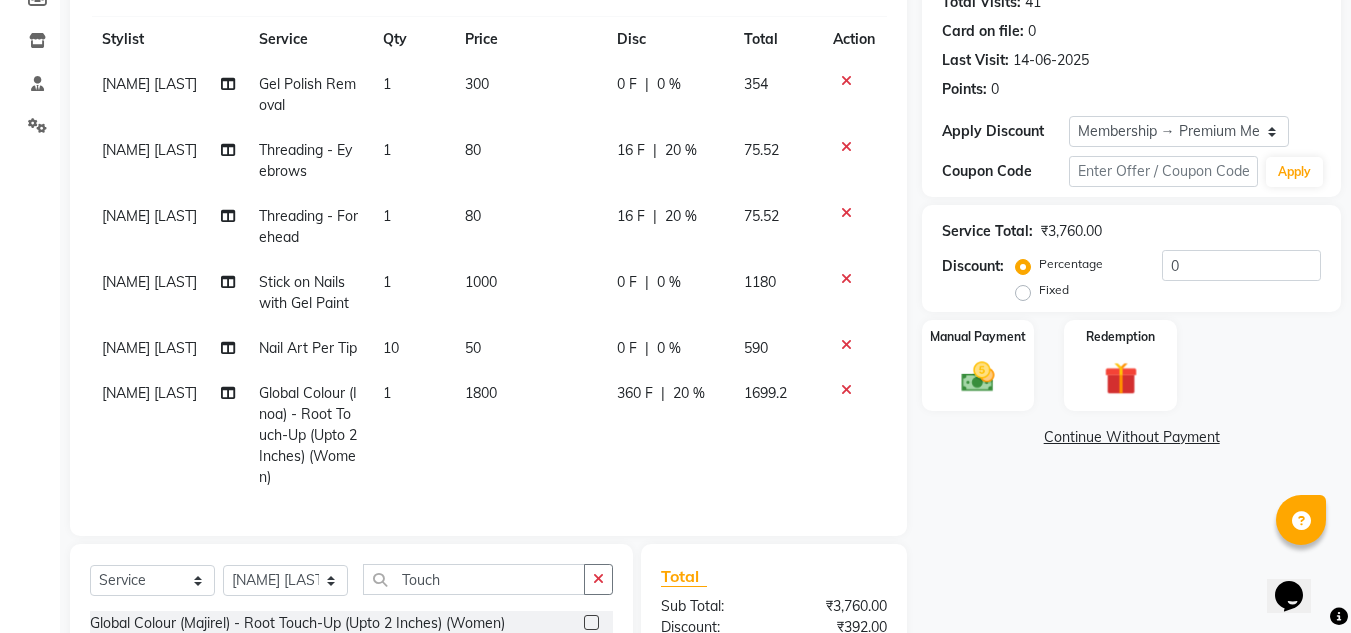 click on "Select  Service  Product  Membership  Package Voucher Prepaid Gift Card  Select Stylist Amandeep Kaur Kalsi Aniket Kadam  Faim Alvi  Front Desk  Muskan Khan  Pooja Kolge Reena Shaukat Ali  Salman Ansari  Shailendra Chauhan  Shekhar Sangle Soniyaa Varma Suchita Mistry Touch Global Colour (Majirel) - Root Touch-Up (Upto 2 Inches) (Women)  Global Colour (Inoa) - Root Touch-Up (Upto 2 Inches) (Women)" 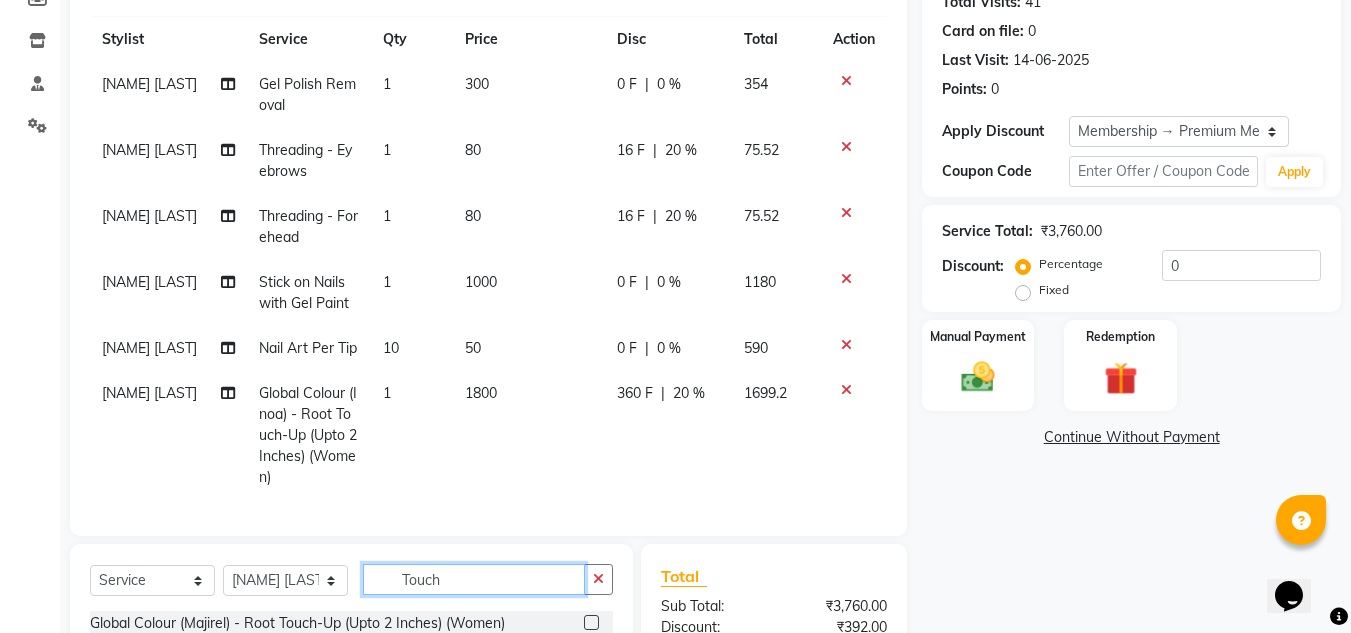 click on "Touch" 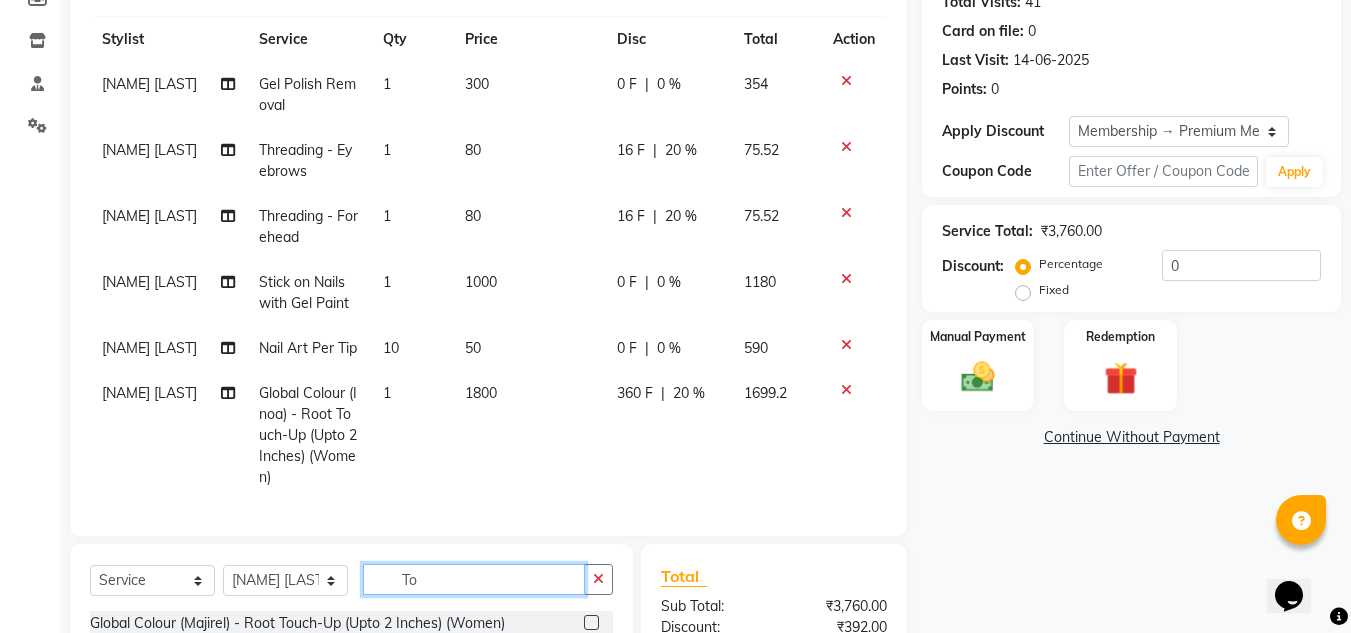 type on "T" 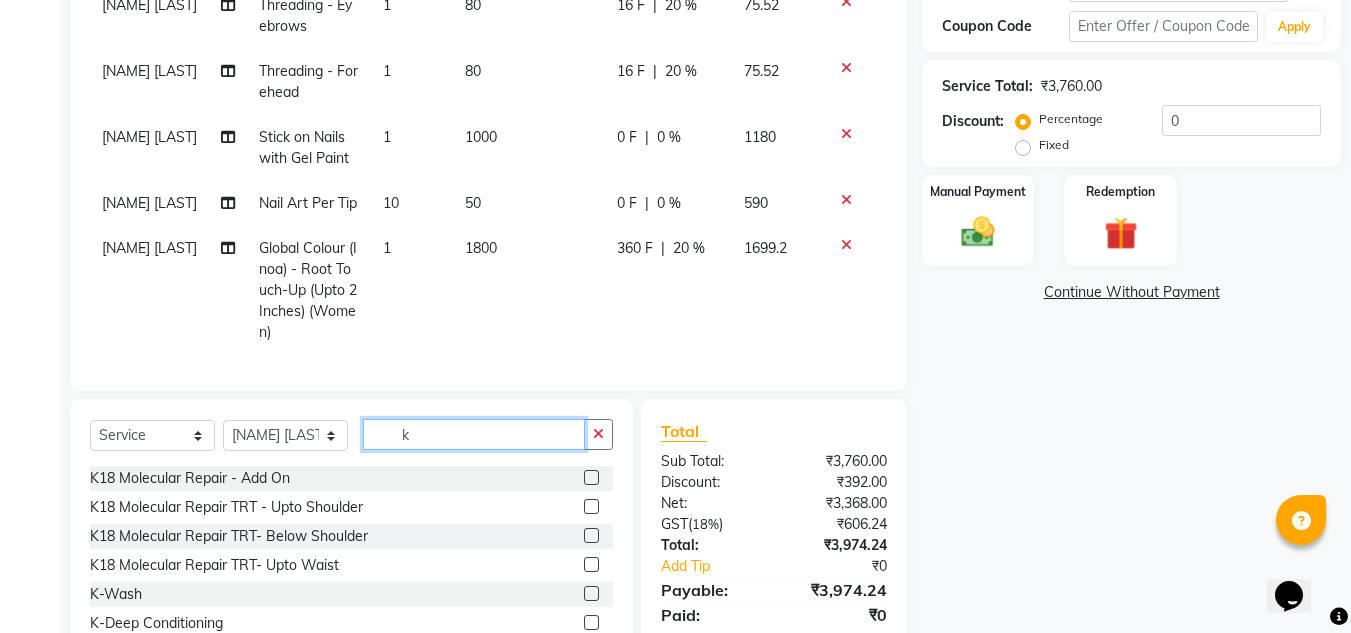scroll, scrollTop: 468, scrollLeft: 0, axis: vertical 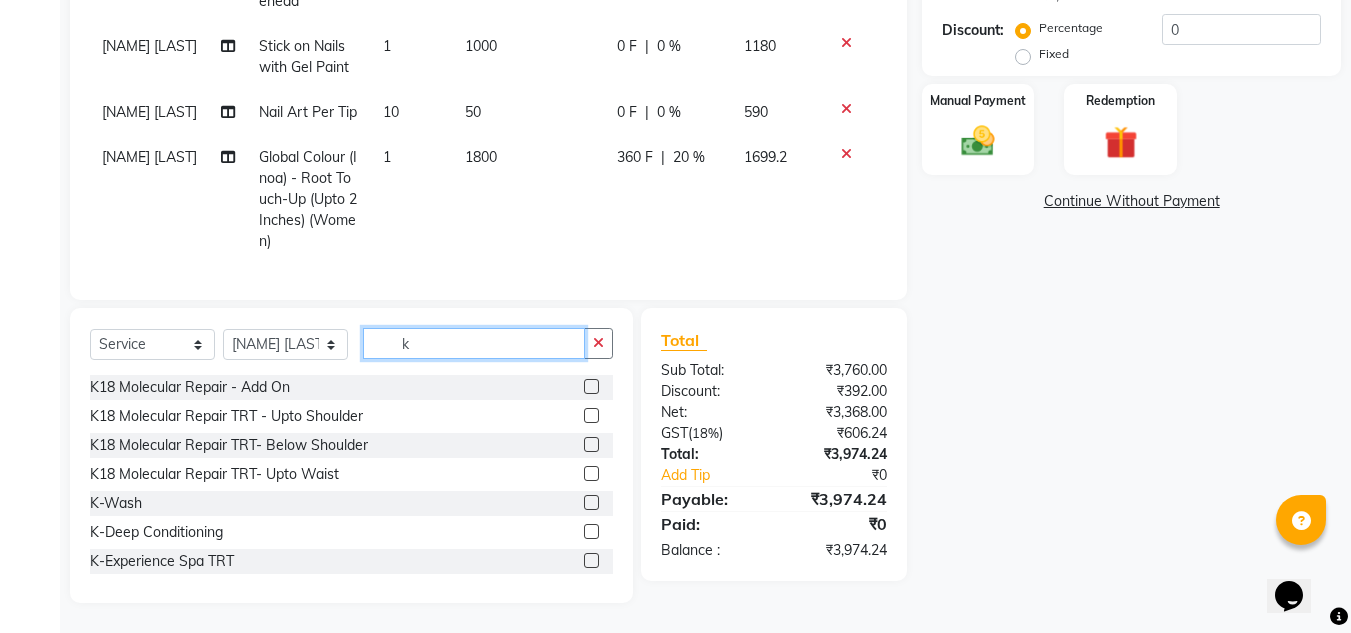 type on "k" 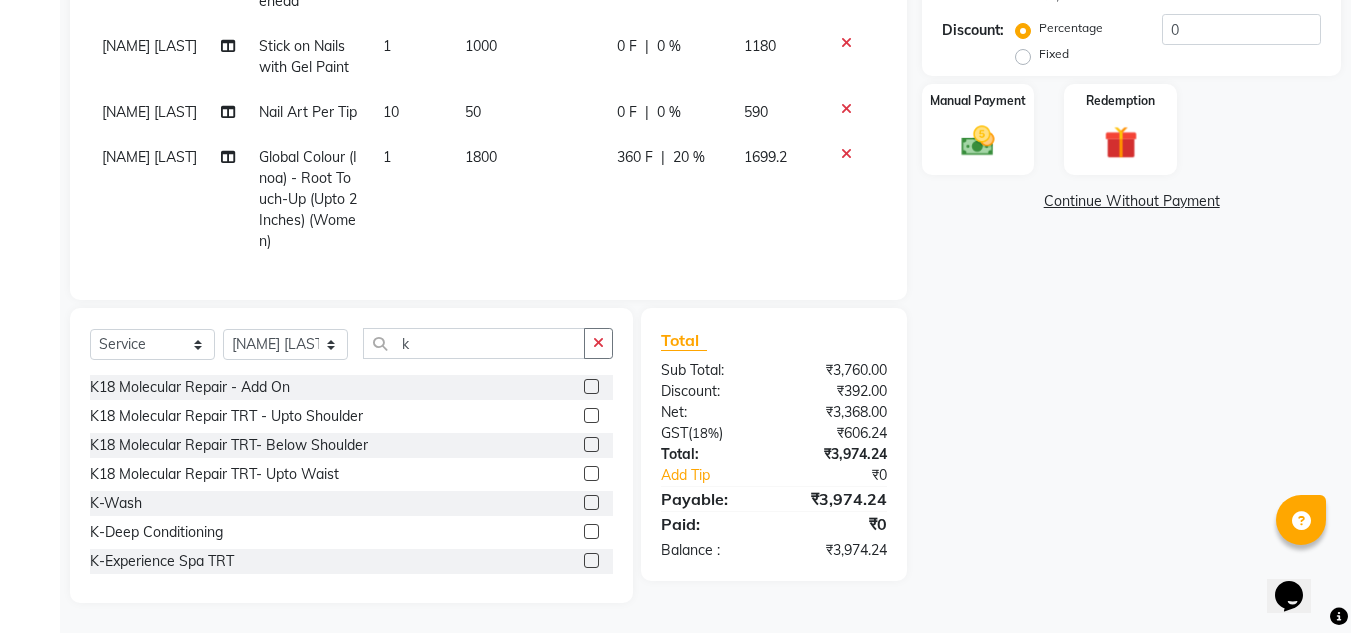 click 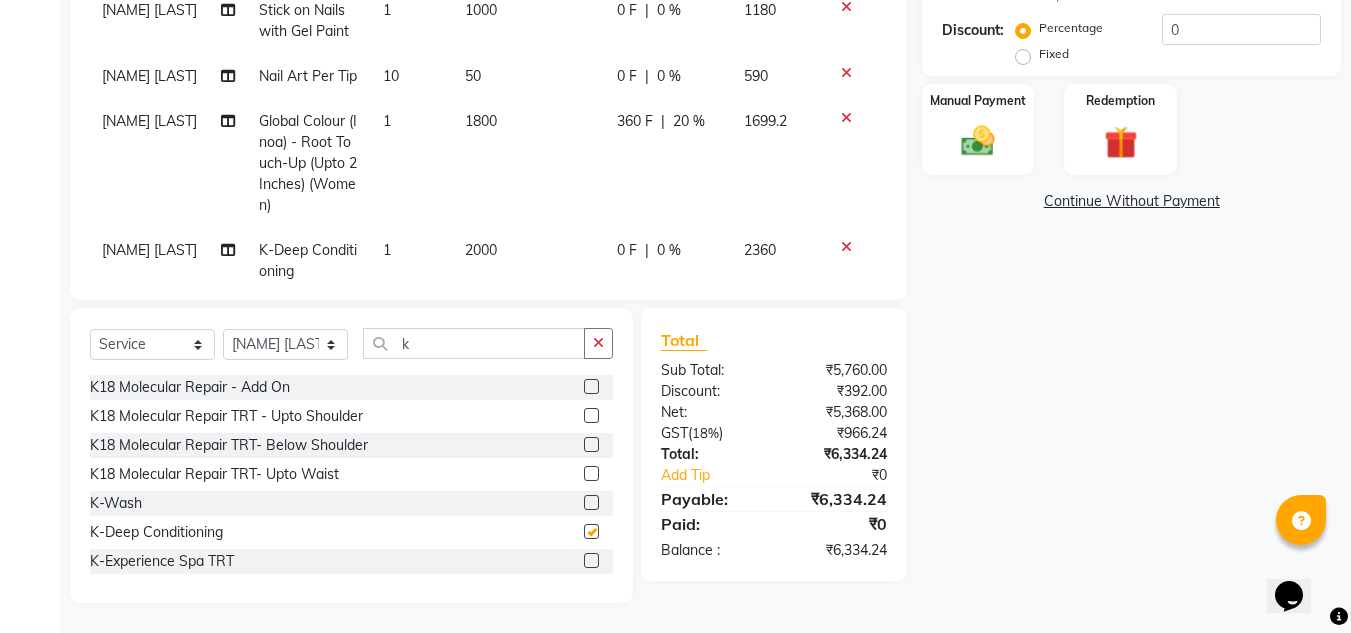 checkbox on "false" 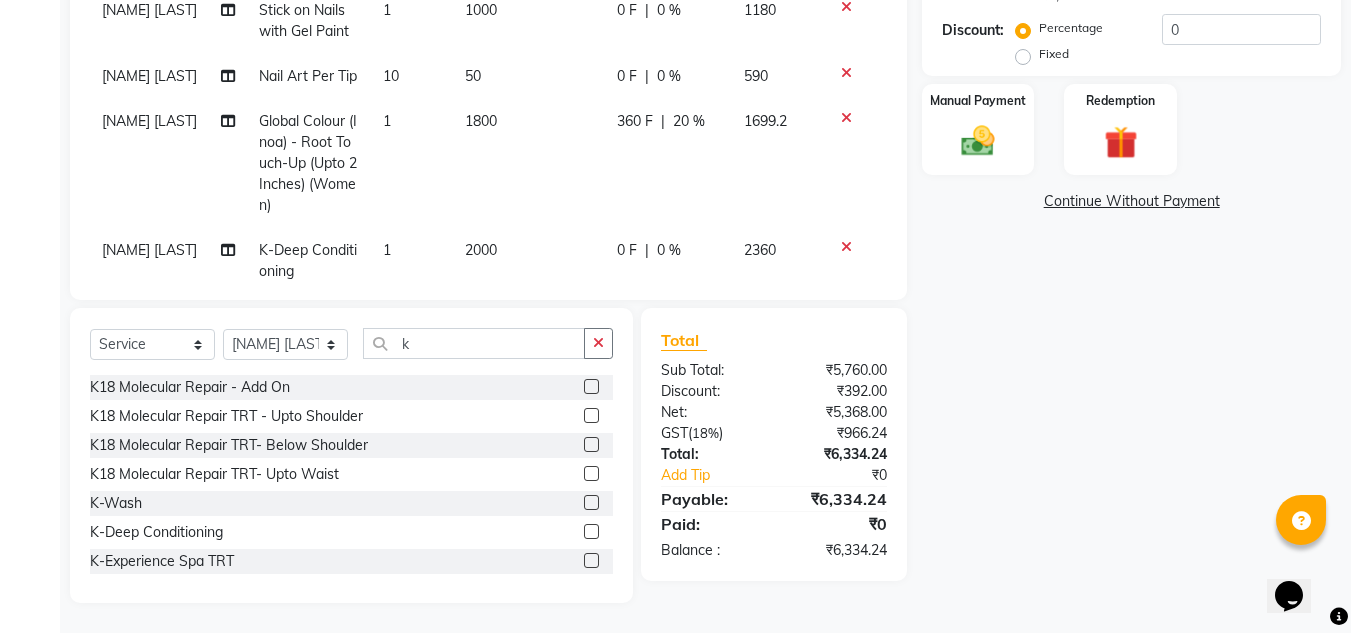 scroll, scrollTop: 138, scrollLeft: 0, axis: vertical 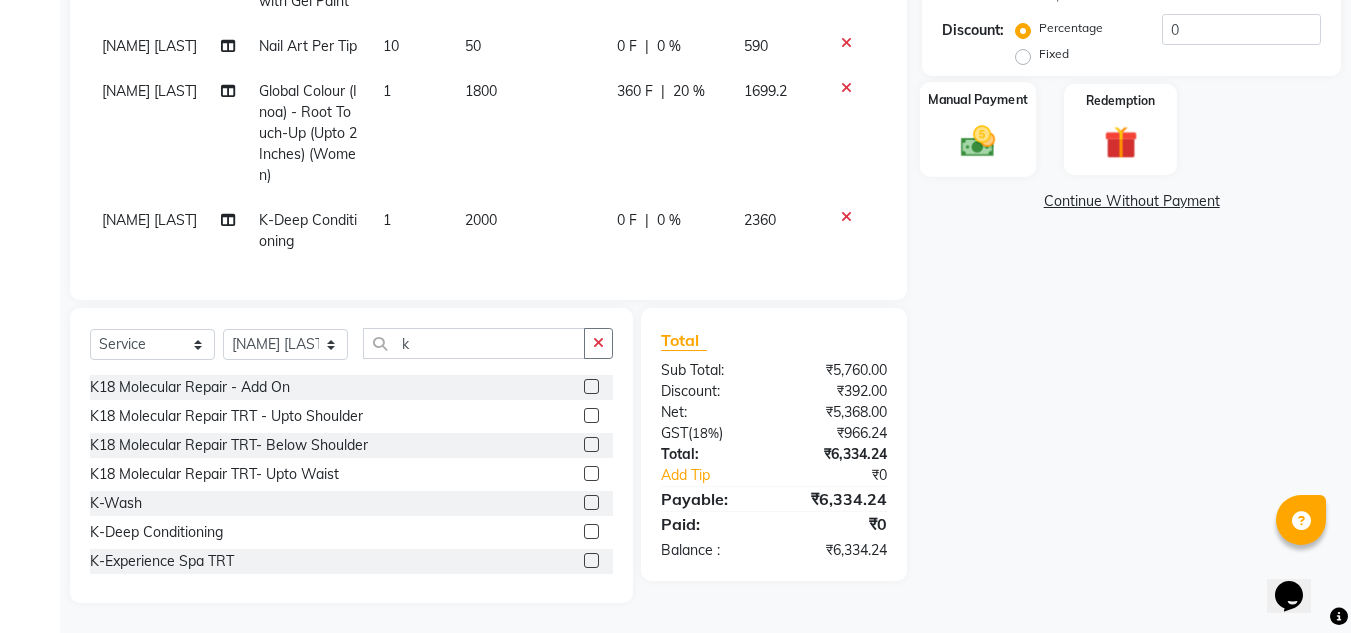 click 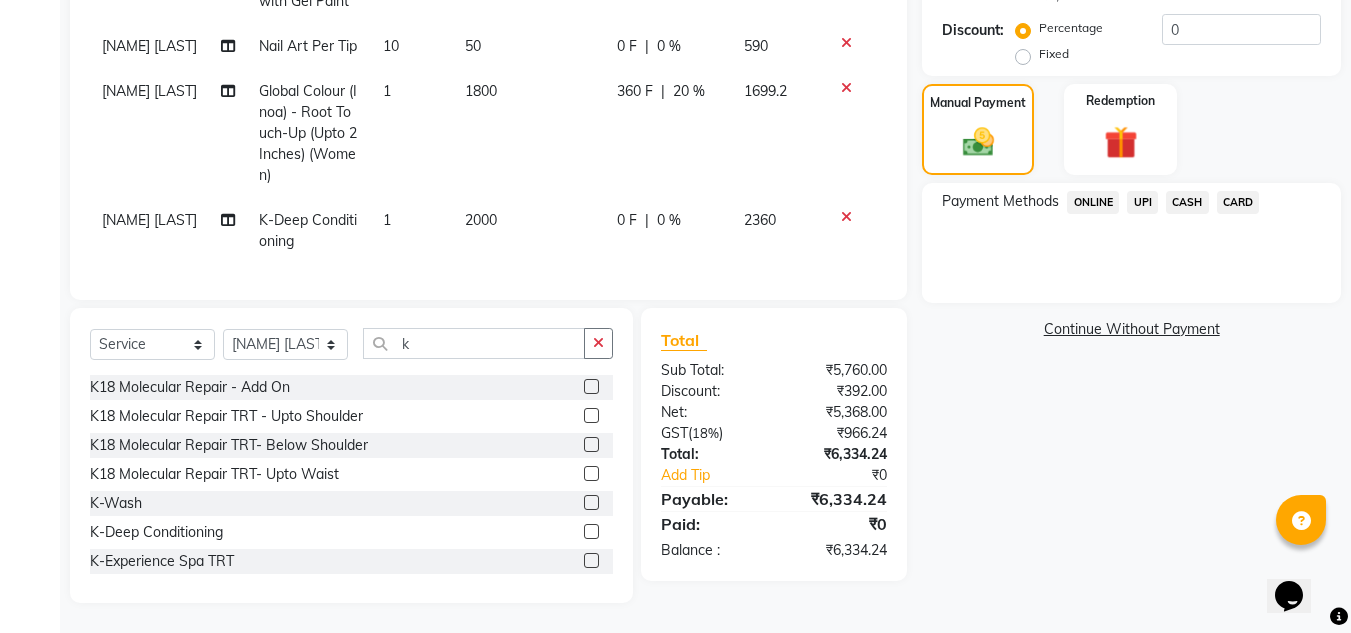 click on "CARD" 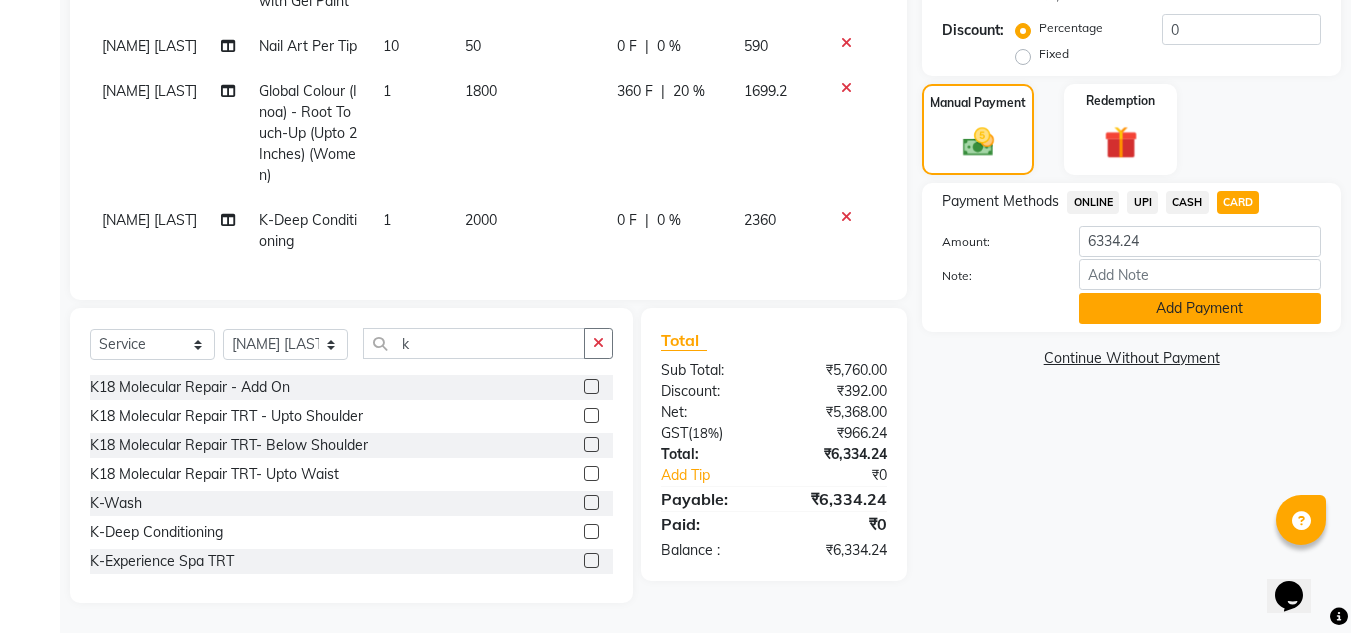 click on "Add Payment" 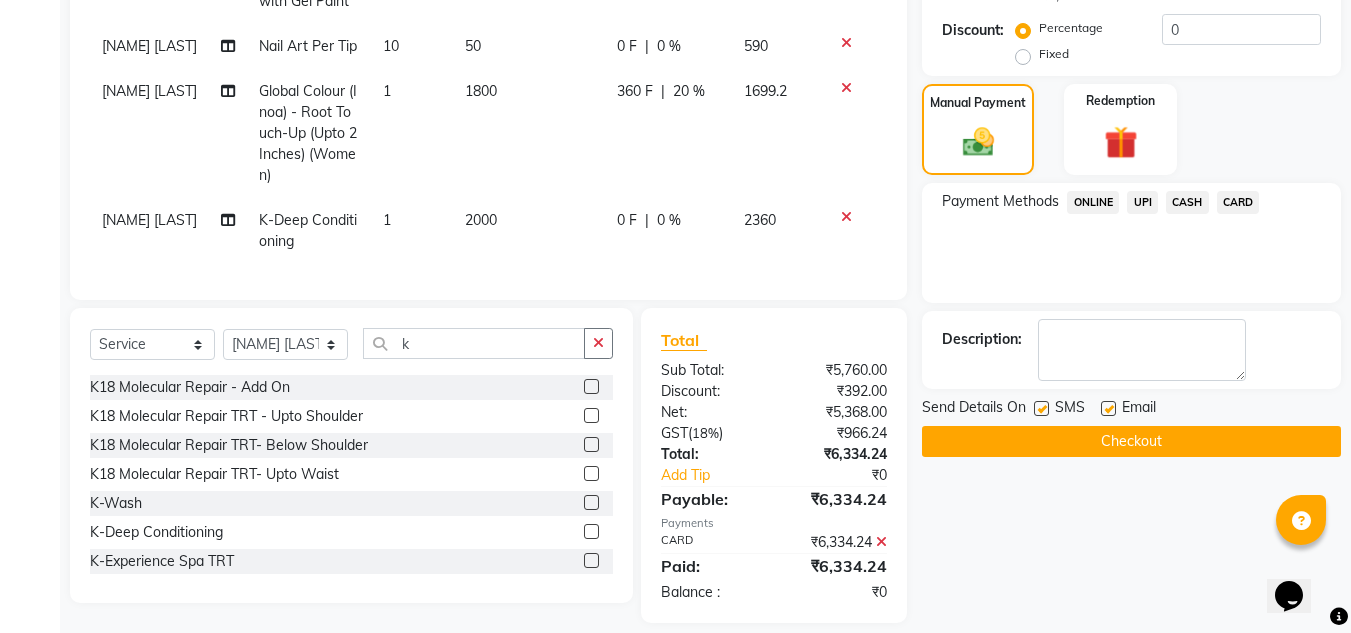 click 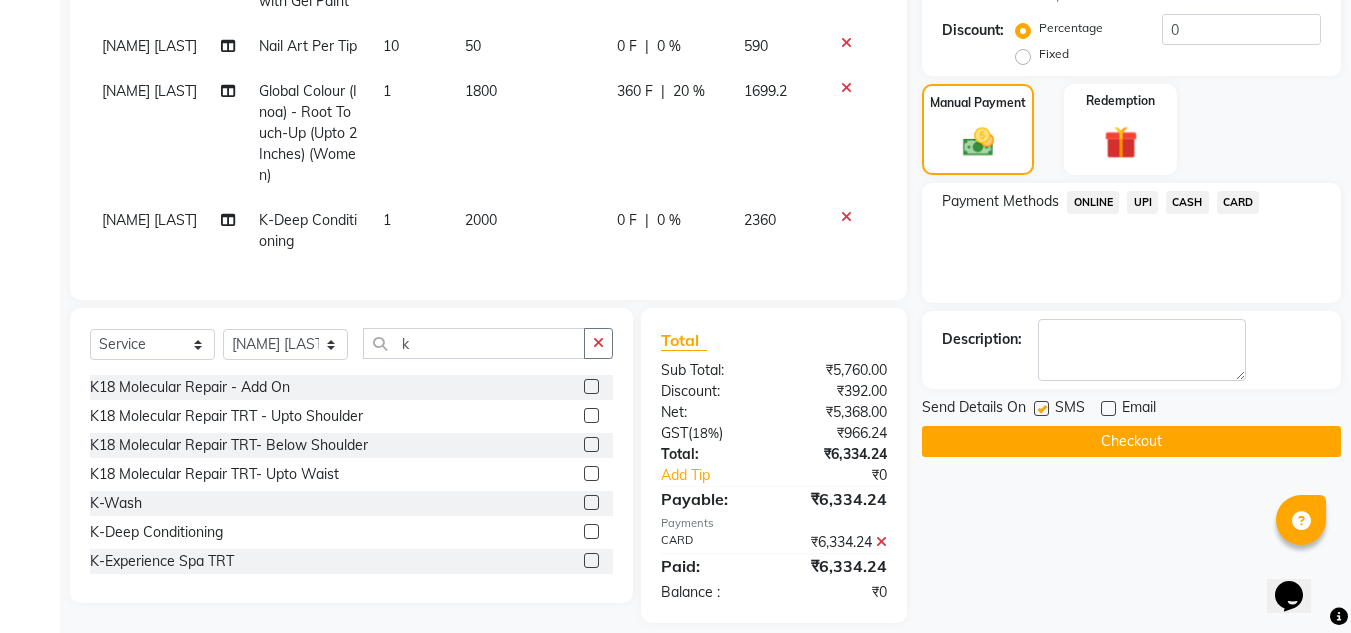 click on "Checkout" 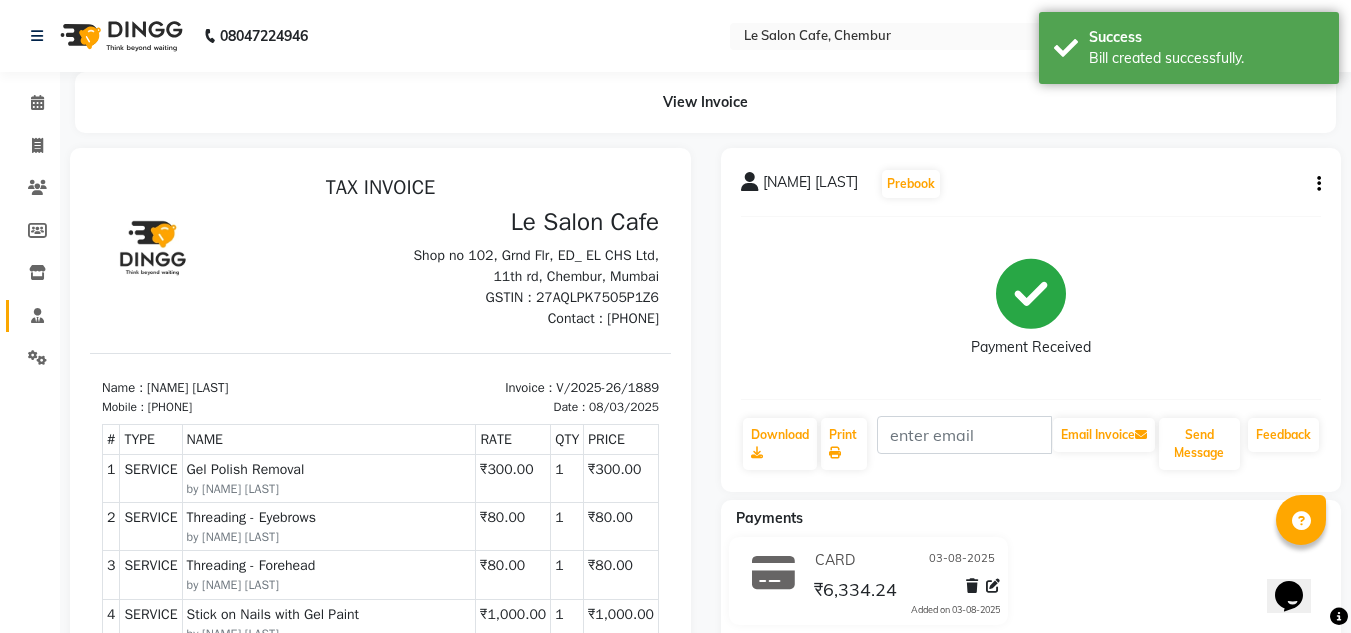 scroll, scrollTop: 0, scrollLeft: 0, axis: both 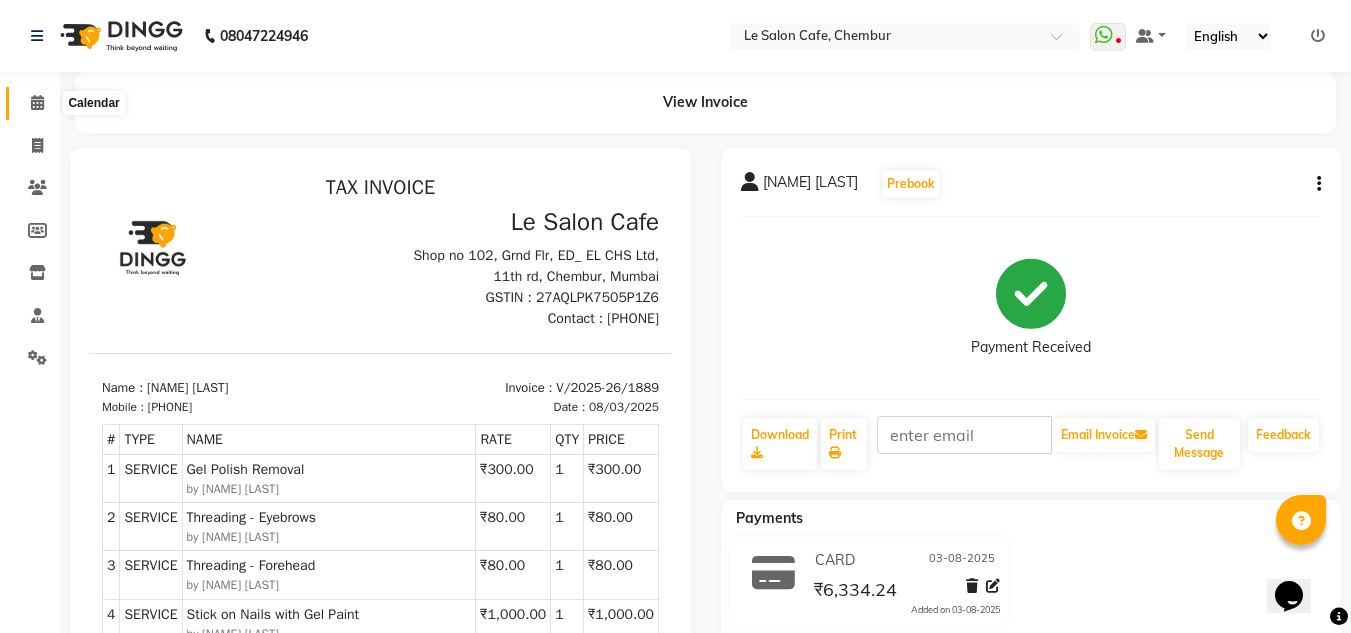 click 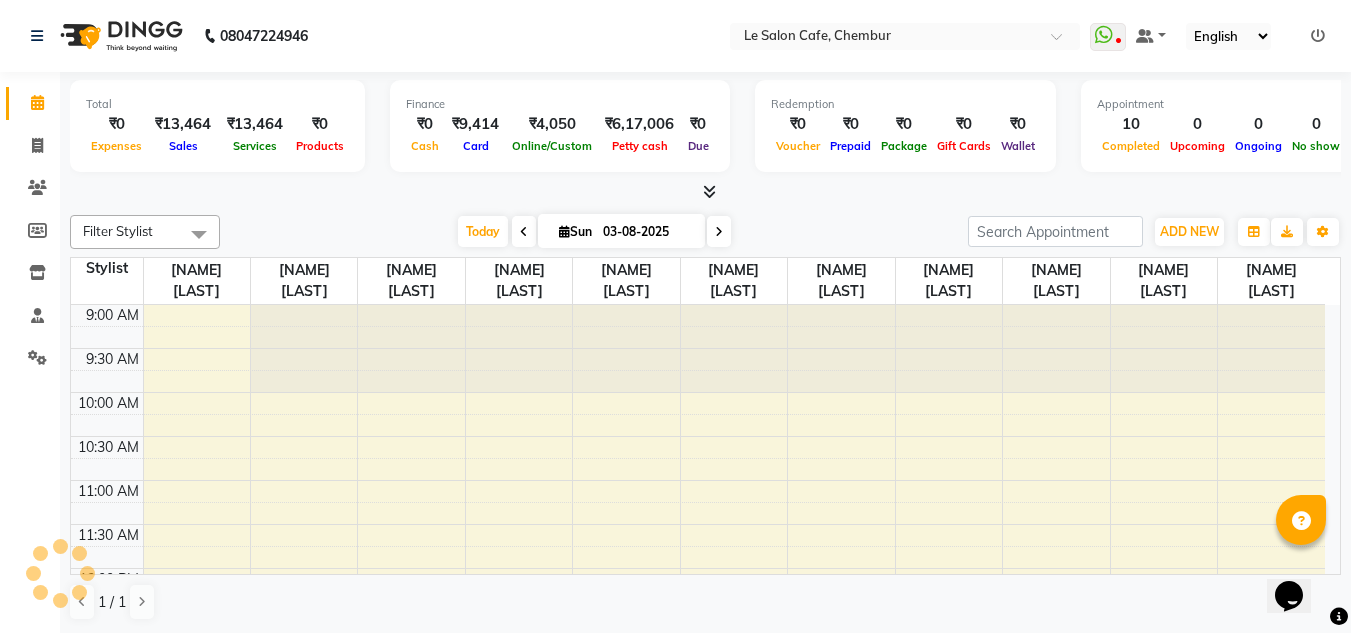 scroll, scrollTop: 0, scrollLeft: 0, axis: both 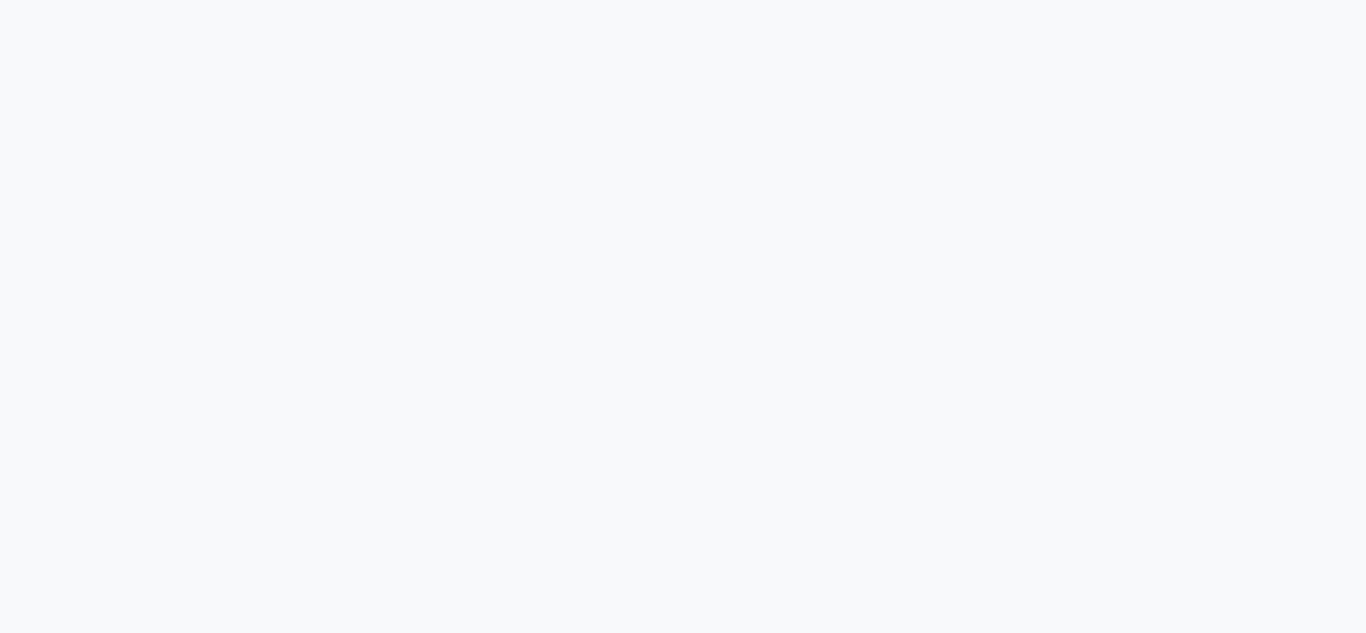select on "service" 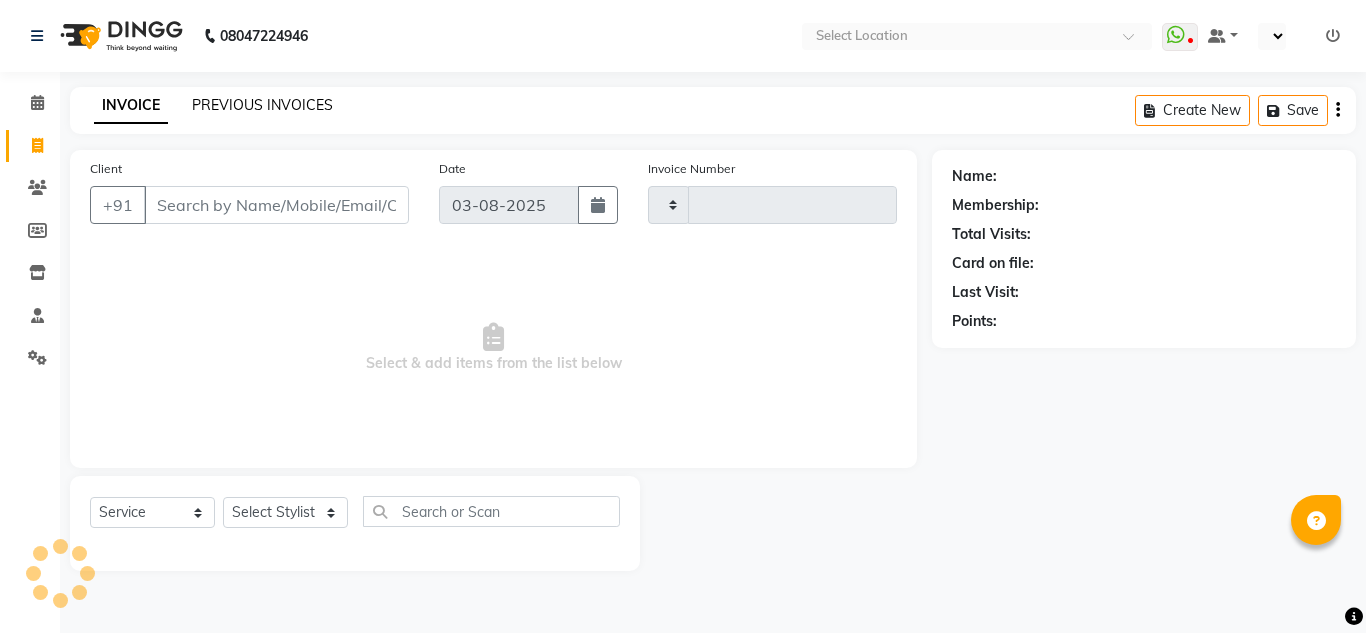 select on "en" 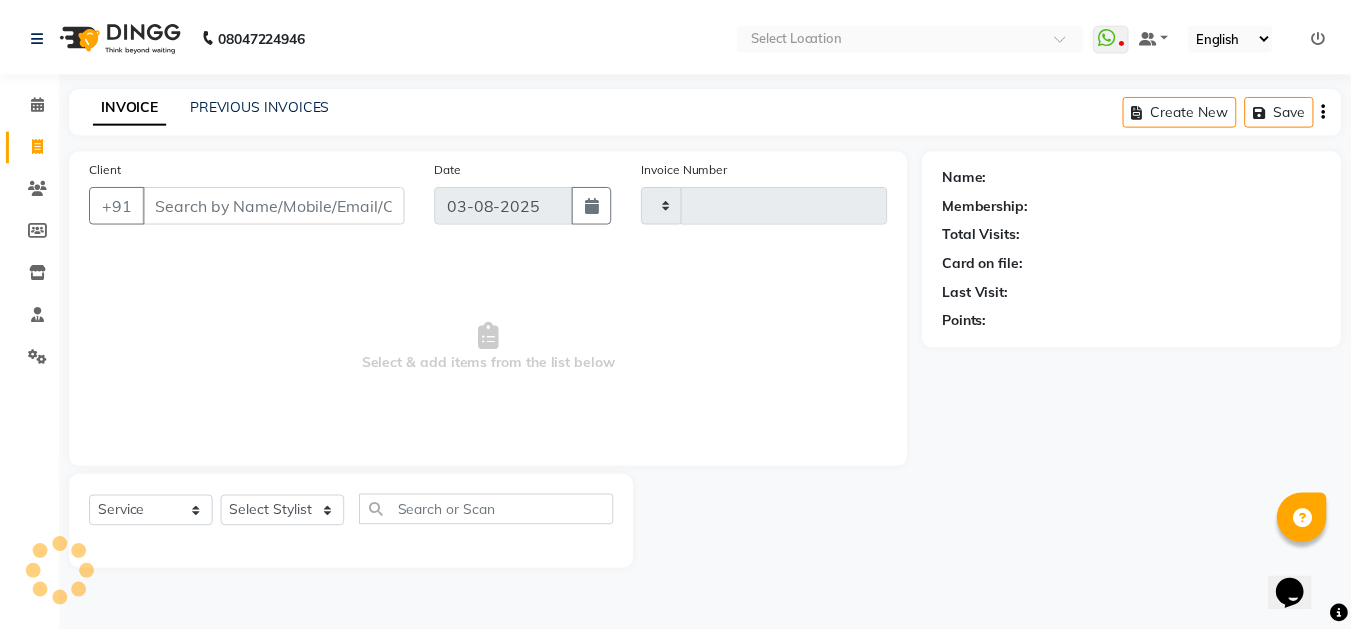 scroll, scrollTop: 0, scrollLeft: 0, axis: both 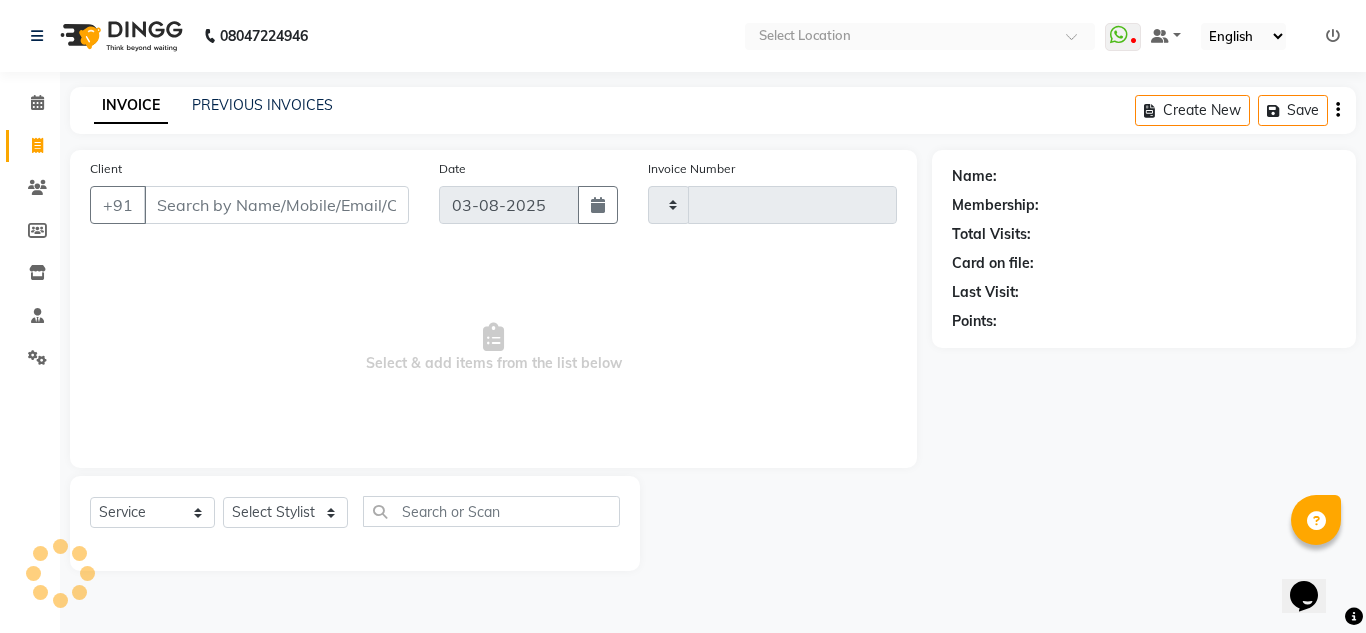 type on "1888" 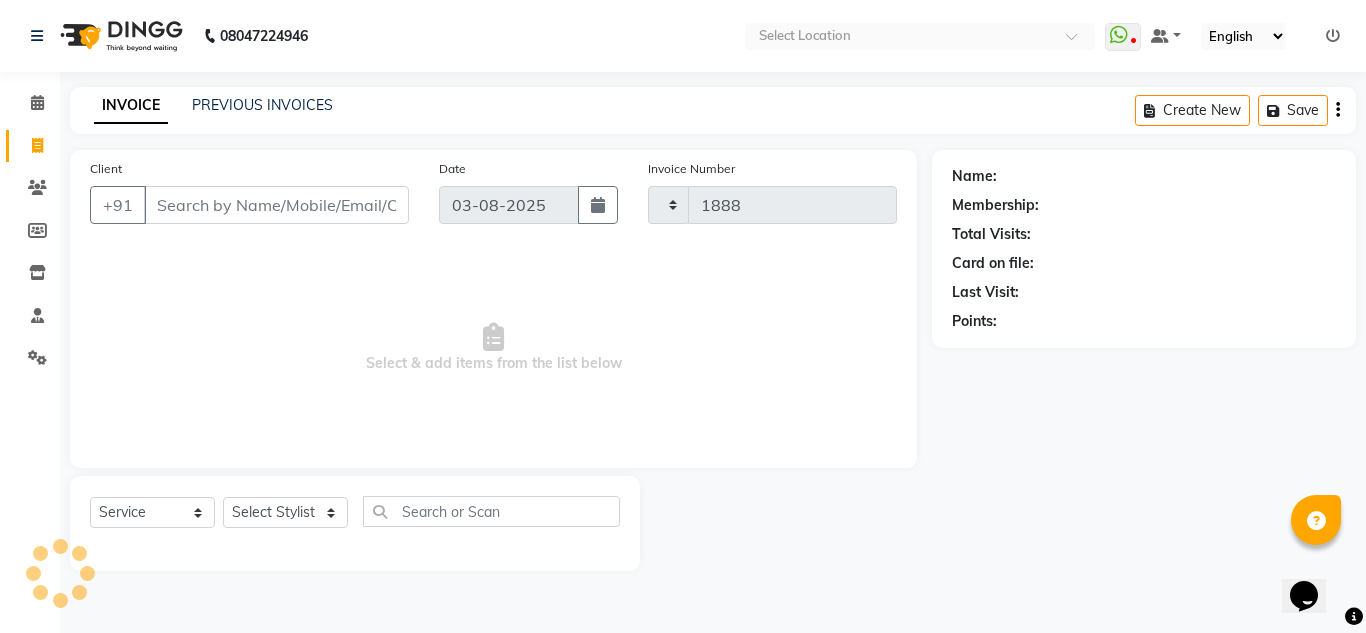 select on "594" 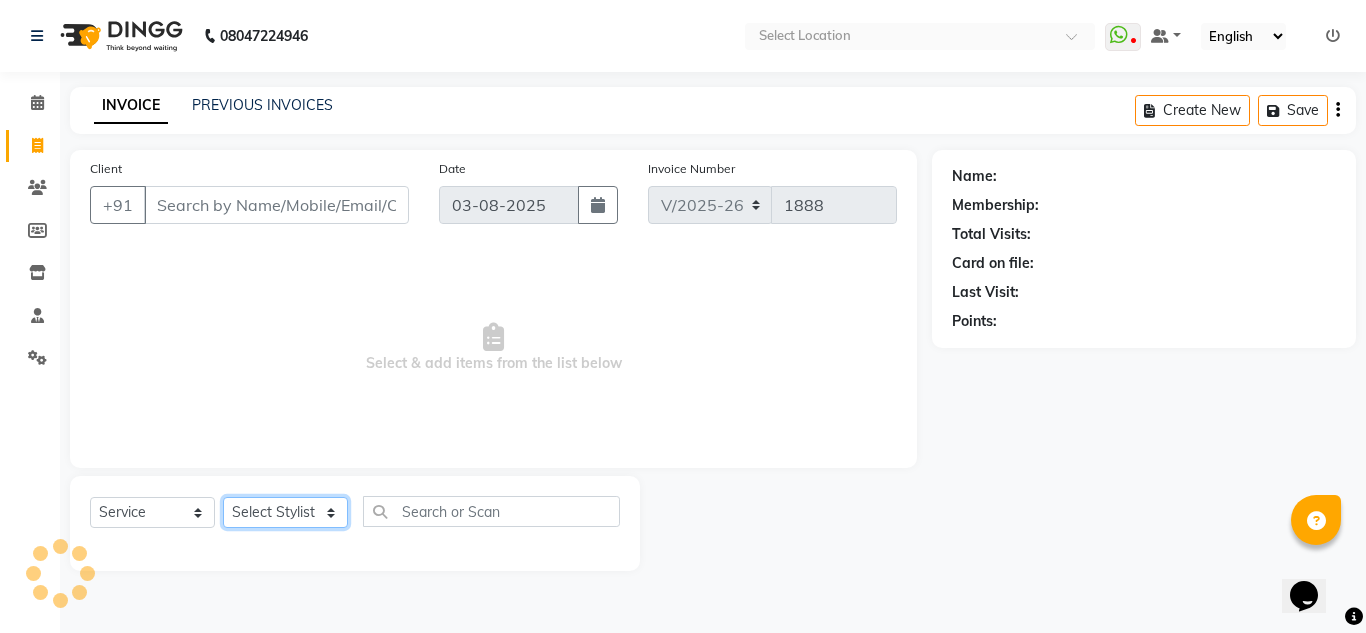 click on "Select Stylist" 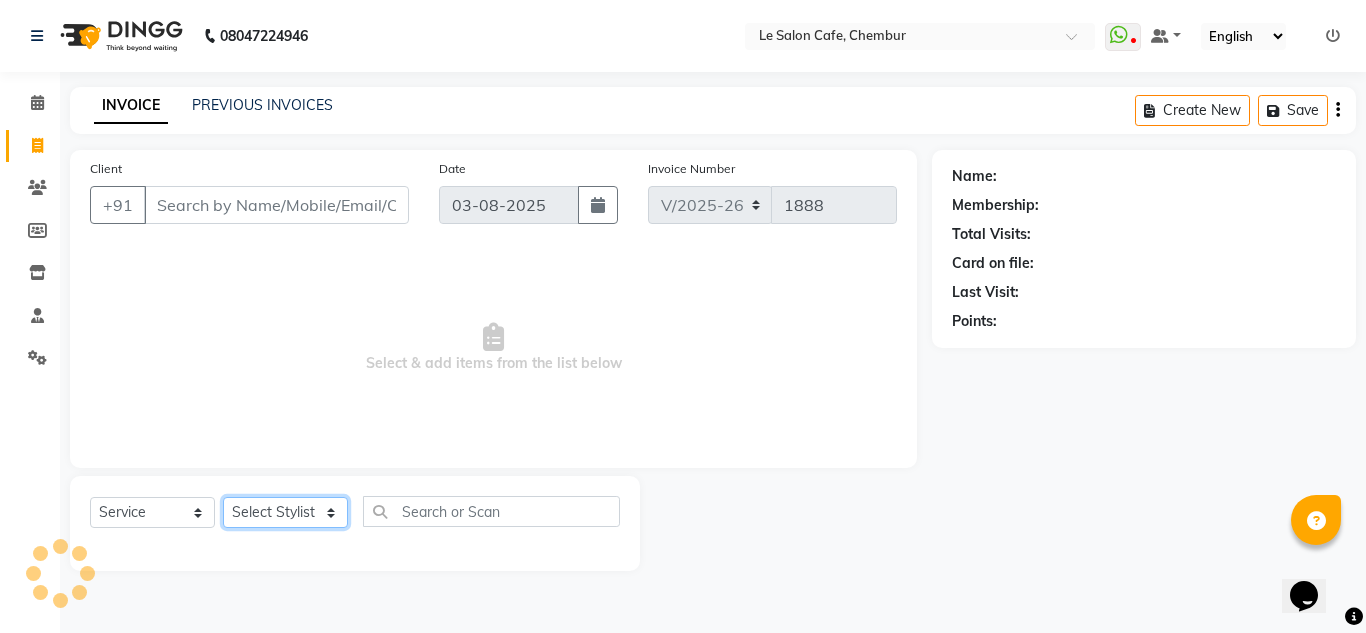 click on "Select Stylist" 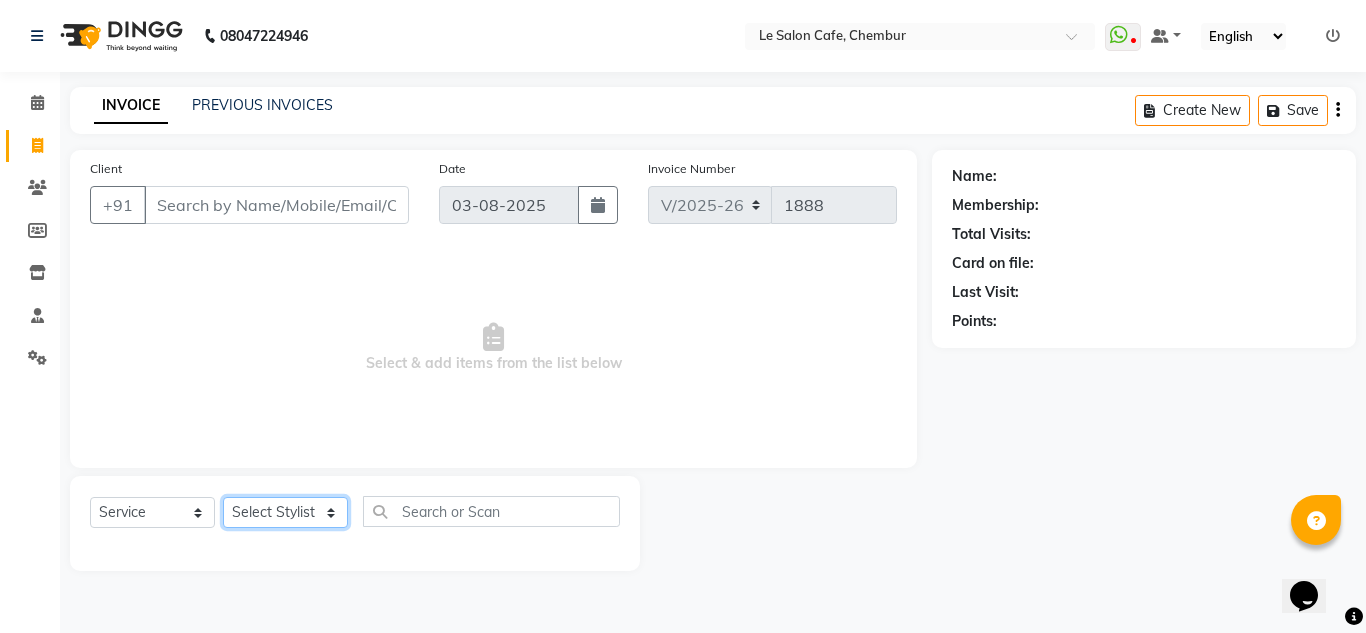 click on "Select Stylist" 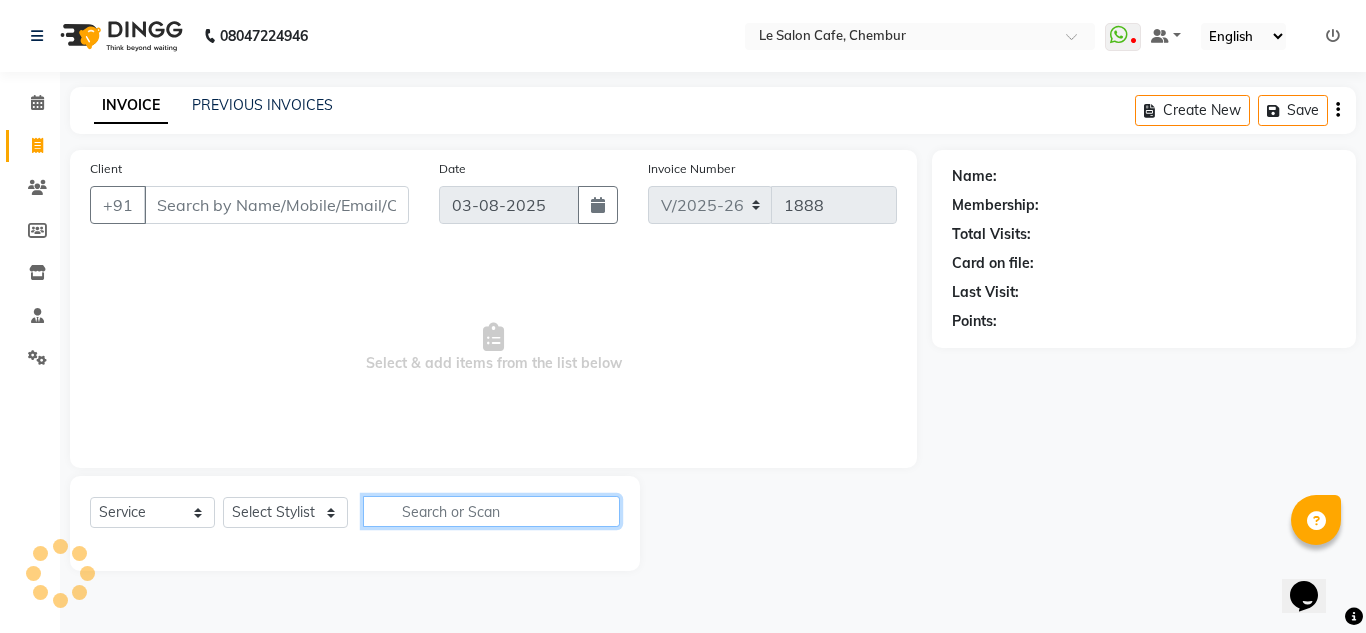click 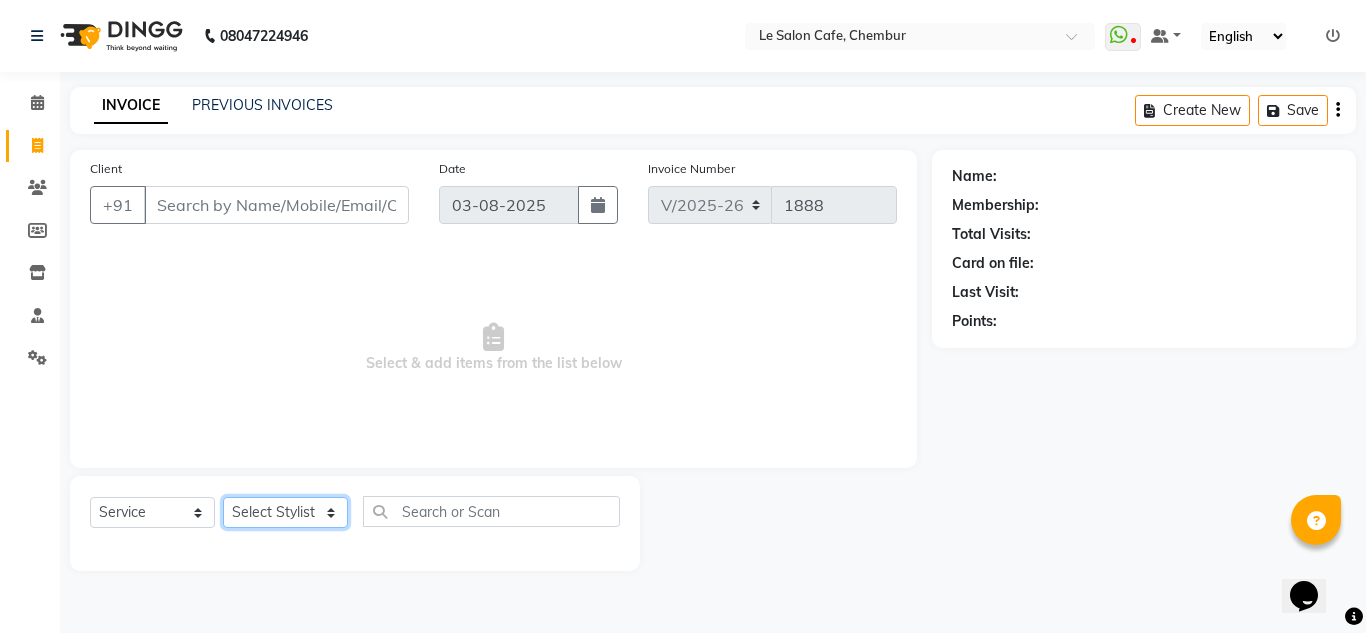 drag, startPoint x: 297, startPoint y: 515, endPoint x: 271, endPoint y: 518, distance: 26.172504 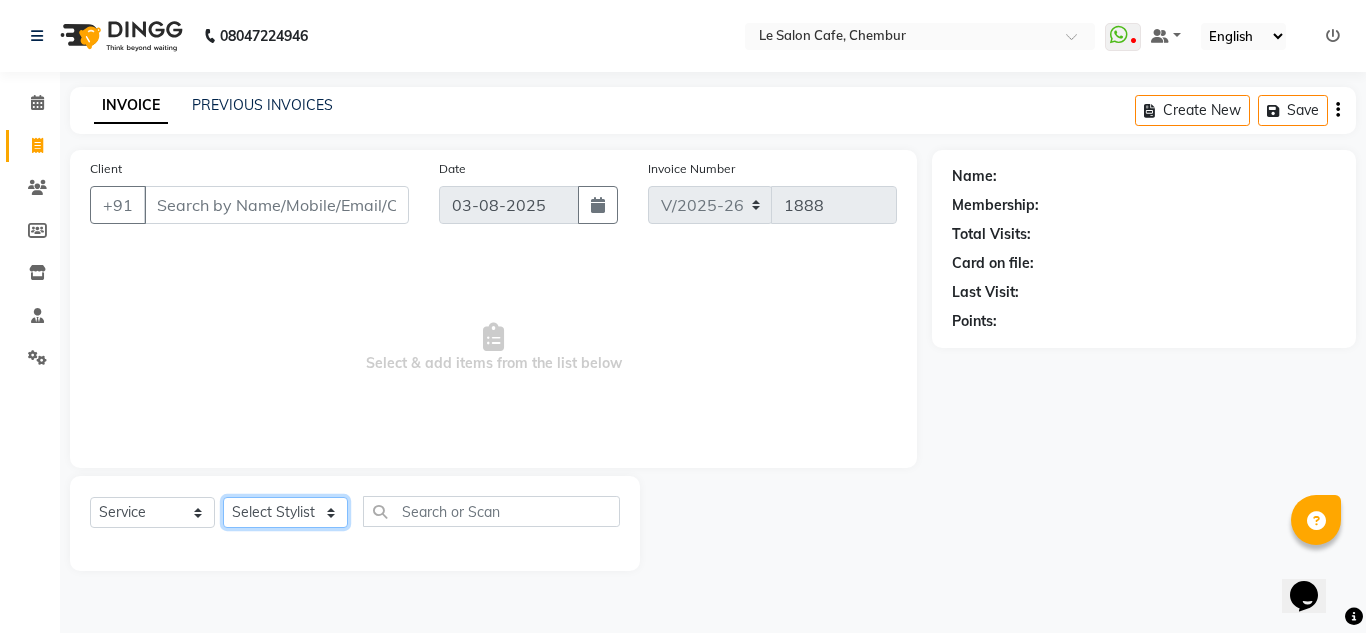 select on "13306" 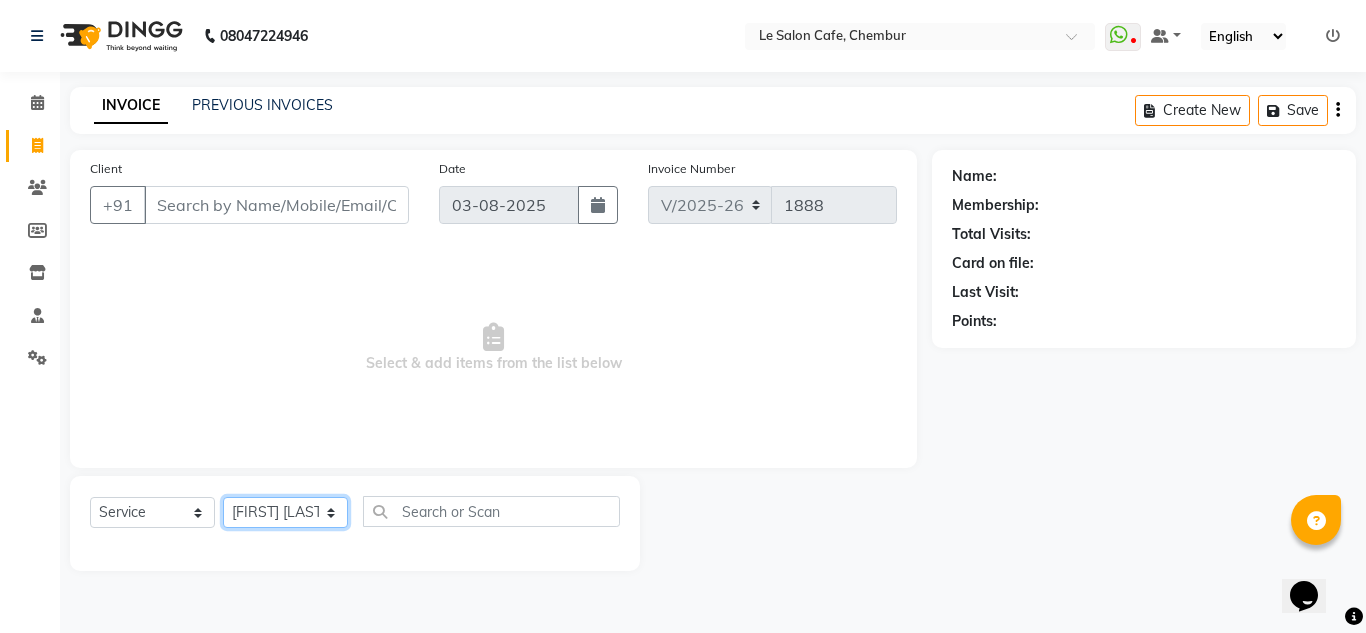 click on "Select Stylist Amandeep Kaur Kalsi Aniket Kadam  Faim Alvi  Front Desk  Muskan Khan  Pooja Kolge Reena Shaukat Ali  Salman Ansari  Shailendra Chauhan  Shekhar Sangle Soniyaa Varma Suchita Mistry" 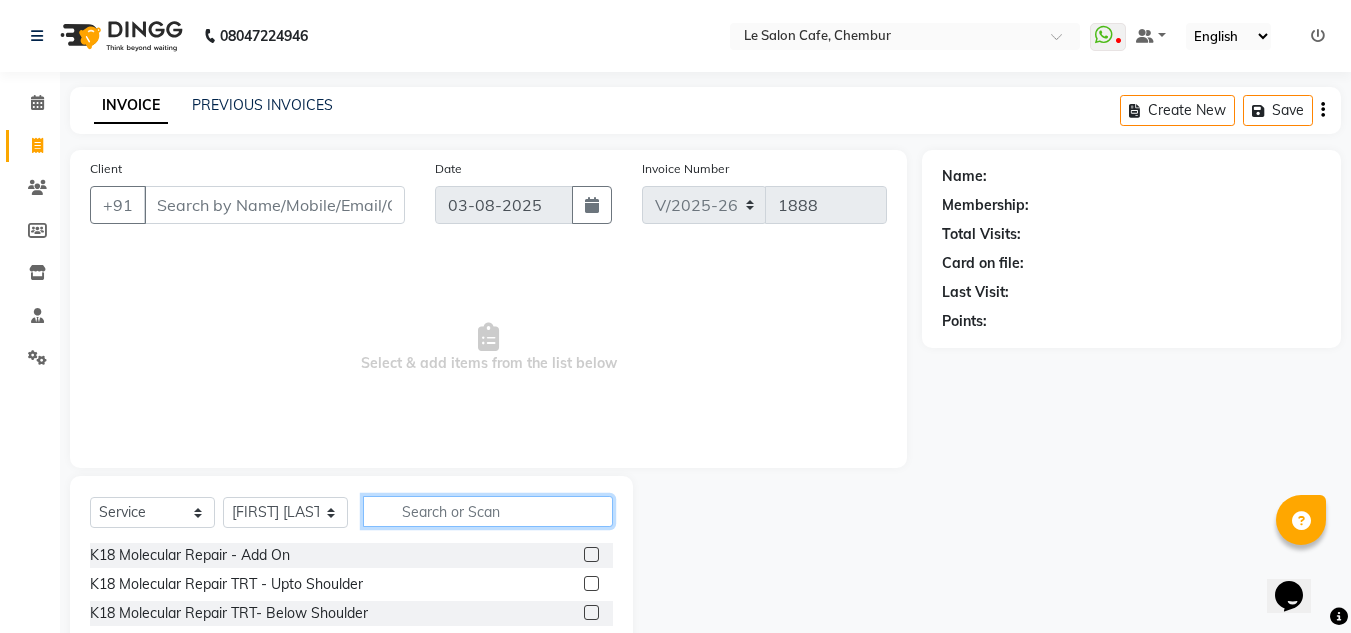 click 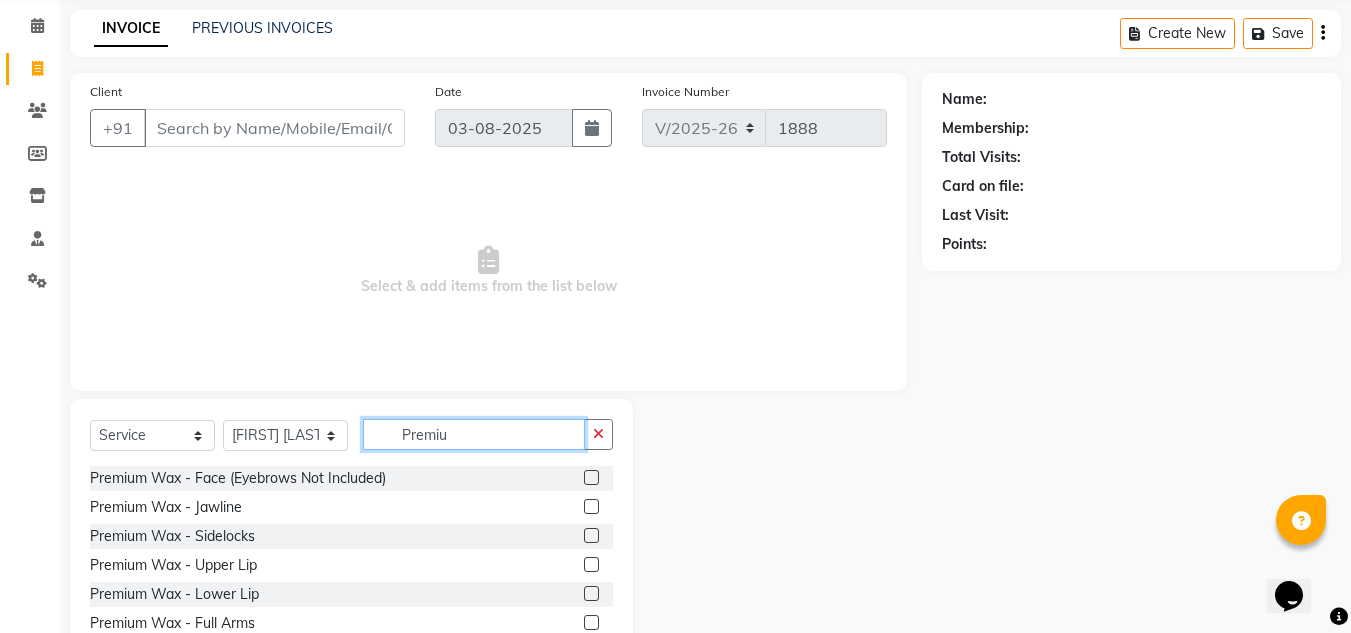 scroll, scrollTop: 168, scrollLeft: 0, axis: vertical 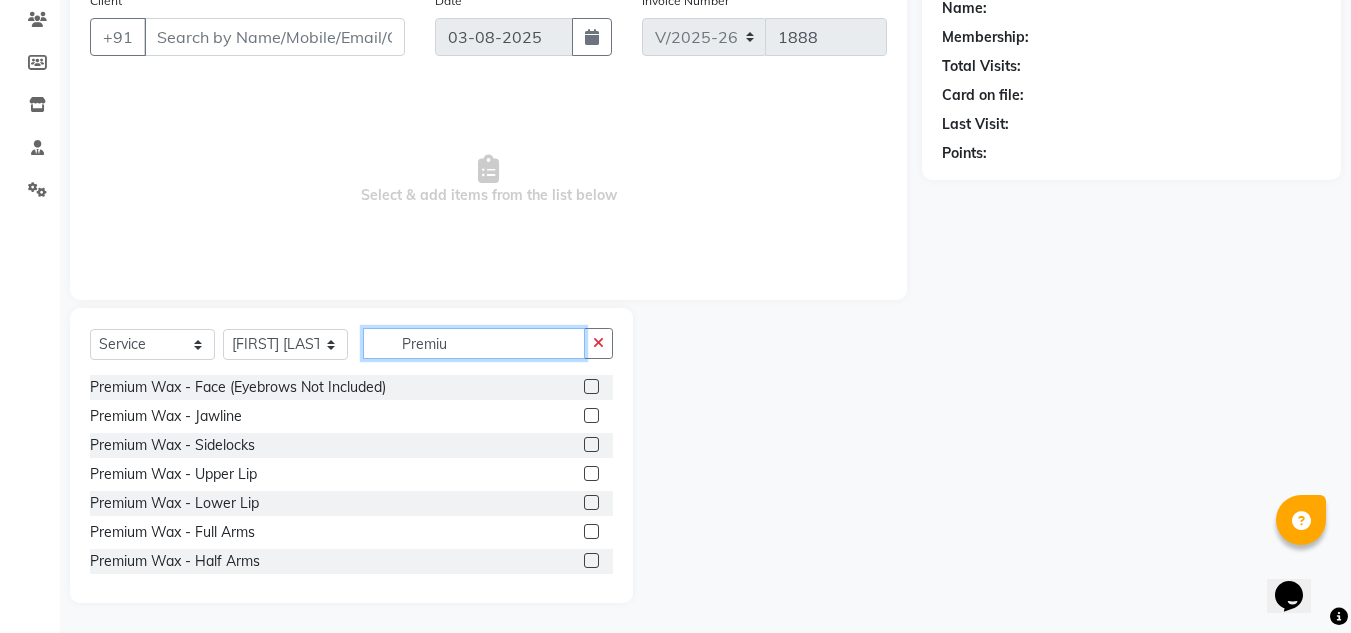 type on "Premiu" 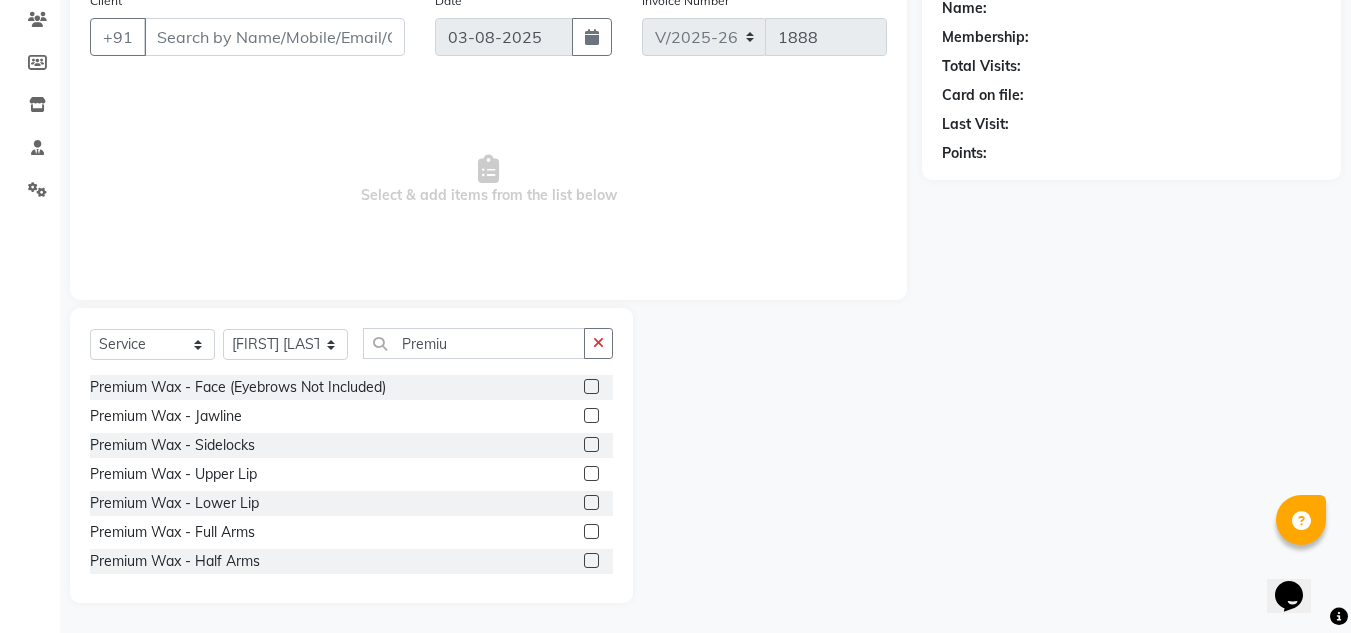 click 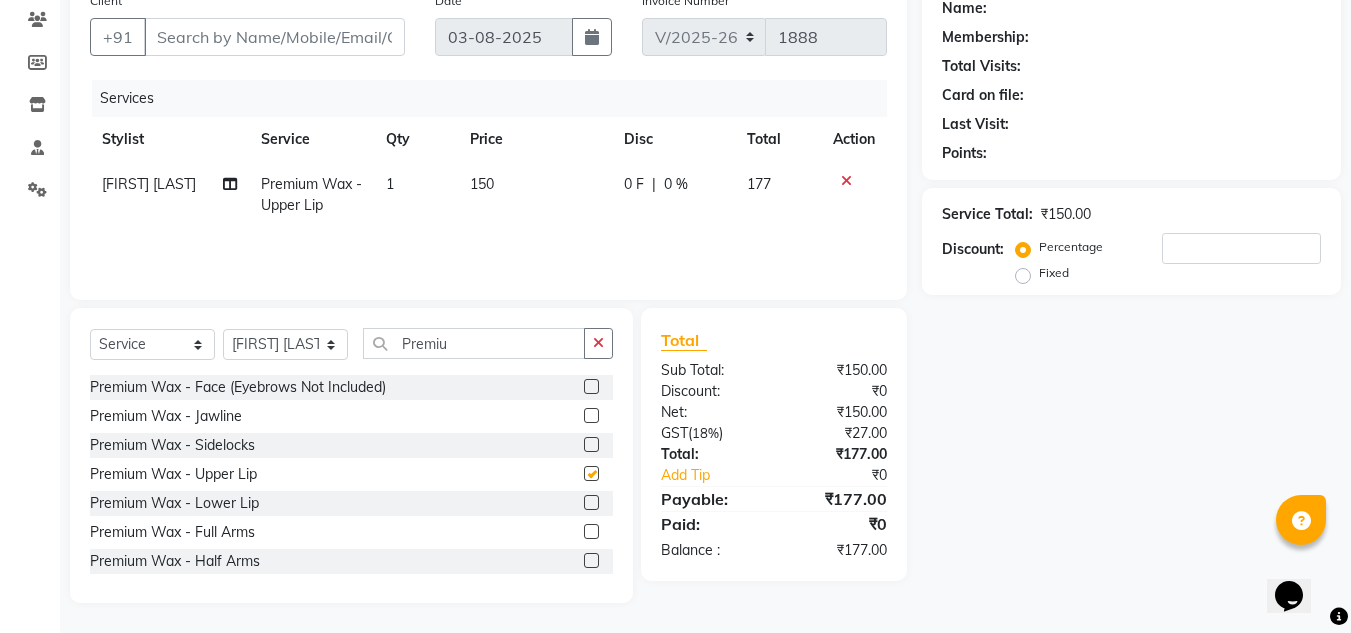 checkbox on "false" 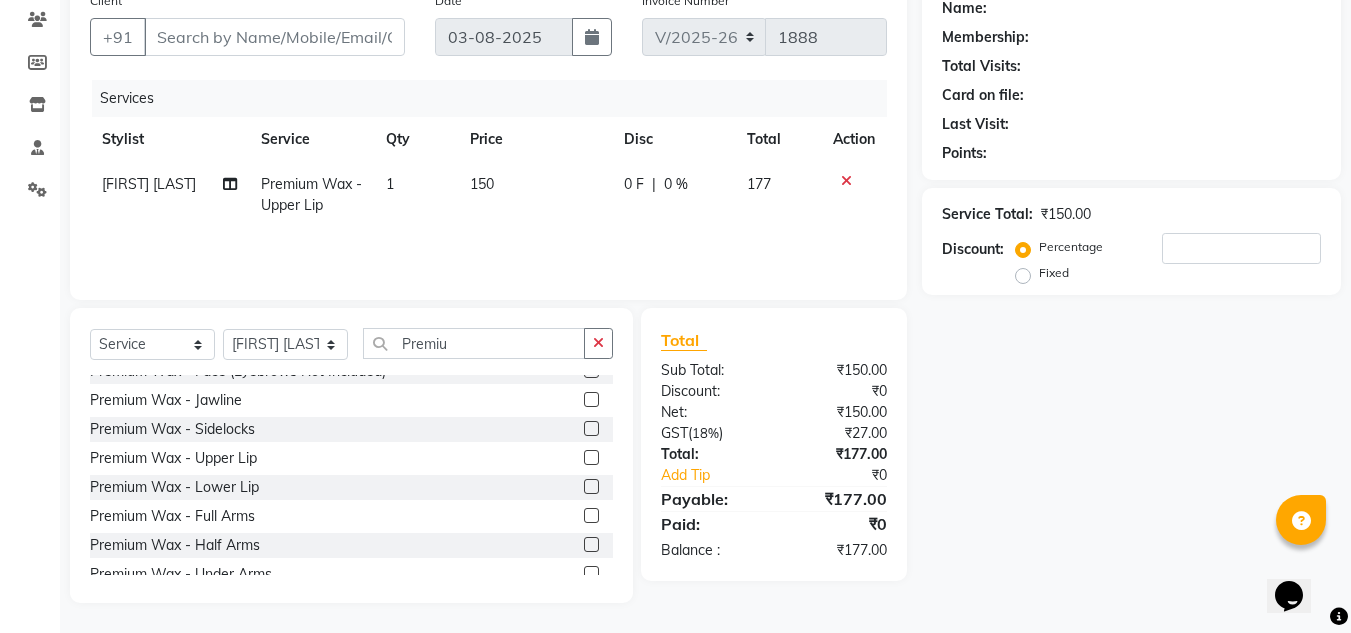 scroll, scrollTop: 0, scrollLeft: 0, axis: both 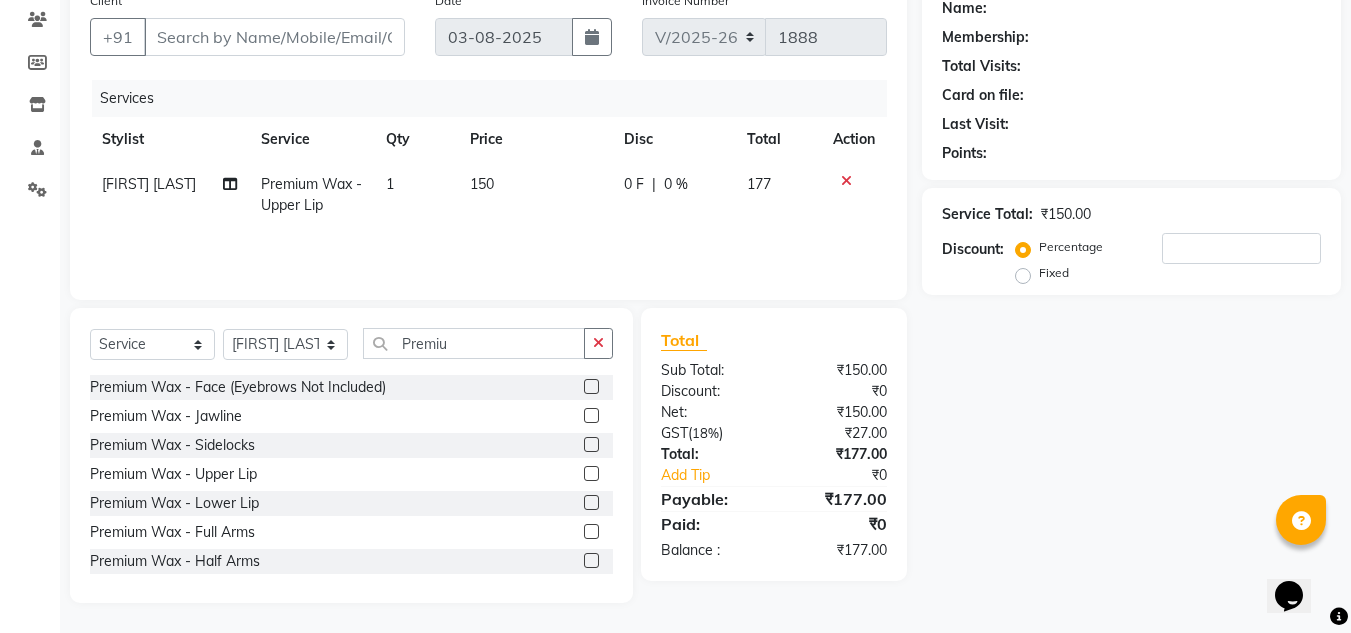 click 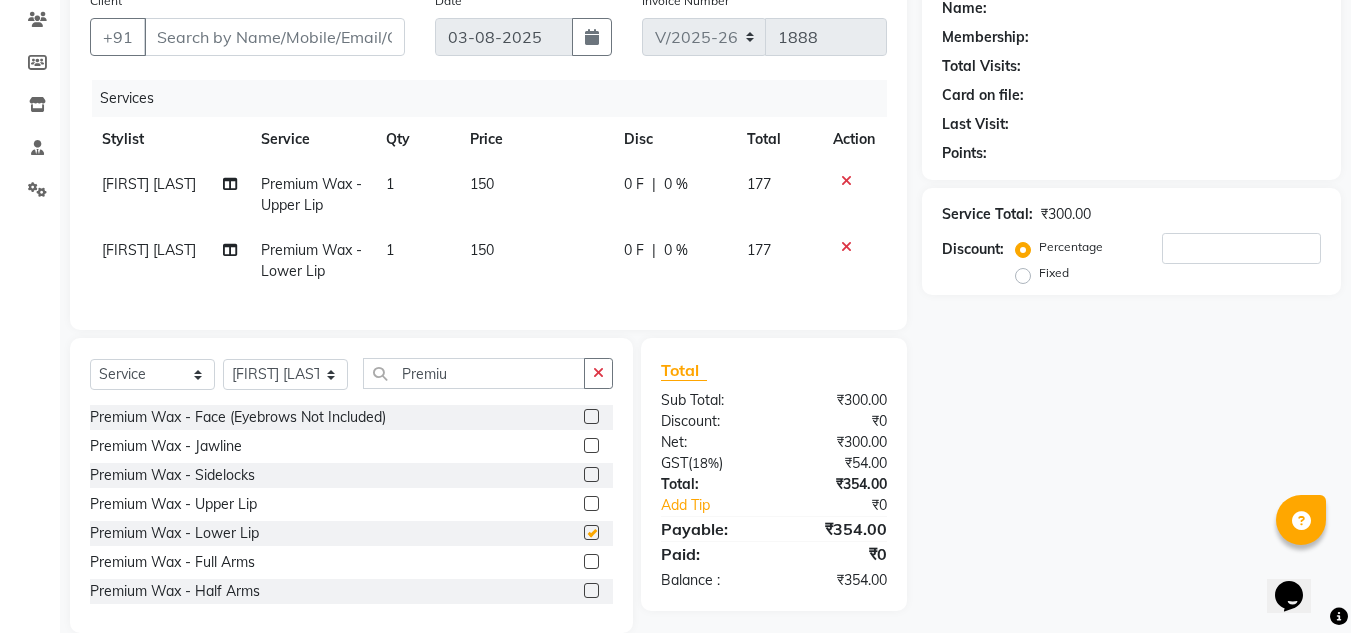 checkbox on "false" 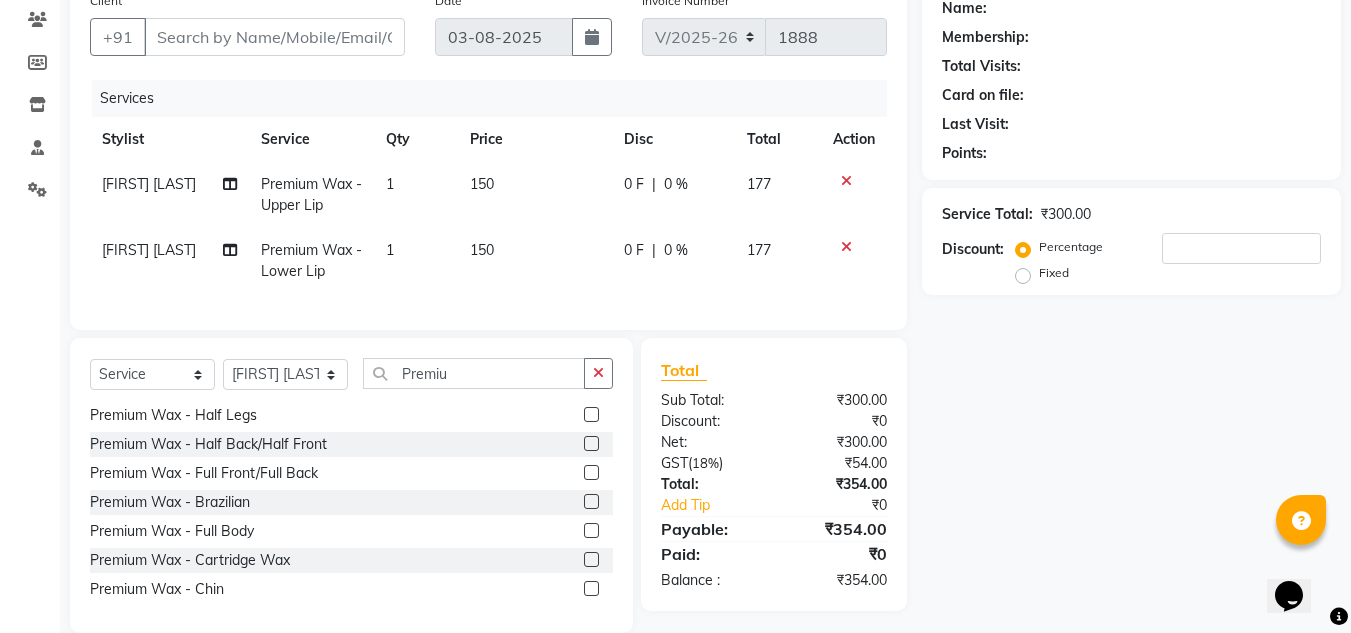 scroll, scrollTop: 280, scrollLeft: 0, axis: vertical 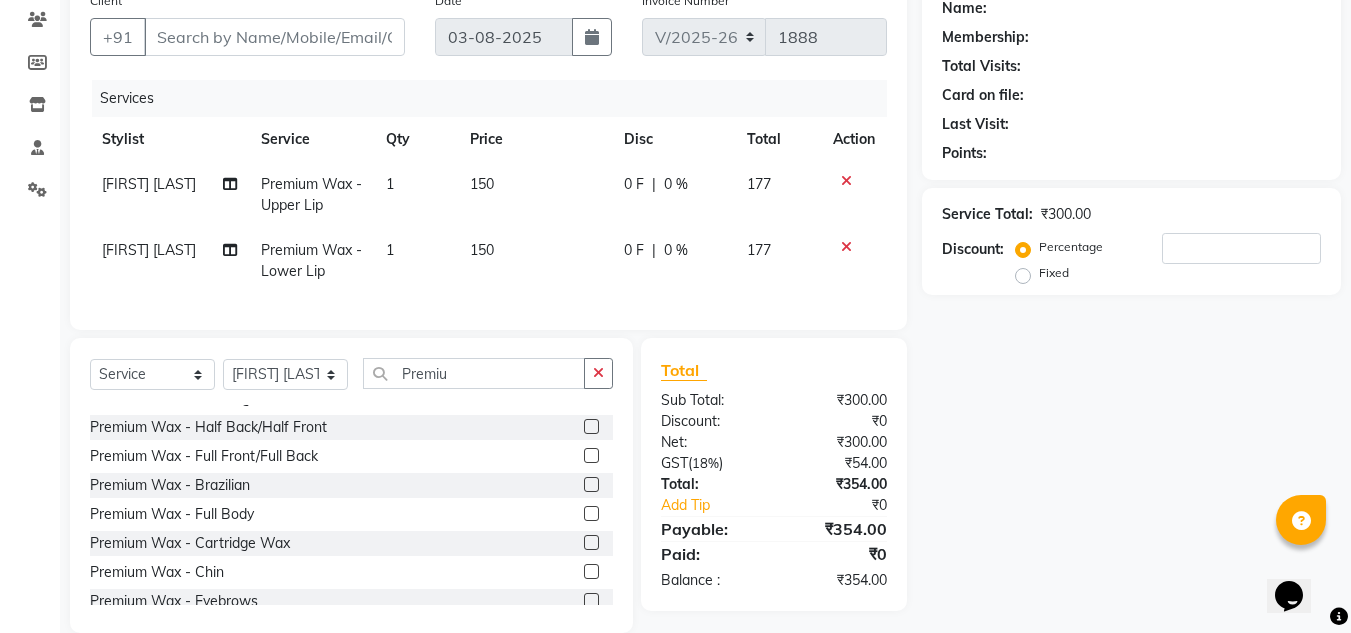 click 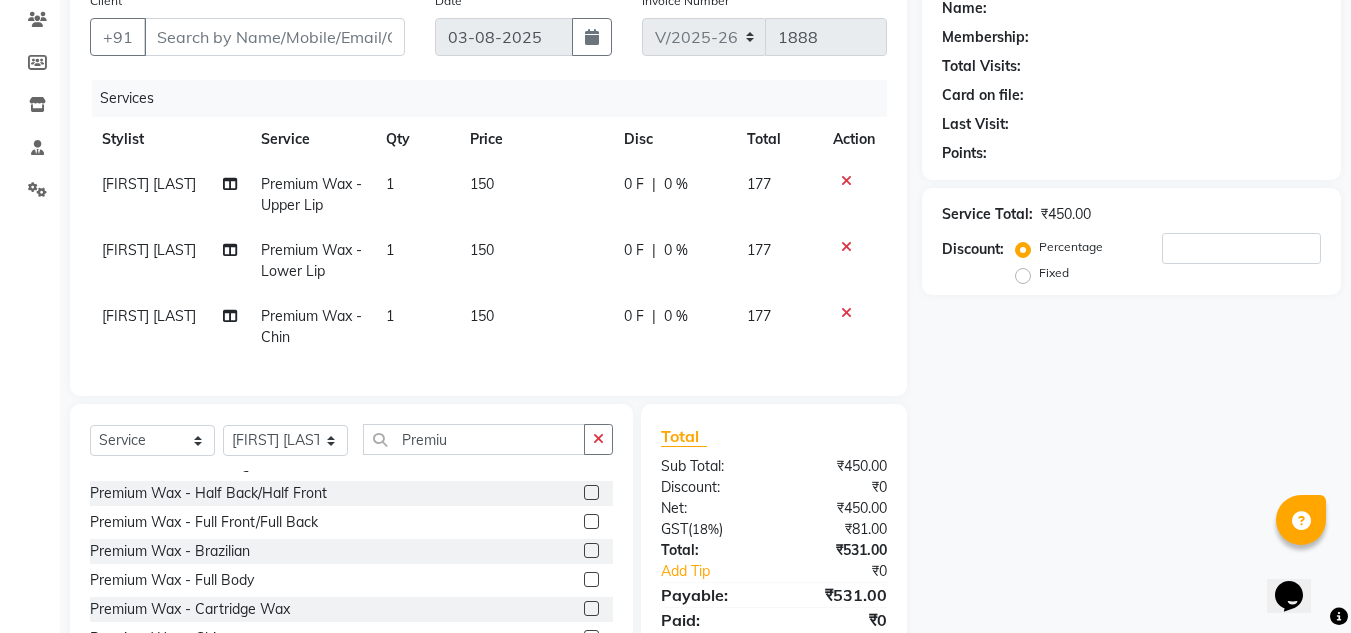 checkbox on "false" 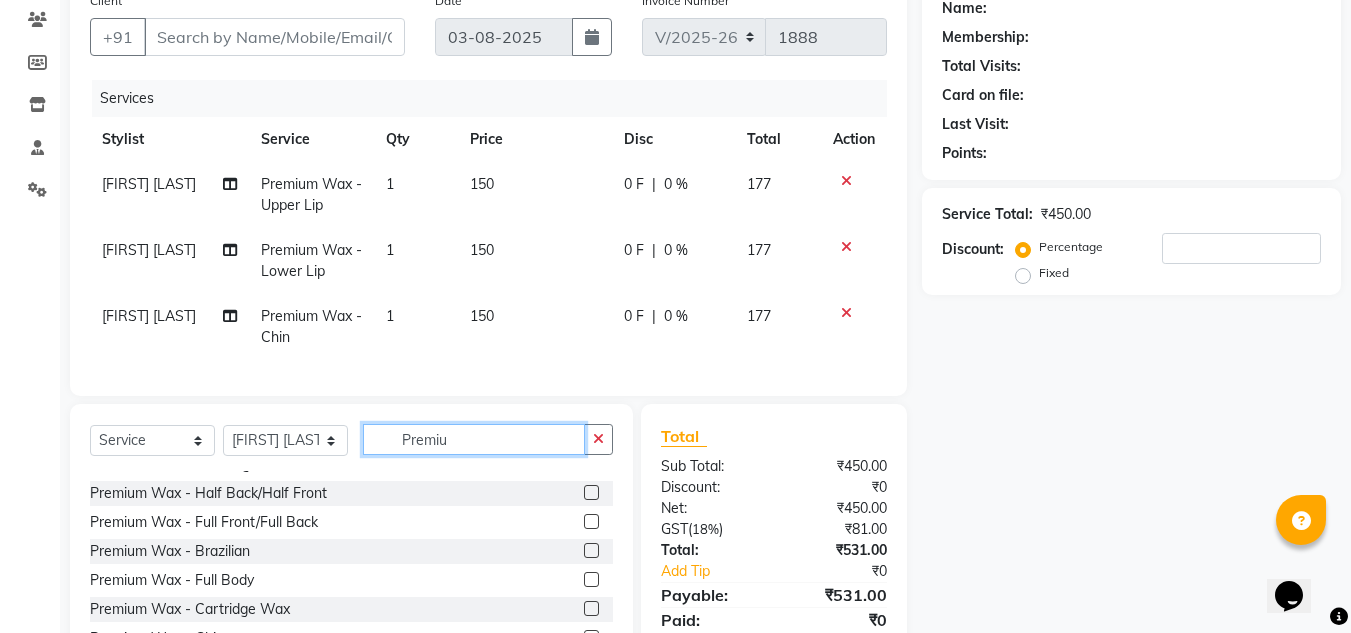 click on "Premiu" 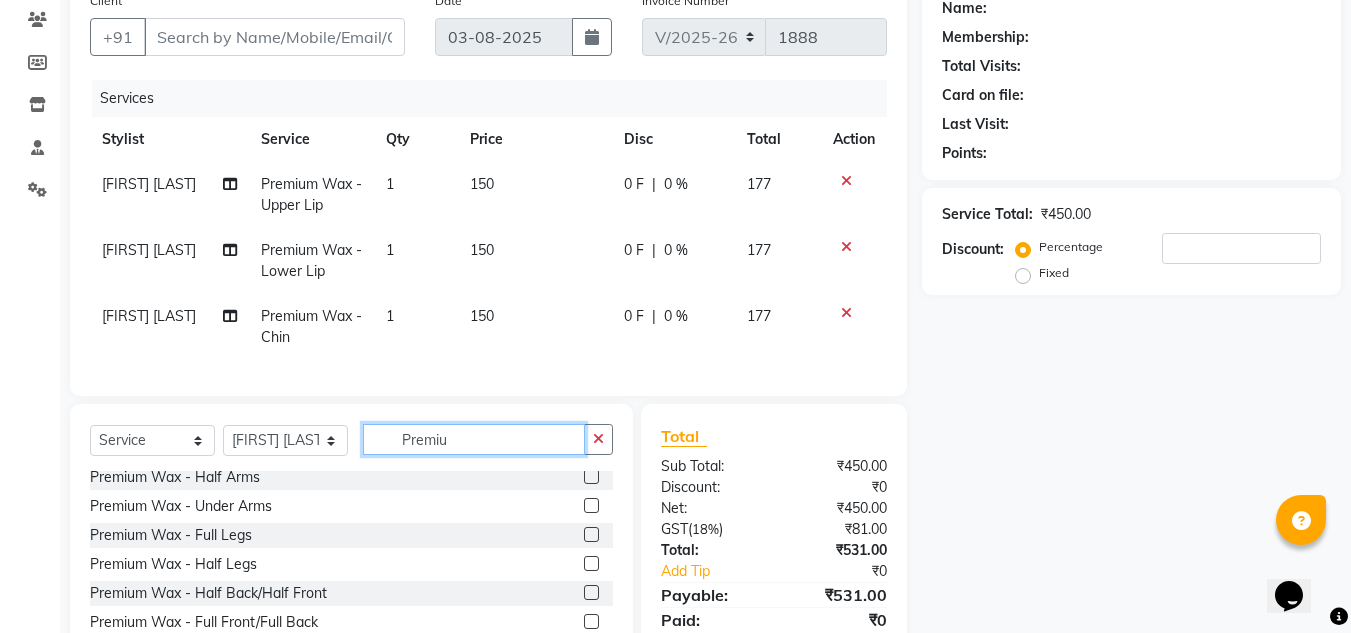 scroll, scrollTop: 139, scrollLeft: 0, axis: vertical 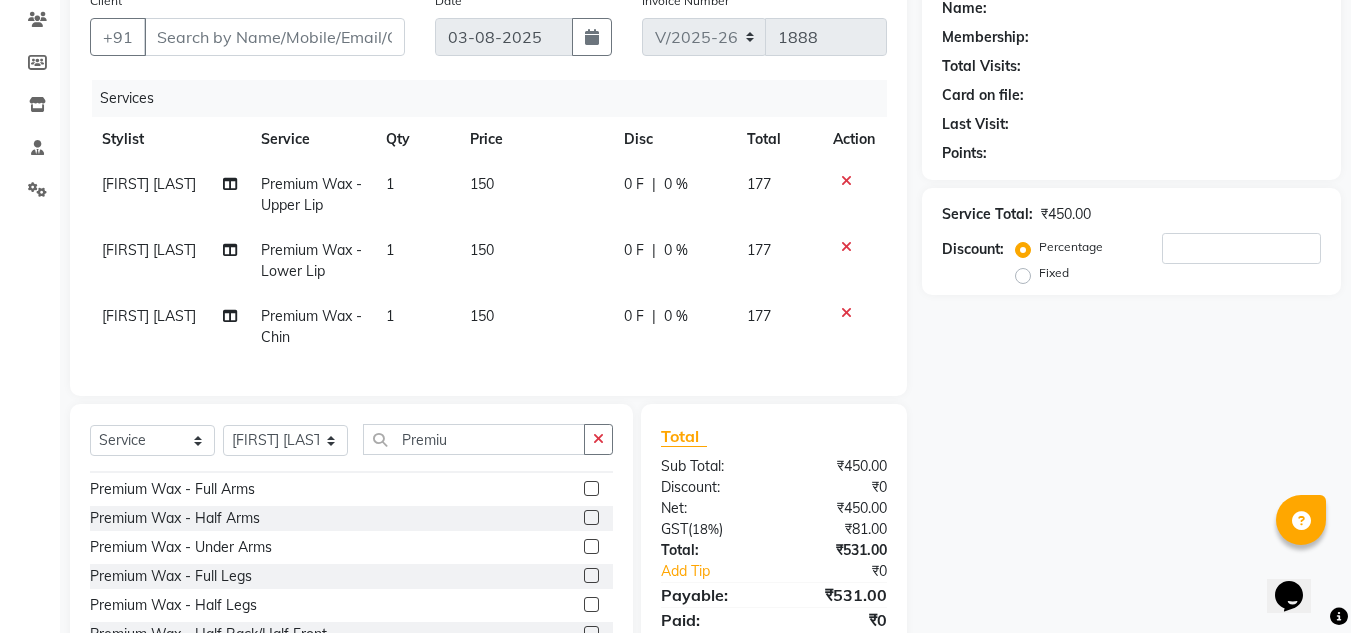 click 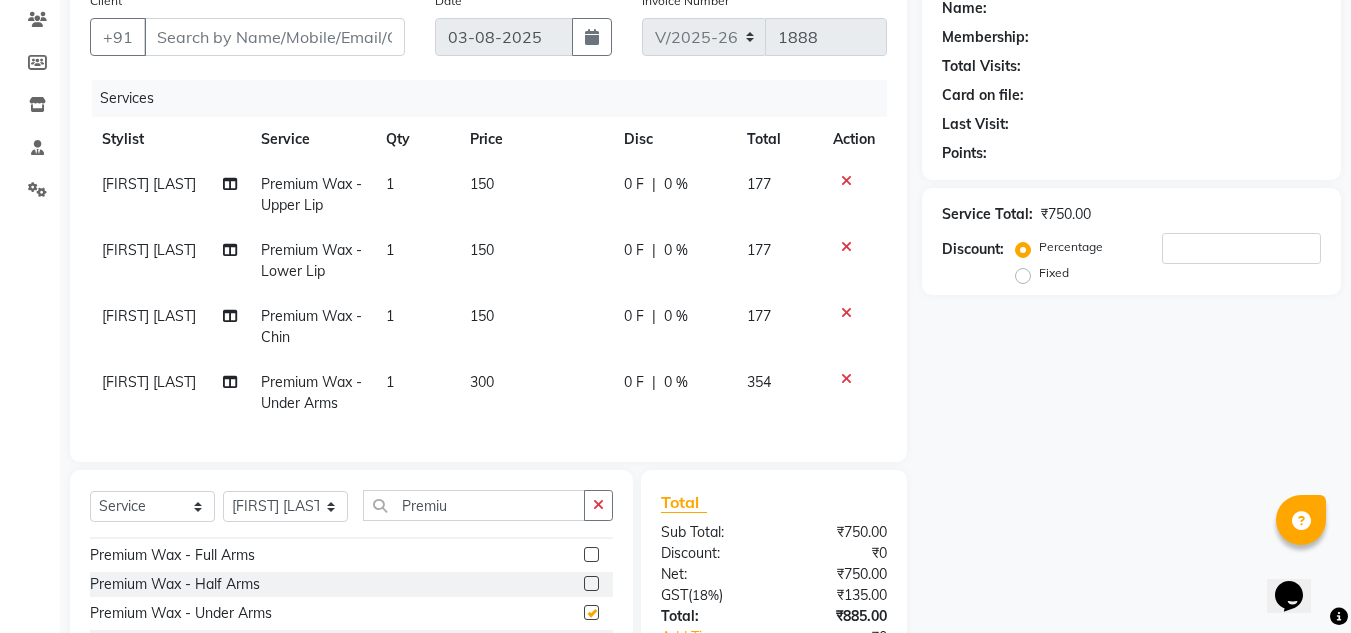 checkbox on "false" 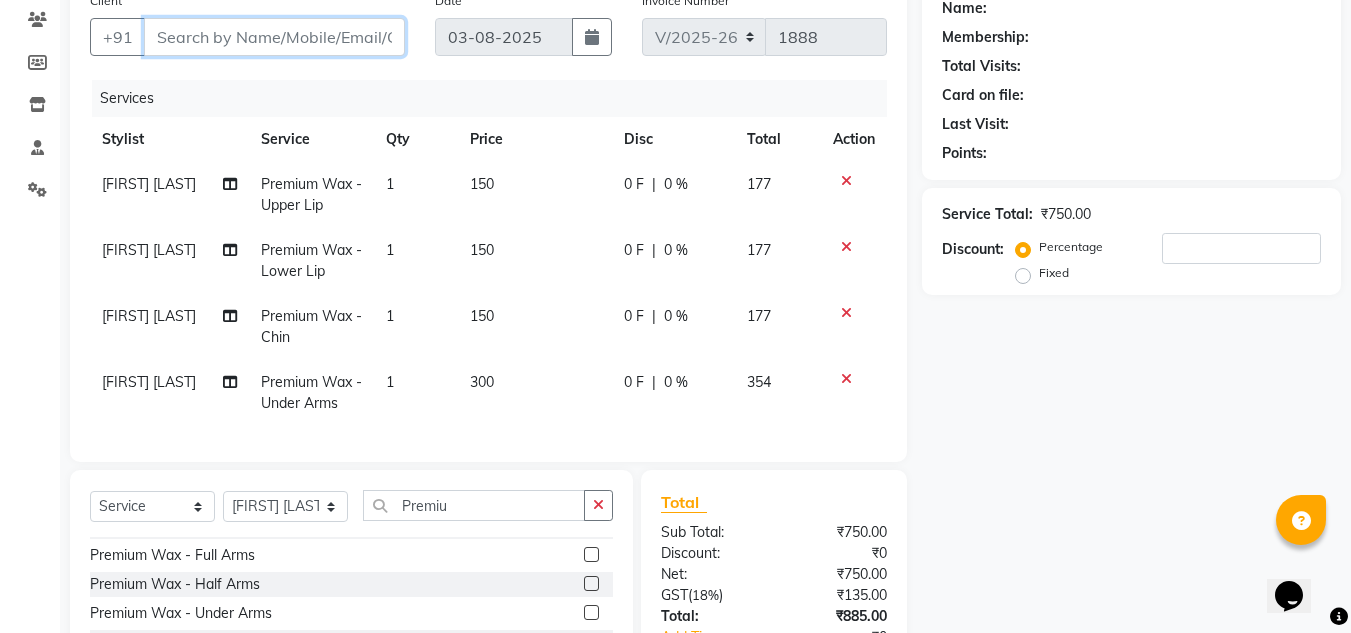 drag, startPoint x: 186, startPoint y: 31, endPoint x: 196, endPoint y: 24, distance: 12.206555 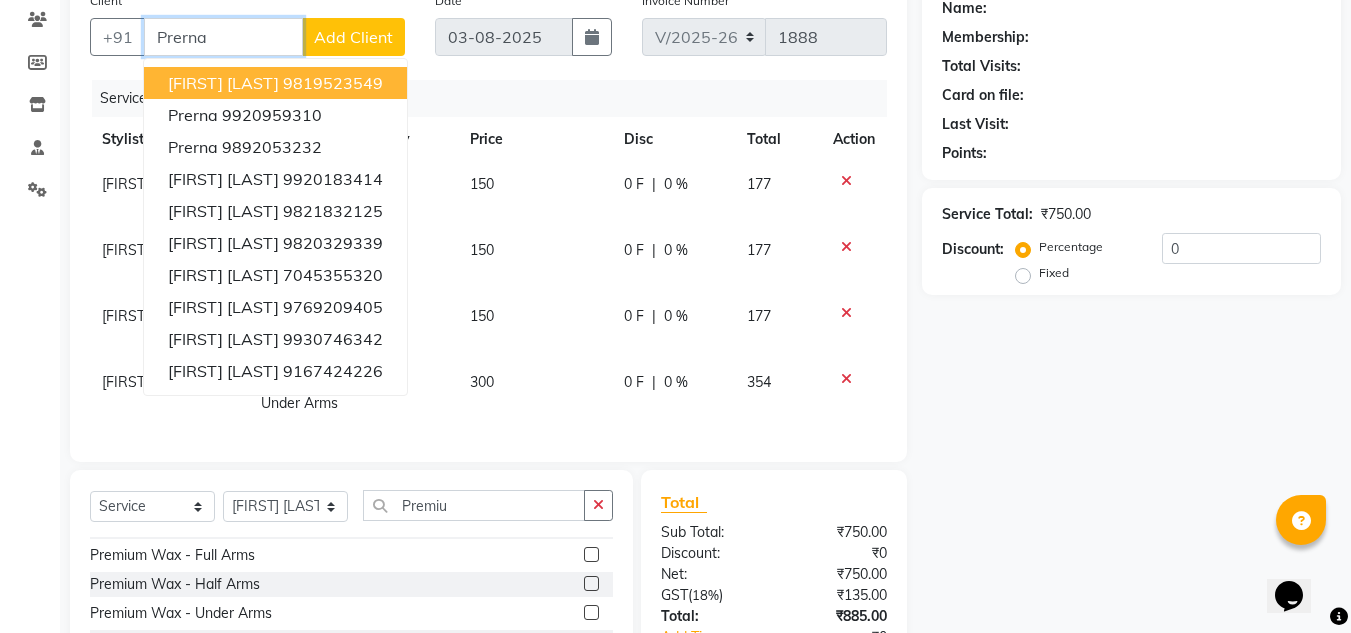 click on "Prerna Talukdar" at bounding box center (223, 83) 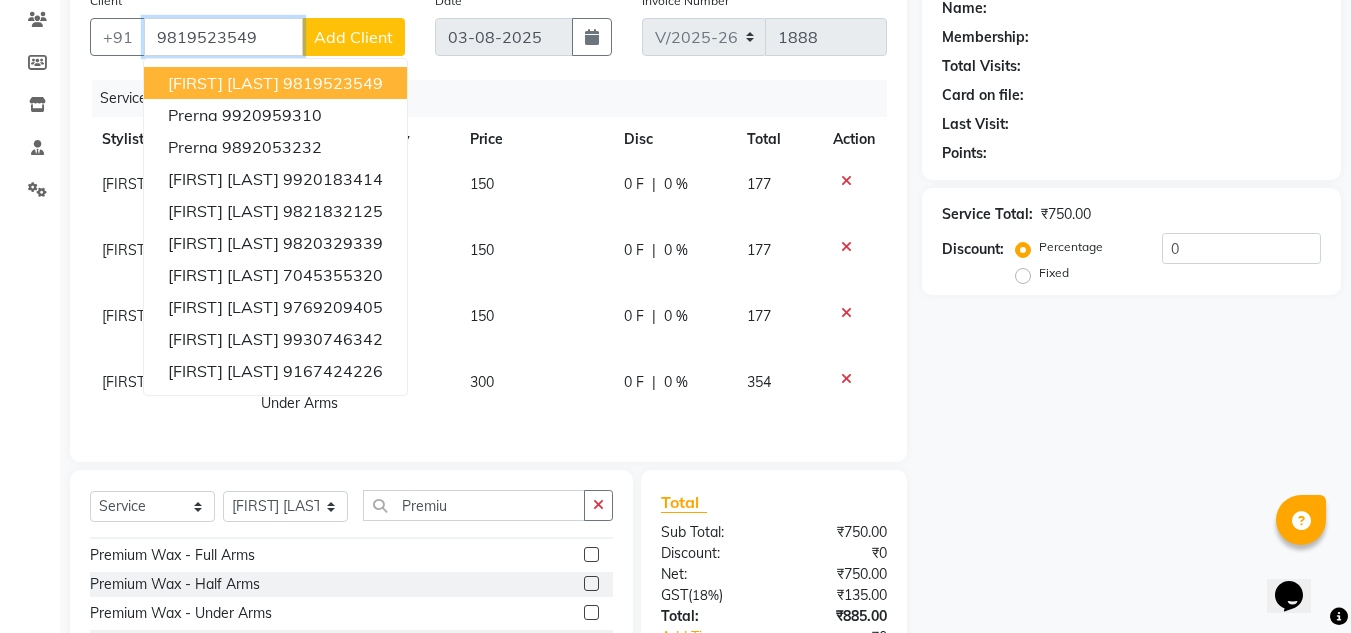 type on "9819523549" 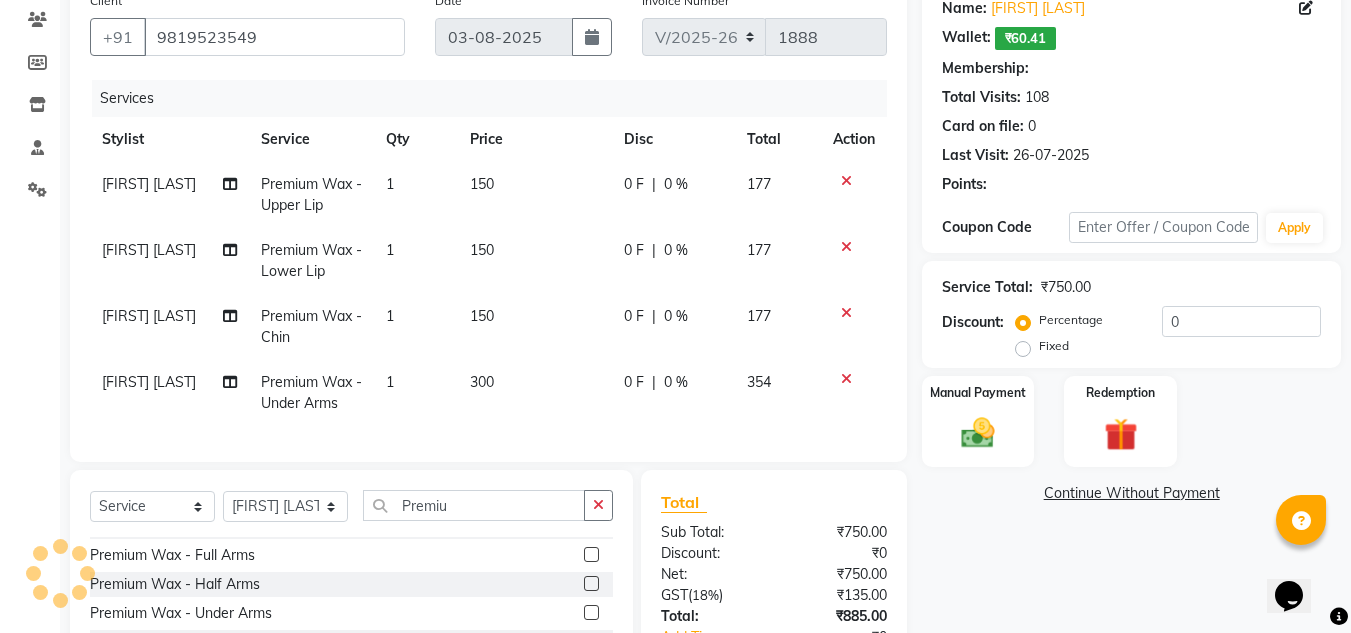 select on "1: Object" 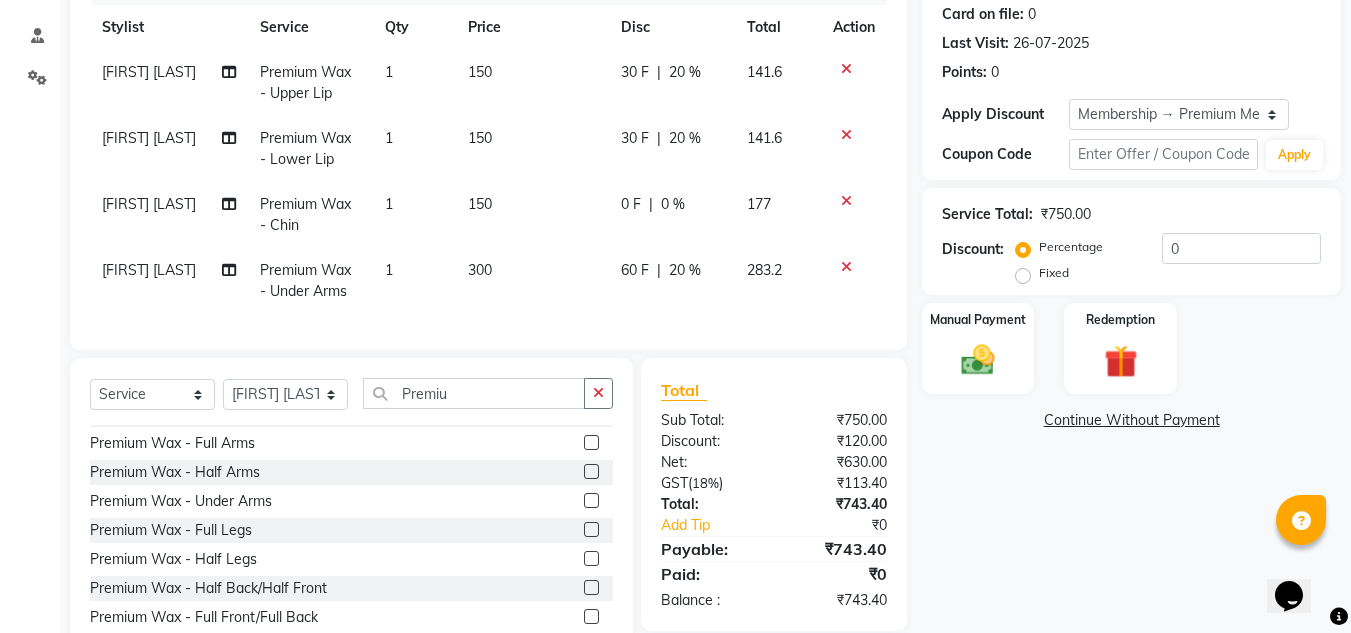 scroll, scrollTop: 245, scrollLeft: 0, axis: vertical 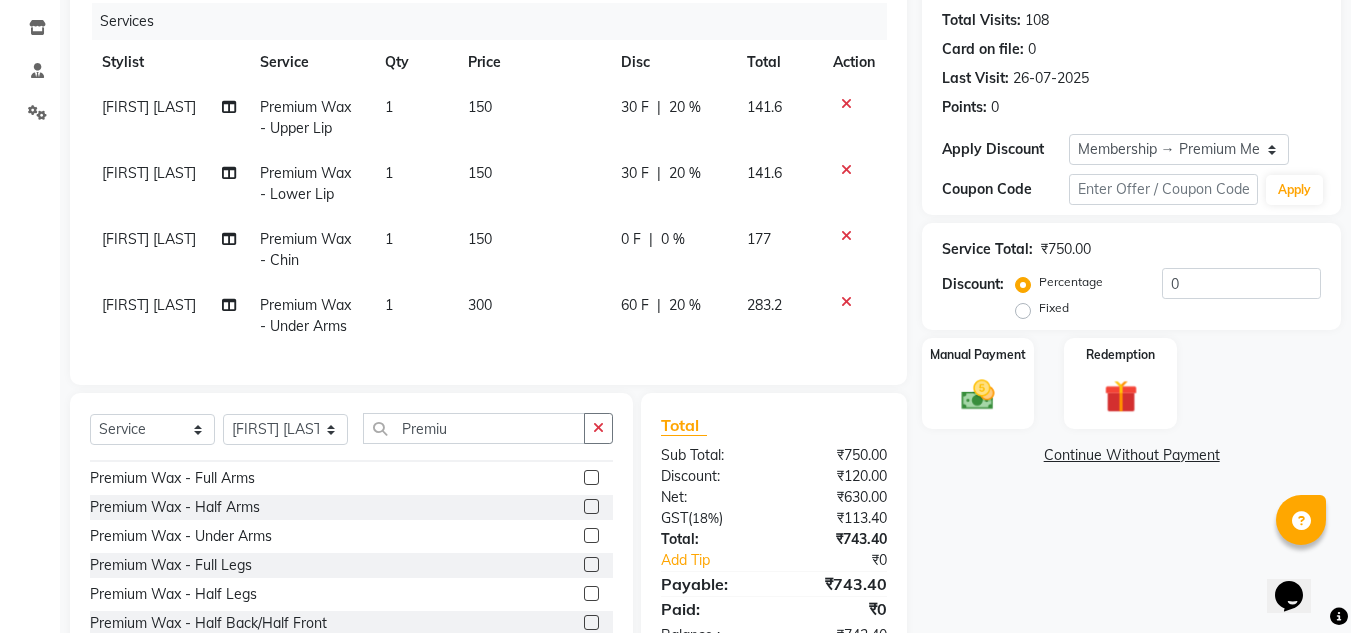 click on "0 F | 0 %" 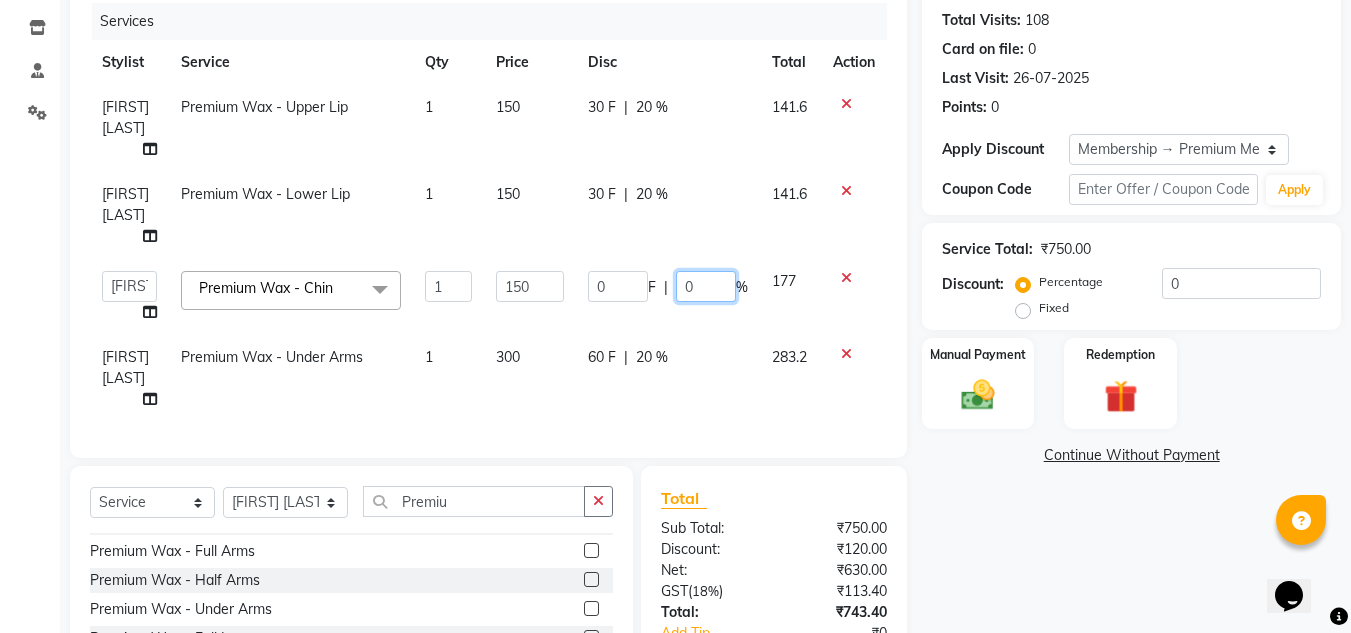 click on "0" 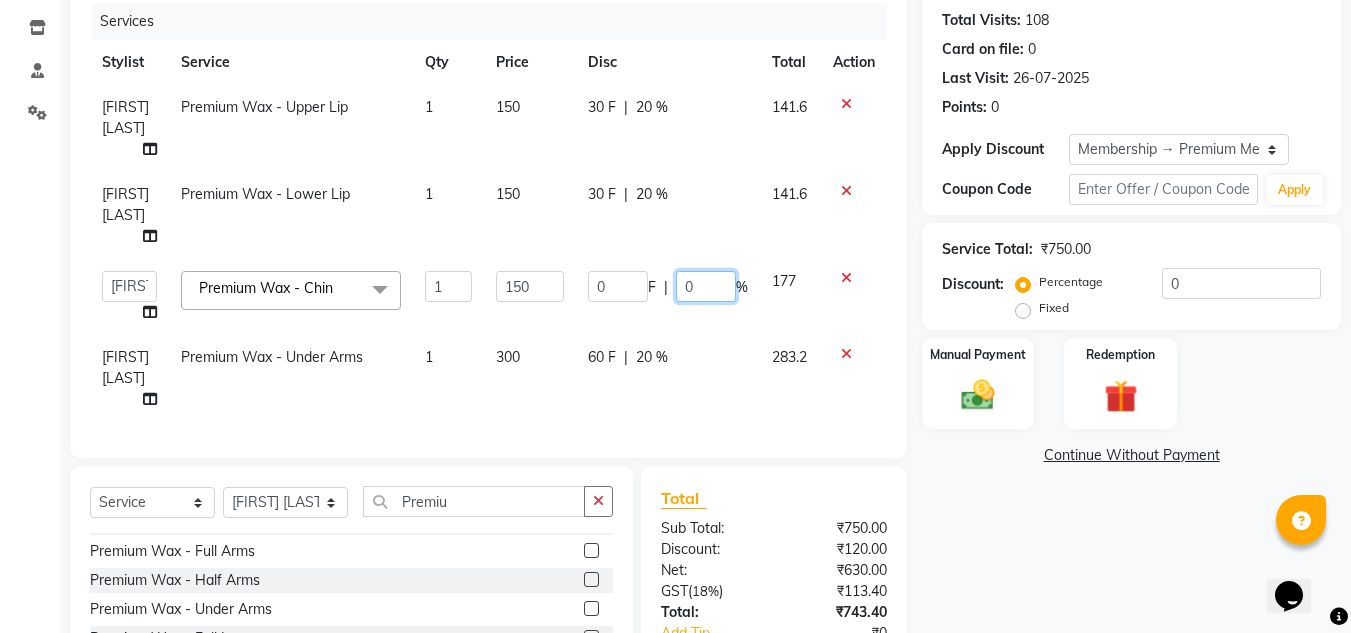 type on "20" 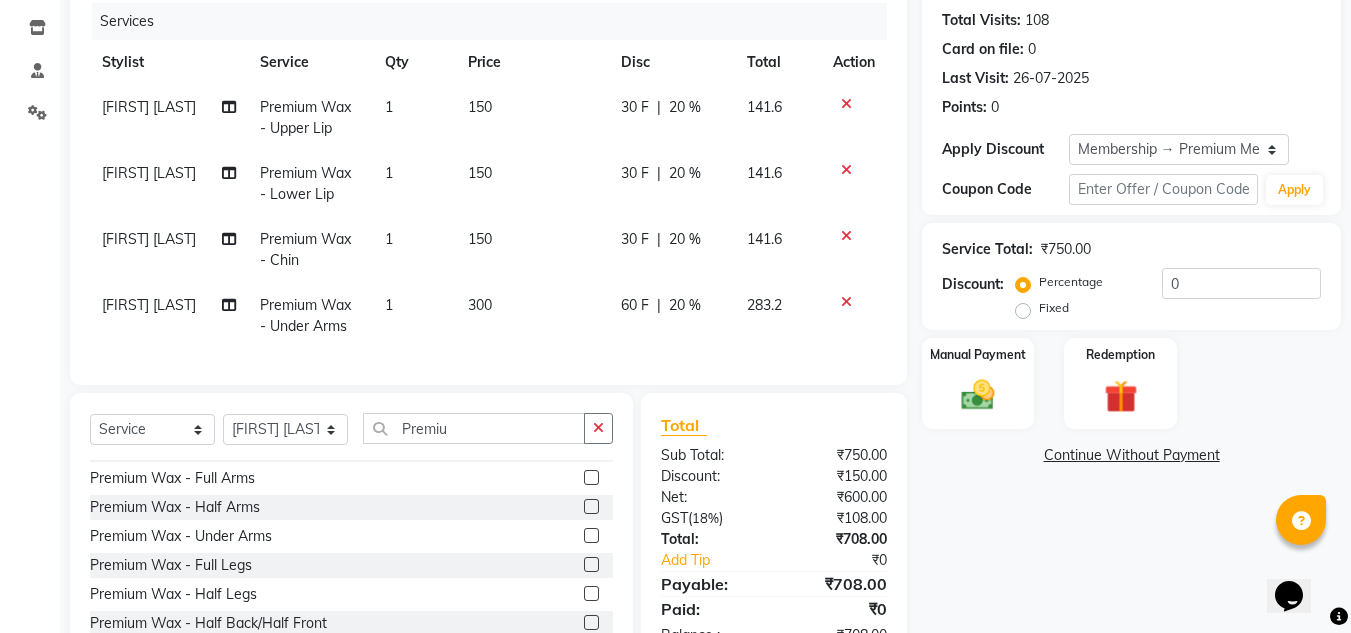 drag, startPoint x: 1084, startPoint y: 524, endPoint x: 1054, endPoint y: 507, distance: 34.48188 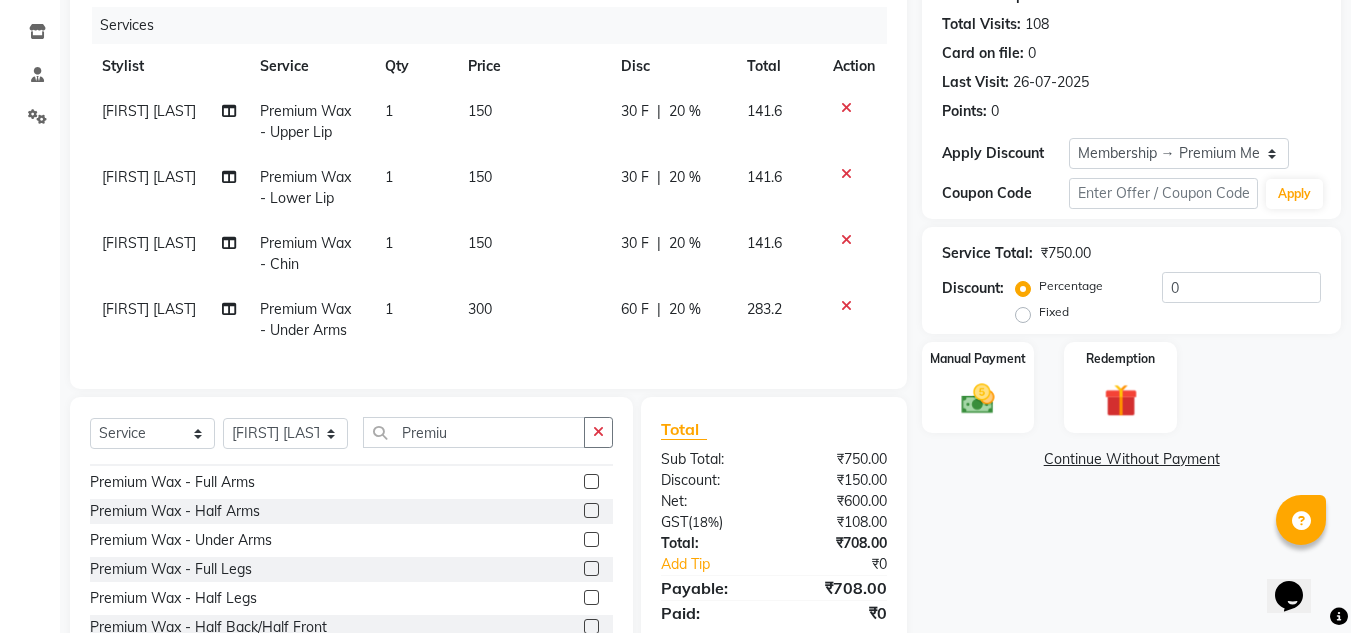 scroll, scrollTop: 345, scrollLeft: 0, axis: vertical 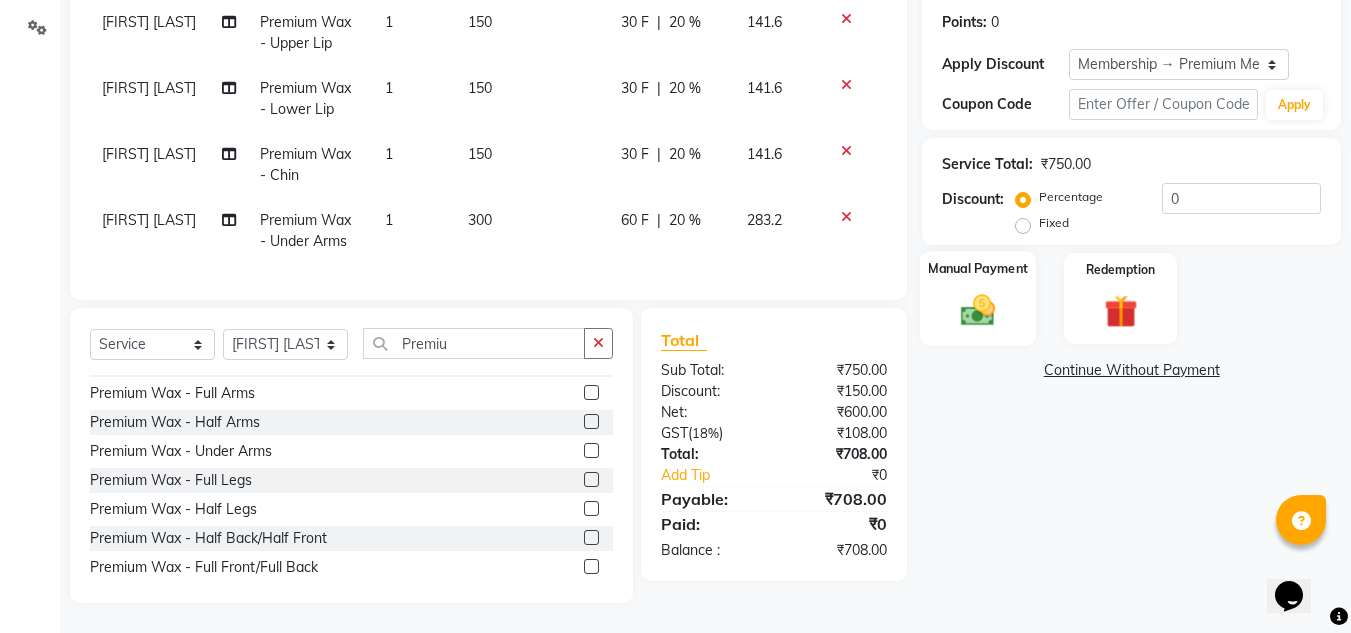 click on "Manual Payment" 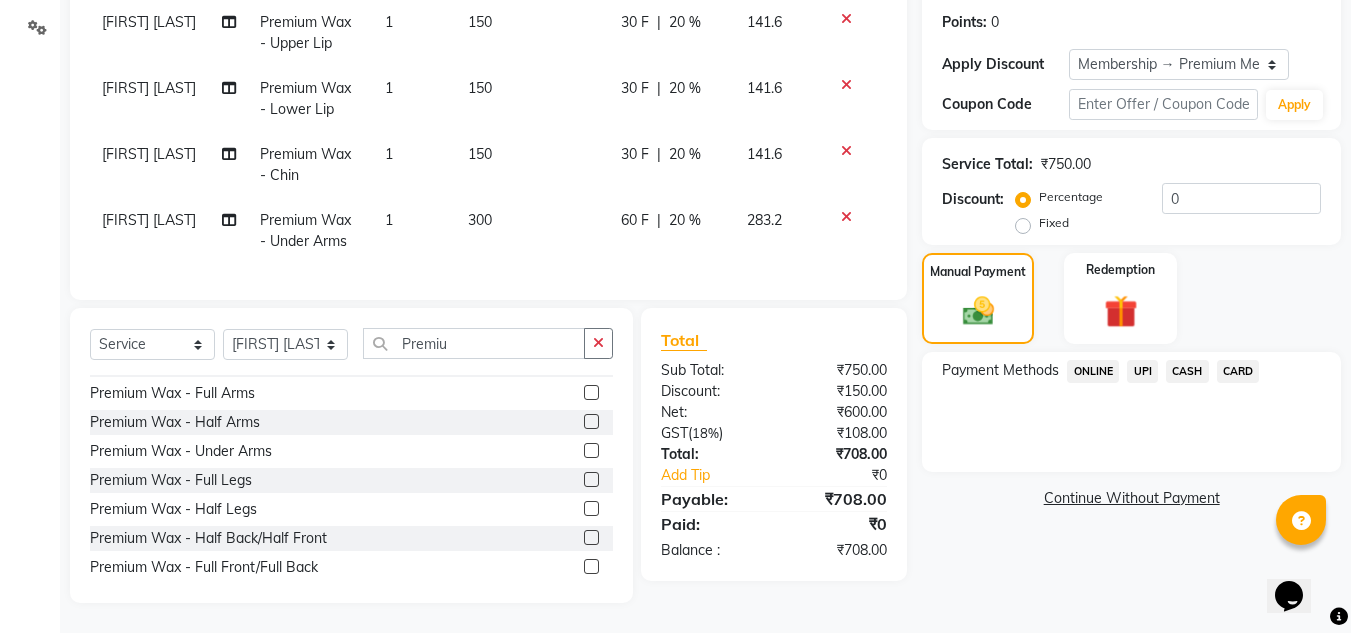 click on "Name: Prerna Talukdar  Wallet:   ₹60.41  Membership: end on 07-09-2025 Total Visits:  108 Card on file:  0 Last Visit:   26-07-2025 Points:   0  Apply Discount Select Membership → Premium Membership Coupon Code Apply Service Total:  ₹750.00  Discount:  Percentage   Fixed  0 Manual Payment Redemption Payment Methods  ONLINE   UPI   CASH   CARD   Continue Without Payment" 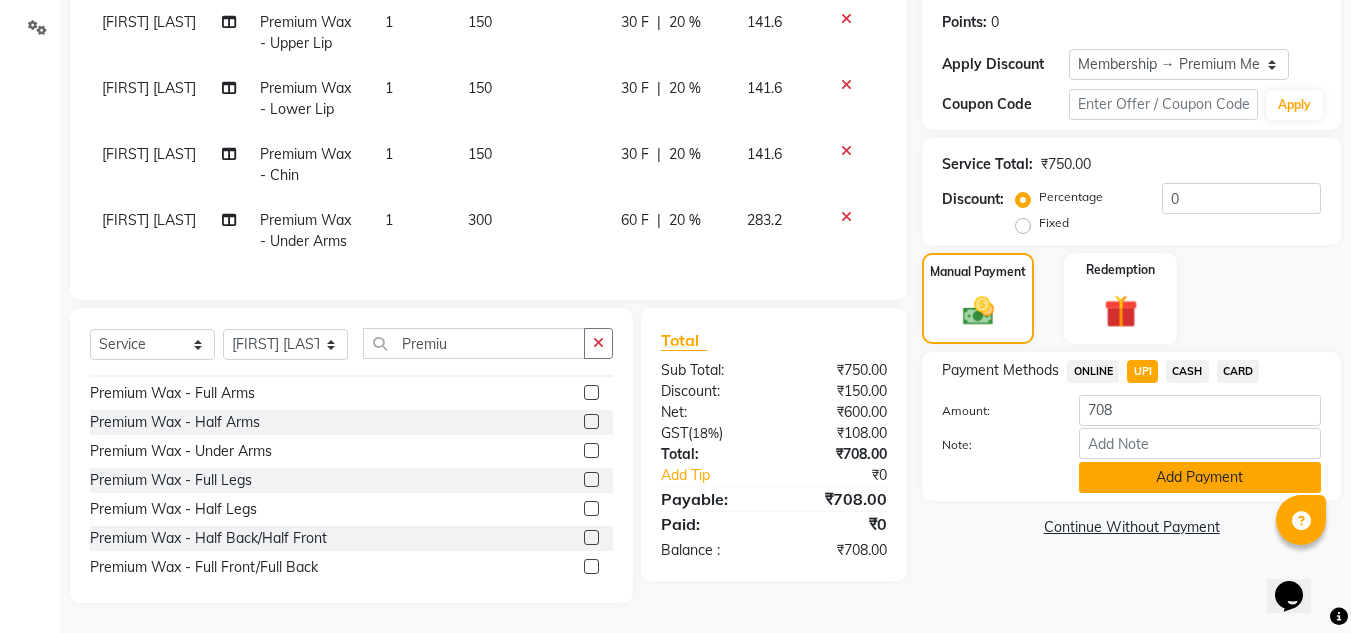 click on "Add Payment" 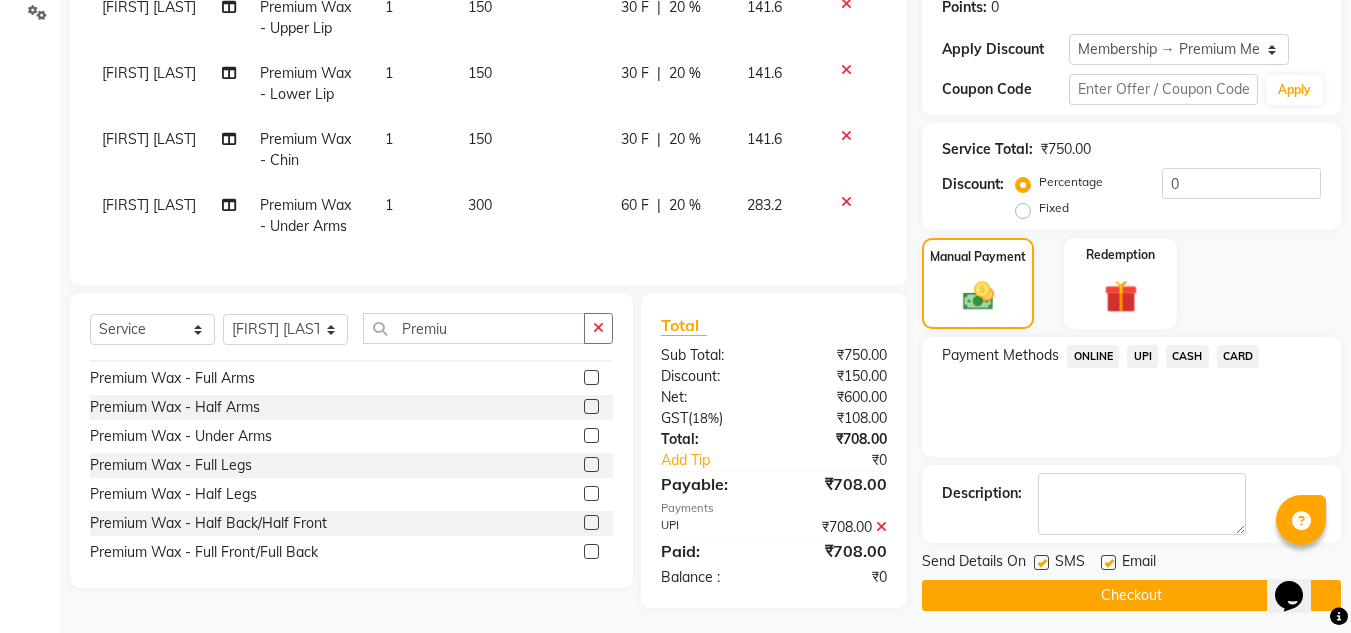 click 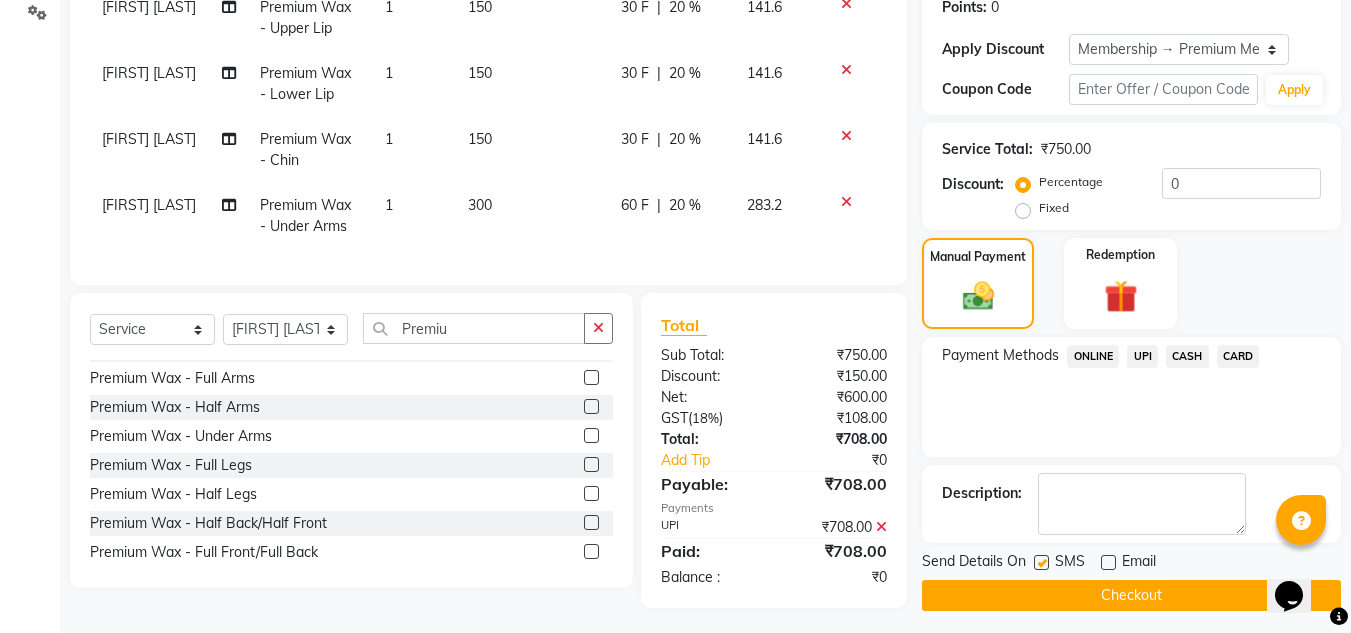 click on "Checkout" 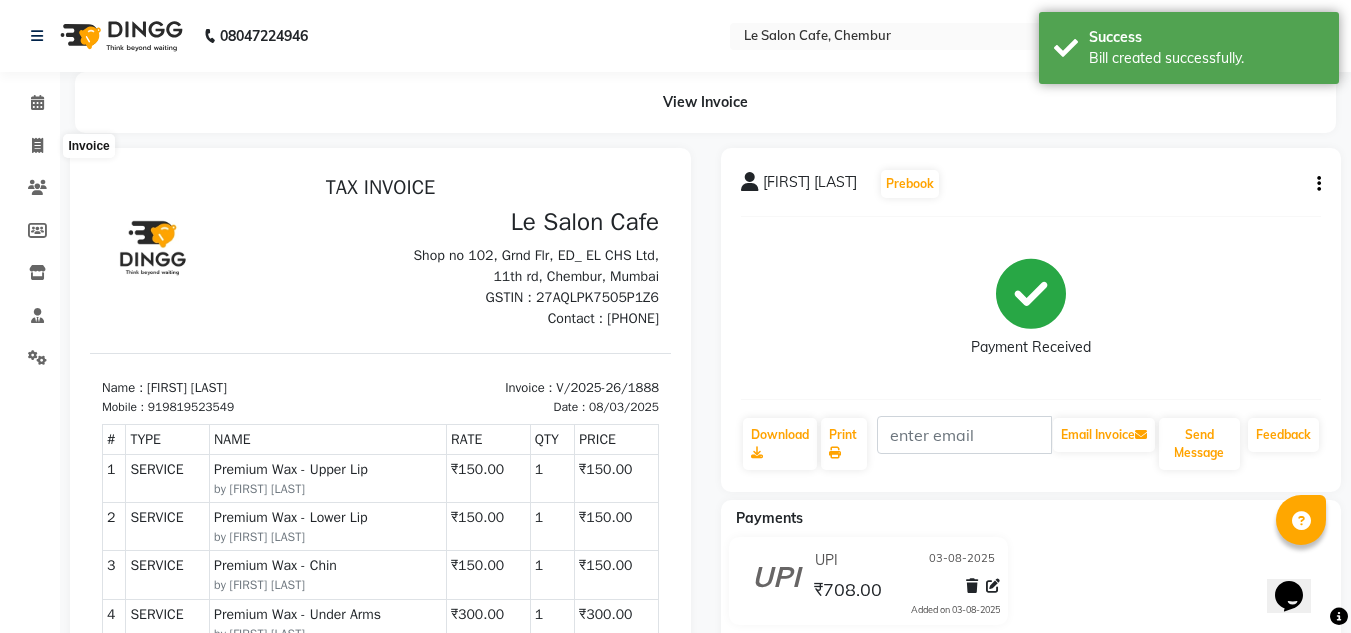 scroll, scrollTop: 0, scrollLeft: 0, axis: both 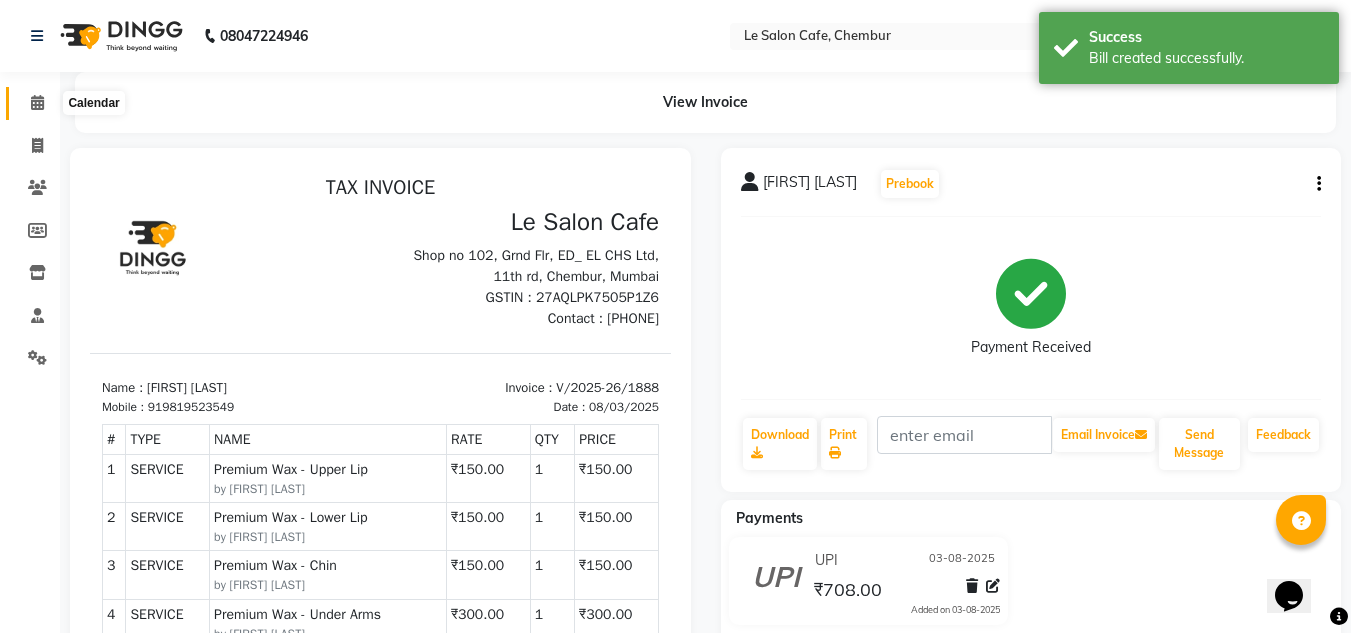 click 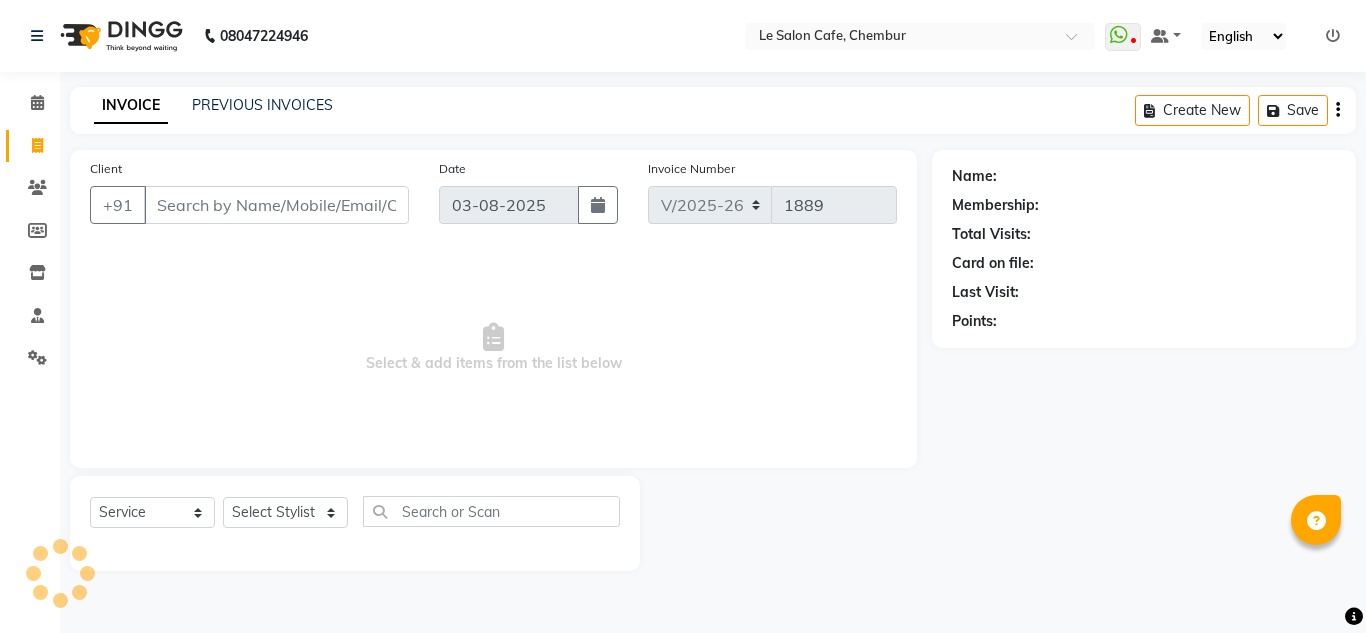 select on "594" 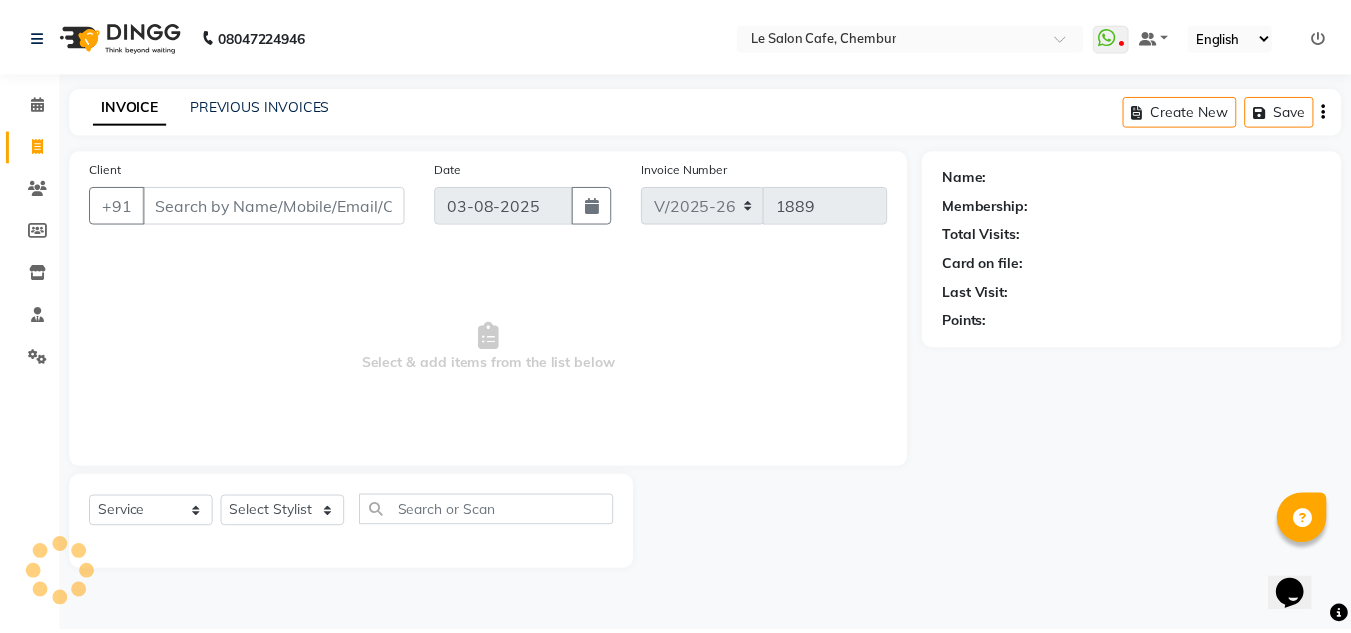 scroll, scrollTop: 0, scrollLeft: 0, axis: both 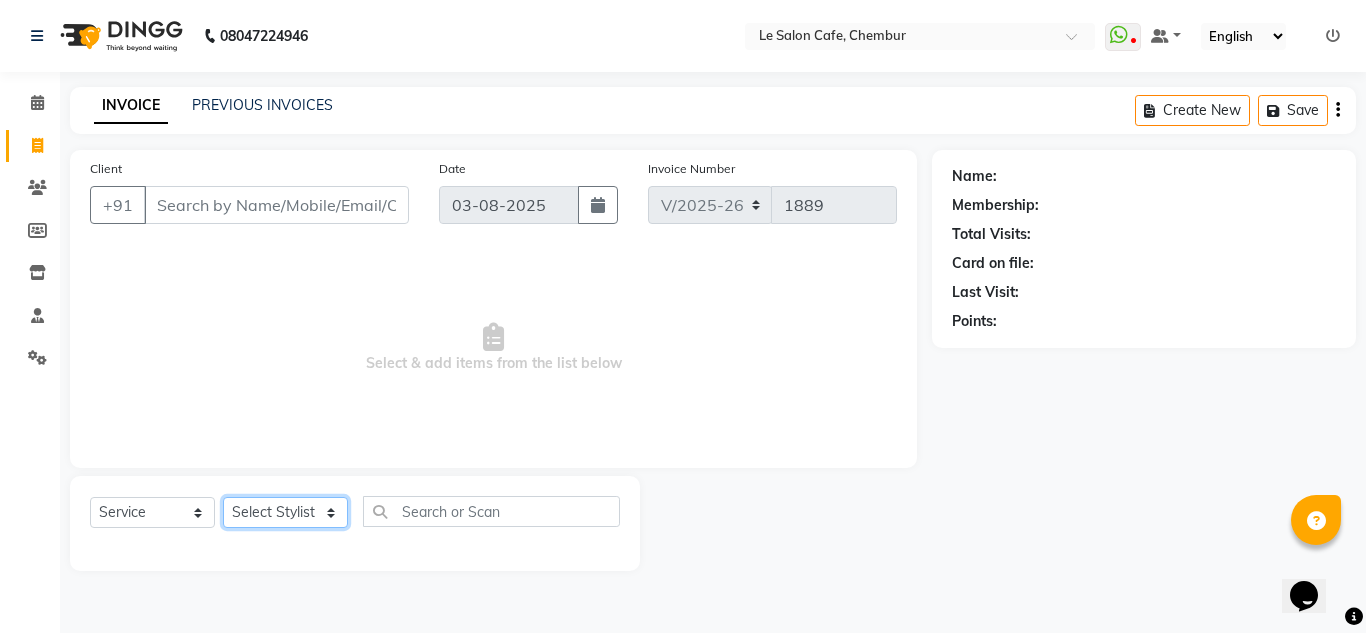 click on "Select Stylist Amandeep Kaur Kalsi Aniket Kadam  Faim Alvi  Front Desk  Muskan Khan  Pooja Kolge Reena Shaukat Ali  Salman Ansari  Shailendra Chauhan  Shekhar Sangle Soniyaa Varma Suchita Mistry" 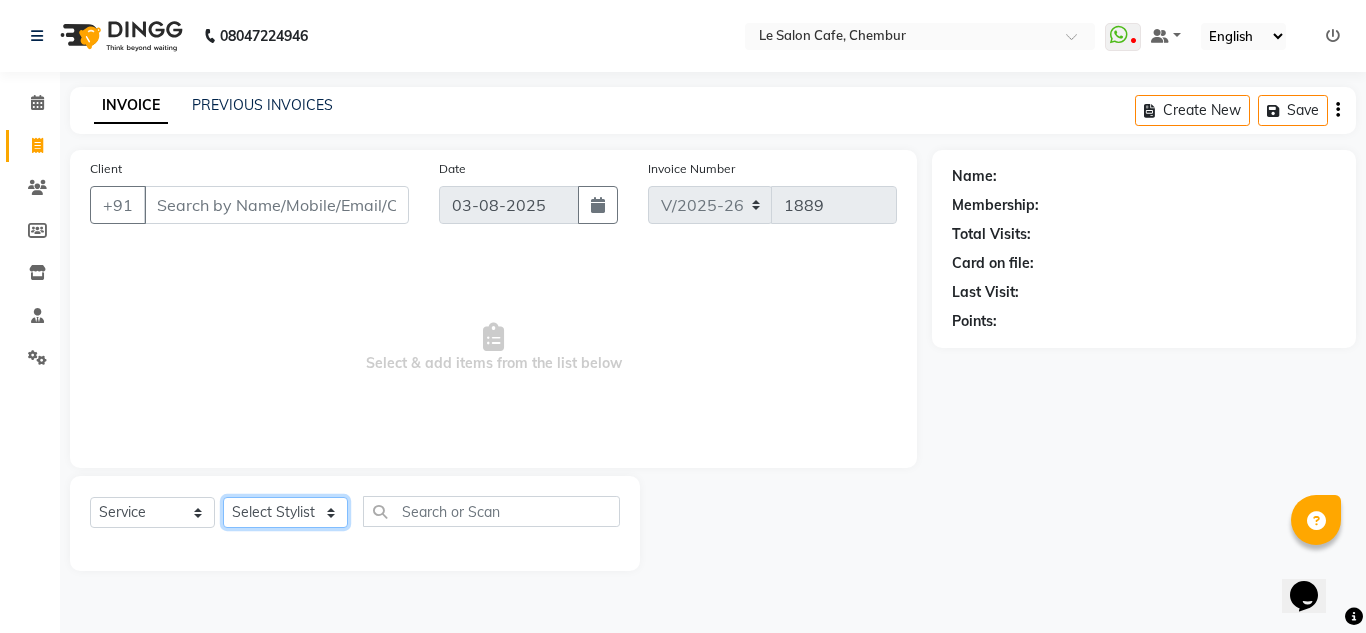select on "85590" 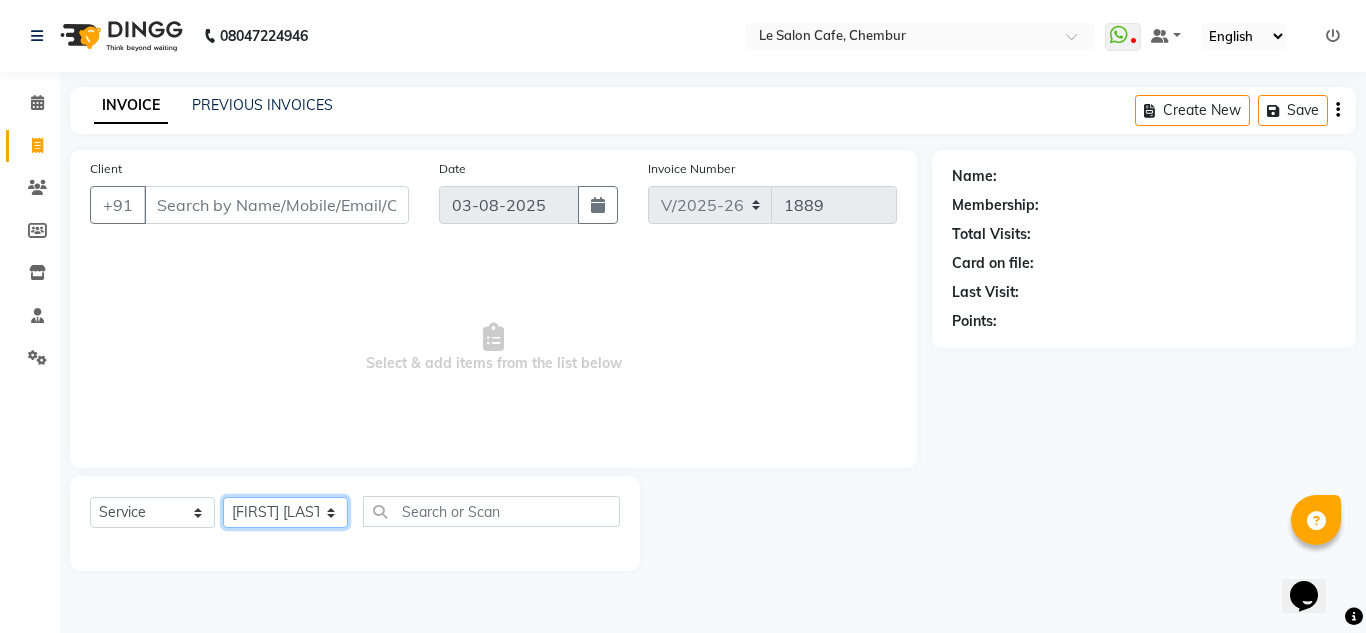 click on "Select Stylist Amandeep Kaur Kalsi Aniket Kadam  Faim Alvi  Front Desk  Muskan Khan  Pooja Kolge Reena Shaukat Ali  Salman Ansari  Shailendra Chauhan  Shekhar Sangle Soniyaa Varma Suchita Mistry" 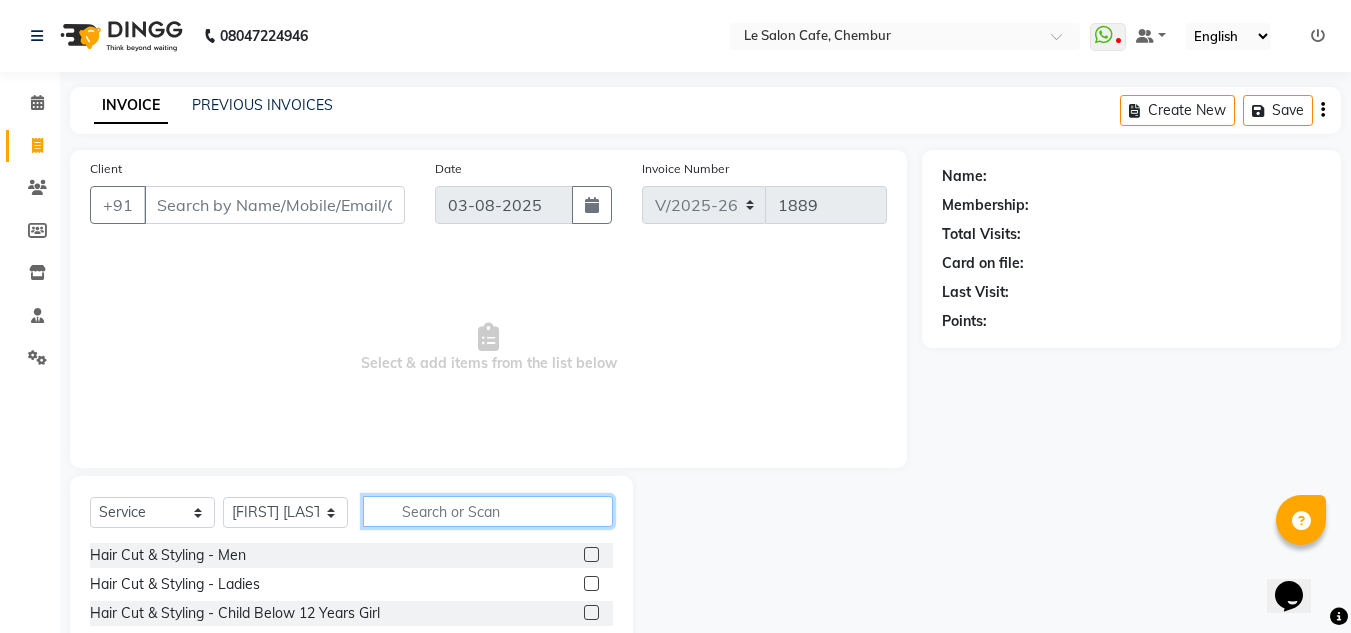 click 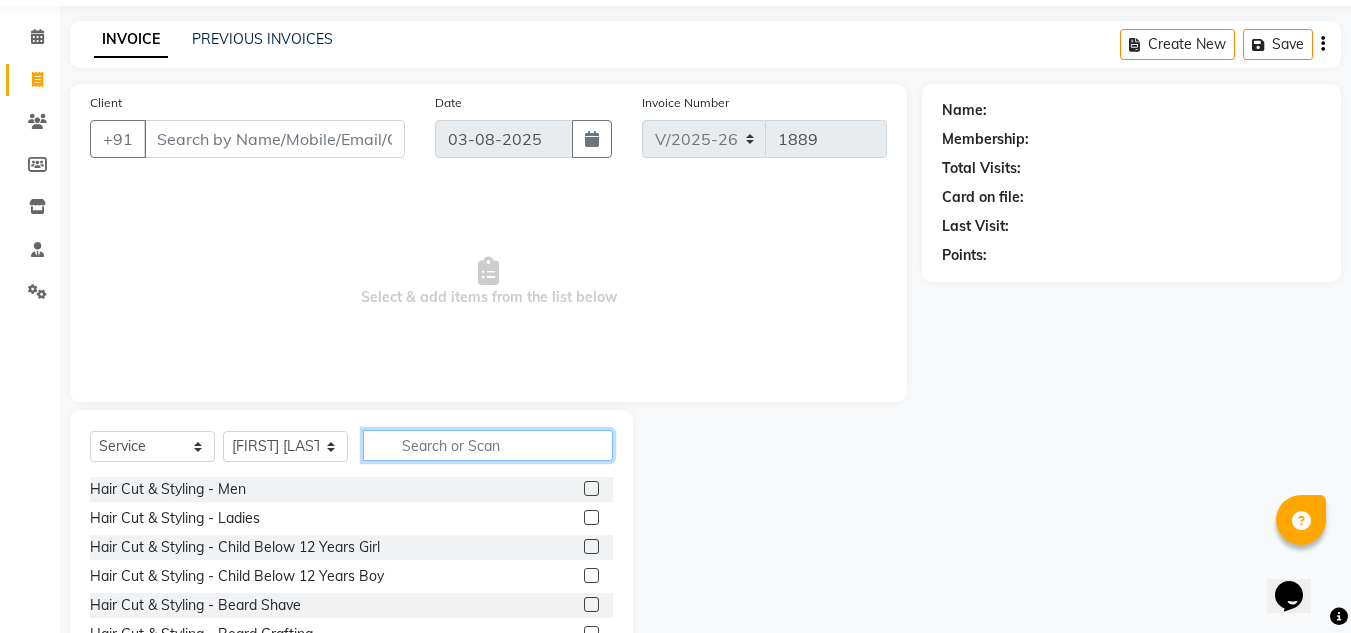 scroll, scrollTop: 168, scrollLeft: 0, axis: vertical 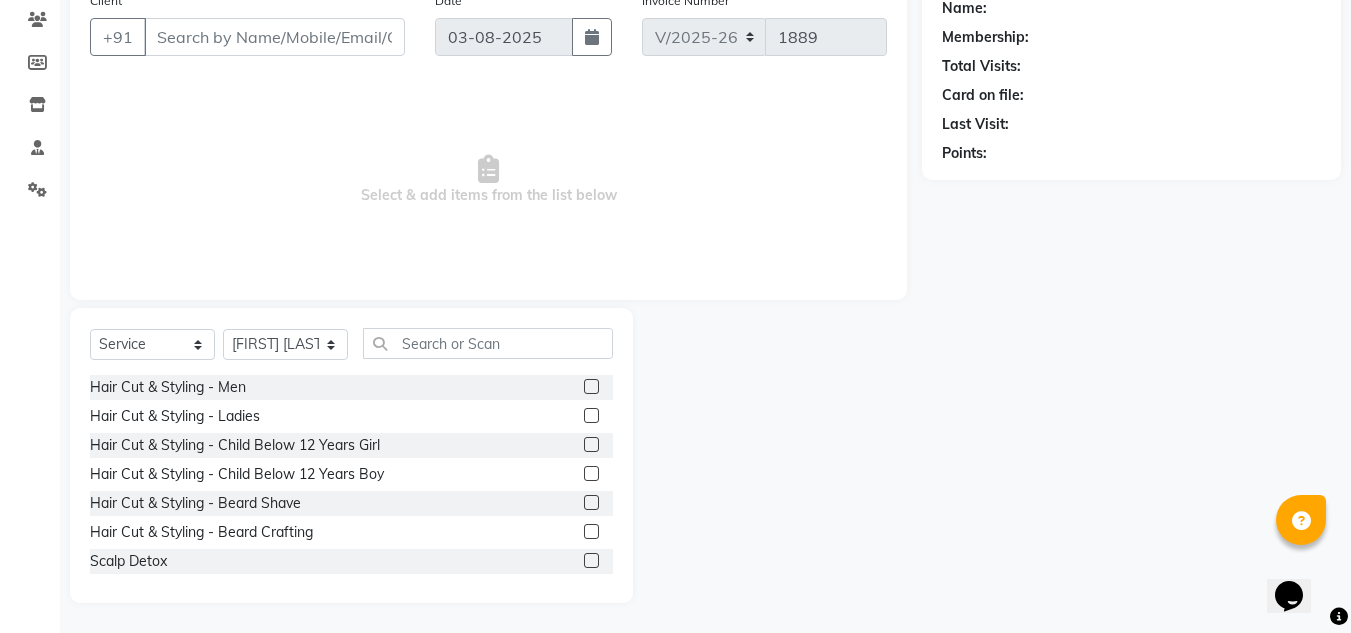click 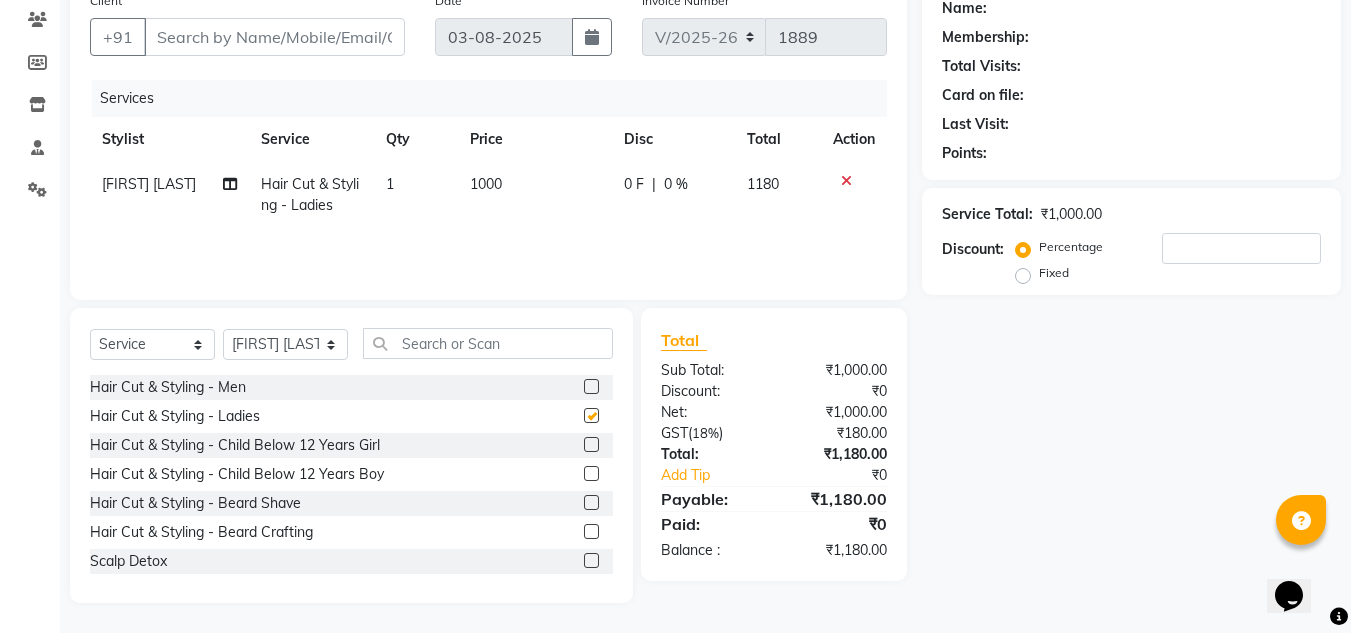 checkbox on "false" 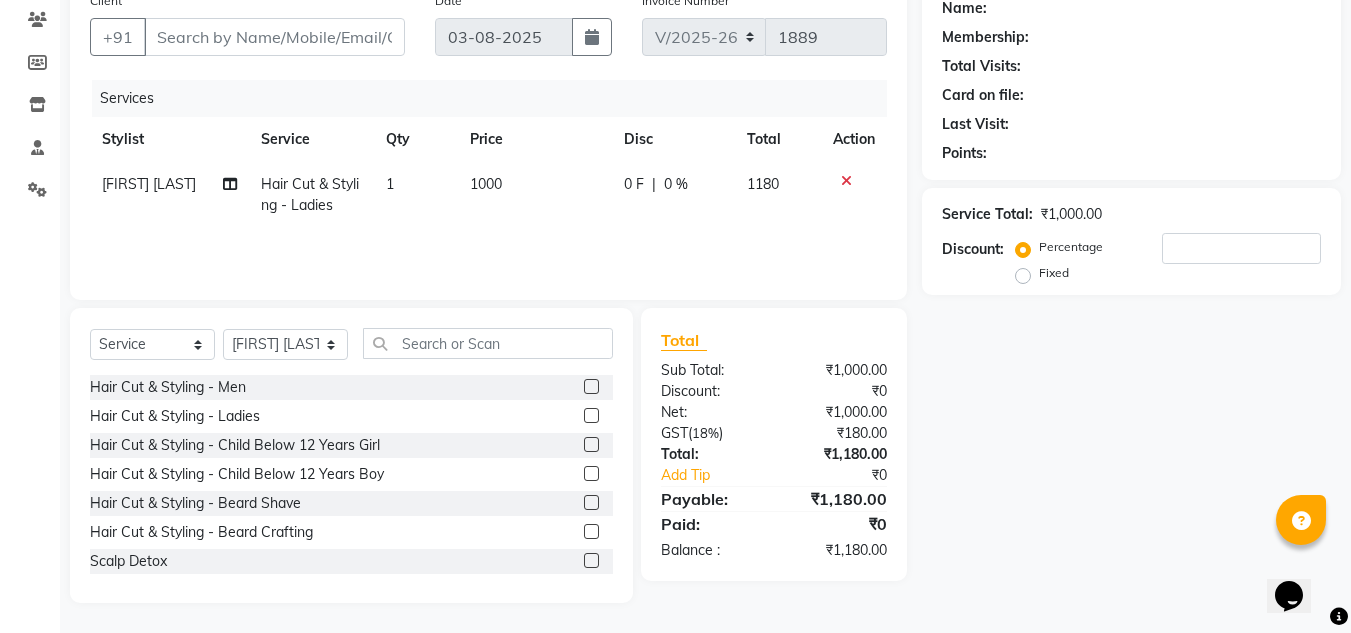 click on "Name: Membership: Total Visits: Card on file: Last Visit:  Points:  Service Total:  ₹1,000.00  Discount:  Percentage   Fixed" 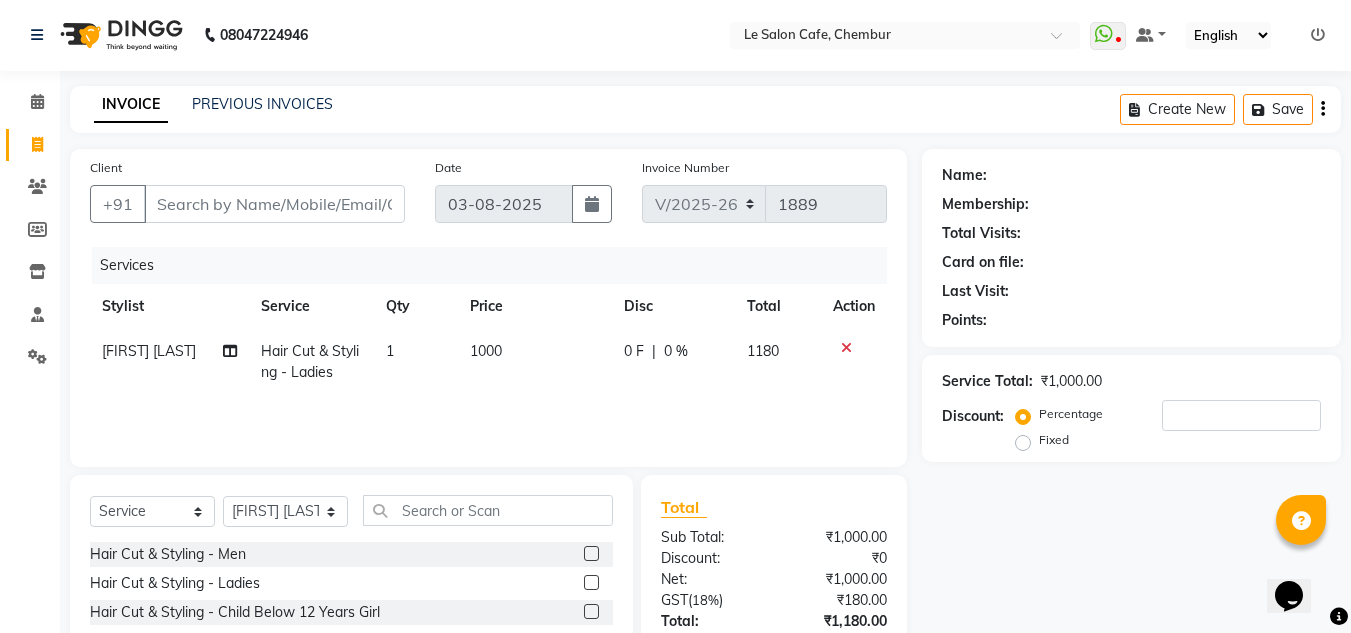 scroll, scrollTop: 0, scrollLeft: 0, axis: both 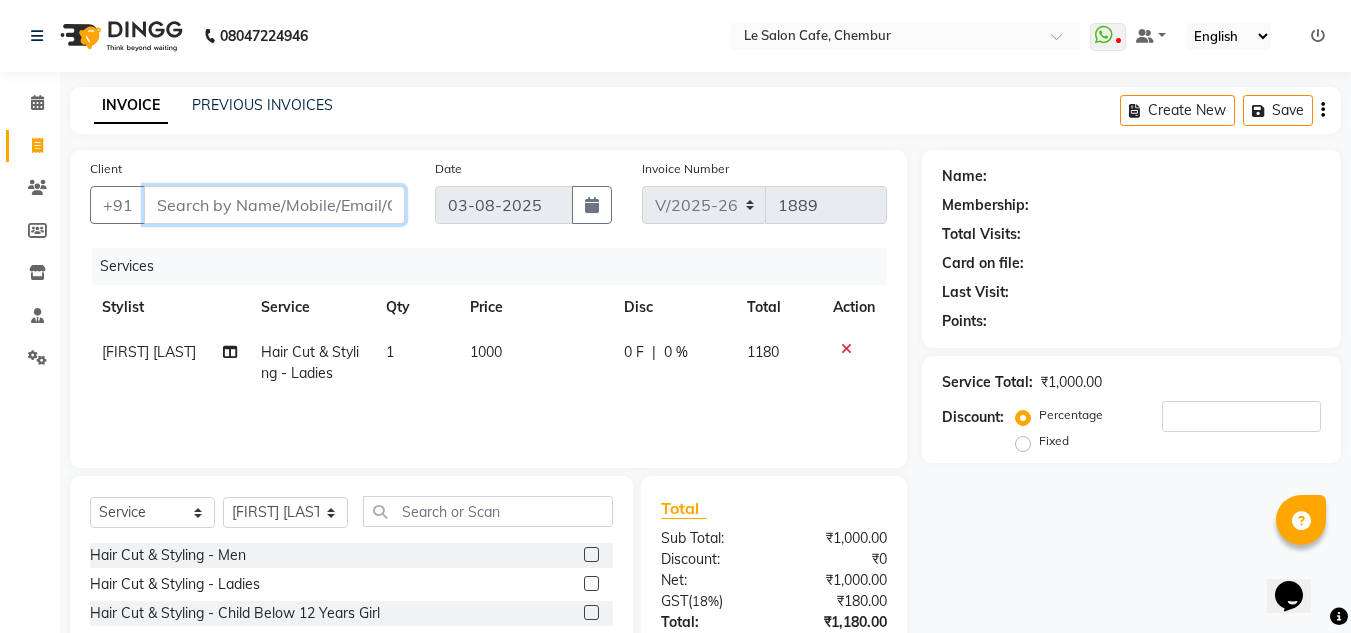 drag, startPoint x: 177, startPoint y: 203, endPoint x: 187, endPoint y: 195, distance: 12.806249 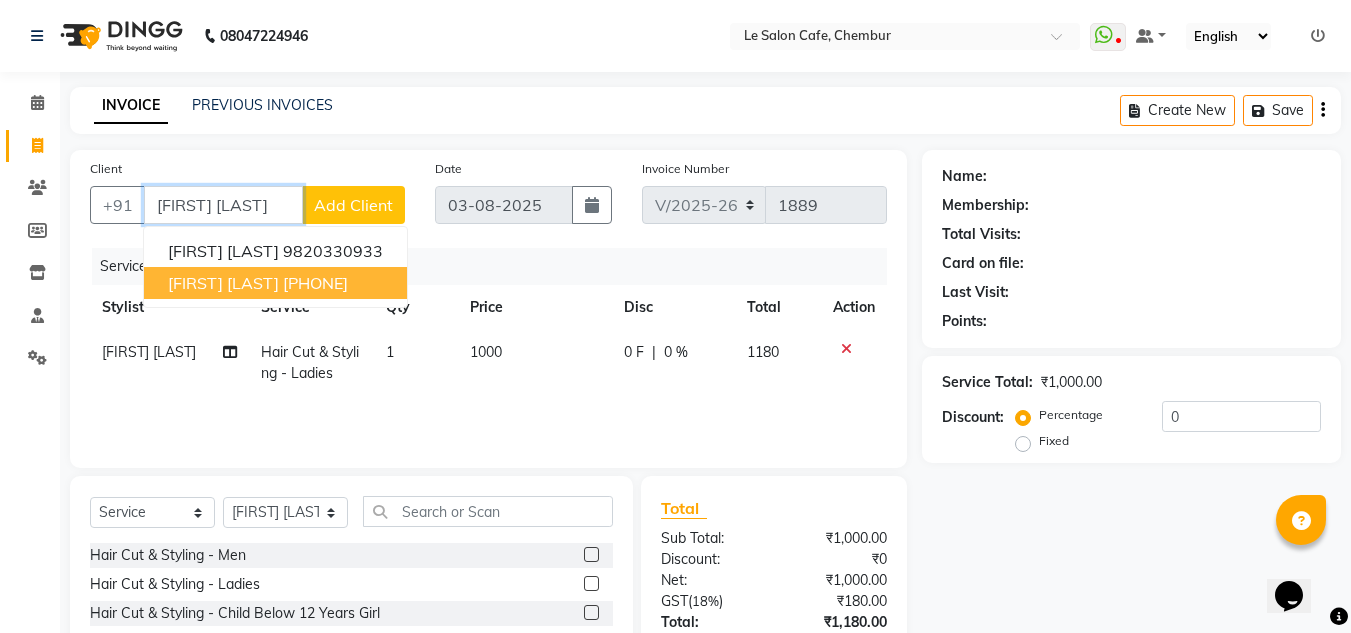 click on "[FIRST] [LAST]" at bounding box center [223, 283] 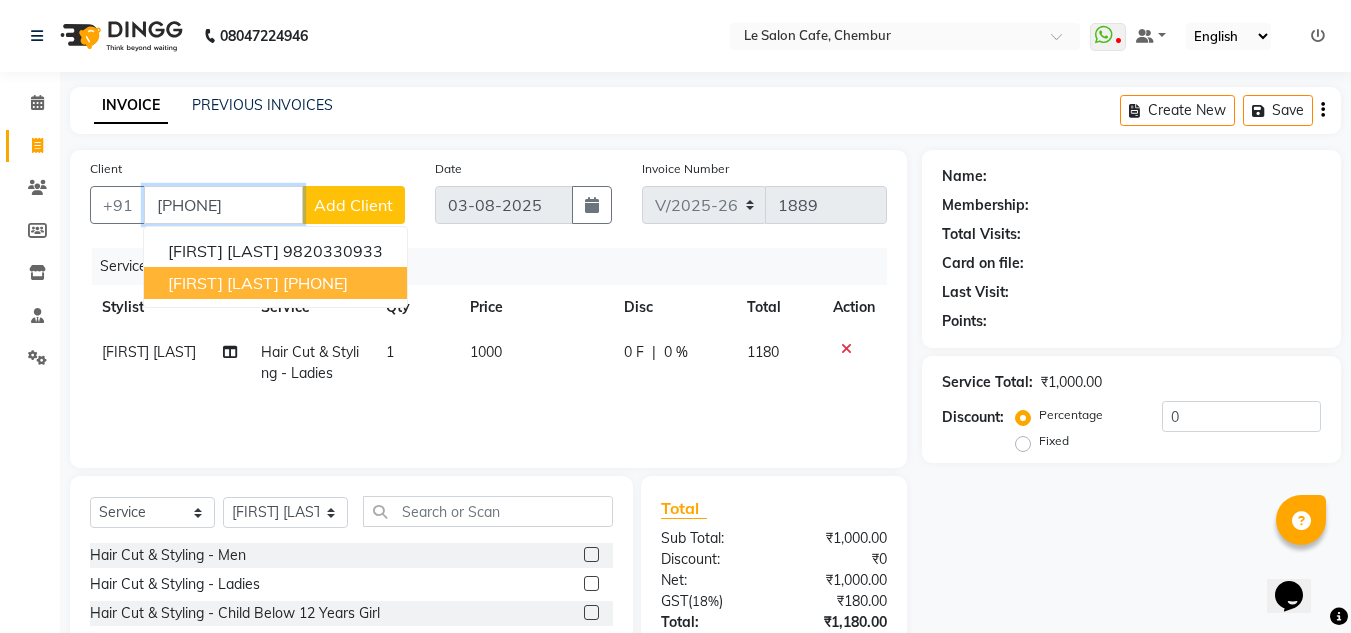 type on "[PHONE]" 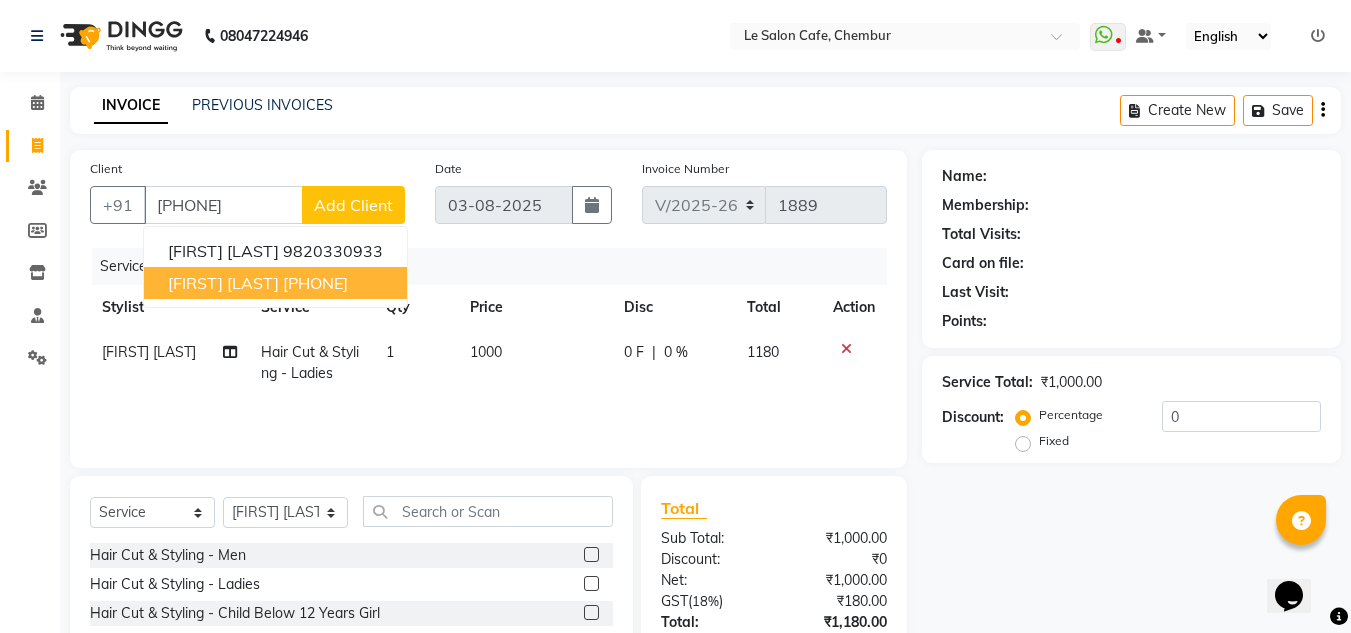 select on "1: Object" 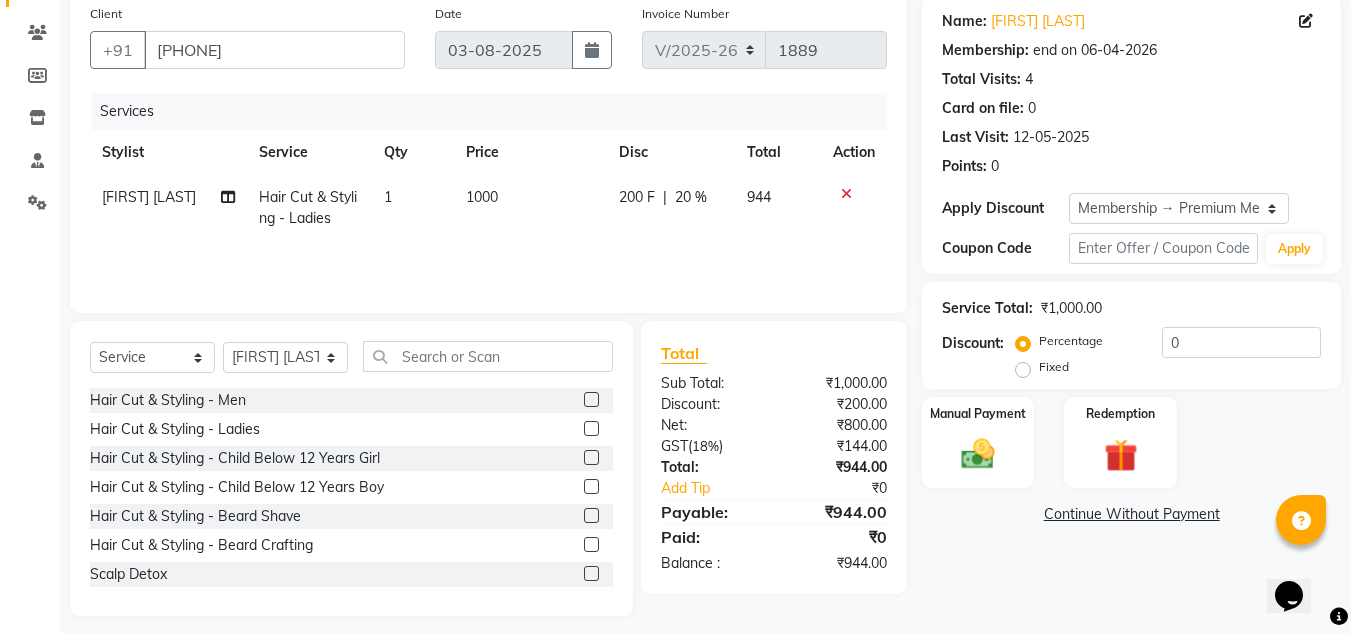 scroll, scrollTop: 168, scrollLeft: 0, axis: vertical 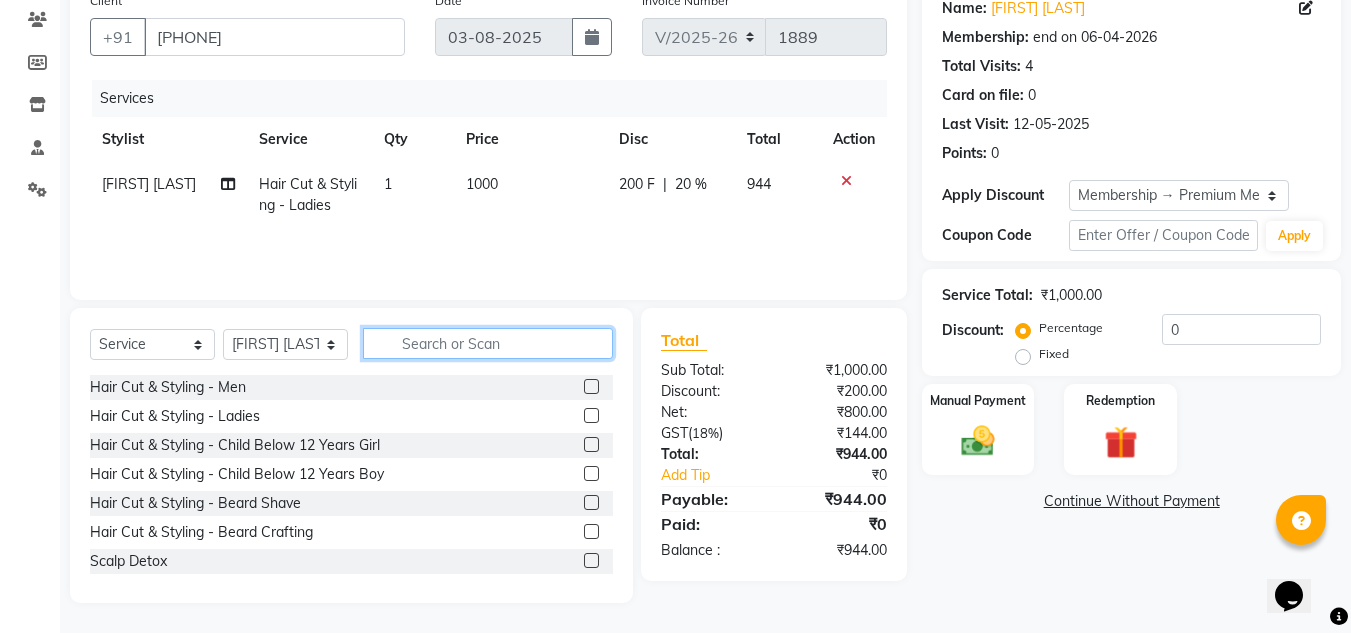 click 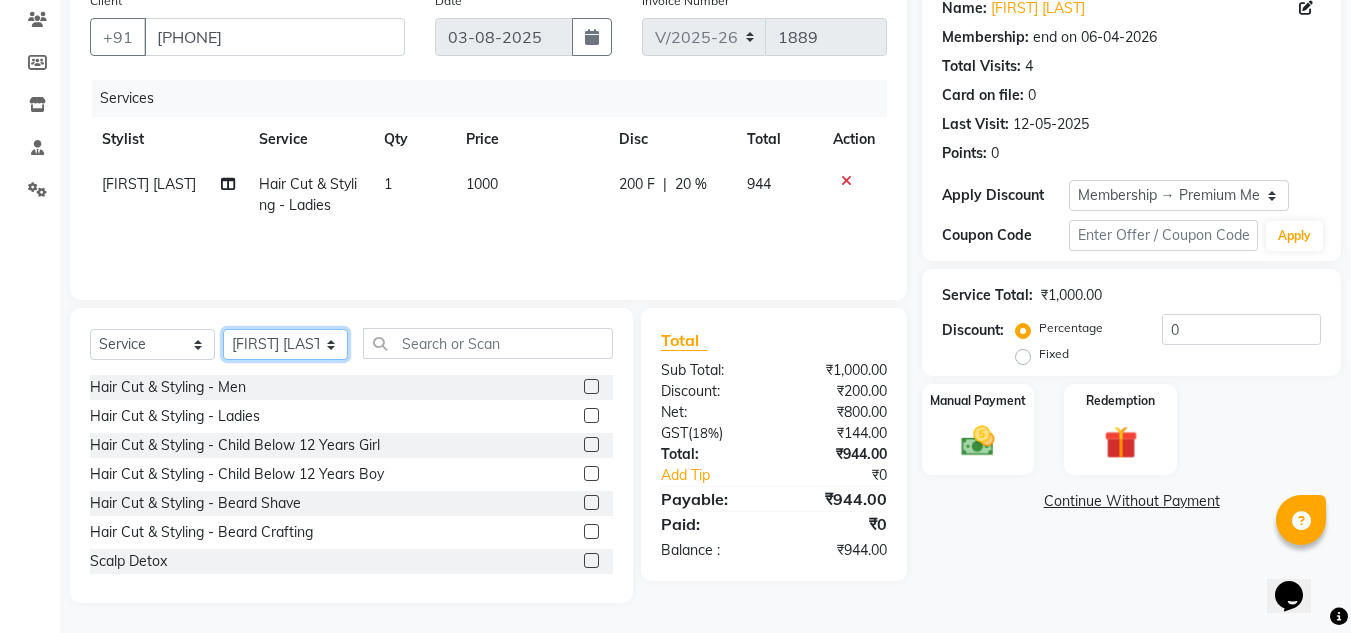 click on "Select Stylist Amandeep Kaur Kalsi Aniket Kadam  Faim Alvi  Front Desk  Muskan Khan  Pooja Kolge Reena Shaukat Ali  Salman Ansari  Shailendra Chauhan  Shekhar Sangle Soniyaa Varma Suchita Mistry" 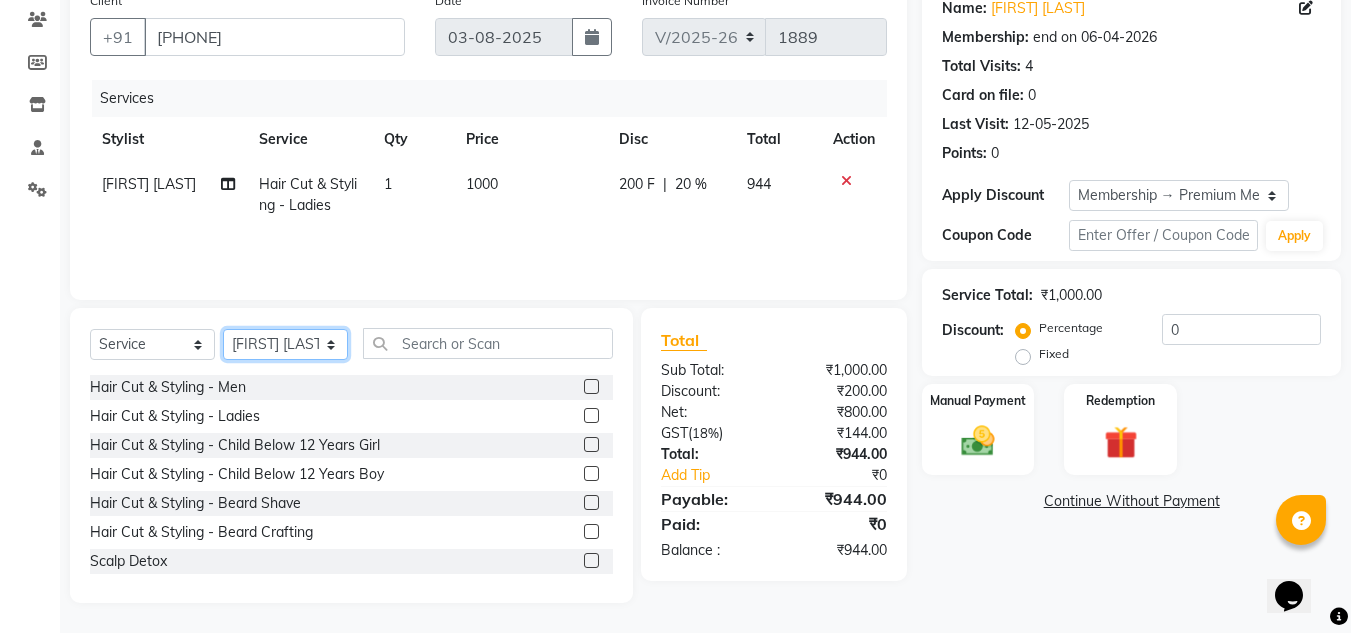 select on "67615" 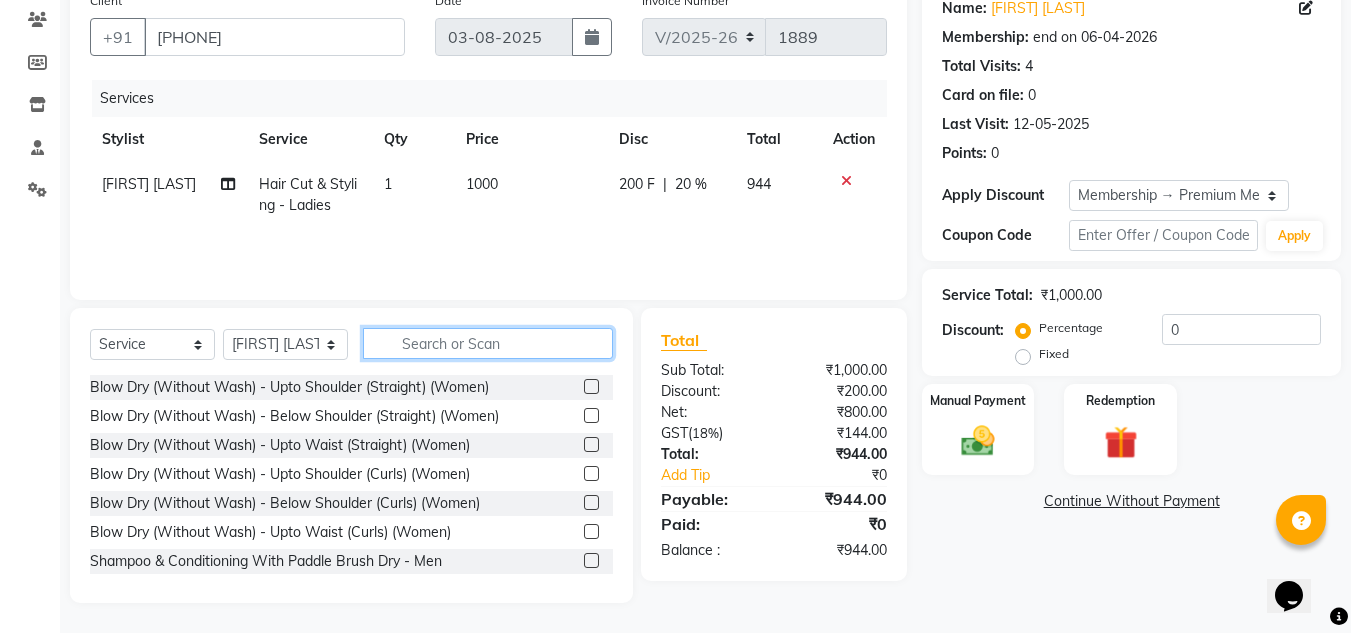 click 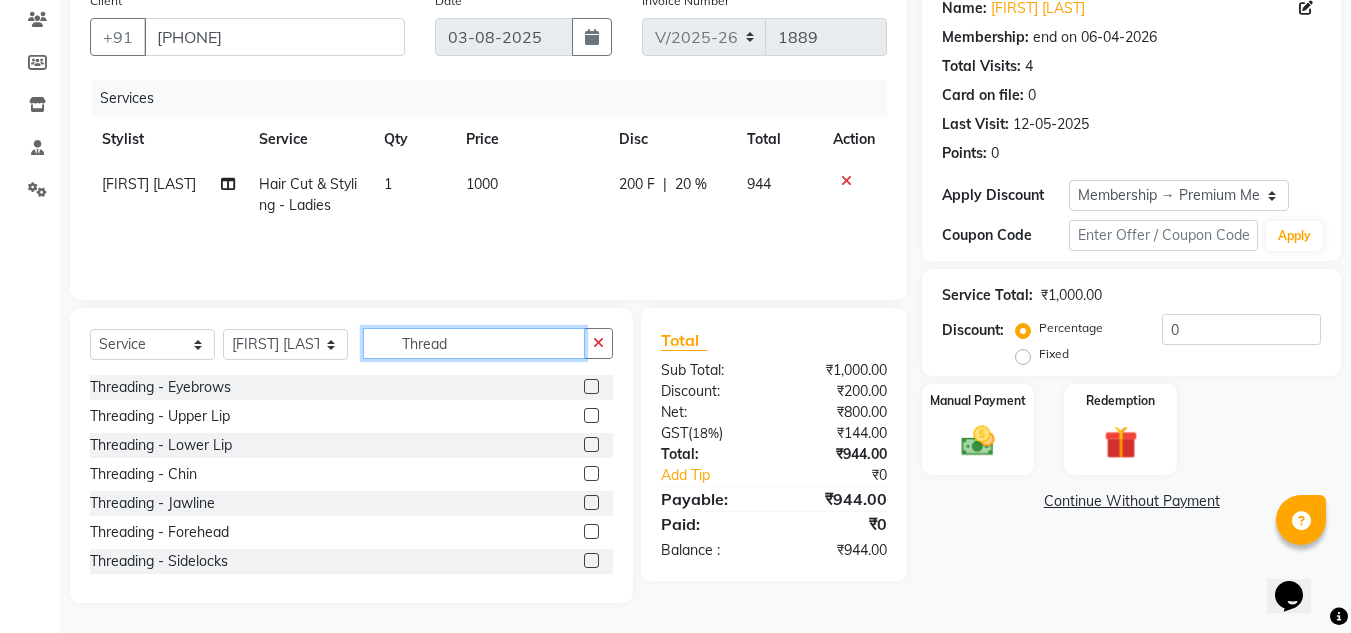 type on "Thread" 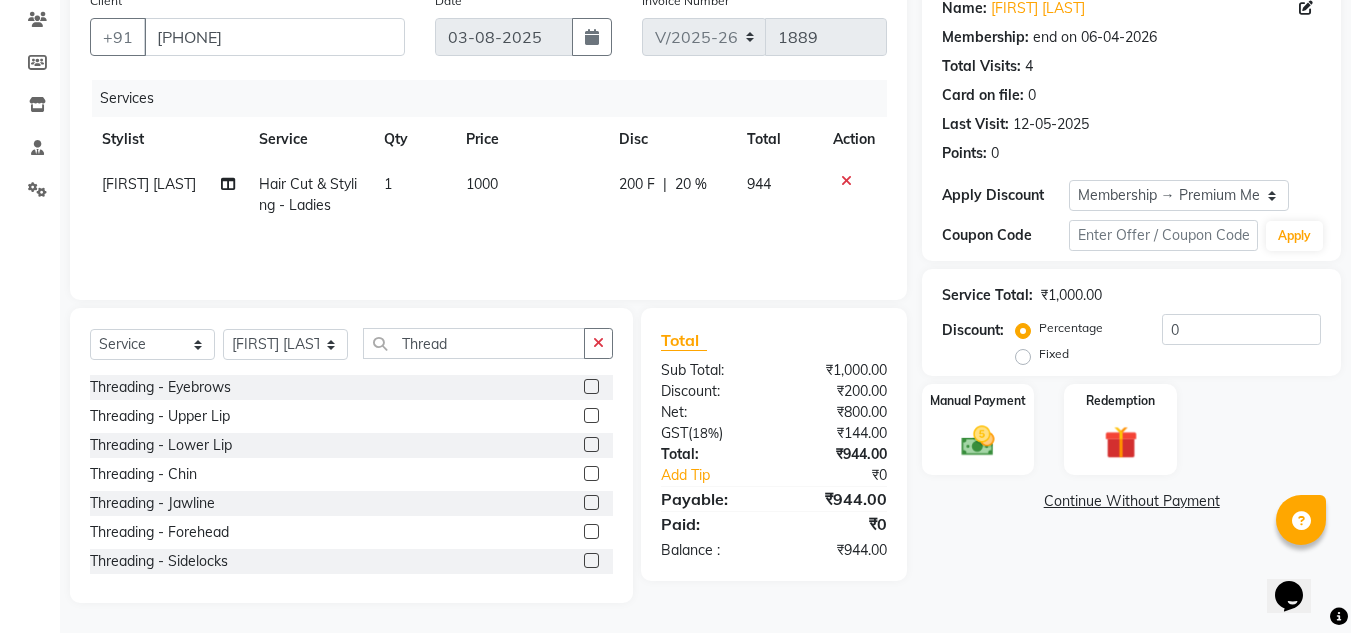 click 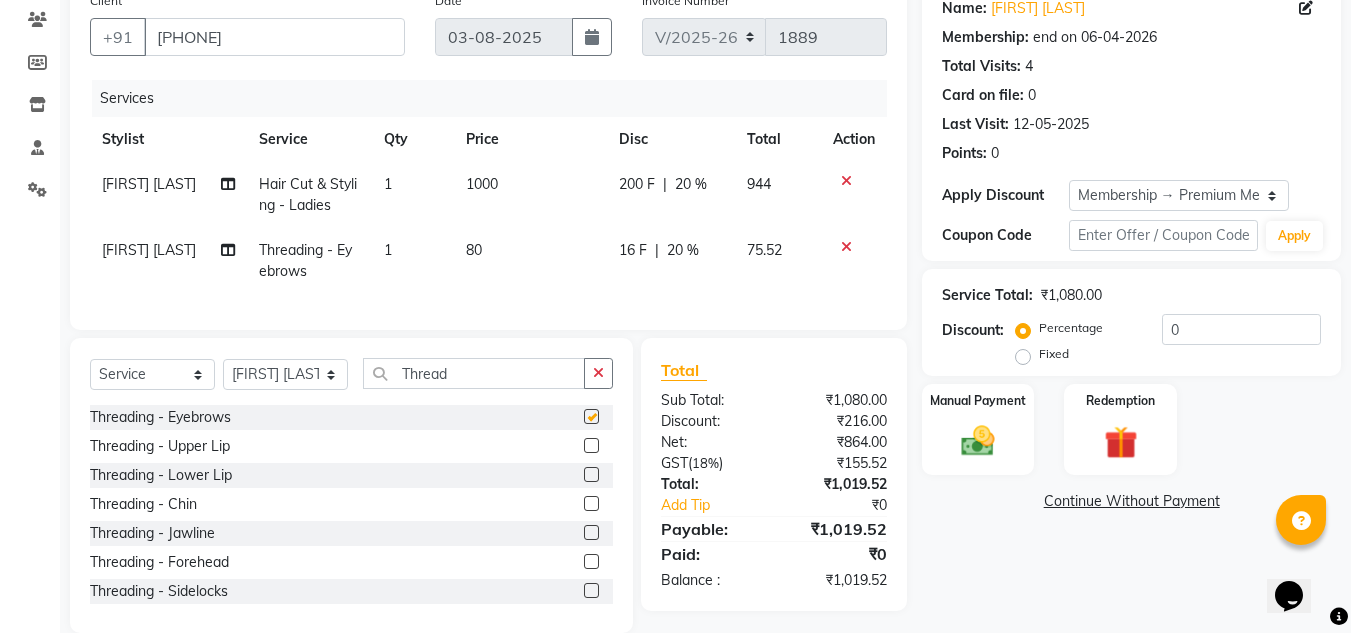 checkbox on "false" 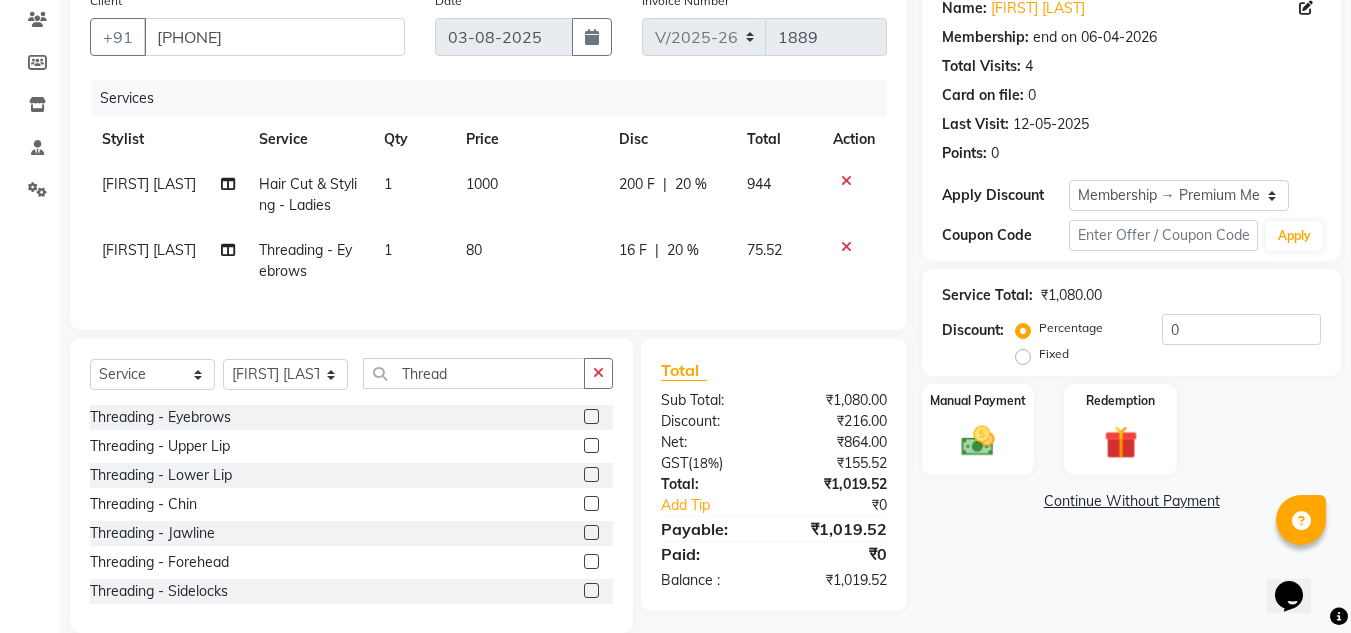 click 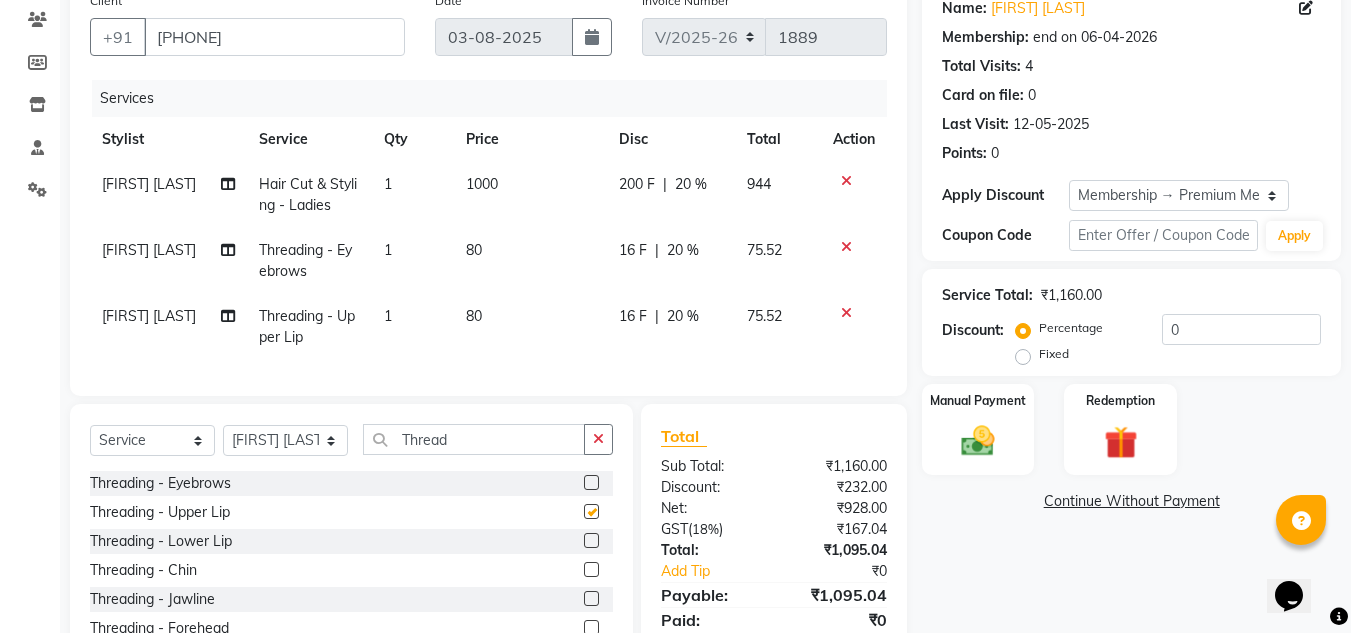 checkbox on "false" 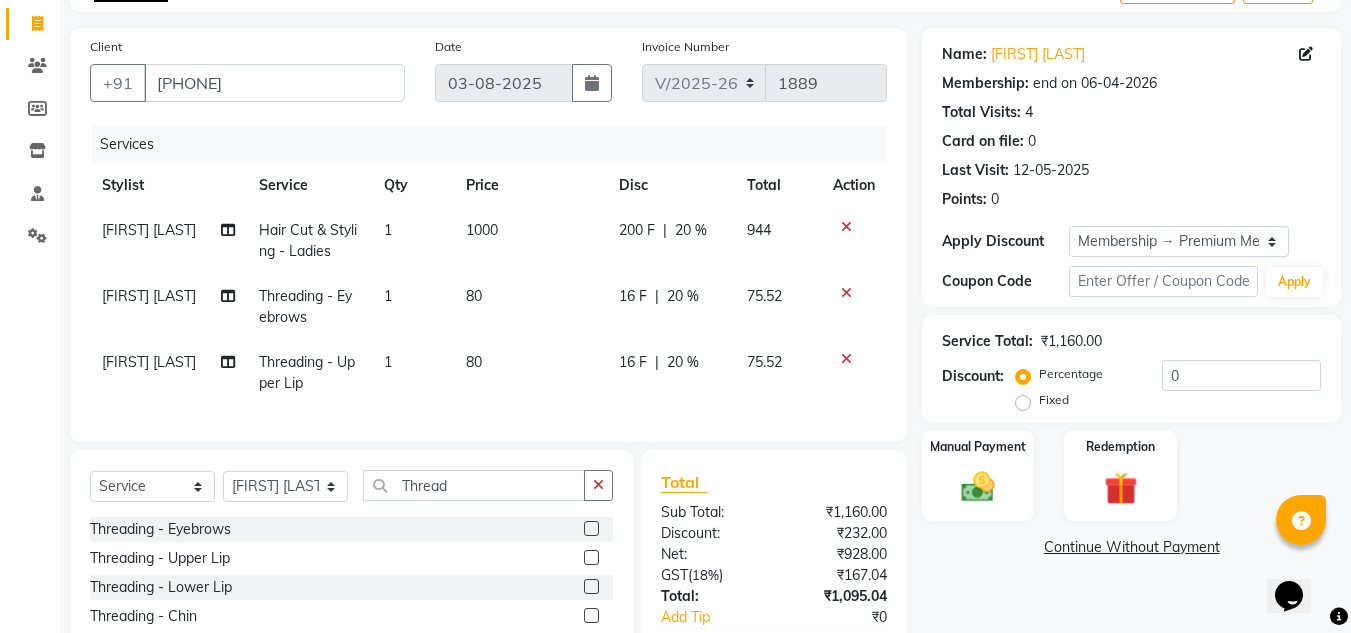 scroll, scrollTop: 279, scrollLeft: 0, axis: vertical 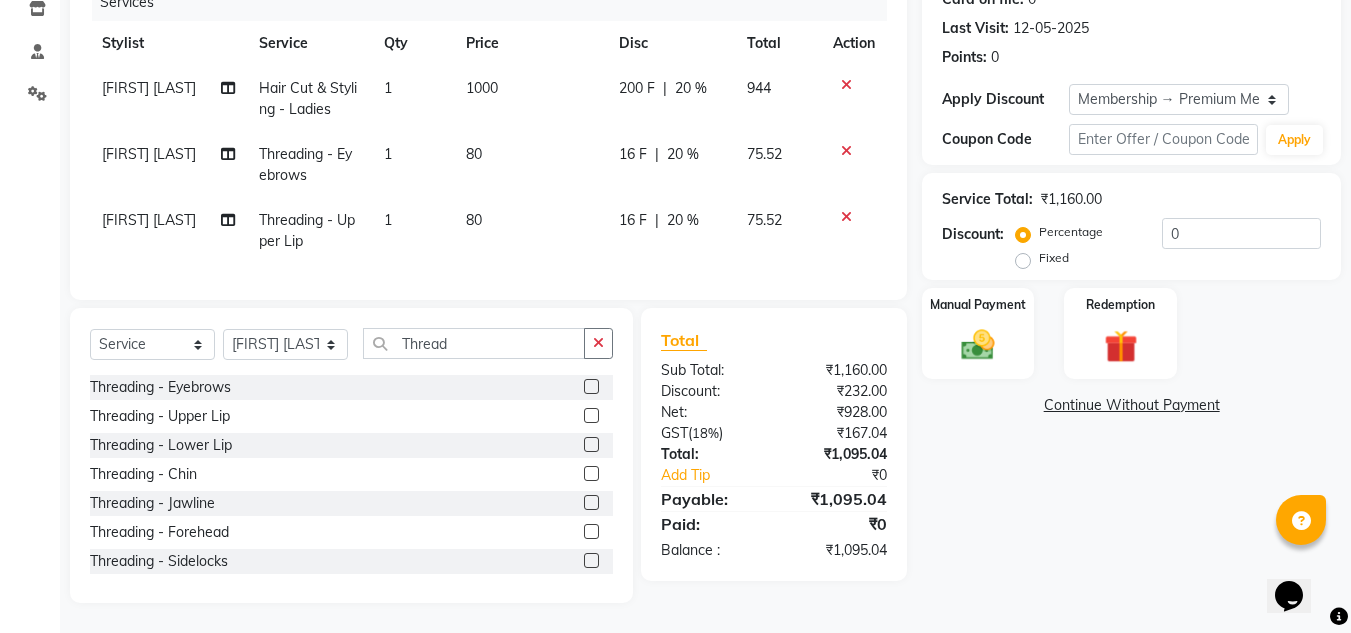 click 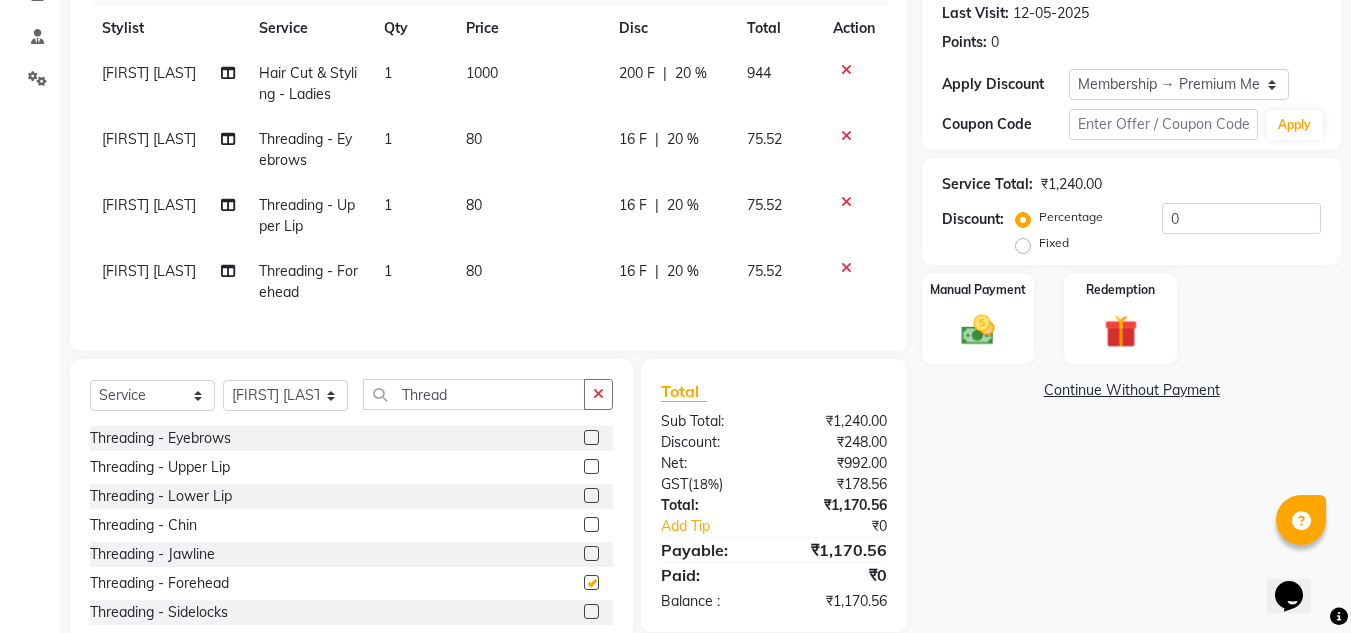 checkbox on "false" 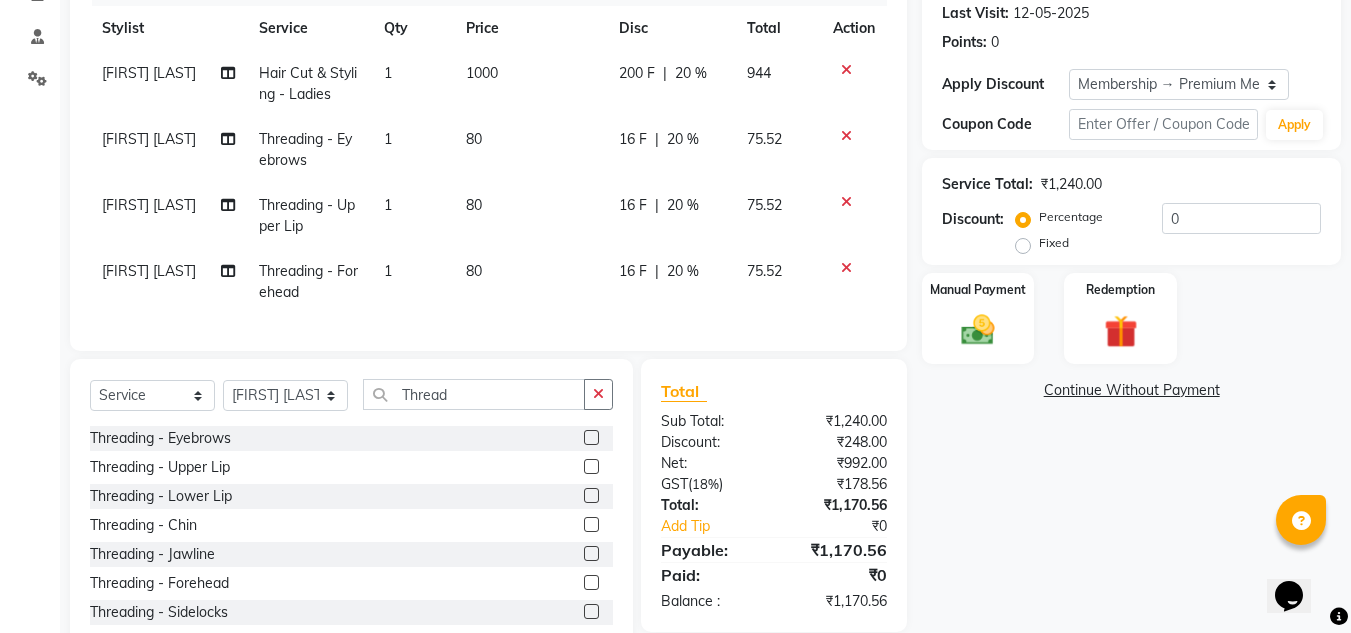 click 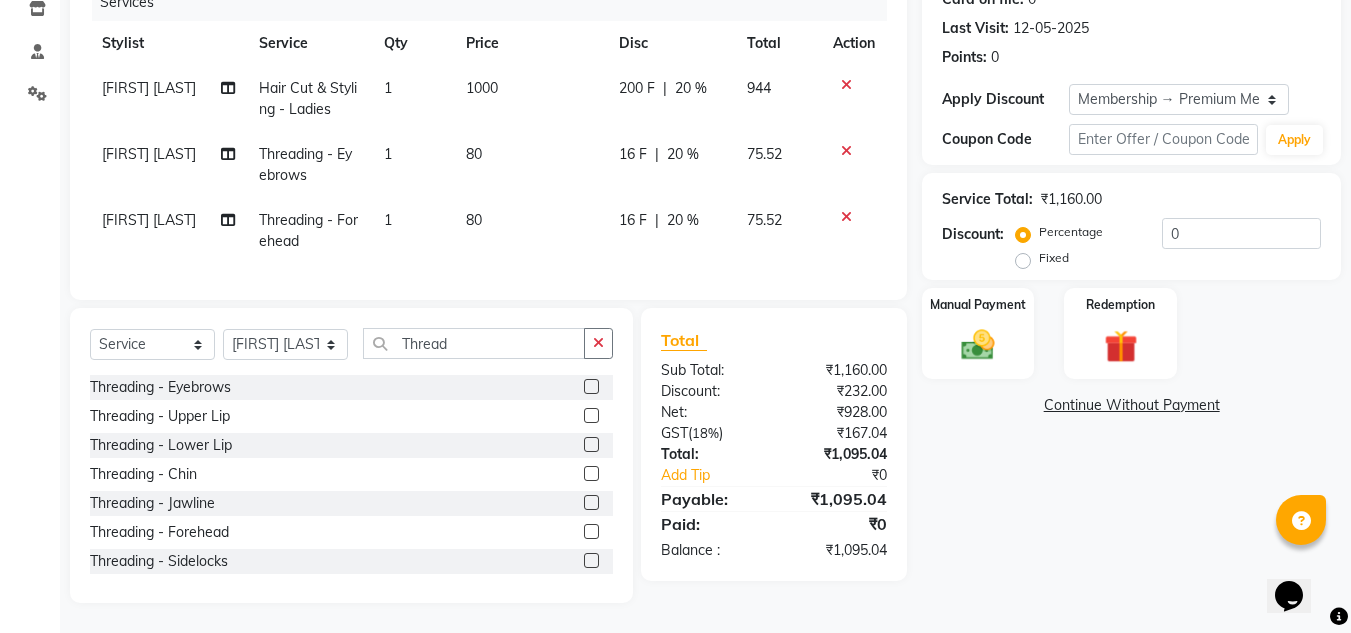 click on "Name: [FIRST] [LAST] Membership: end on [DATE] Total Visits:  4 Card on file:  0 Last Visit:   [DATE] Points:   0  Apply Discount Select Membership → Premium Membership Coupon Code Apply Service Total:  ₹1,160.00  Discount:  Percentage   Fixed  0 Manual Payment Redemption  Continue Without Payment" 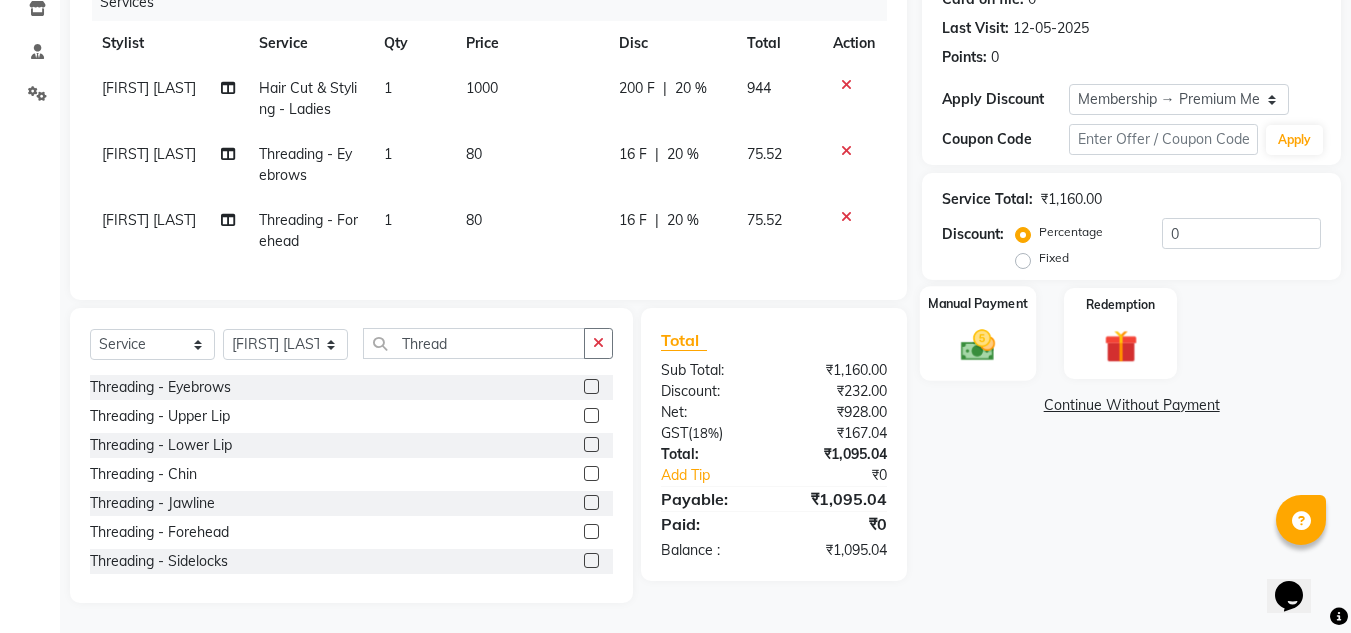 click on "Manual Payment" 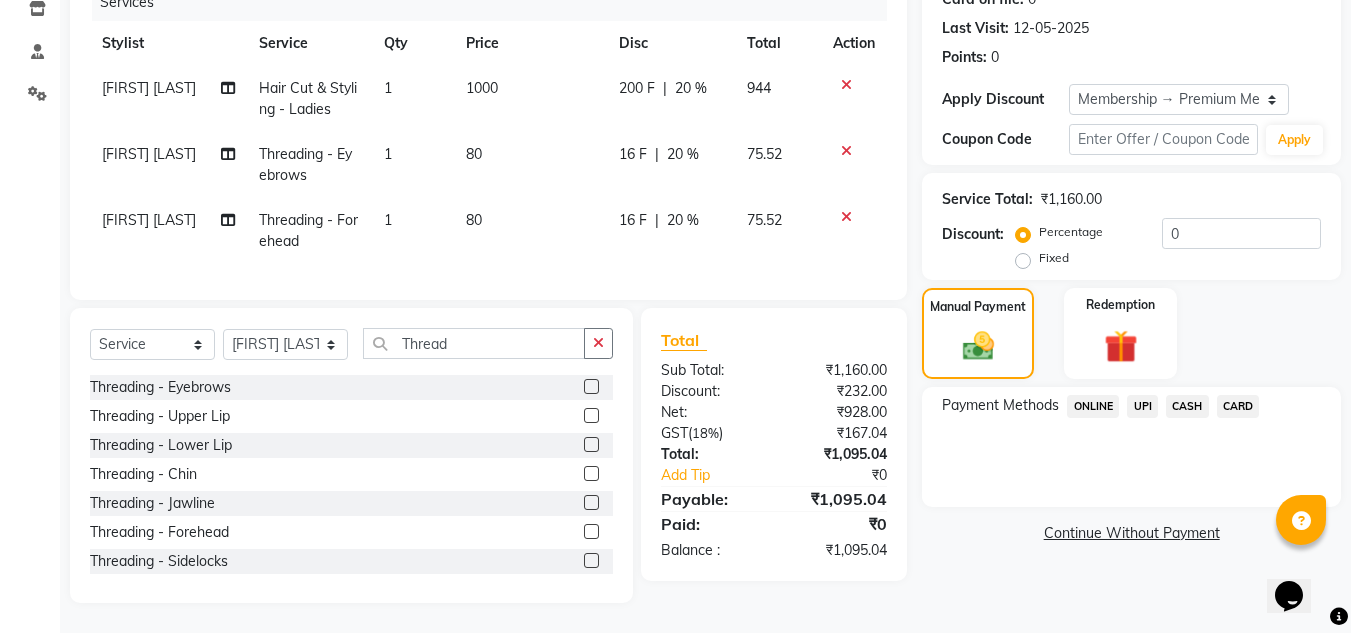click on "UPI" 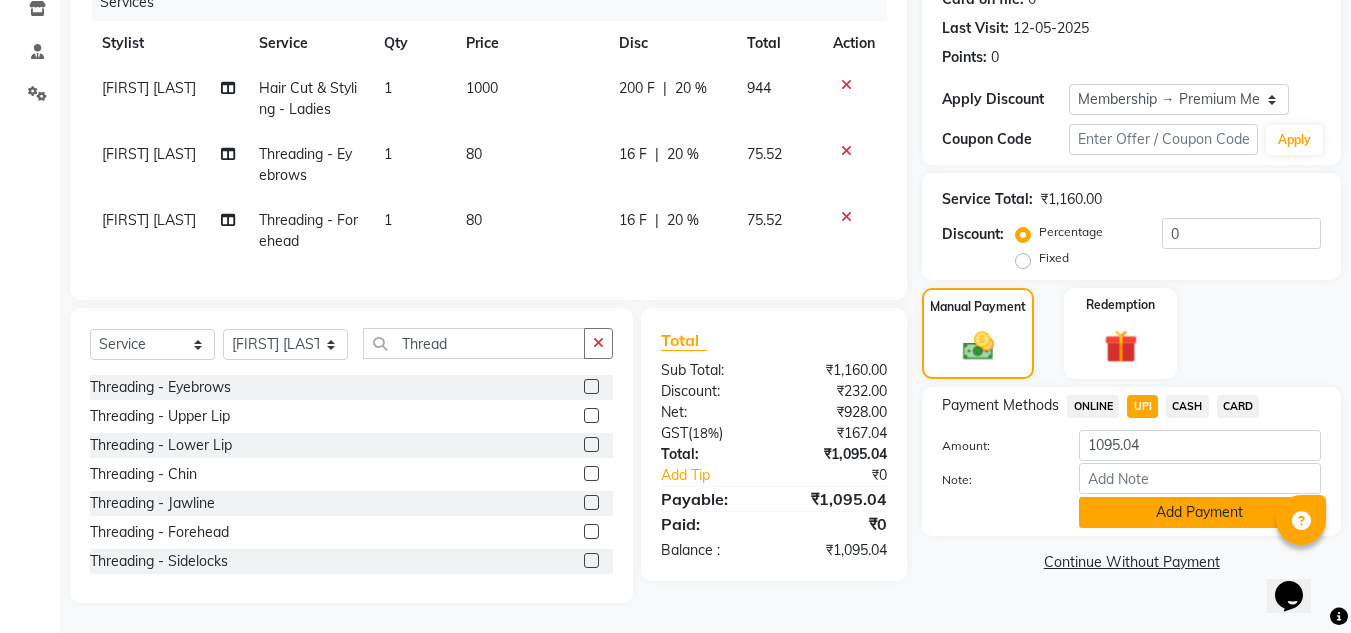 click on "Add Payment" 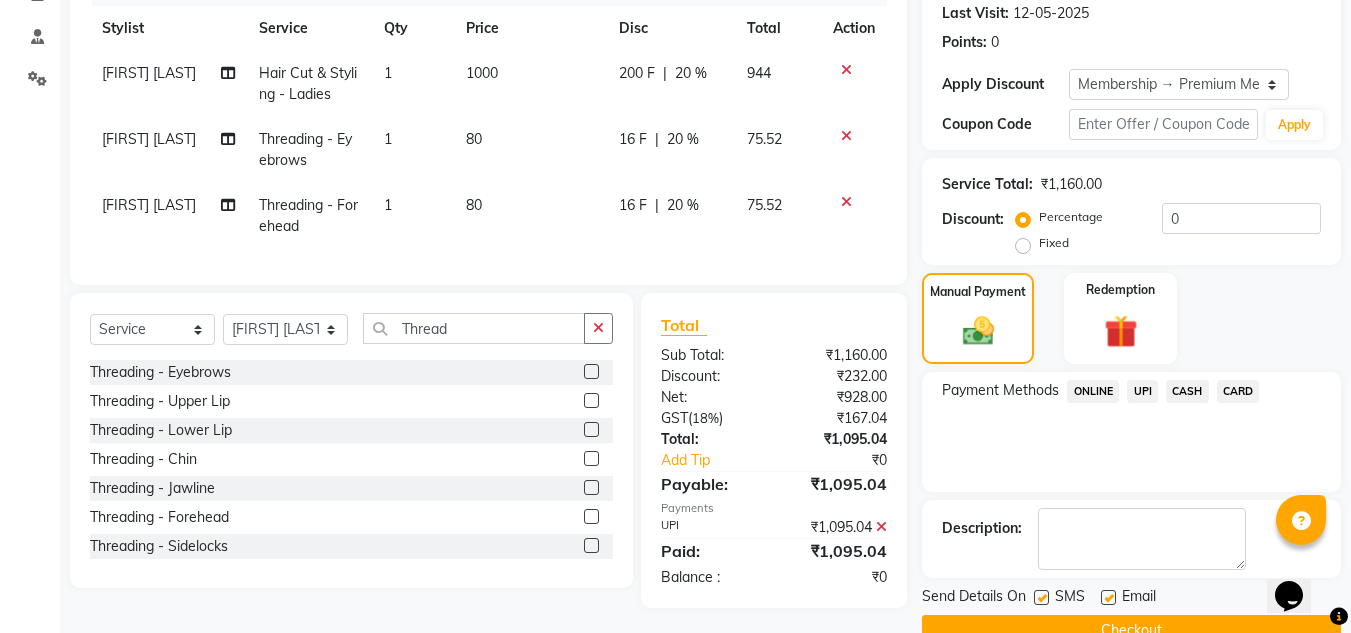click 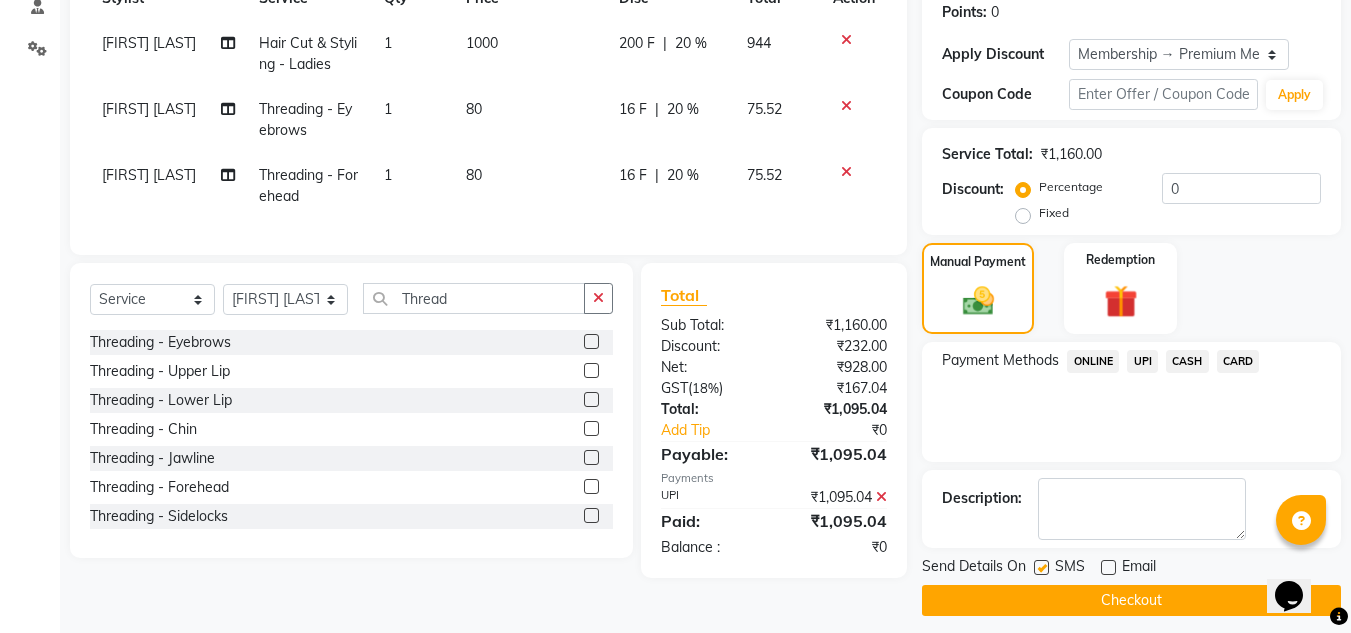 scroll, scrollTop: 322, scrollLeft: 0, axis: vertical 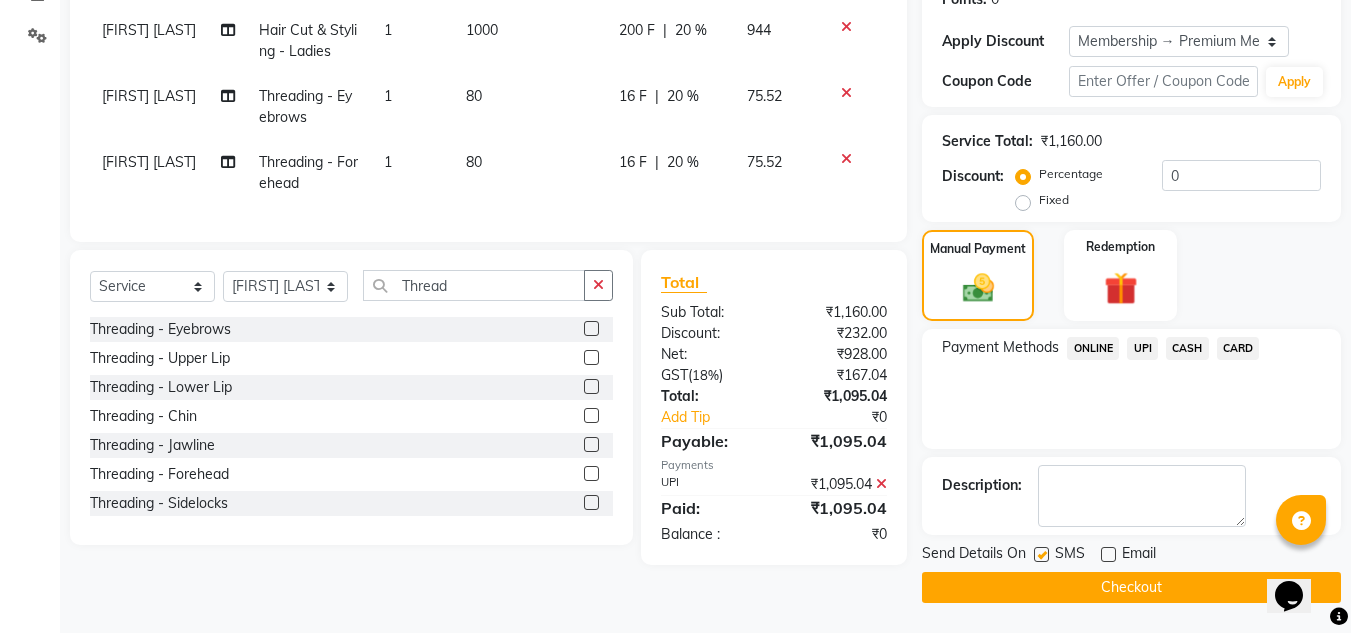 click on "Checkout" 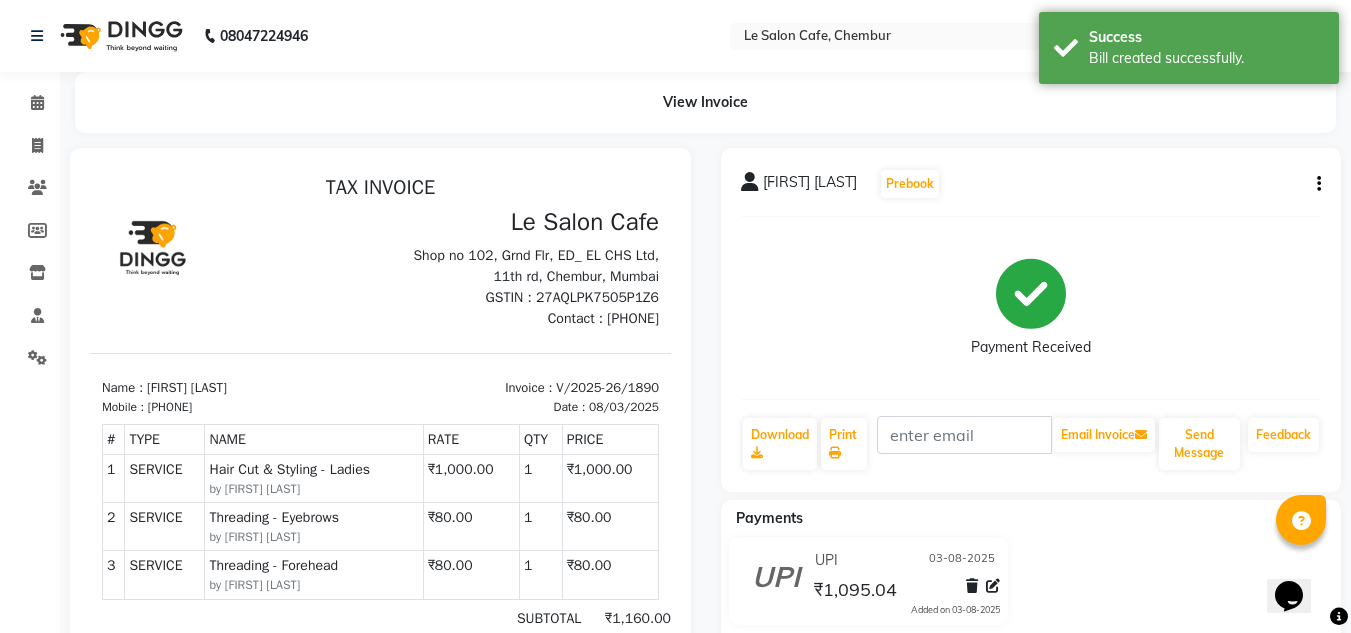 scroll, scrollTop: 0, scrollLeft: 0, axis: both 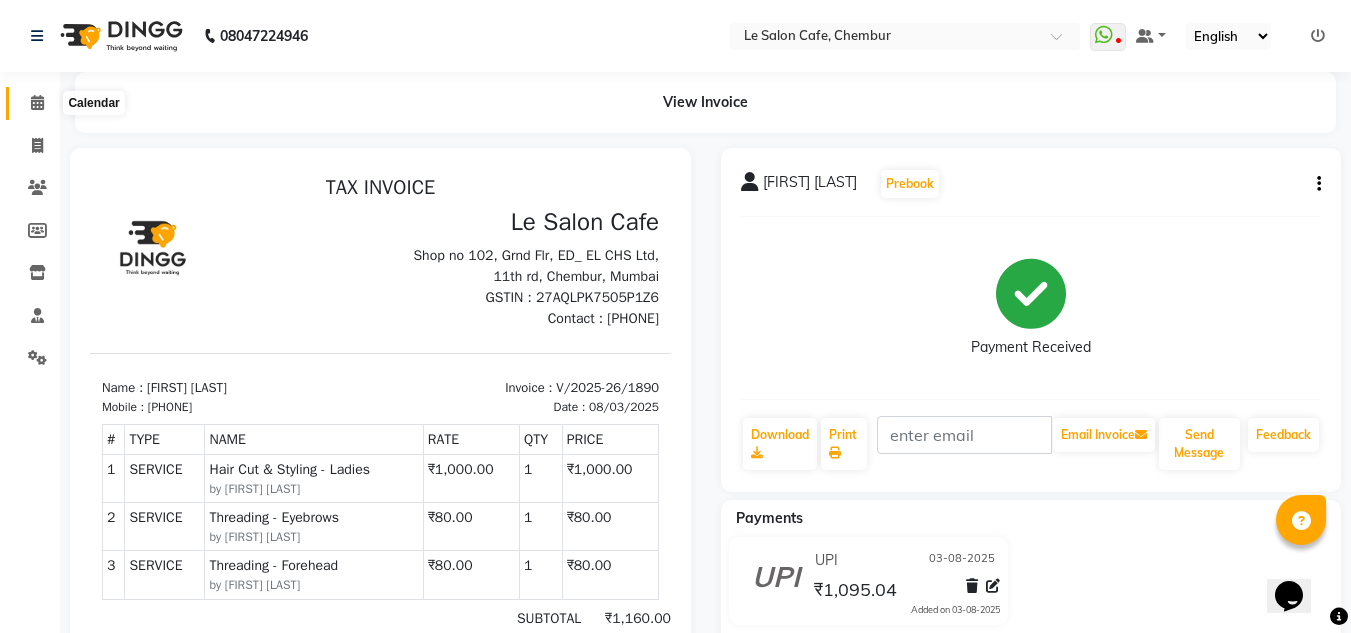 click 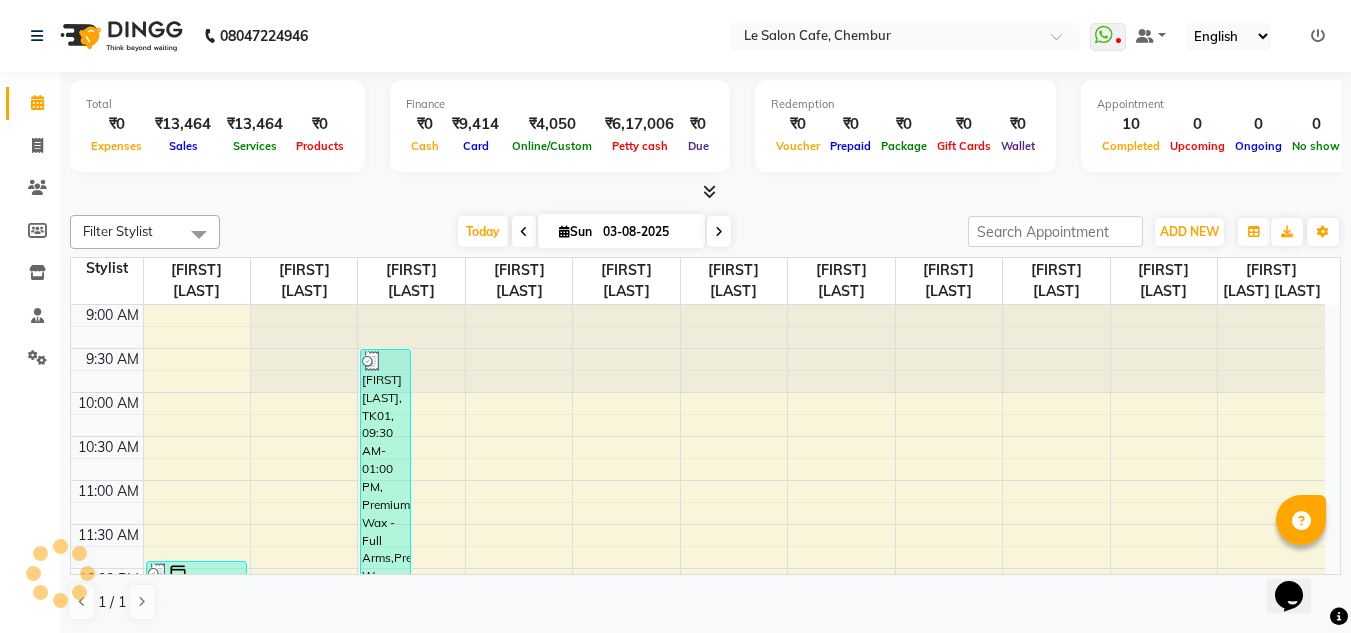 scroll, scrollTop: 0, scrollLeft: 0, axis: both 